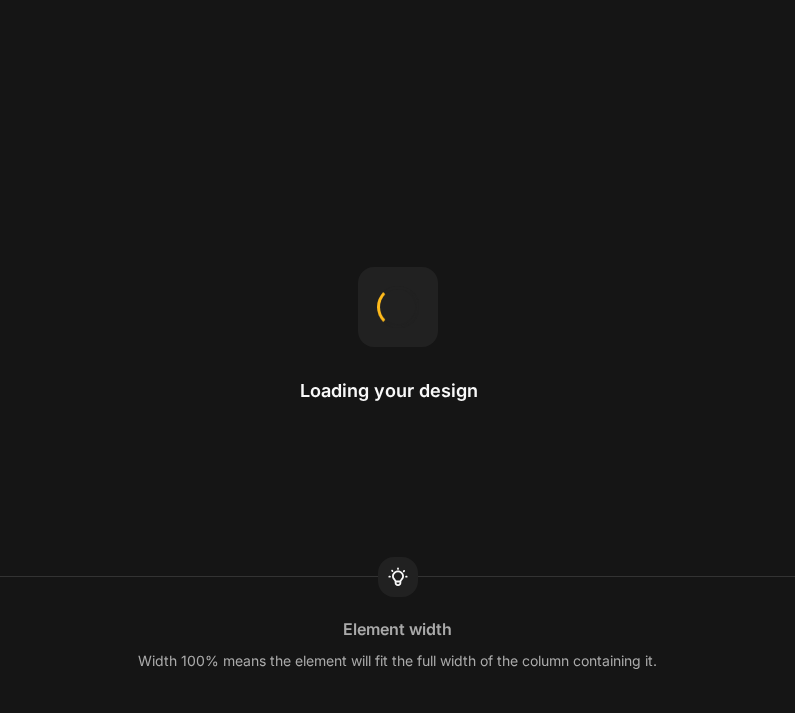 scroll, scrollTop: 0, scrollLeft: 0, axis: both 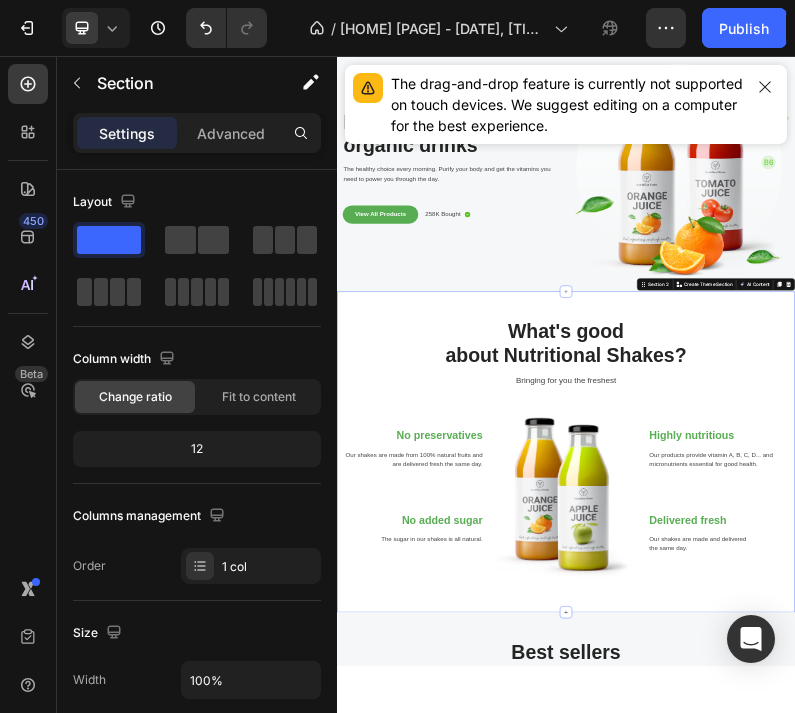 click on "The drag-and-drop feature is currently not supported on touch devices. We suggest editing on a computer for the best experience." at bounding box center (567, 104) 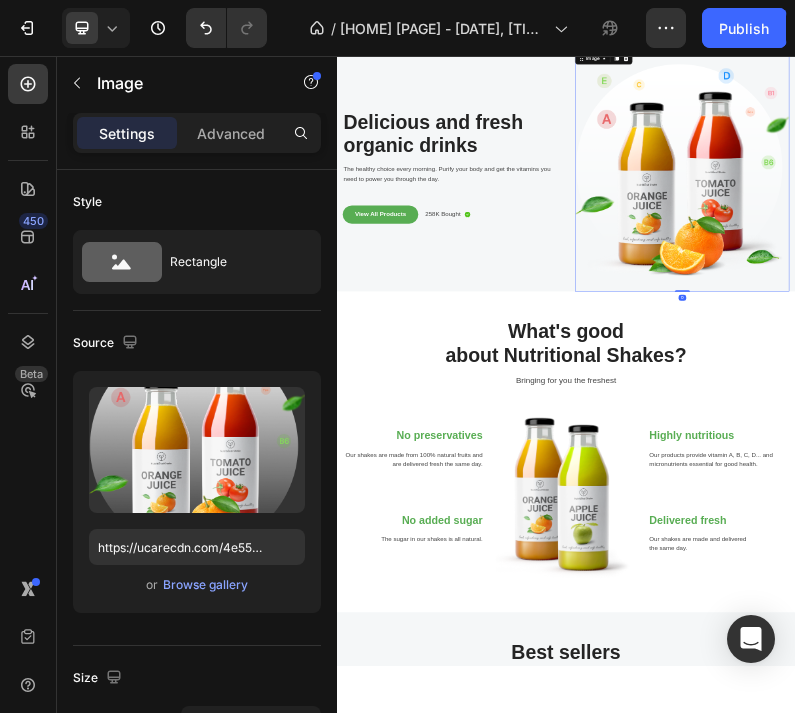 scroll, scrollTop: 0, scrollLeft: 0, axis: both 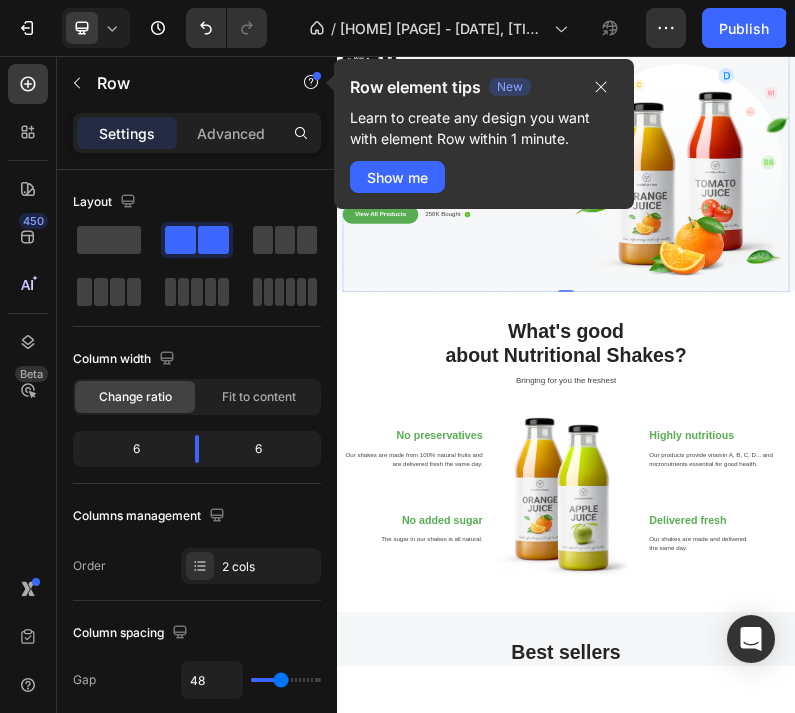 click 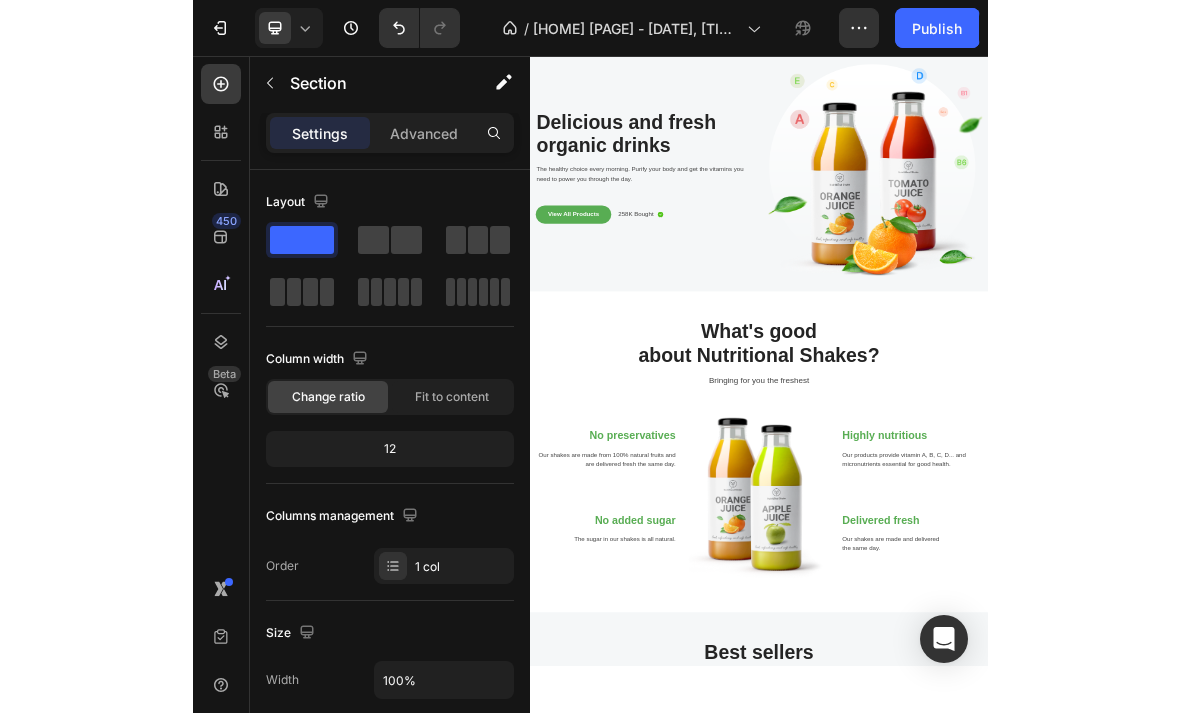 scroll, scrollTop: 0, scrollLeft: 0, axis: both 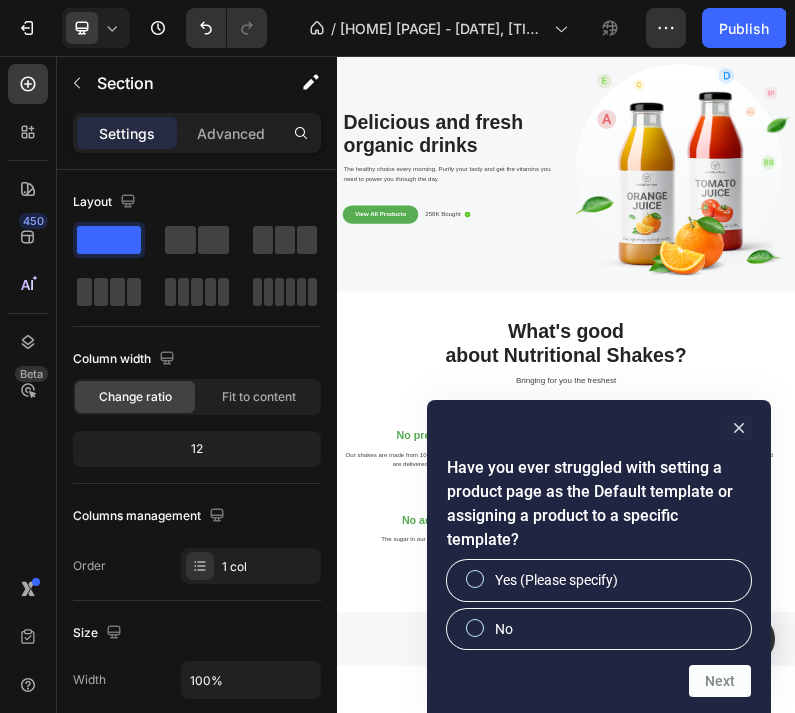 click 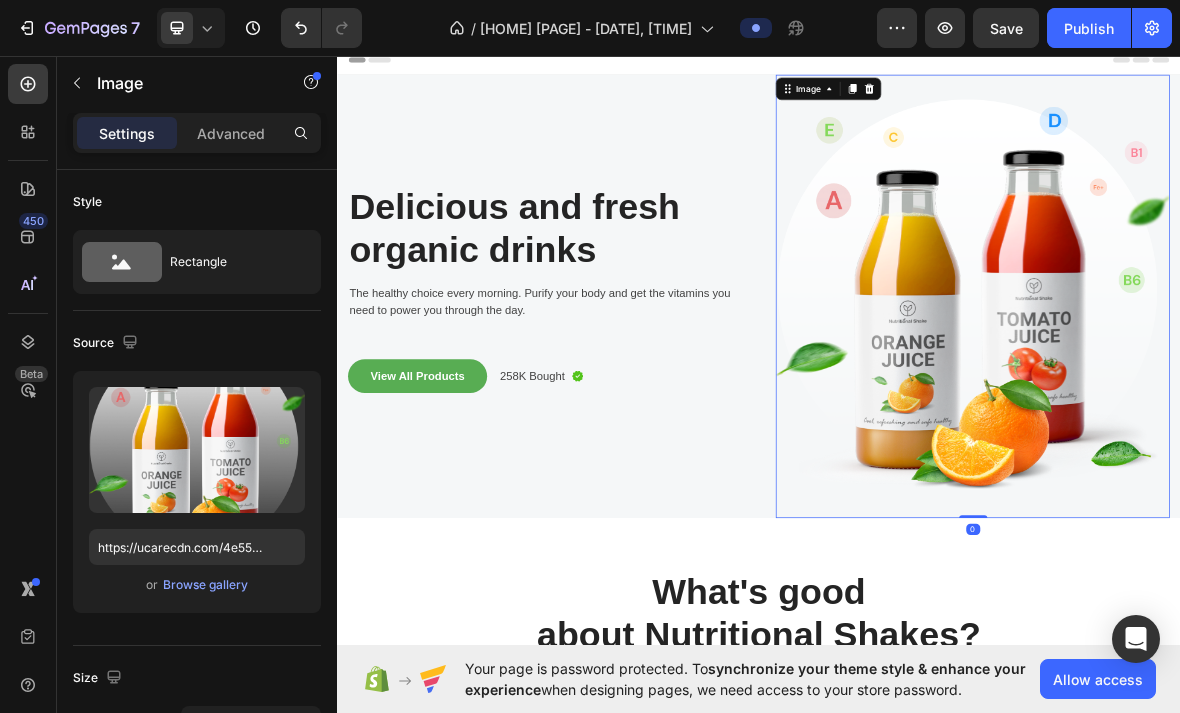 scroll, scrollTop: 0, scrollLeft: 0, axis: both 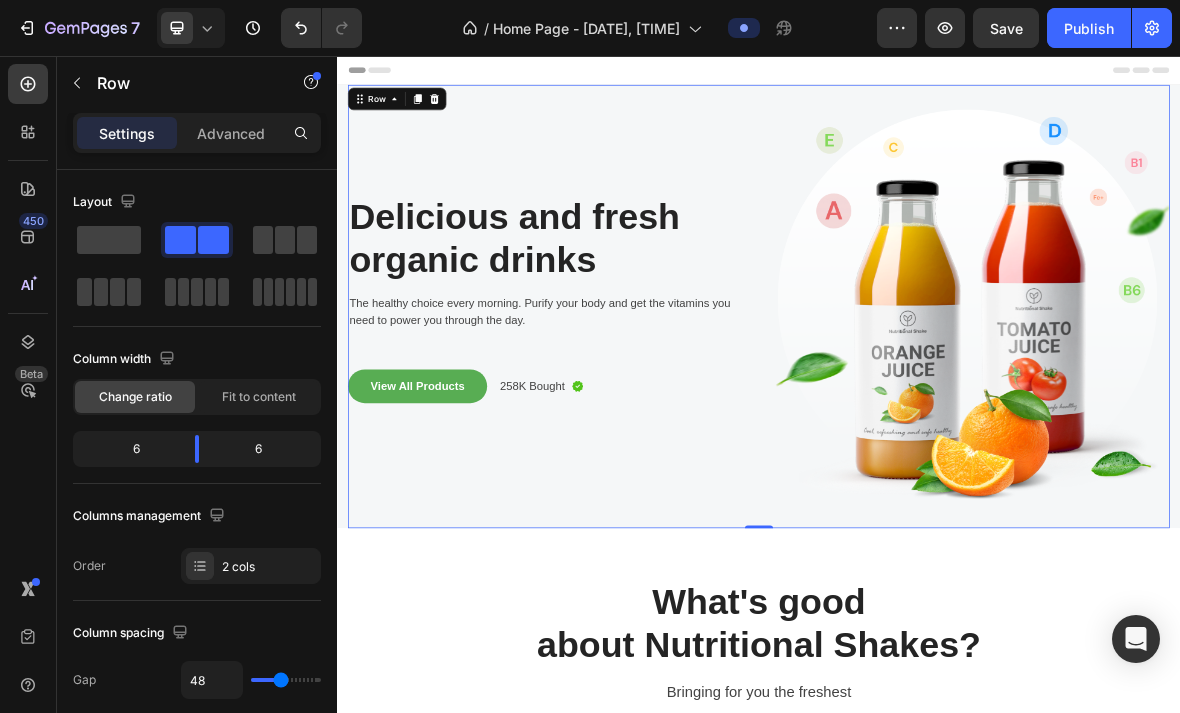 click on "Delicious and fresh organic drinks Heading The healthy choice every morning. Purify your body and get the vitamins you need to power you through the day. Text block View All Products  Button 258K Bought Text block Image Row" at bounding box center (632, 412) 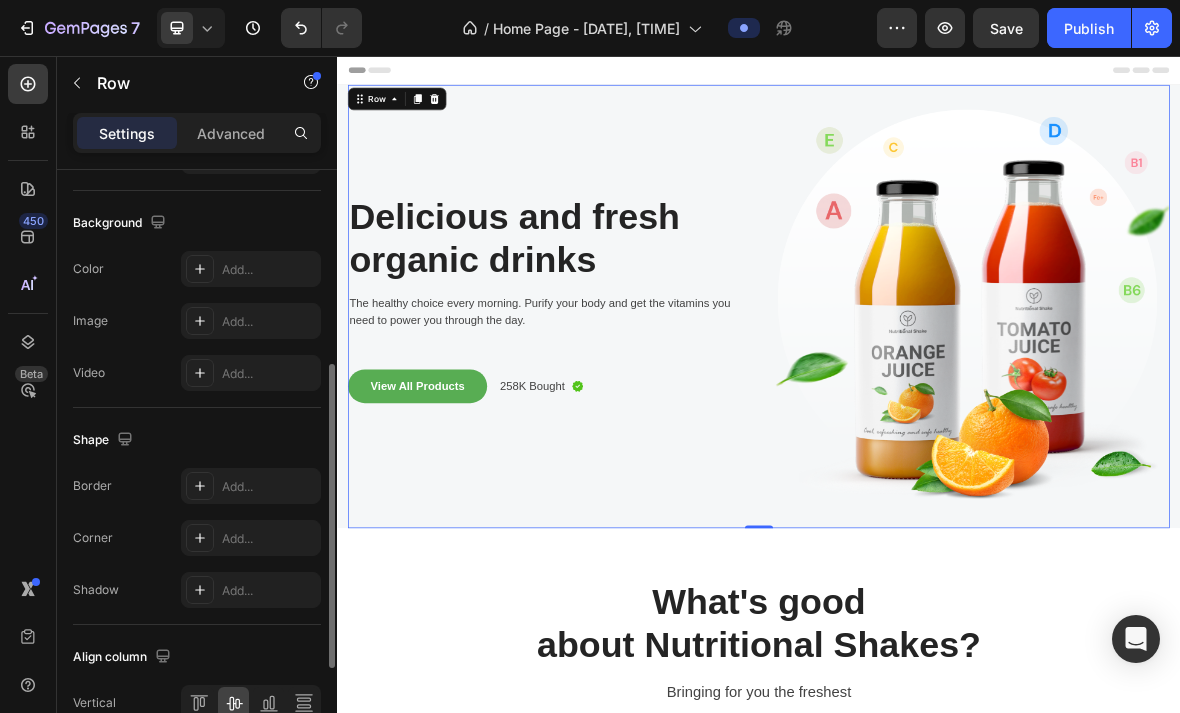 scroll, scrollTop: 784, scrollLeft: 0, axis: vertical 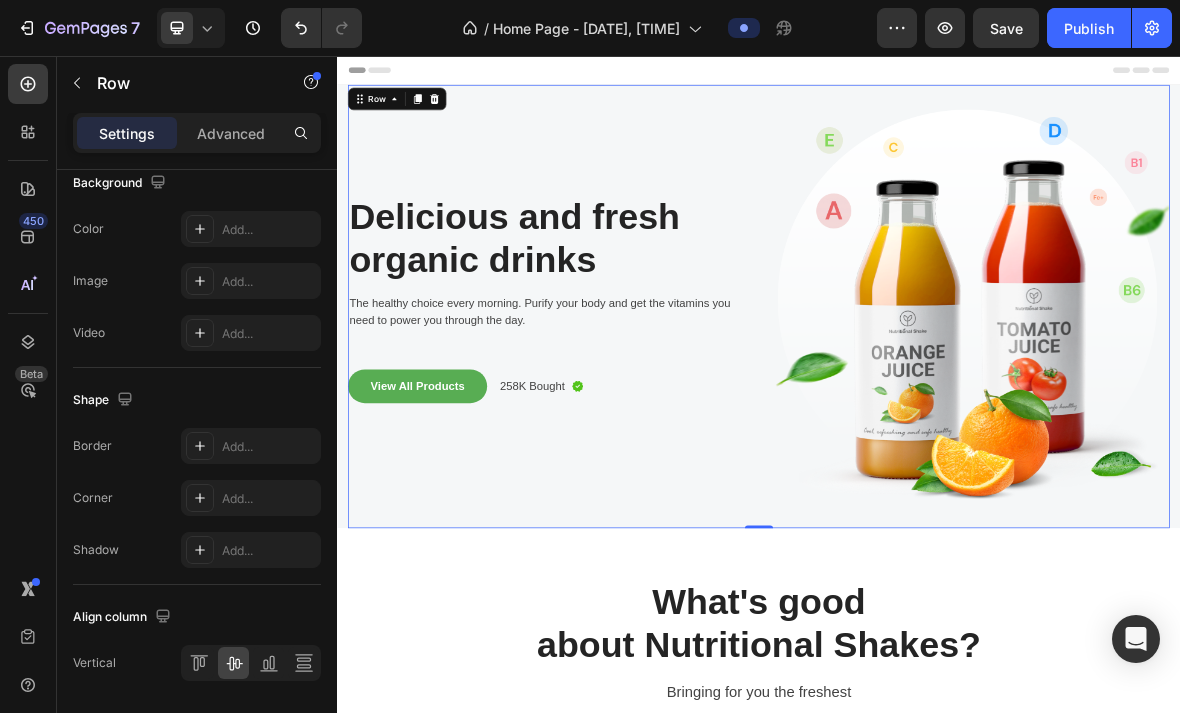 click on "Delicious and fresh organic drinks Heading The healthy choice every morning. Purify your body and get the vitamins you need to power you through the day. Text block View All Products  Button 258K Bought Text block Image Row" at bounding box center (632, 412) 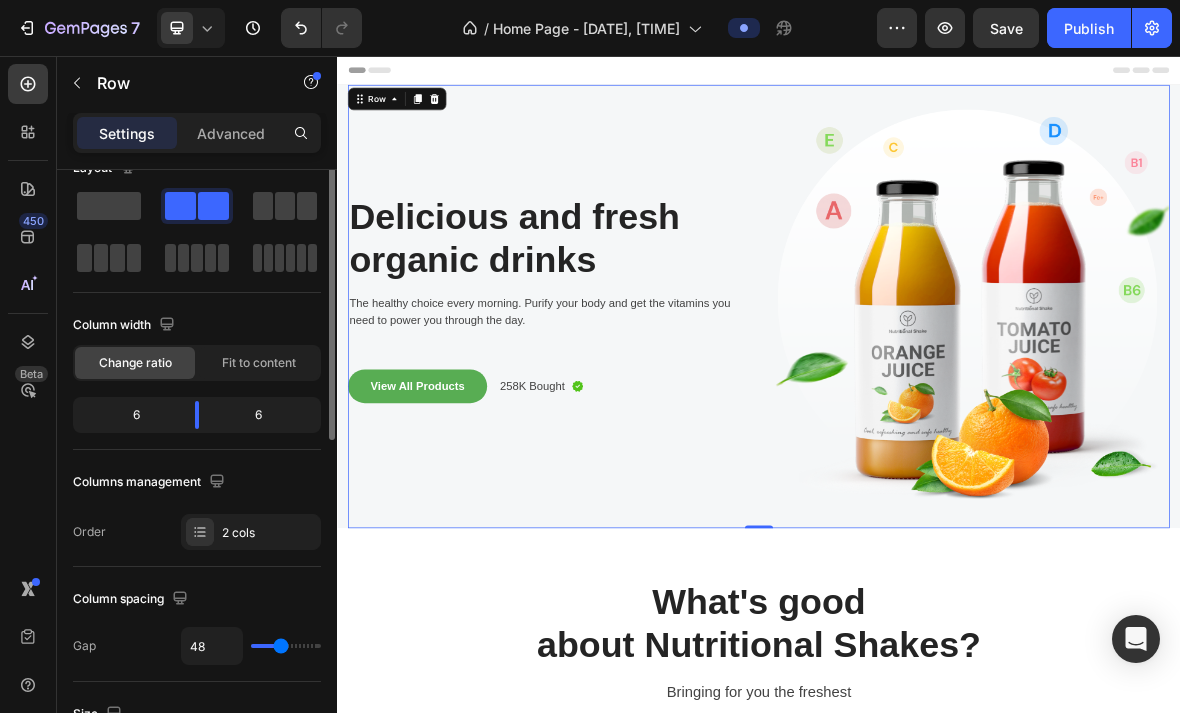 scroll, scrollTop: 0, scrollLeft: 0, axis: both 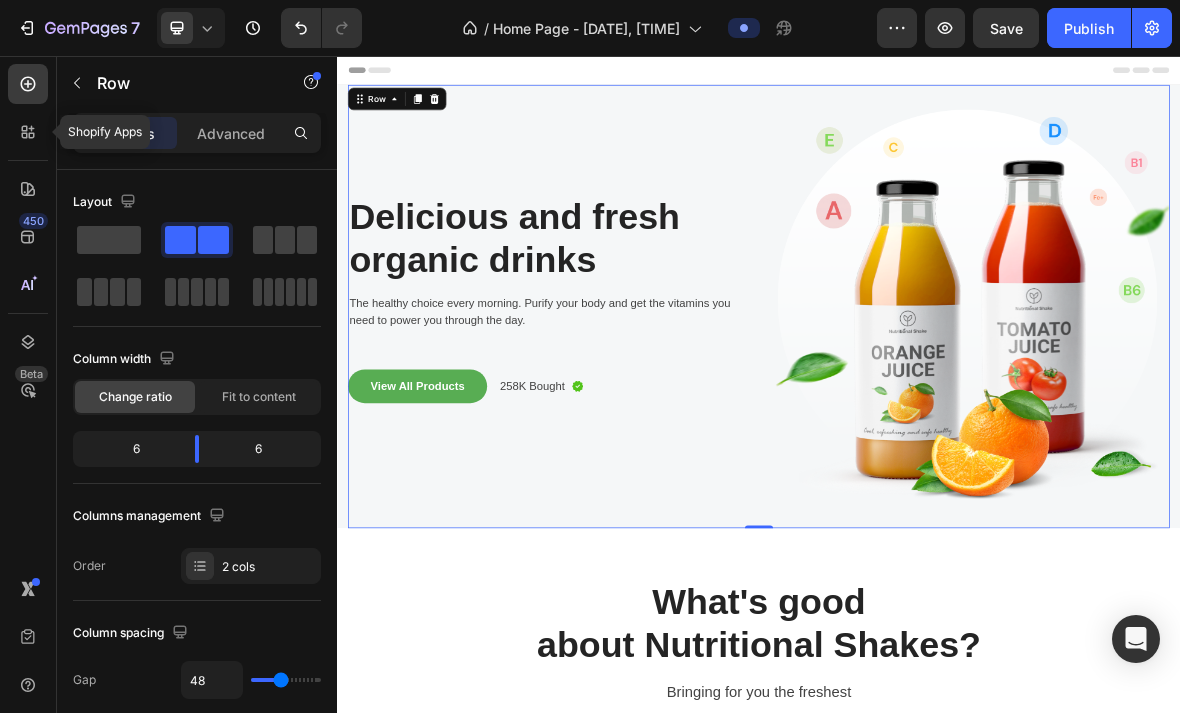 click 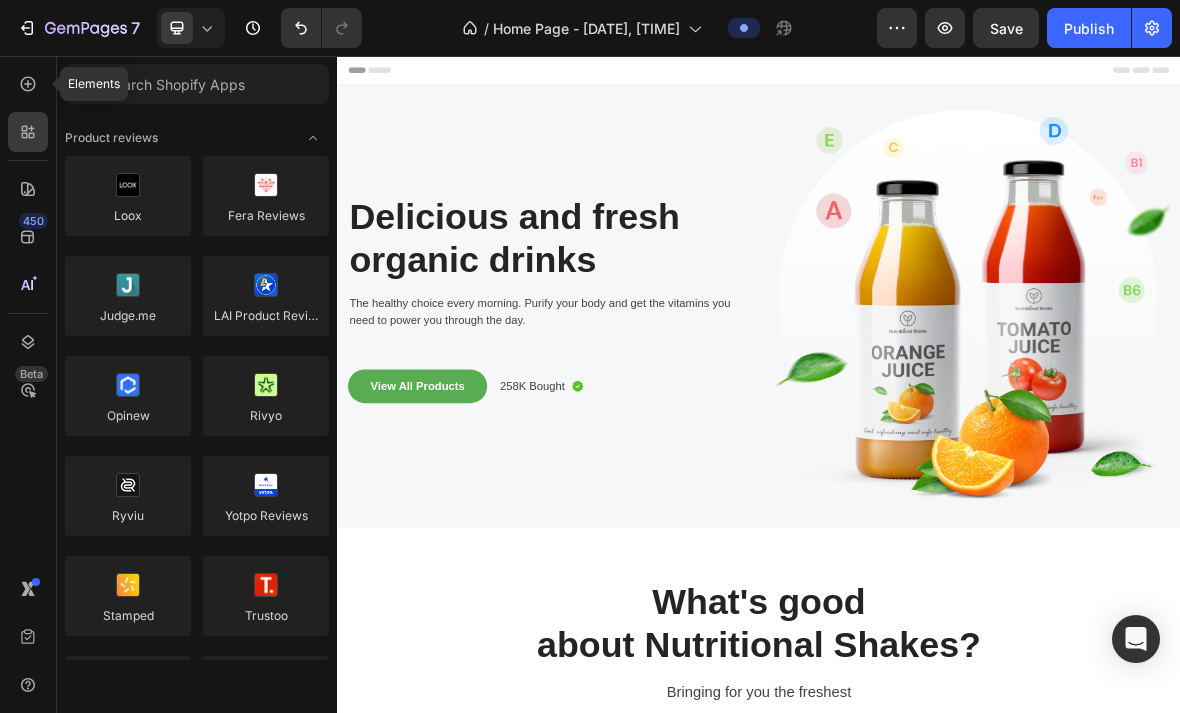 click 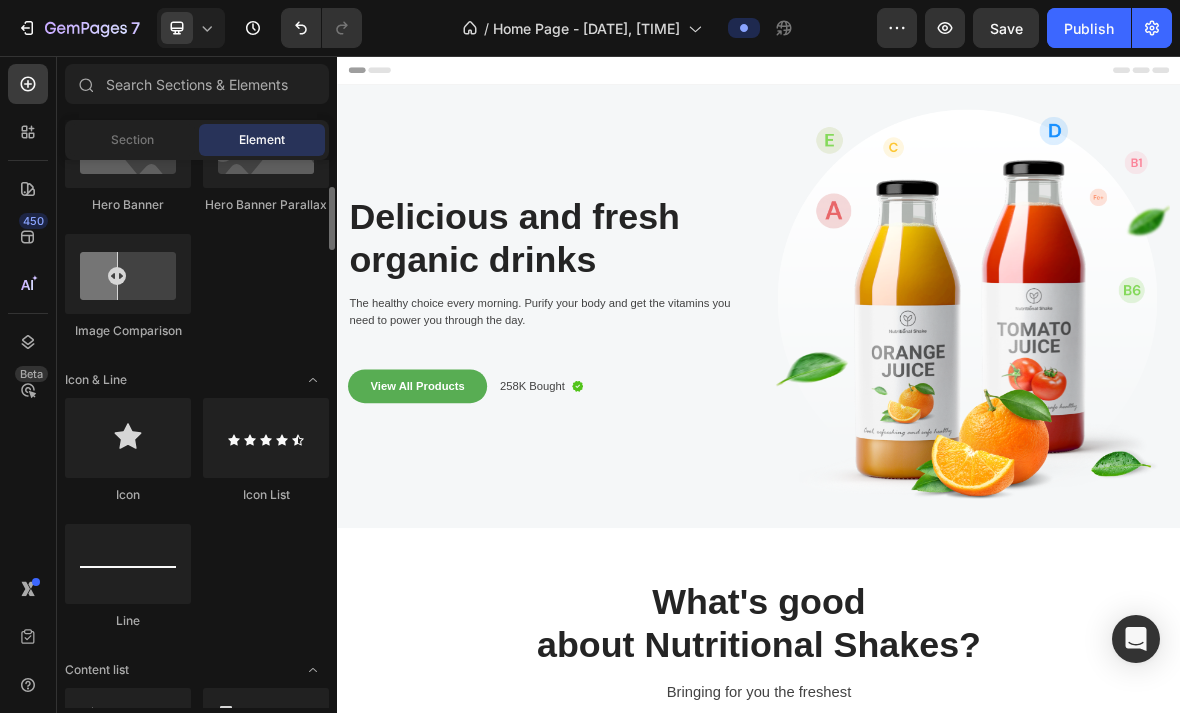 scroll, scrollTop: 1109, scrollLeft: 0, axis: vertical 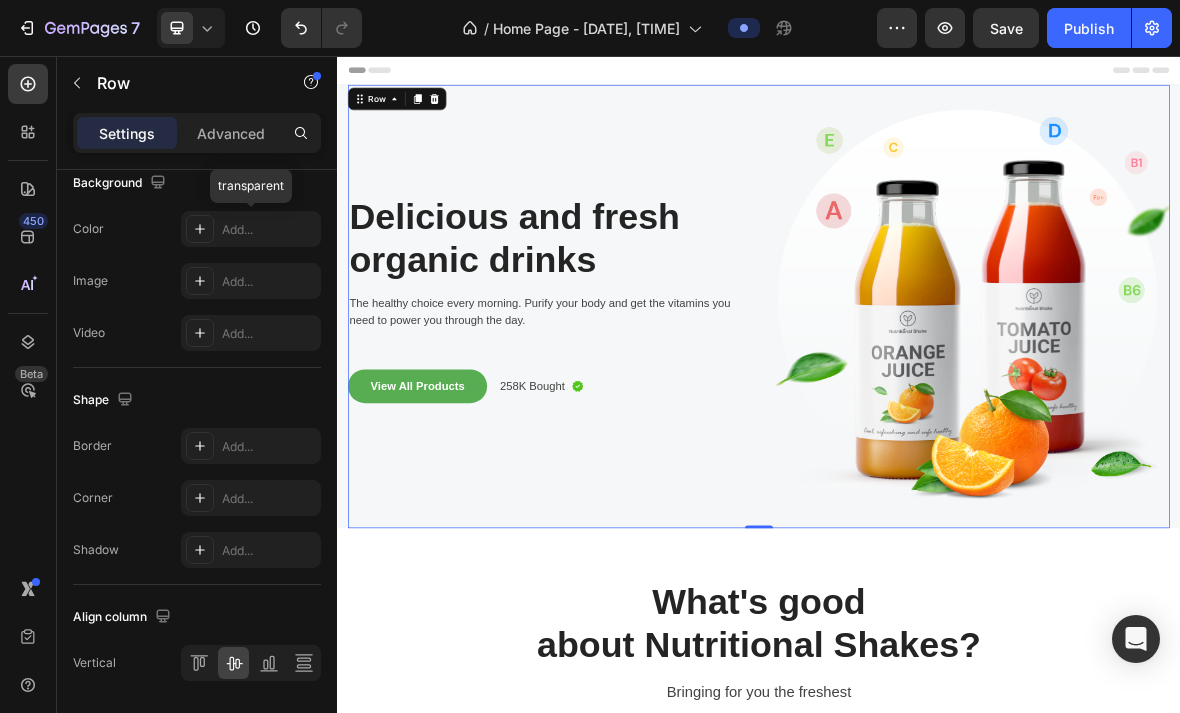 click at bounding box center [200, 229] 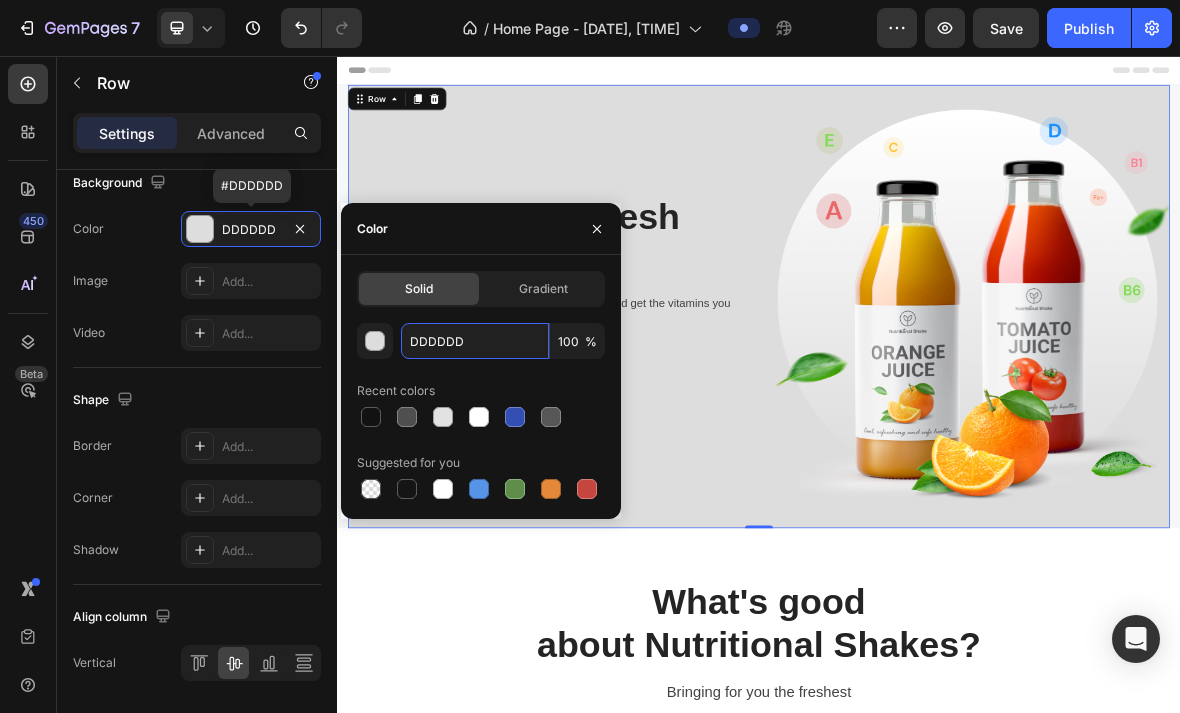 click on "DDDDDD" at bounding box center (475, 341) 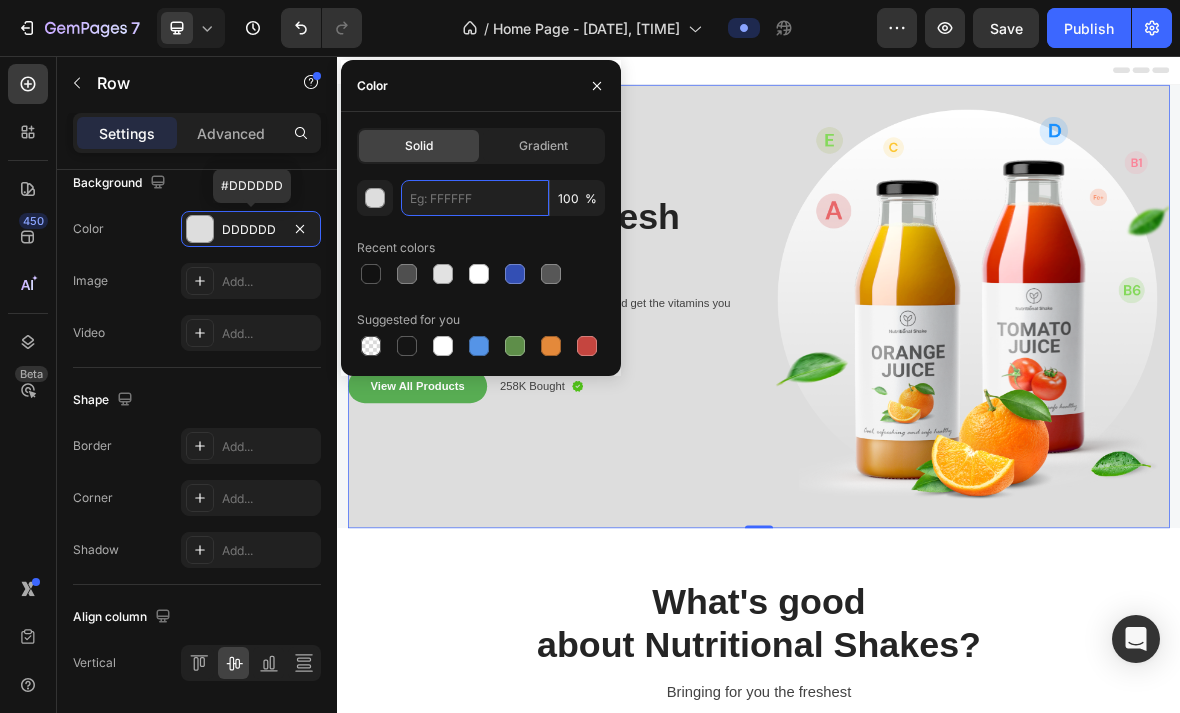 click at bounding box center (475, 198) 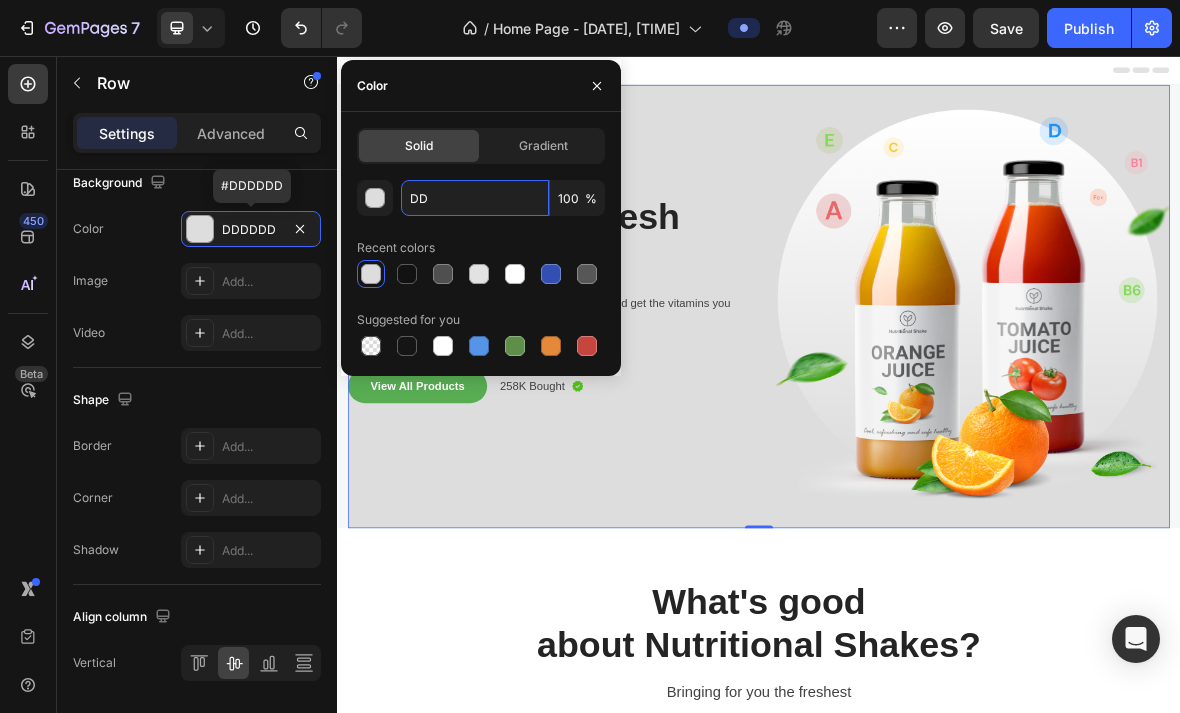 type on "D" 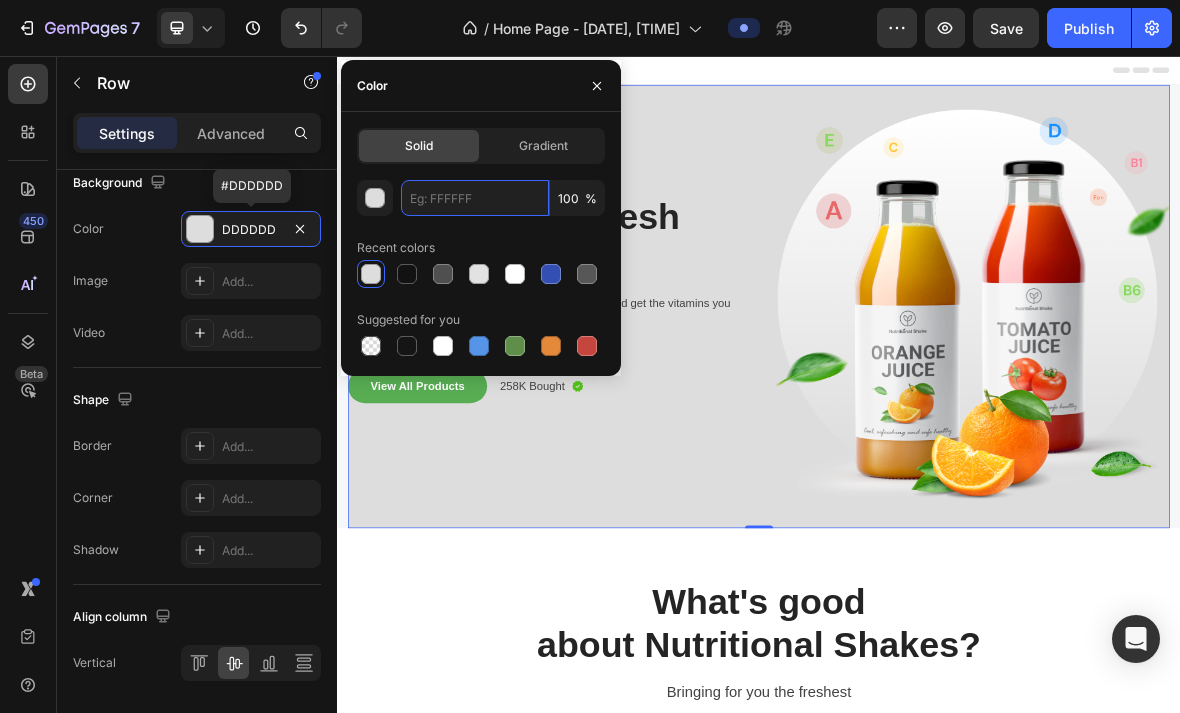 click at bounding box center (475, 198) 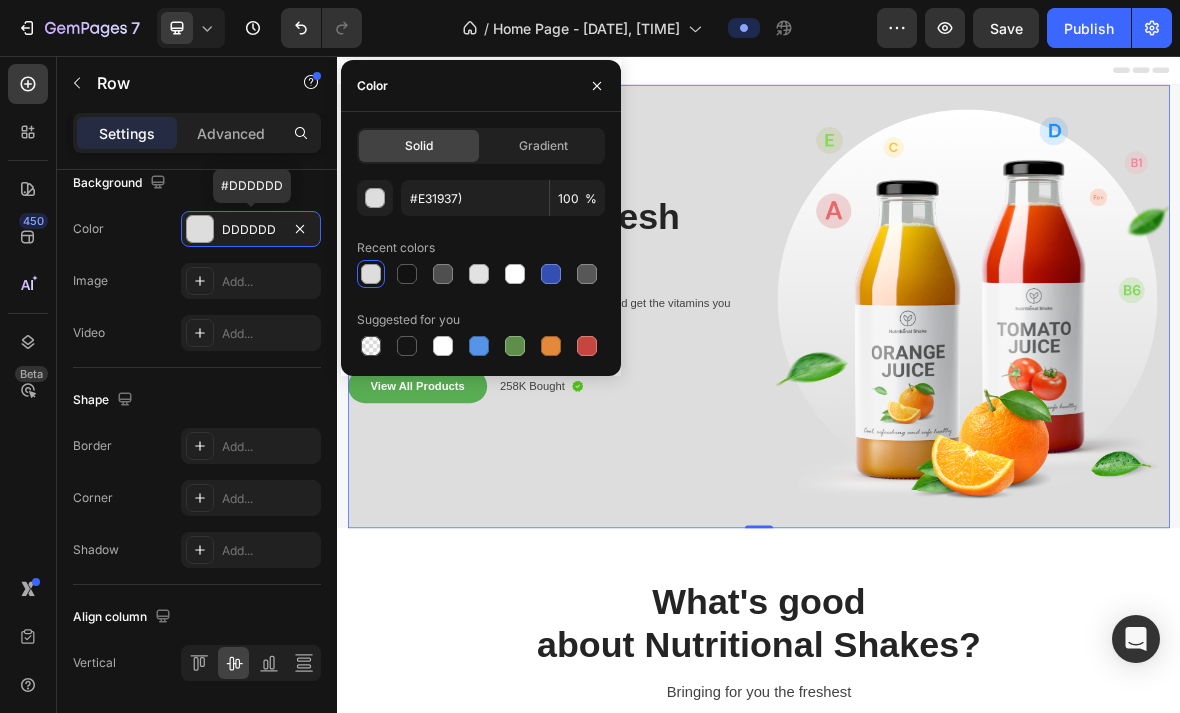 type on "DDDDDD" 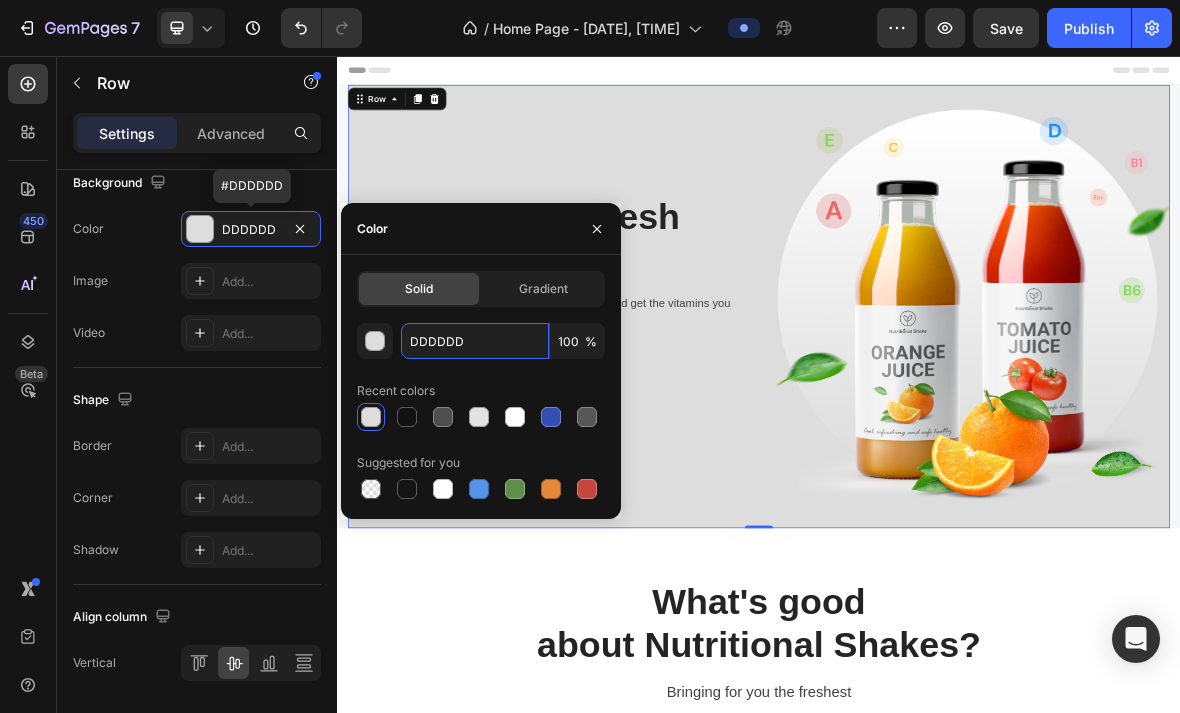 click on "DDDDDD" at bounding box center [475, 341] 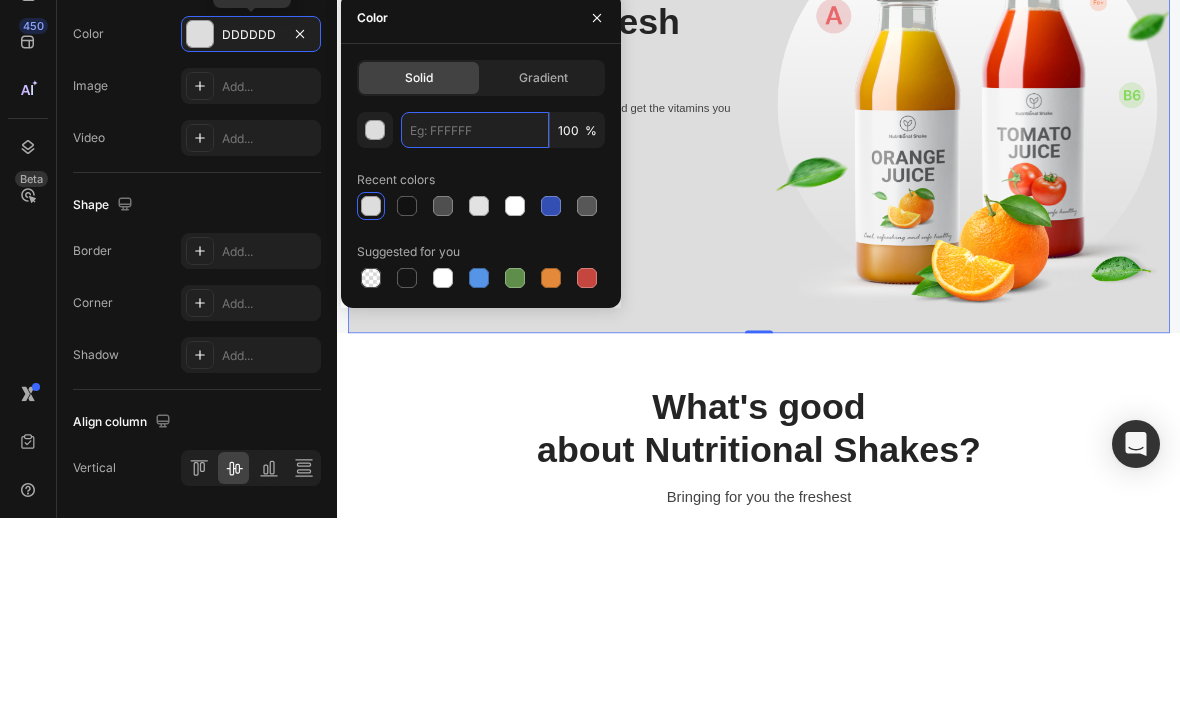 paste on "#E31937)" 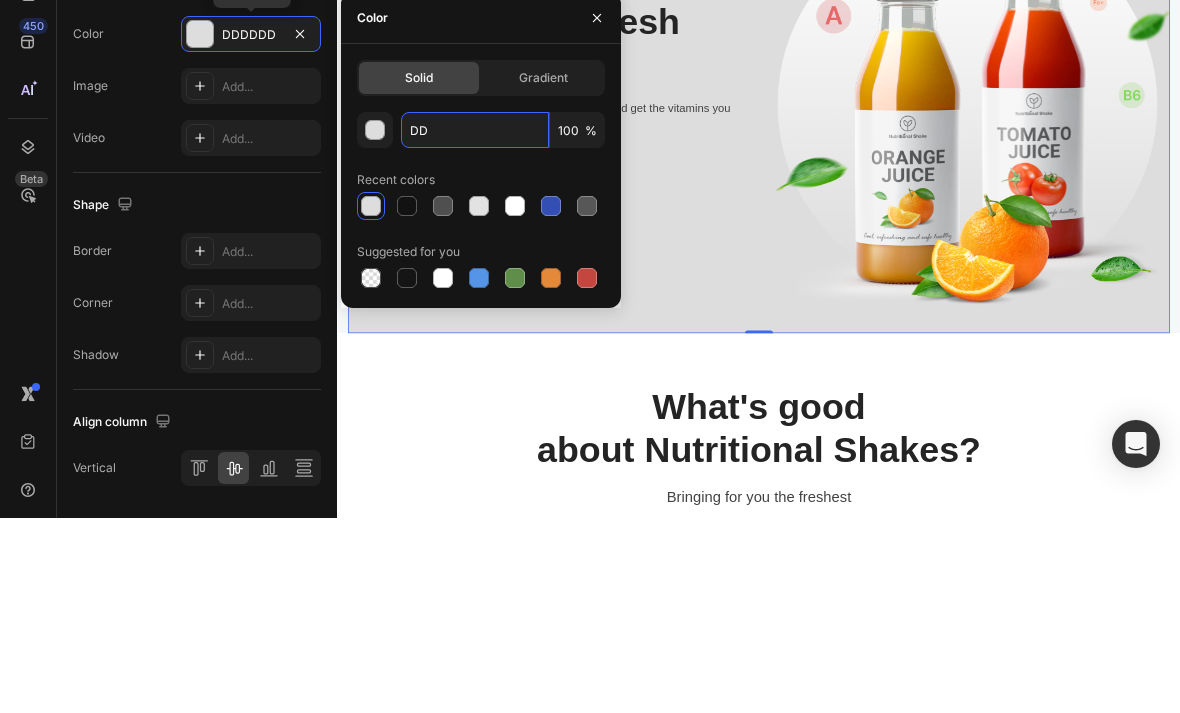 type on "D" 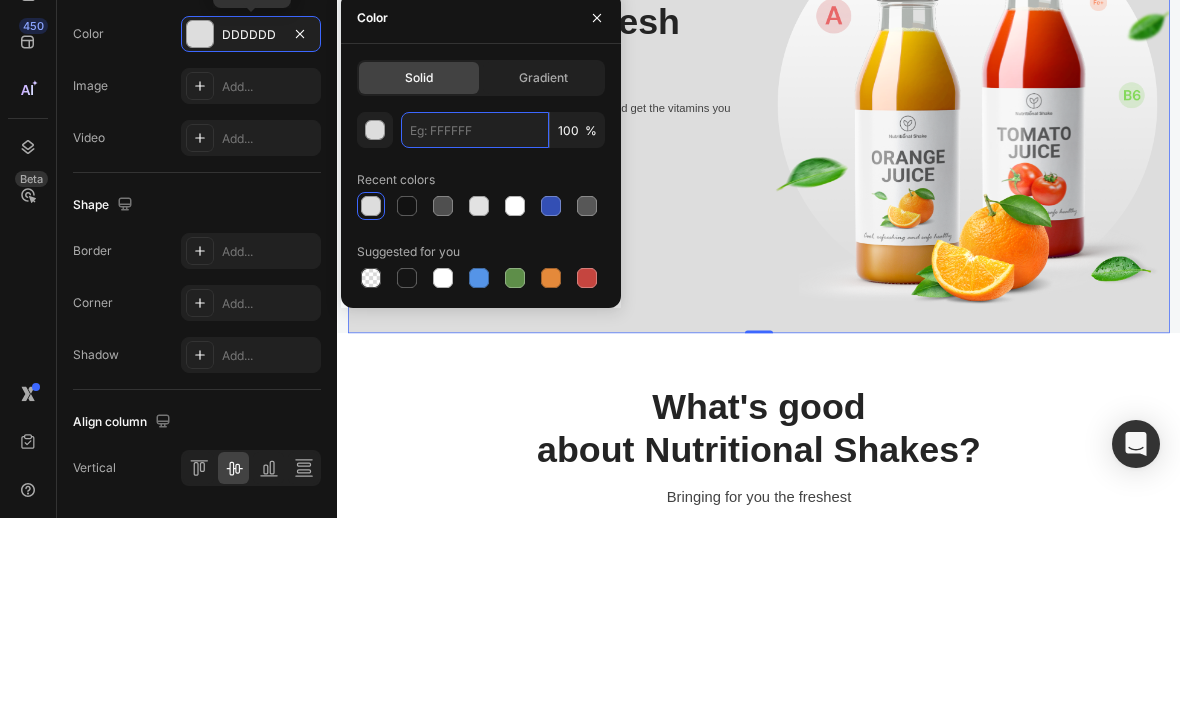 click at bounding box center (475, 325) 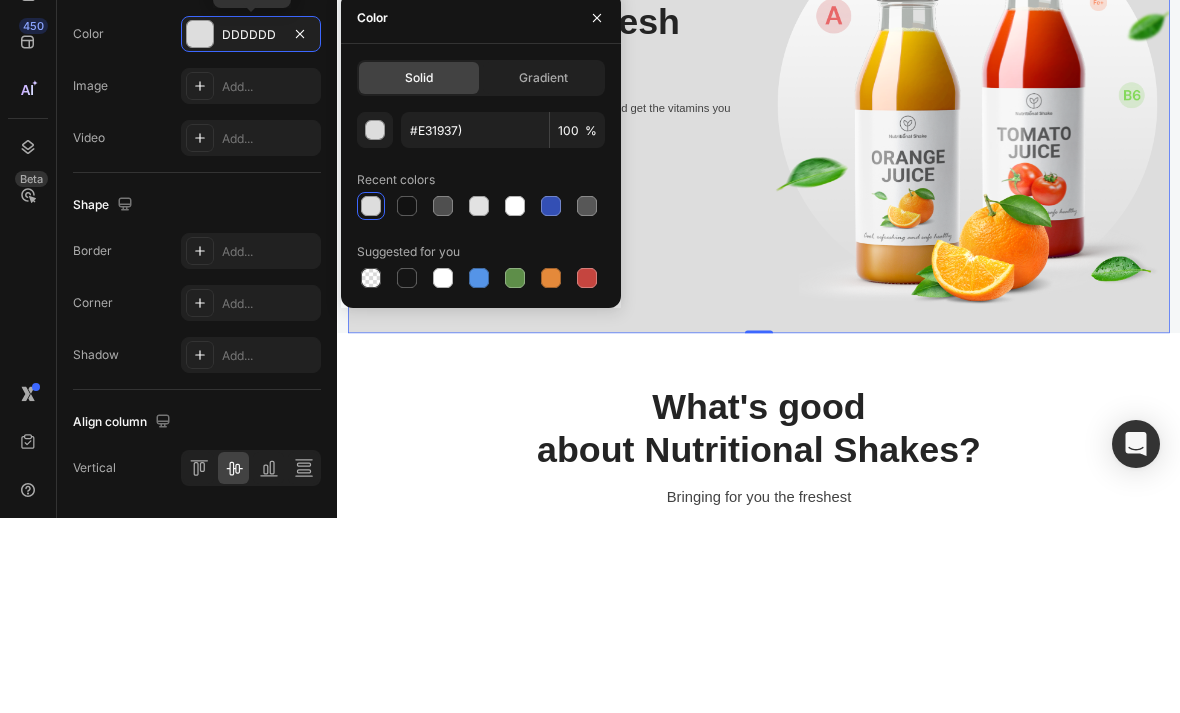type on "DDDDDD" 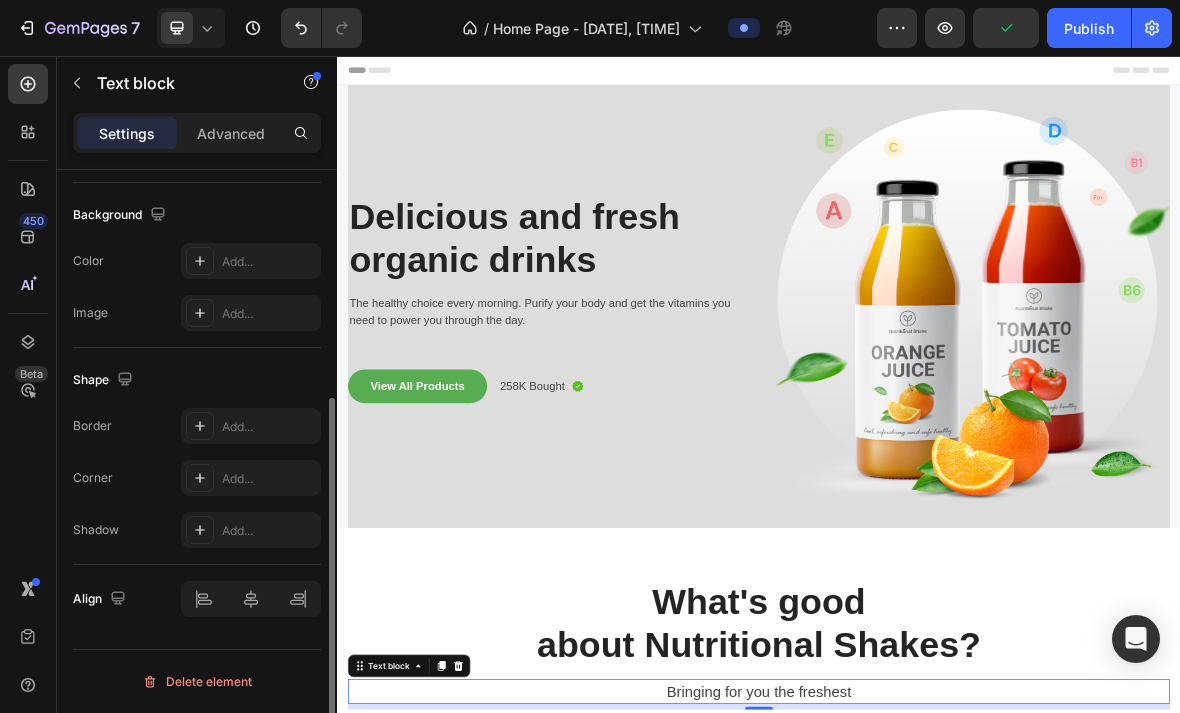 scroll, scrollTop: 0, scrollLeft: 0, axis: both 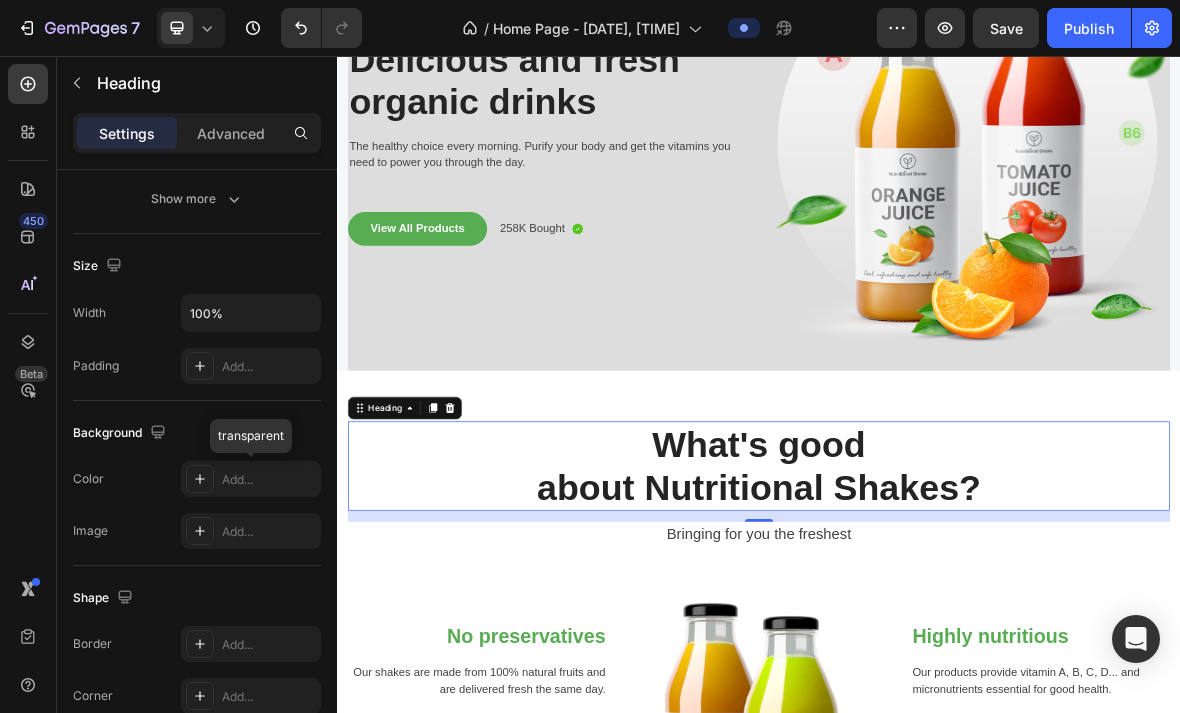 click 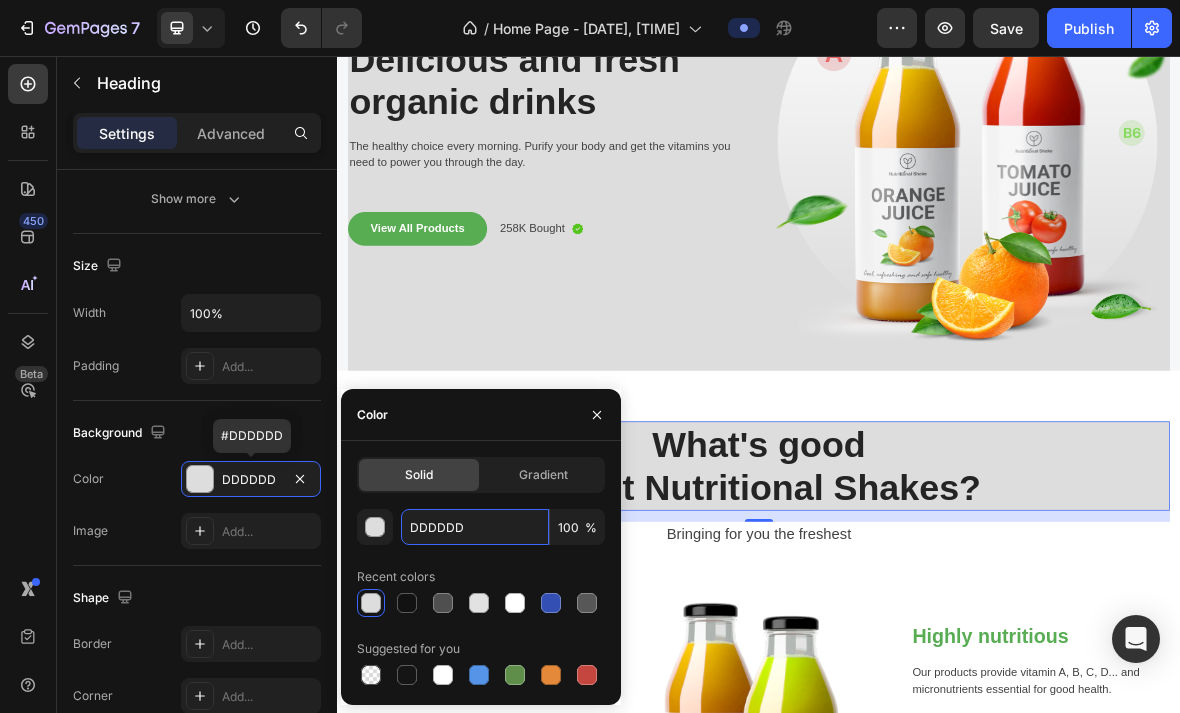 click on "DDDDDD" at bounding box center (475, 527) 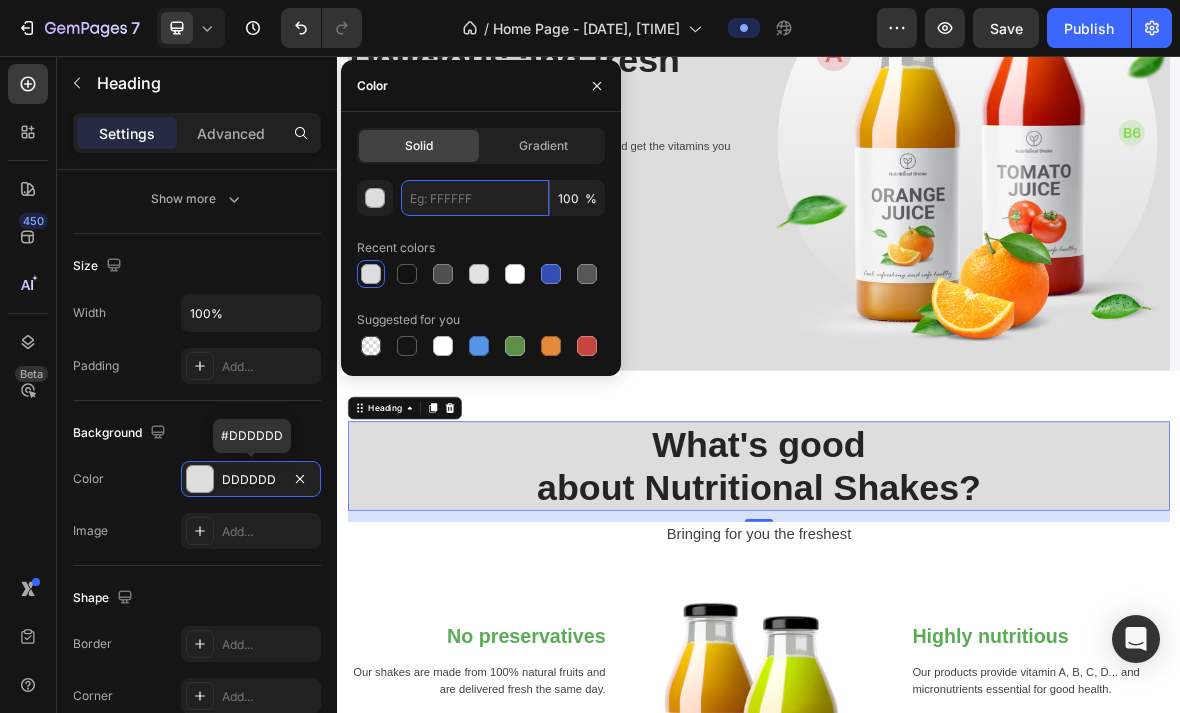 paste on "#E31937)" 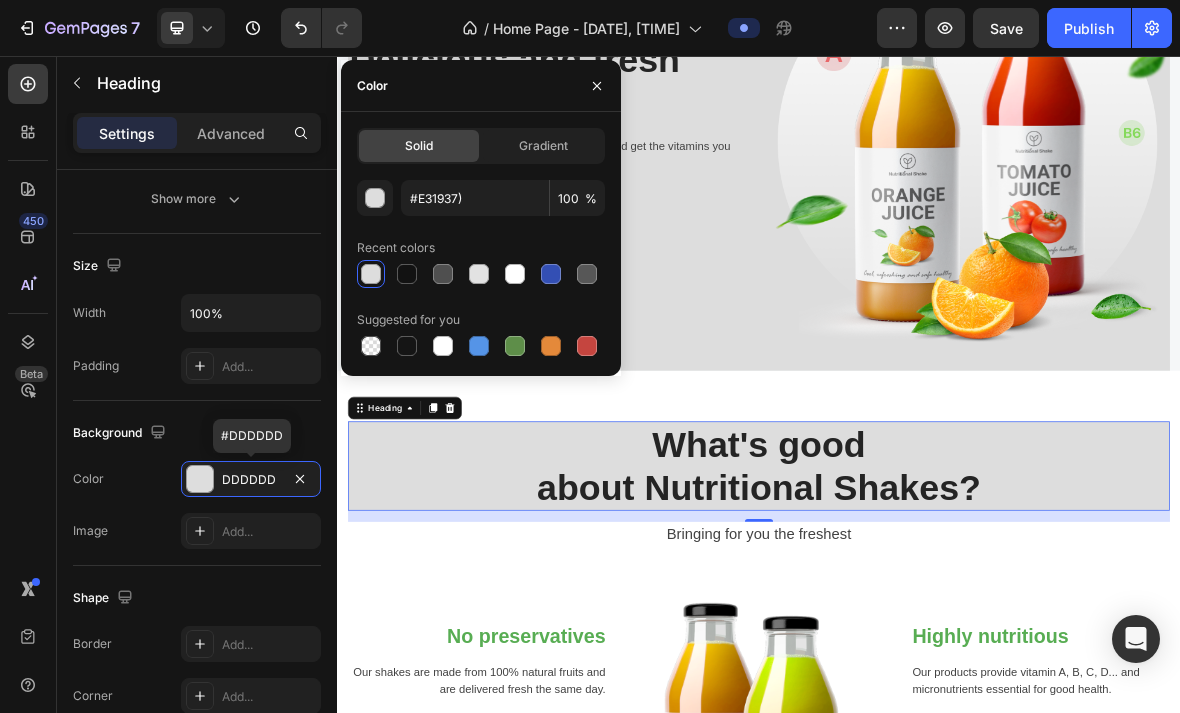 type on "DDDDDD" 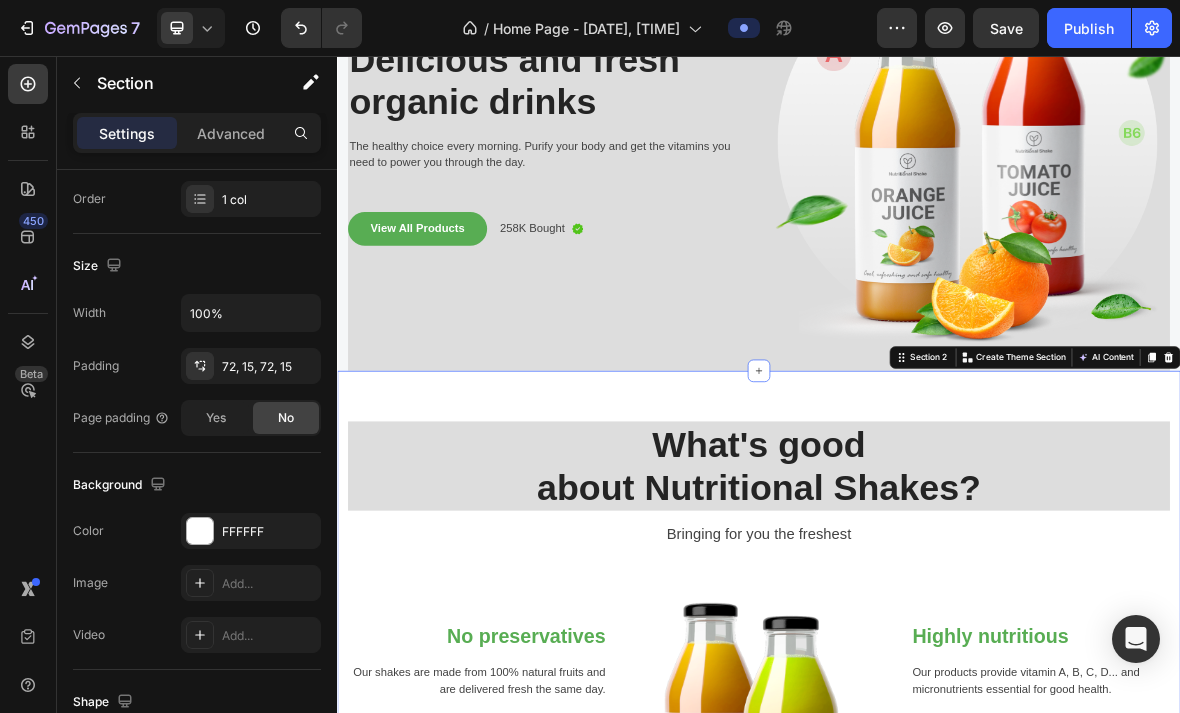 scroll, scrollTop: 0, scrollLeft: 0, axis: both 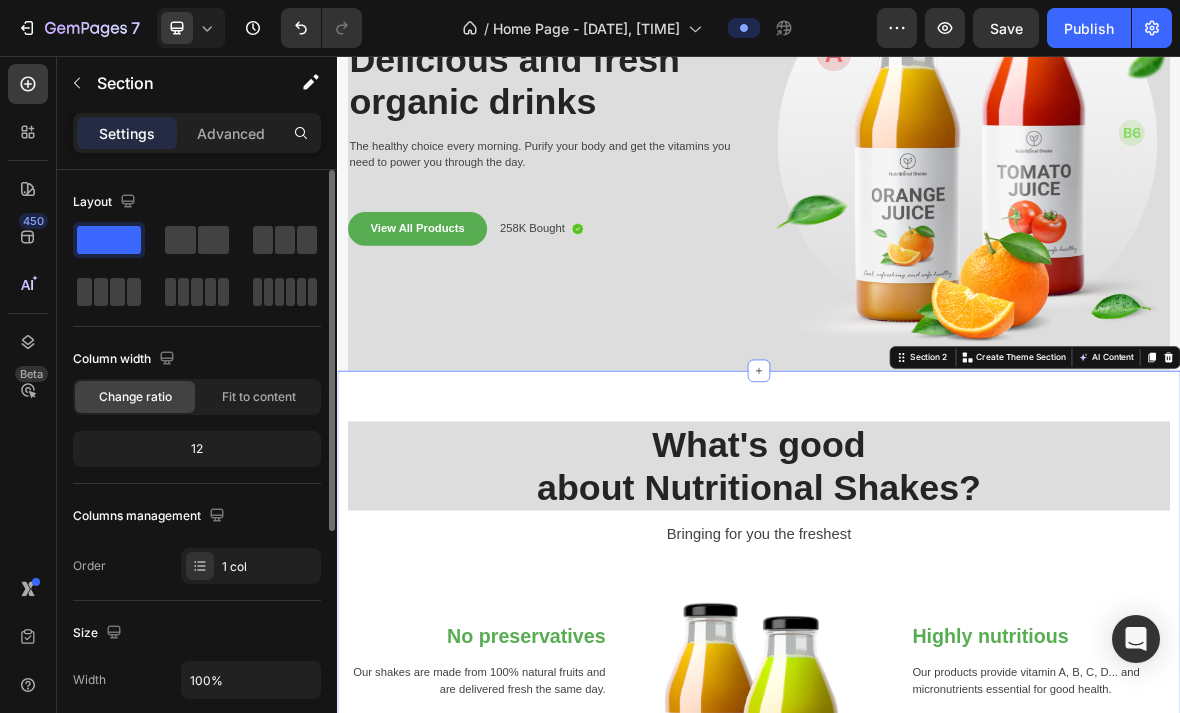 click on "What's good about Nutritional Shakes? Heading Bringing for you the freshest Text block Row No preservatives Heading Our shakes are made from 100% natural fruits and are delivered fresh the same day. Text block Row No added sugar Heading The sugar in our shakes is all natural. Text block Row Image Highly nutritious Heading Our products provide vitamin A, B, C, D... and micronutrients essential for good health. Text block Row Delivered fresh Heading Our shakes are made and delivered the same day. Text block Row Row Section 2   You can create reusable sections Create Theme Section AI Content Write with GemAI What would you like to describe here? Tone and Voice Persuasive Product The 30-Day Total Health Turnaround/Learn how to keep your body healthy Show more Generate" at bounding box center [937, 923] 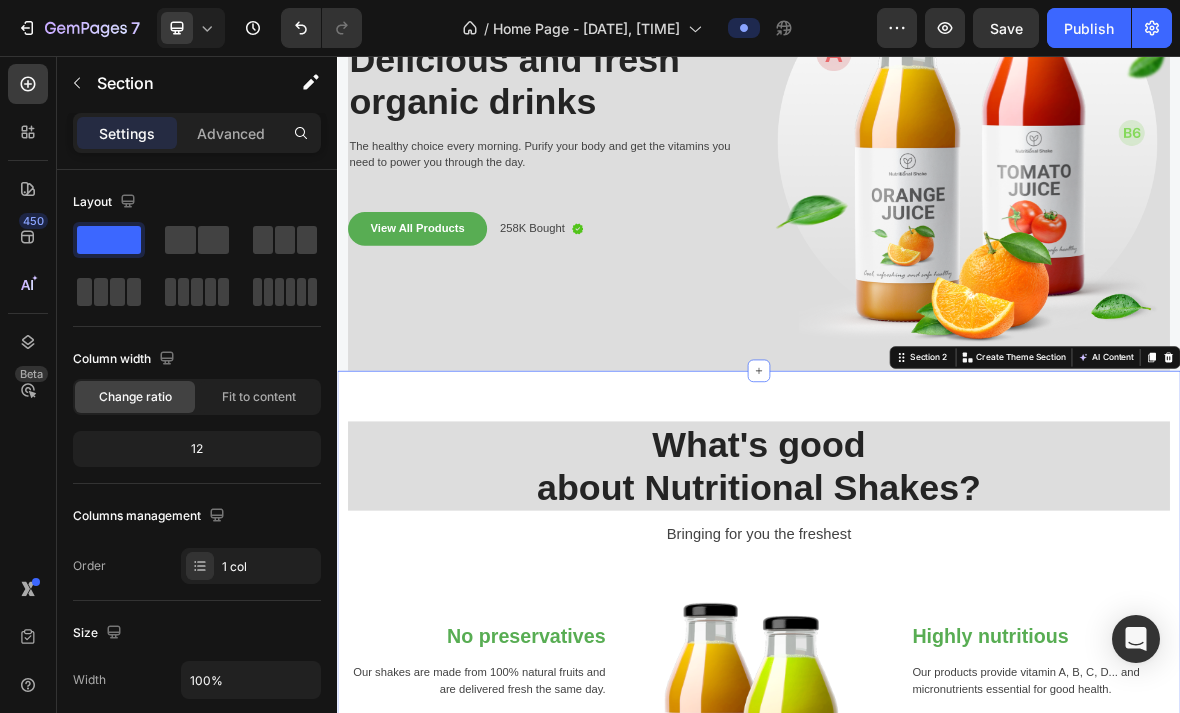click on "What's good about Nutritional Shakes? Heading Bringing for you the freshest Text block Row No preservatives Heading Our shakes are made from 100% natural fruits and are delivered fresh the same day. Text block Row No added sugar Heading The sugar in our shakes is all natural. Text block Row Image Highly nutritious Heading Our products provide vitamin A, B, C, D... and micronutrients essential for good health. Text block Row Delivered fresh Heading Our shakes are made and delivered the same day. Text block Row Row" at bounding box center [937, 923] 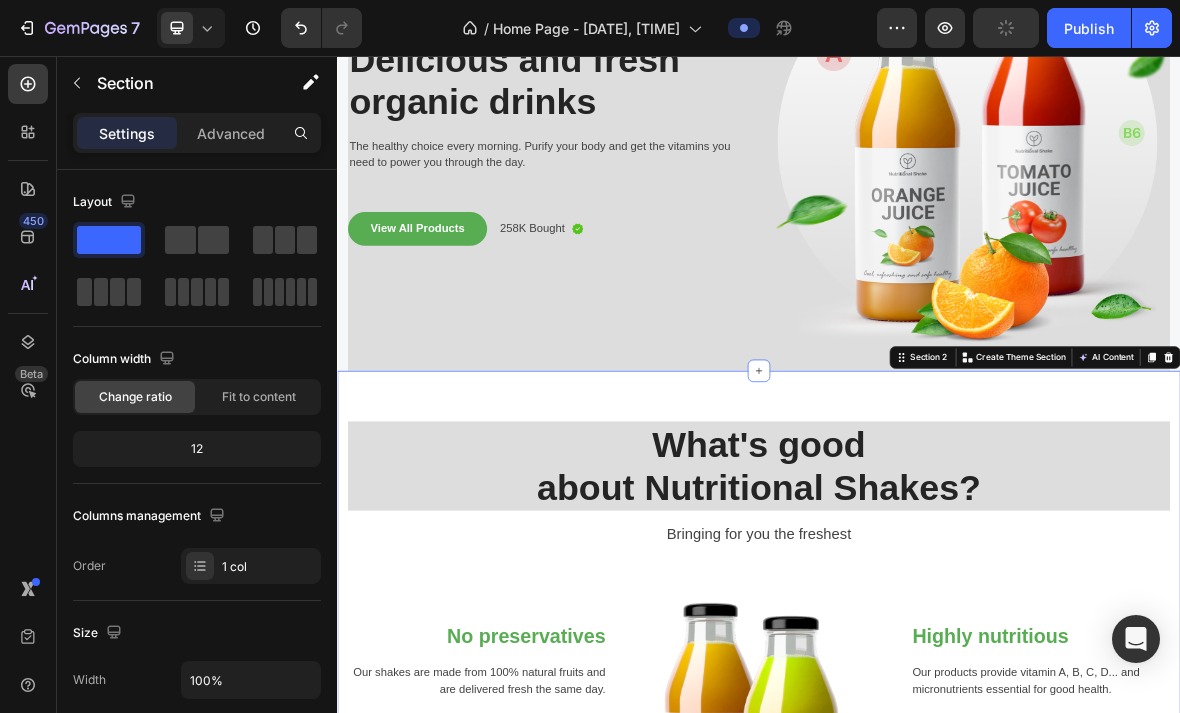 click on "What's good about Nutritional Shakes? Heading Bringing for you the freshest Text block Row No preservatives Heading Our shakes are made from 100% natural fruits and are delivered fresh the same day. Text block Row No added sugar Heading The sugar in our shakes is all natural. Text block Row Image Highly nutritious Heading Our products provide vitamin A, B, C, D... and micronutrients essential for good health. Text block Row Delivered fresh Heading Our shakes are made and delivered the same day. Text block Row Row" at bounding box center [937, 923] 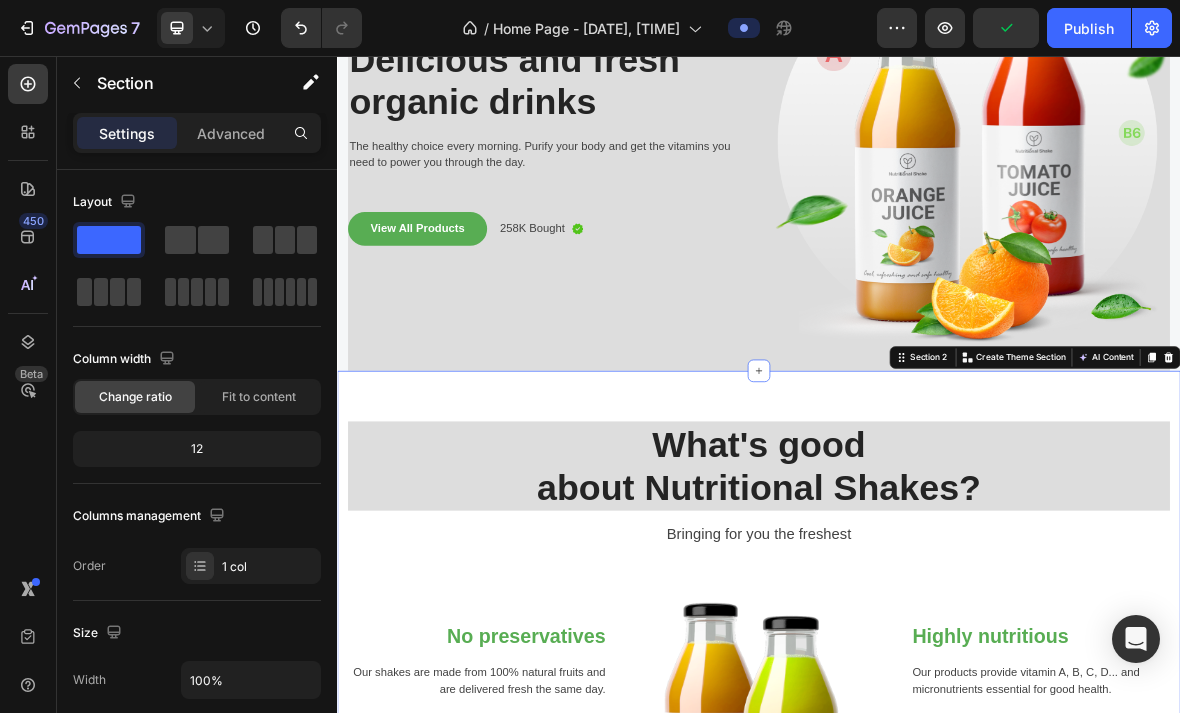 click on "What's good about Nutritional Shakes? Heading Bringing for you the freshest Text block Row No preservatives Heading Our shakes are made from 100% natural fruits and are delivered fresh the same day. Text block Row No added sugar Heading The sugar in our shakes is all natural. Text block Row Image Highly nutritious Heading Our products provide vitamin A, B, C, D... and micronutrients essential for good health. Text block Row Delivered fresh Heading Our shakes are made and delivered the same day. Text block Row Row" at bounding box center (937, 923) 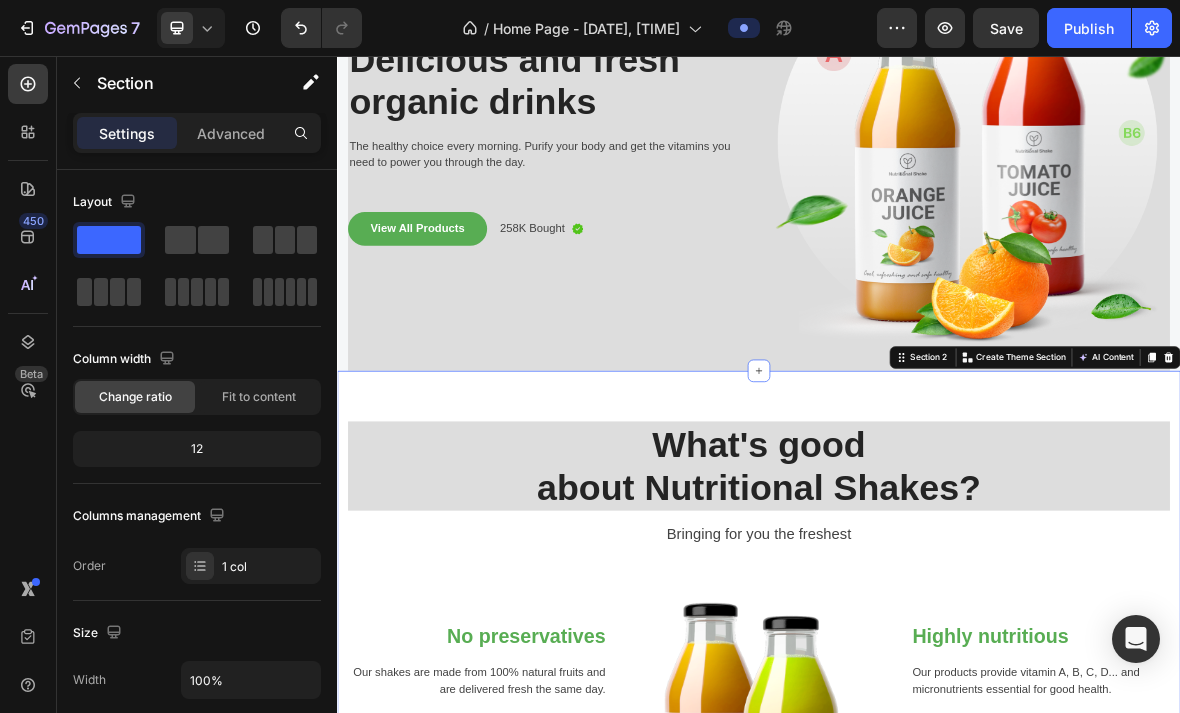 click on "What's good about Nutritional Shakes? Heading Bringing for you the freshest Text block Row No preservatives Heading Our shakes are made from 100% natural fruits and are delivered fresh the same day. Text block Row No added sugar Heading The sugar in our shakes is all natural. Text block Row Image Highly nutritious Heading Our products provide vitamin A, B, C, D... and micronutrients essential for good health. Text block Row Delivered fresh Heading Our shakes are made and delivered the same day. Text block Row Row Section 2   You can create reusable sections Create Theme Section AI Content Write with GemAI What would you like to describe here? Tone and Voice Persuasive Product The 30-Day Total Health Turnaround/Learn how to keep your body healthy Show more Generate" at bounding box center [937, 923] 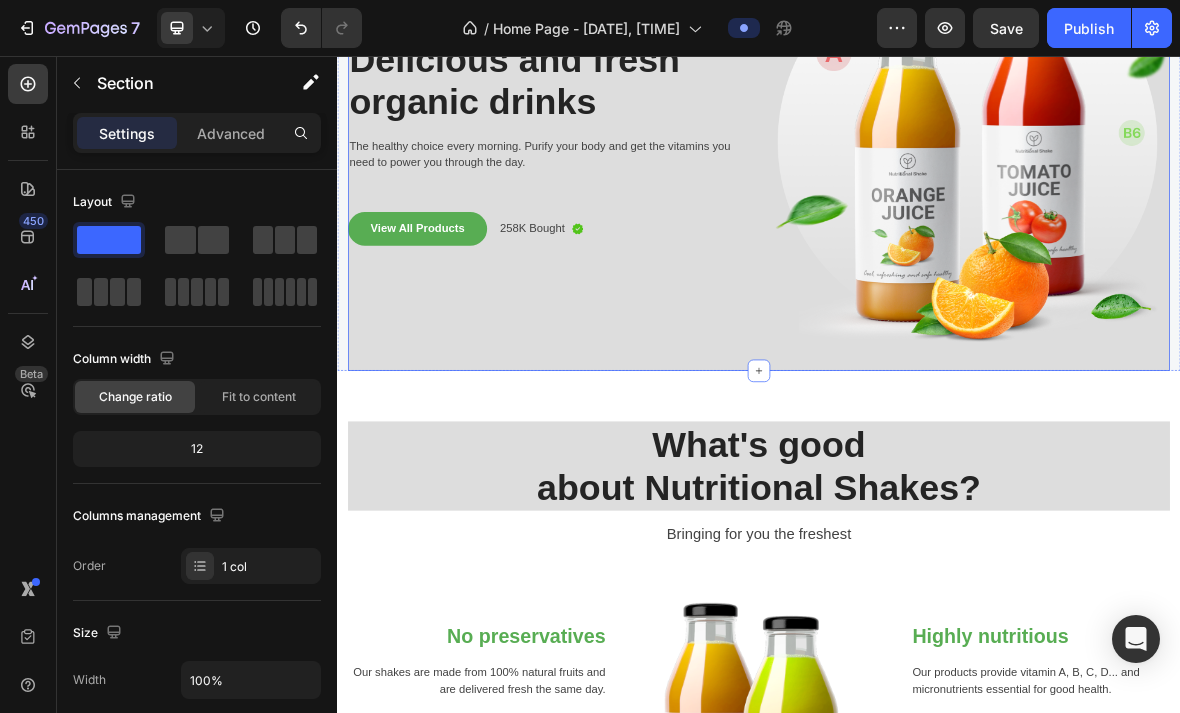 click on "Delicious and fresh organic drinks Heading The healthy choice every morning. Purify your body and get the vitamins you need to power you through the day. Text block View All Products  Button 258K Bought Text block Image Row Image Row Section 1   You can create reusable sections Create Theme Section AI Content Write with GemAI What would you like to describe here? Tone and Voice Persuasive Product The 30-Day Total Health Turnaround/Learn how to keep your body healthy Show more Generate" at bounding box center [937, 188] 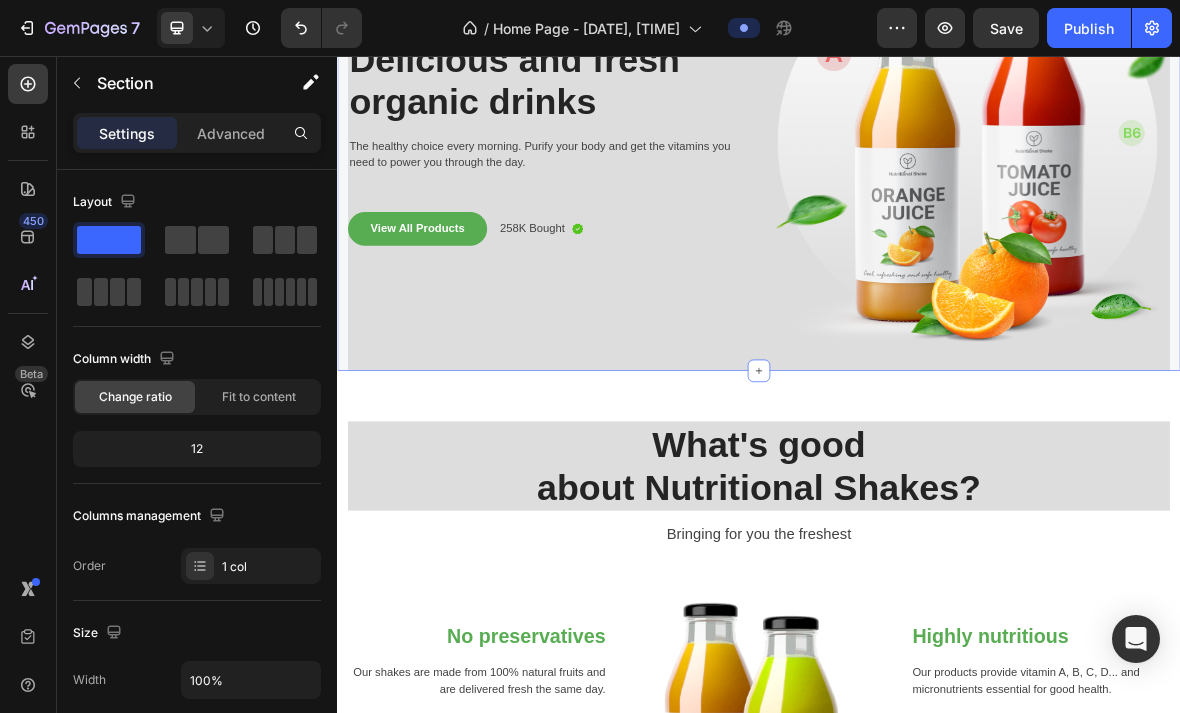 click on "Delicious and fresh organic drinks Heading The healthy choice every morning. Purify your body and get the vitamins you need to power you through the day. Text block View All Products  Button 258K Bought Text block Image Row Image Row Section 1   You can create reusable sections Create Theme Section AI Content Write with GemAI What would you like to describe here? Tone and Voice Persuasive Product The 30-Day Total Health Turnaround/Learn how to keep your body healthy Show more Generate" at bounding box center (937, 188) 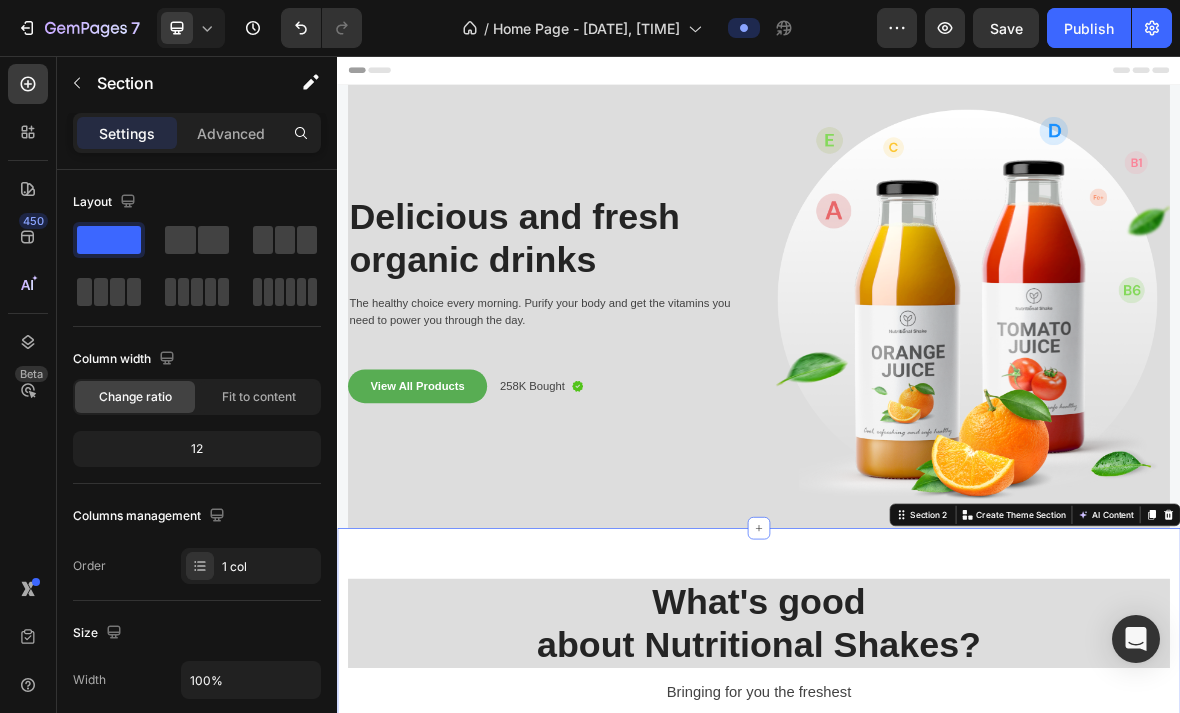 scroll, scrollTop: 0, scrollLeft: 0, axis: both 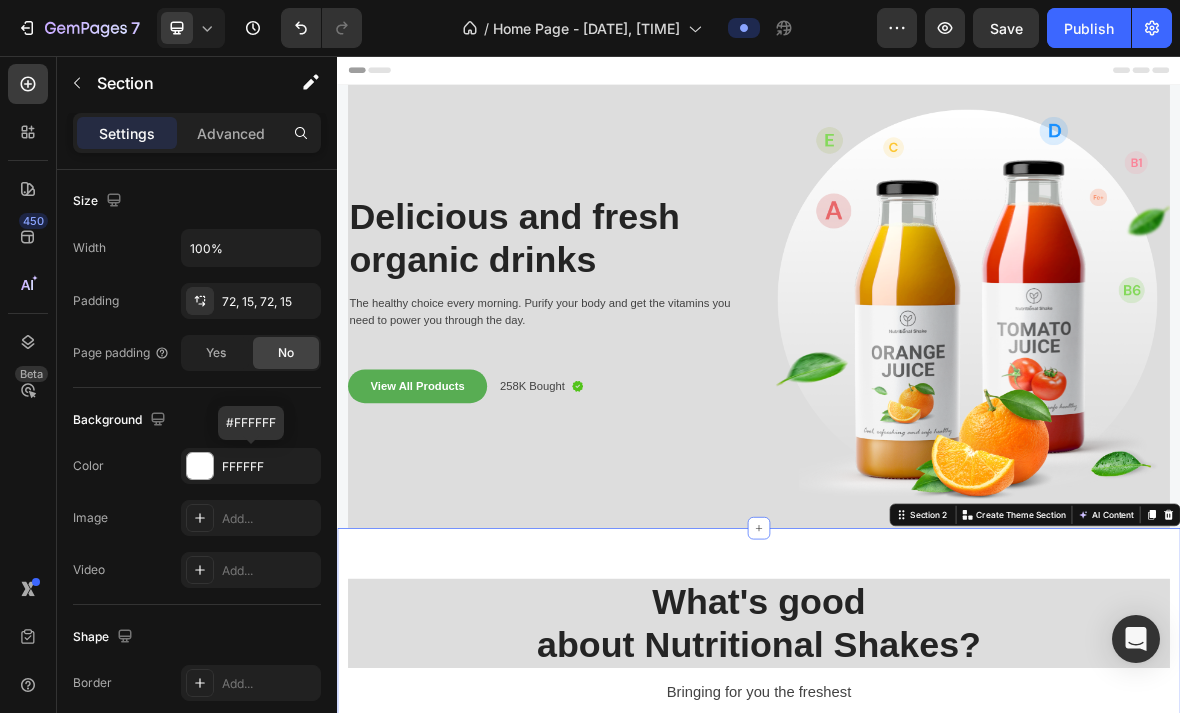 click on "FFFFFF" at bounding box center [269, 467] 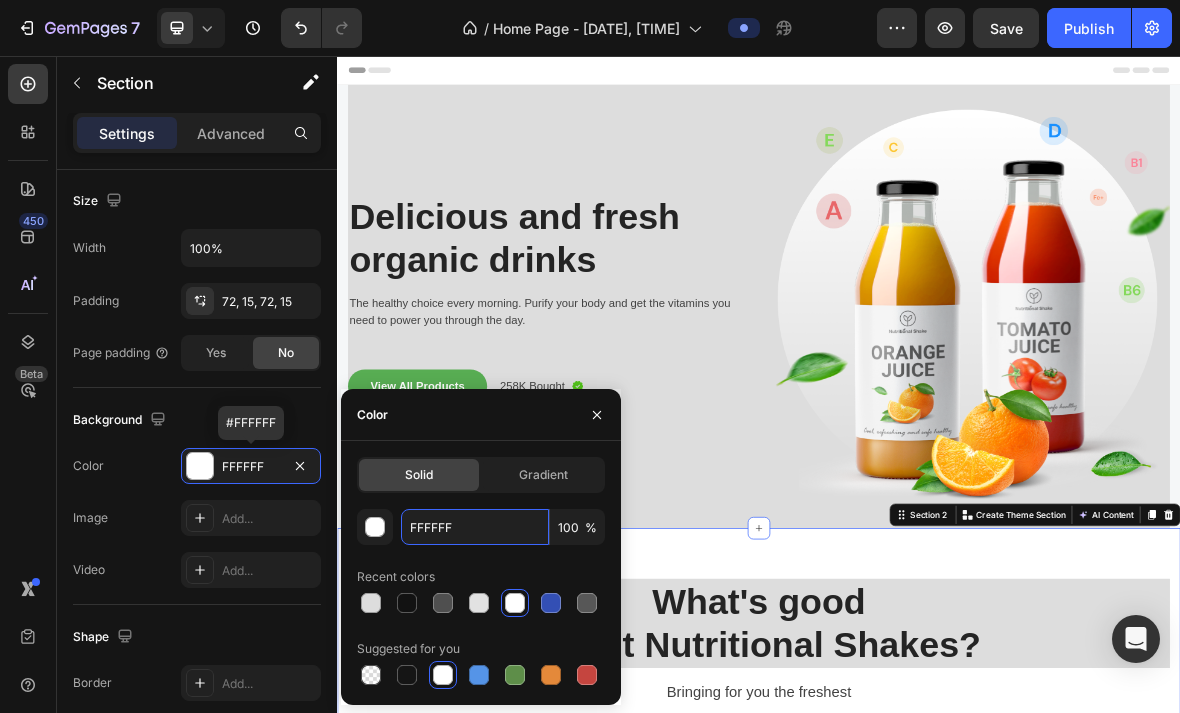 click on "FFFFFF" at bounding box center [475, 527] 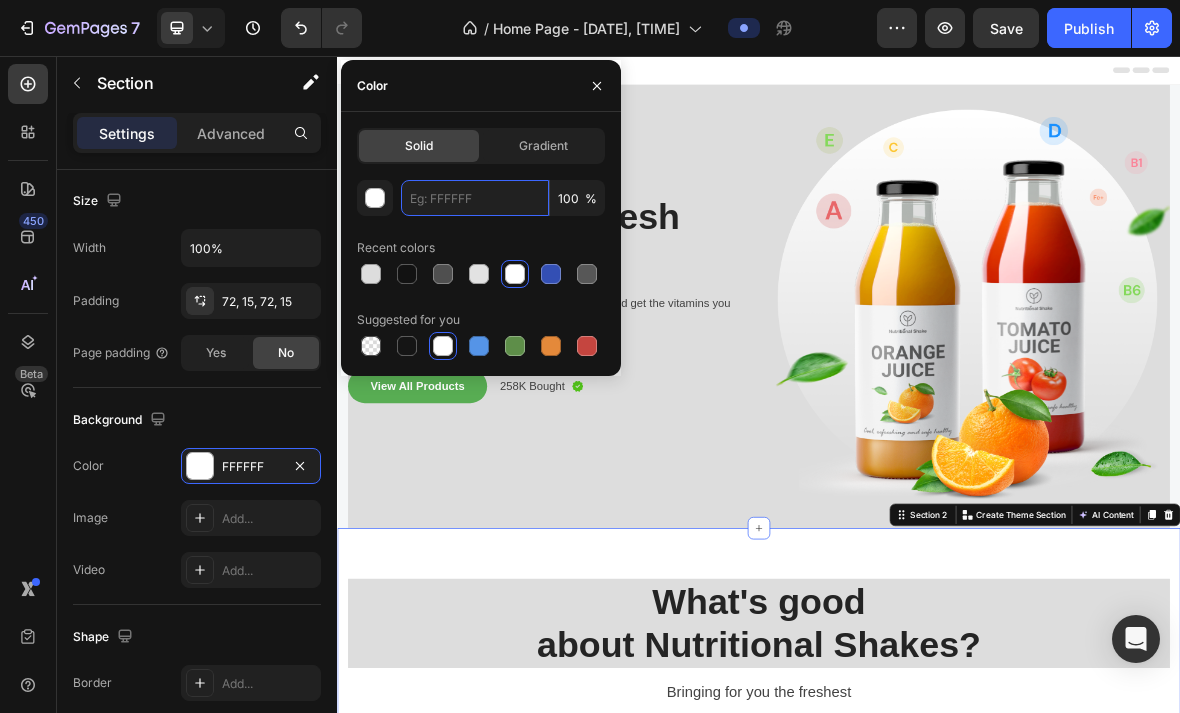 click at bounding box center (475, 198) 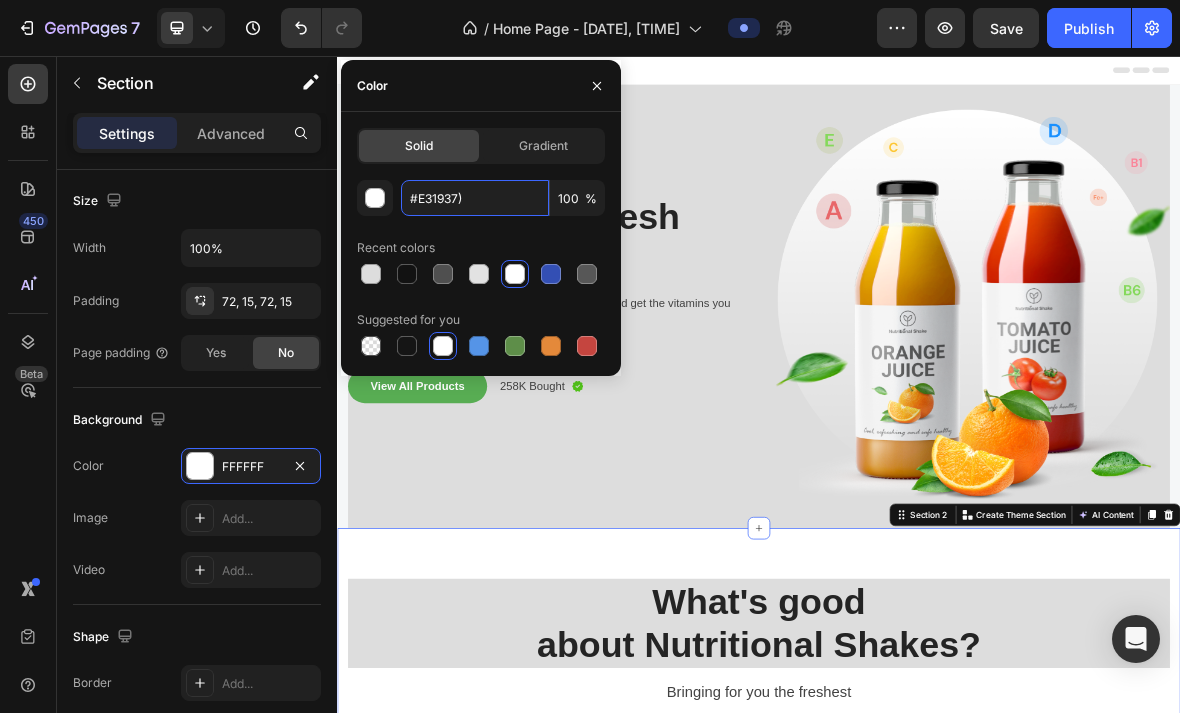 type on "FFFFFF" 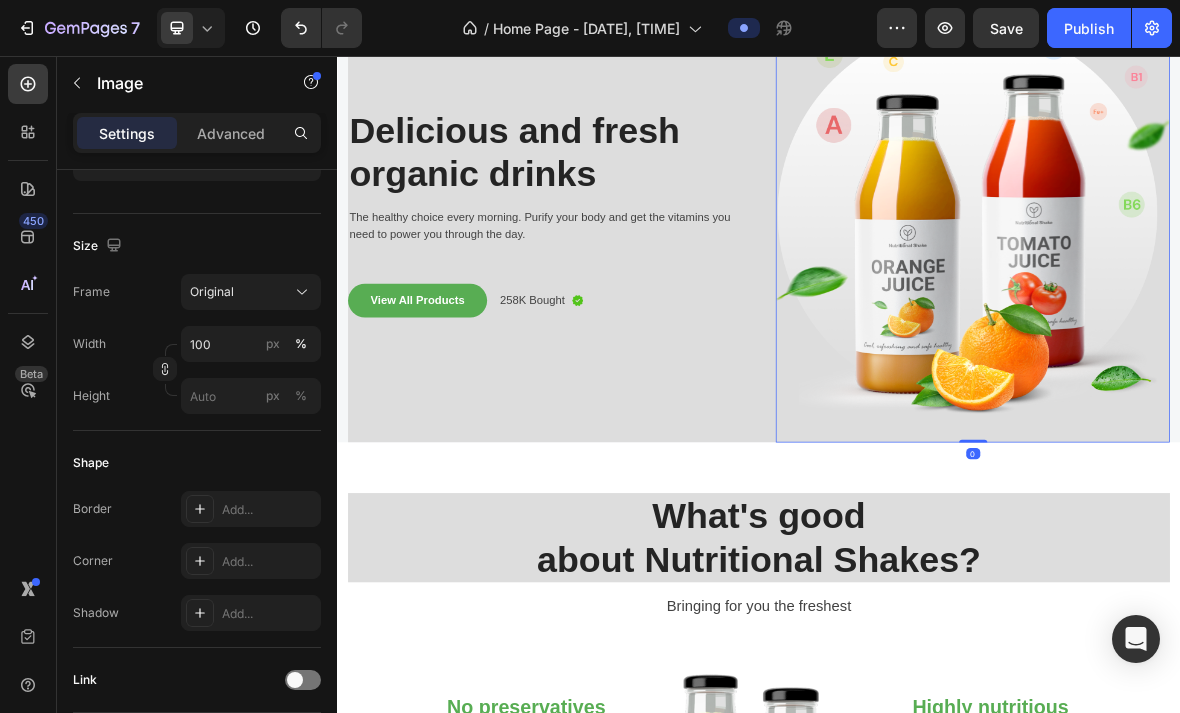 scroll, scrollTop: 195, scrollLeft: 0, axis: vertical 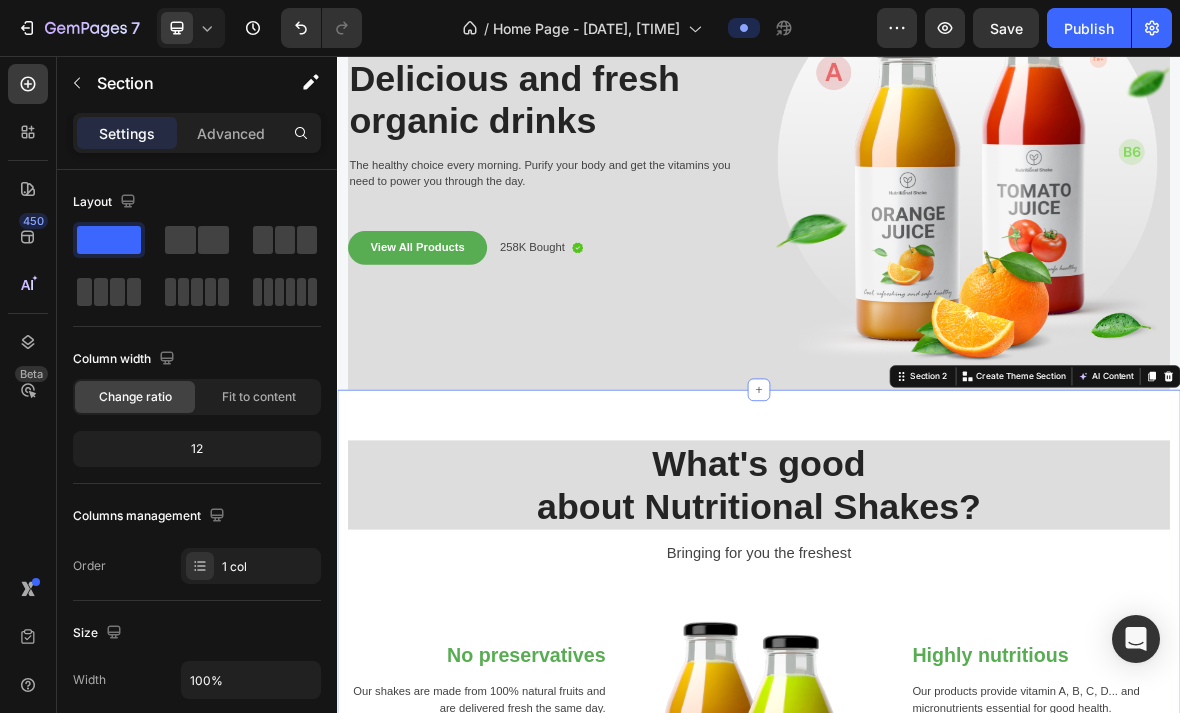 click on "What's good about Nutritional Shakes? Heading Bringing for you the freshest Text block Row No preservatives Heading Our shakes are made from 100% natural fruits and are delivered fresh the same day. Text block Row No added sugar Heading The sugar in our shakes is all natural. Text block Row Image Highly nutritious Heading Our products provide vitamin A, B, C, D... and micronutrients essential for good health. Text block Row Delivered fresh Heading Our shakes are made and delivered the same day. Text block Row Row Section 2   You can create reusable sections Create Theme Section AI Content Write with GemAI What would you like to describe here? Tone and Voice Persuasive Product The 30-Day Total Health Turnaround/Learn how to keep your body healthy Show more Generate" at bounding box center (937, 950) 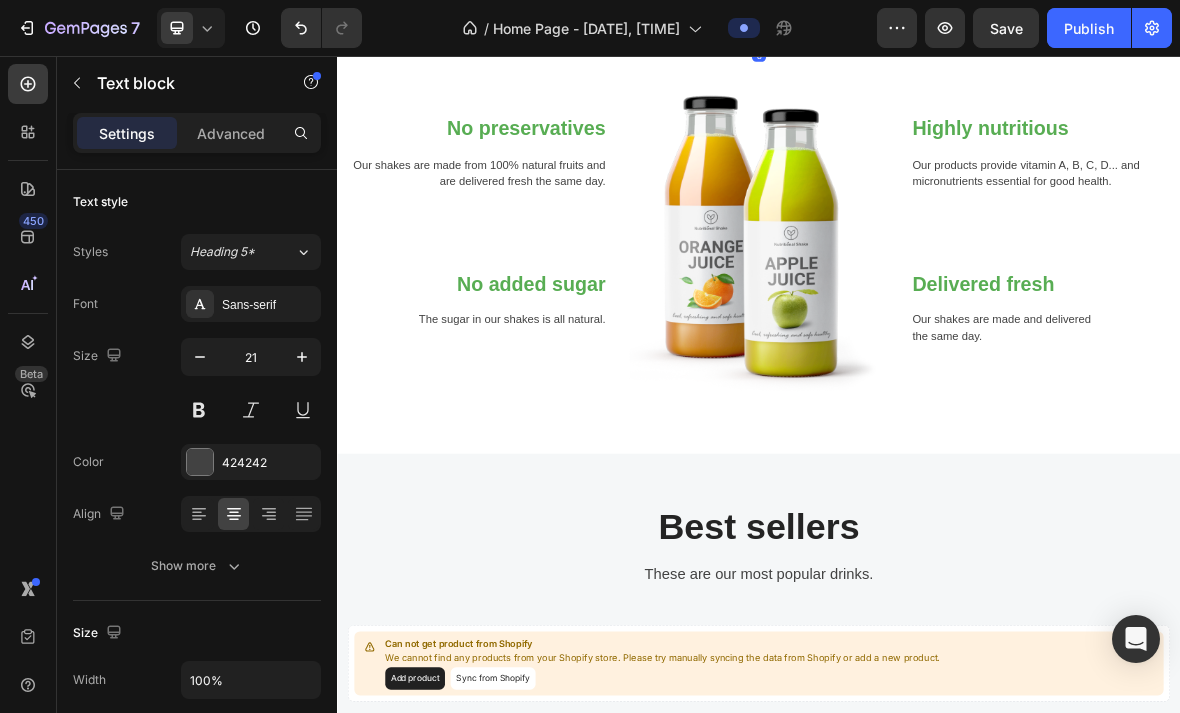 scroll, scrollTop: 949, scrollLeft: 0, axis: vertical 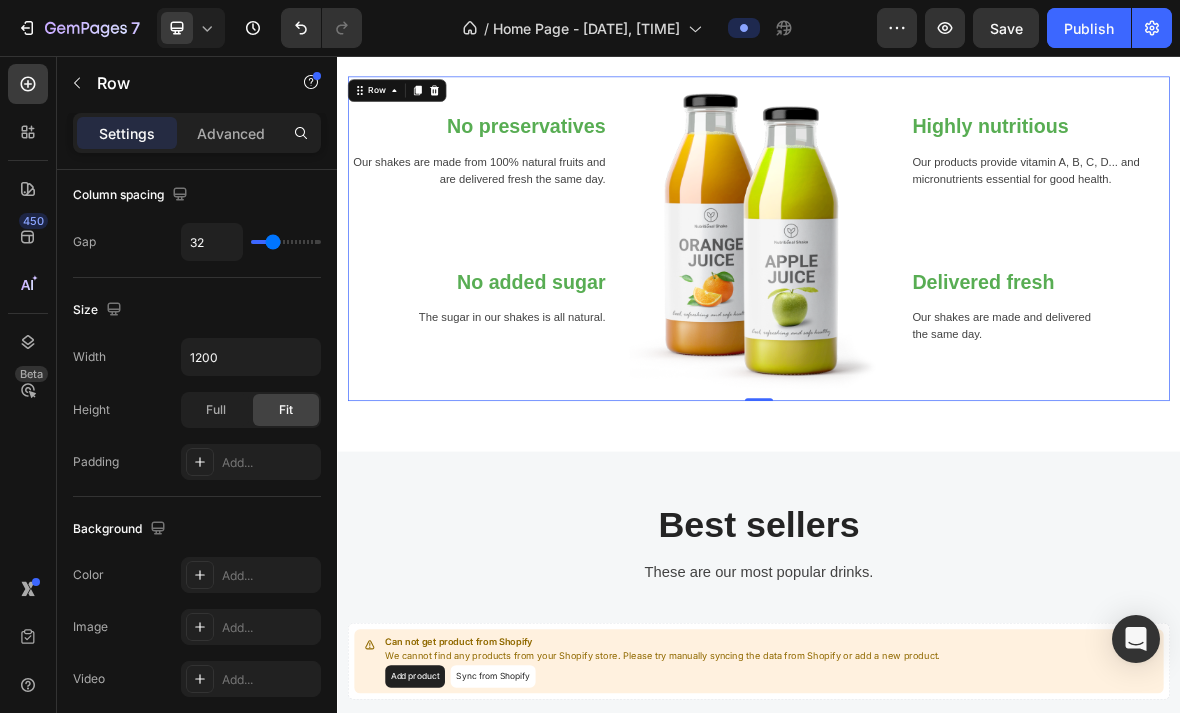 click at bounding box center [200, 575] 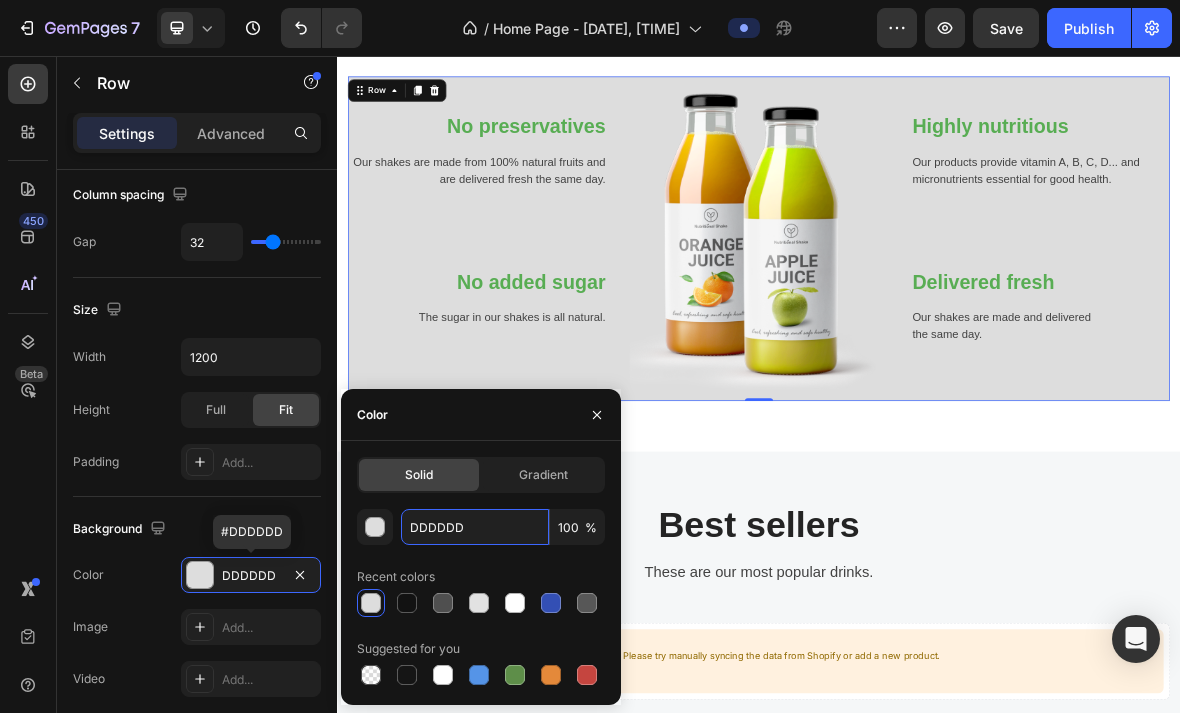 click on "DDDDDD" at bounding box center [475, 527] 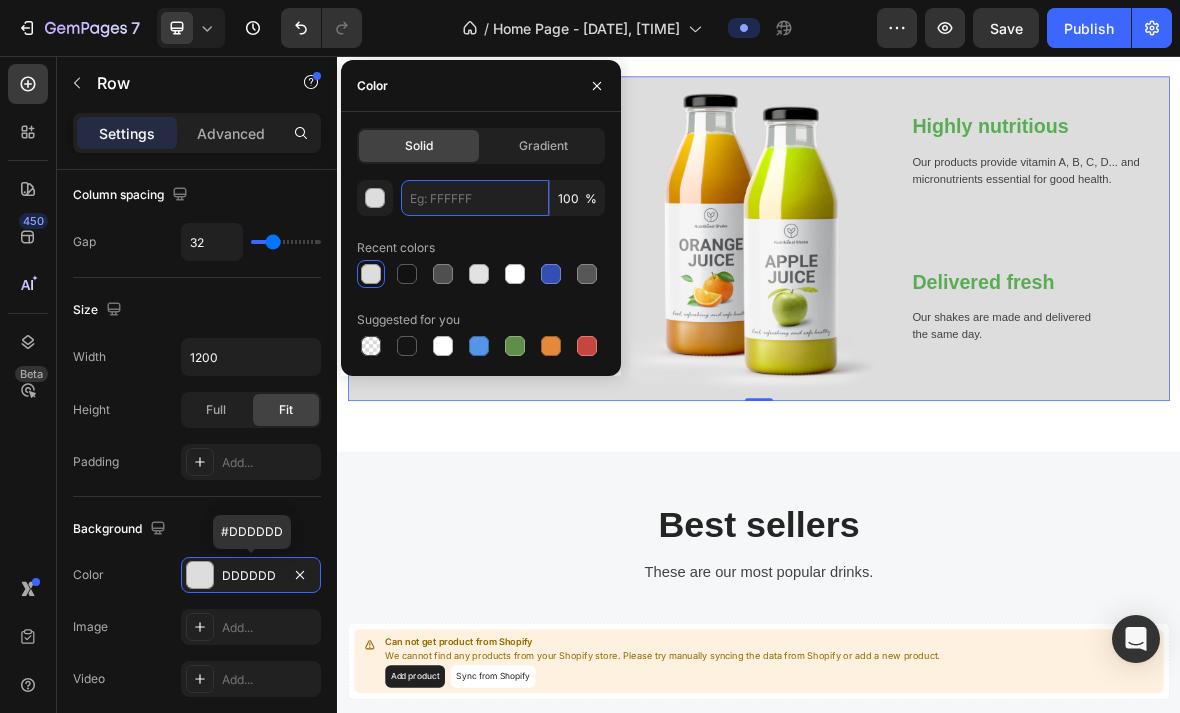 click at bounding box center (475, 198) 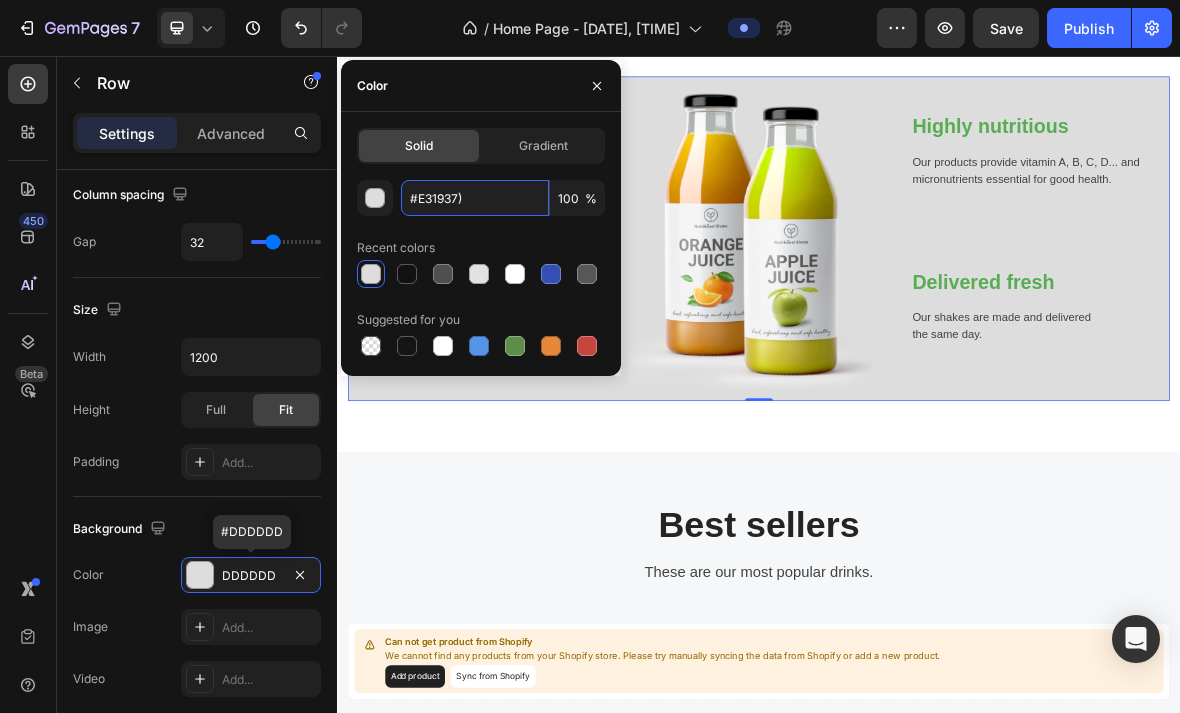 type on "DDDDDD" 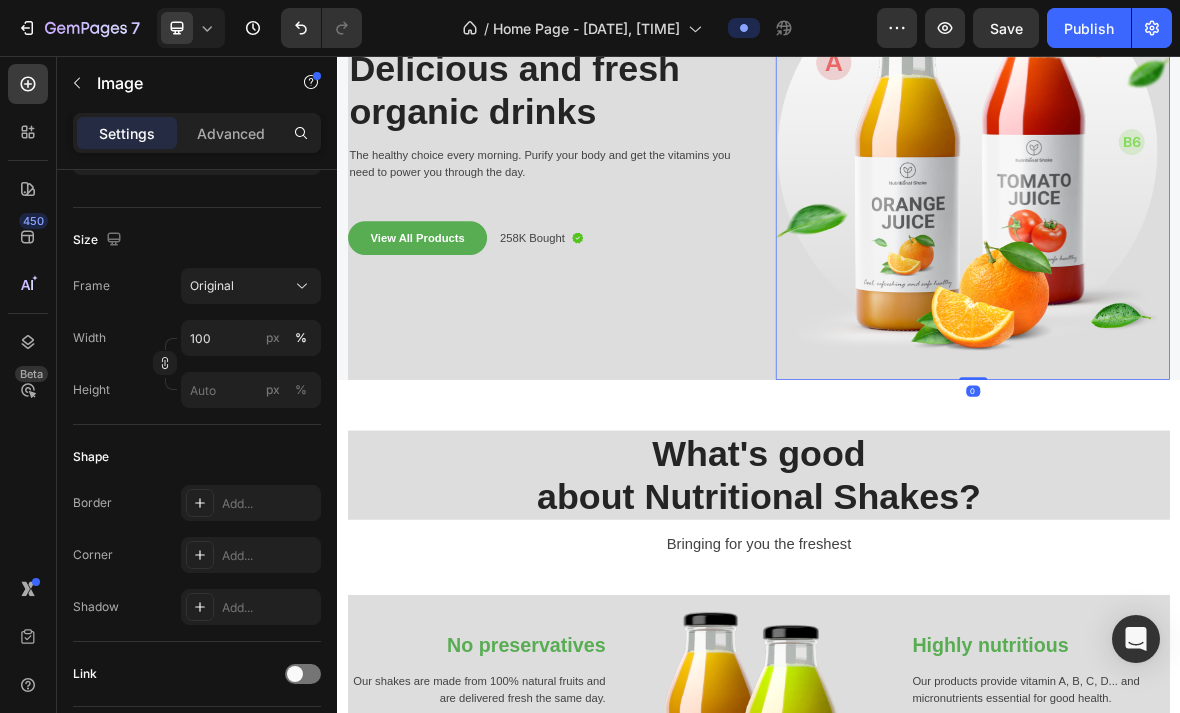 scroll, scrollTop: 197, scrollLeft: 0, axis: vertical 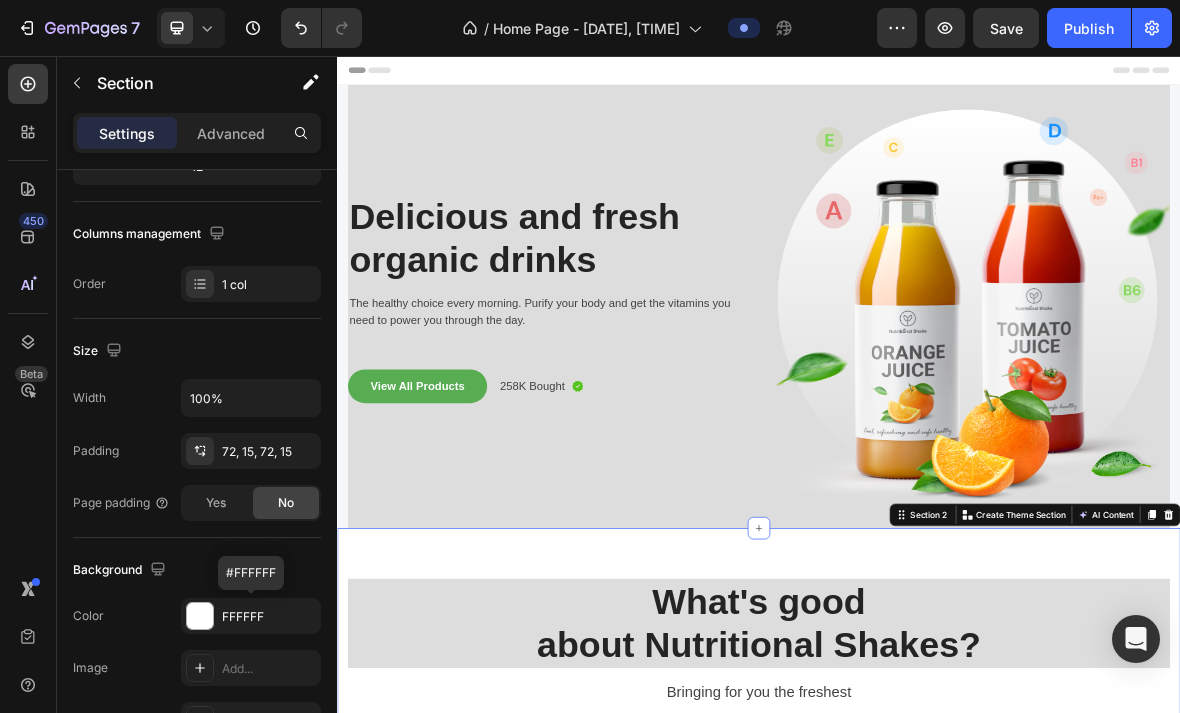 click at bounding box center [200, 616] 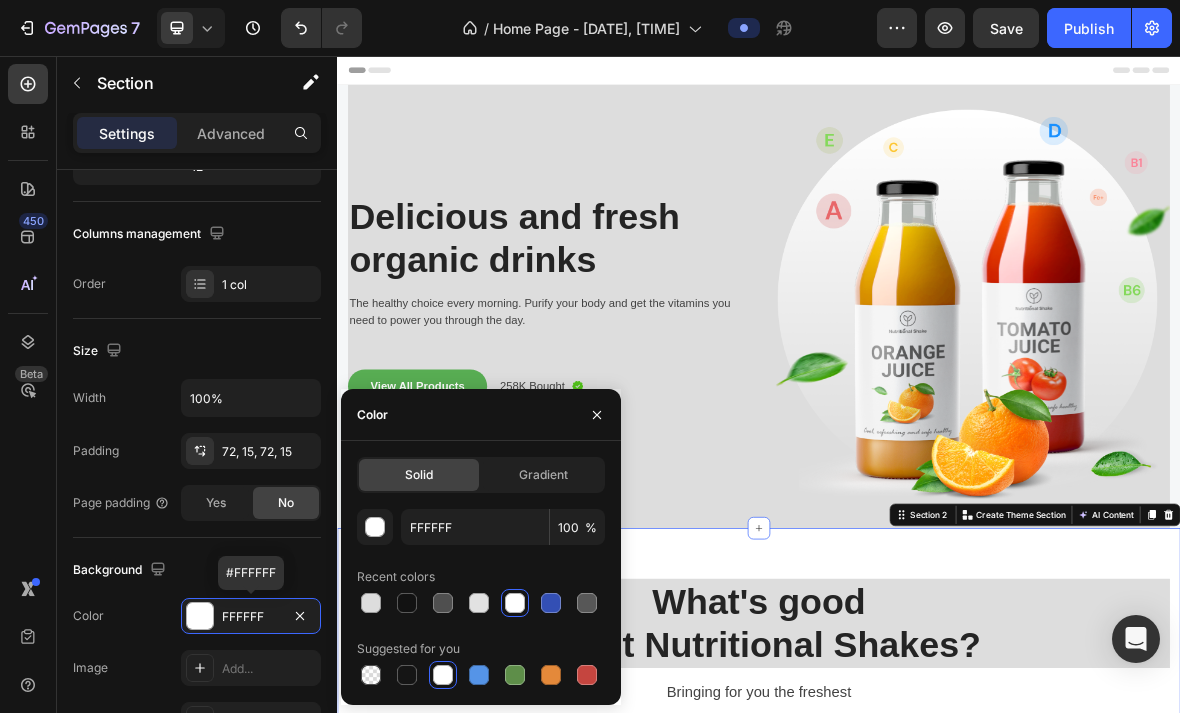 click 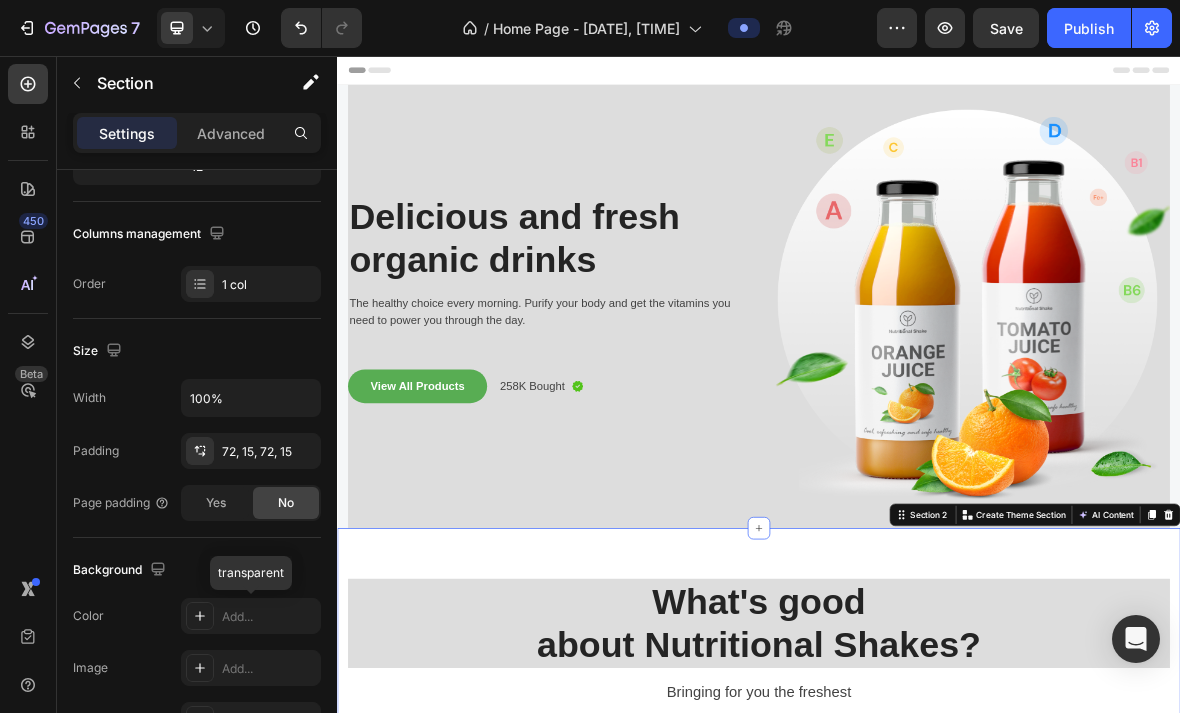 click on "Add..." at bounding box center (269, 617) 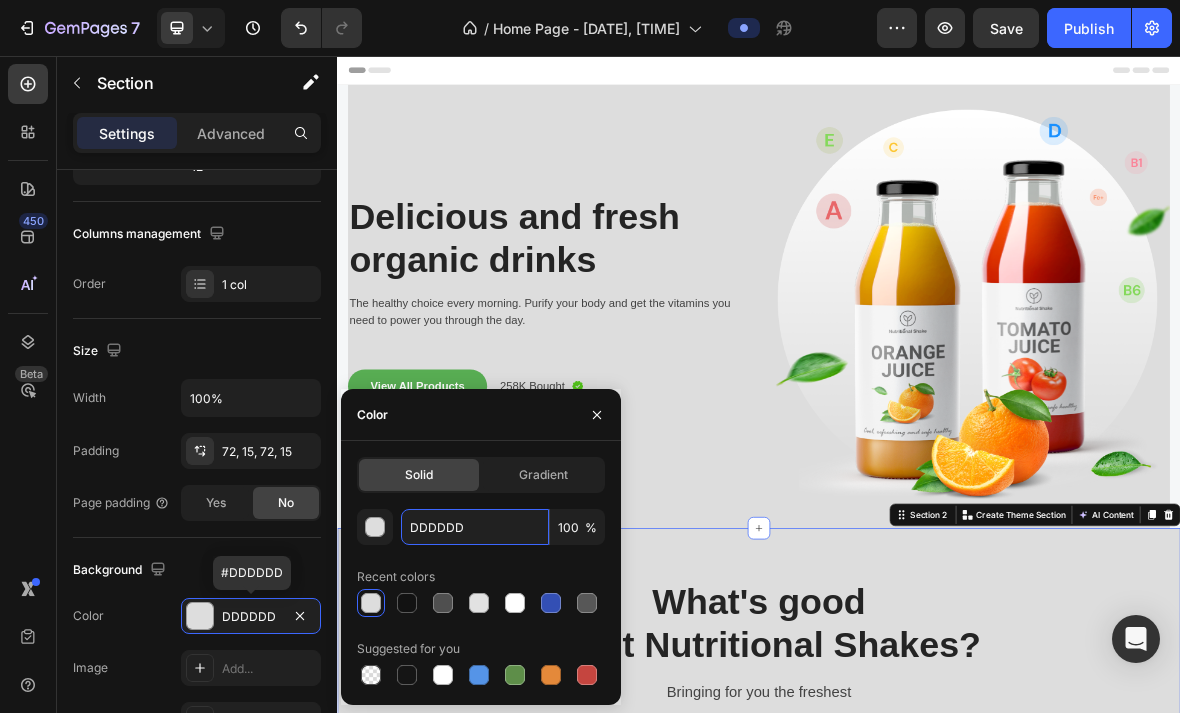 click on "DDDDDD" at bounding box center (475, 527) 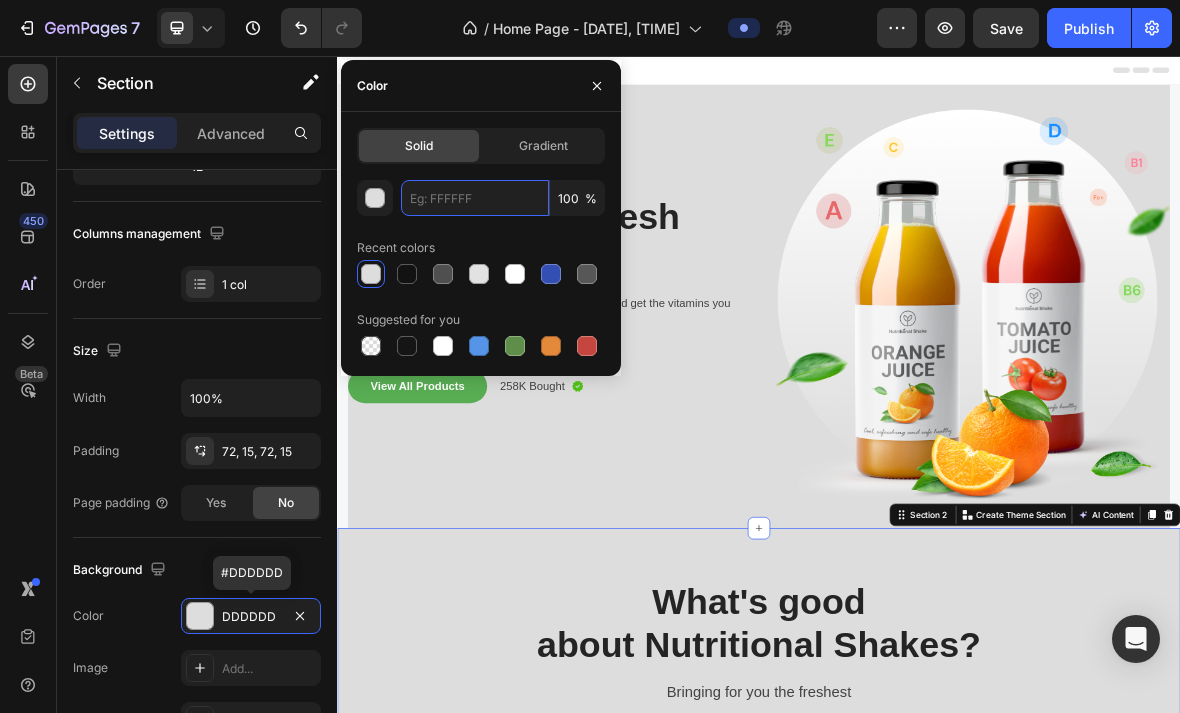 paste on "#E31937)" 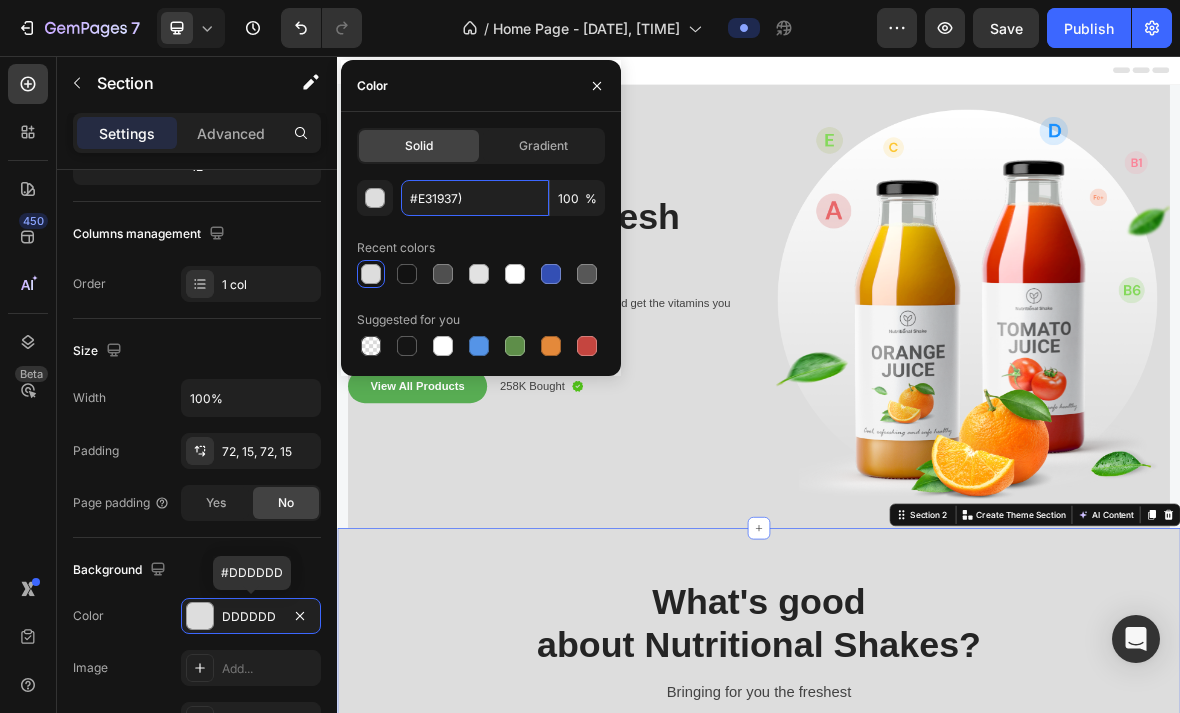 type on "DDDDDD" 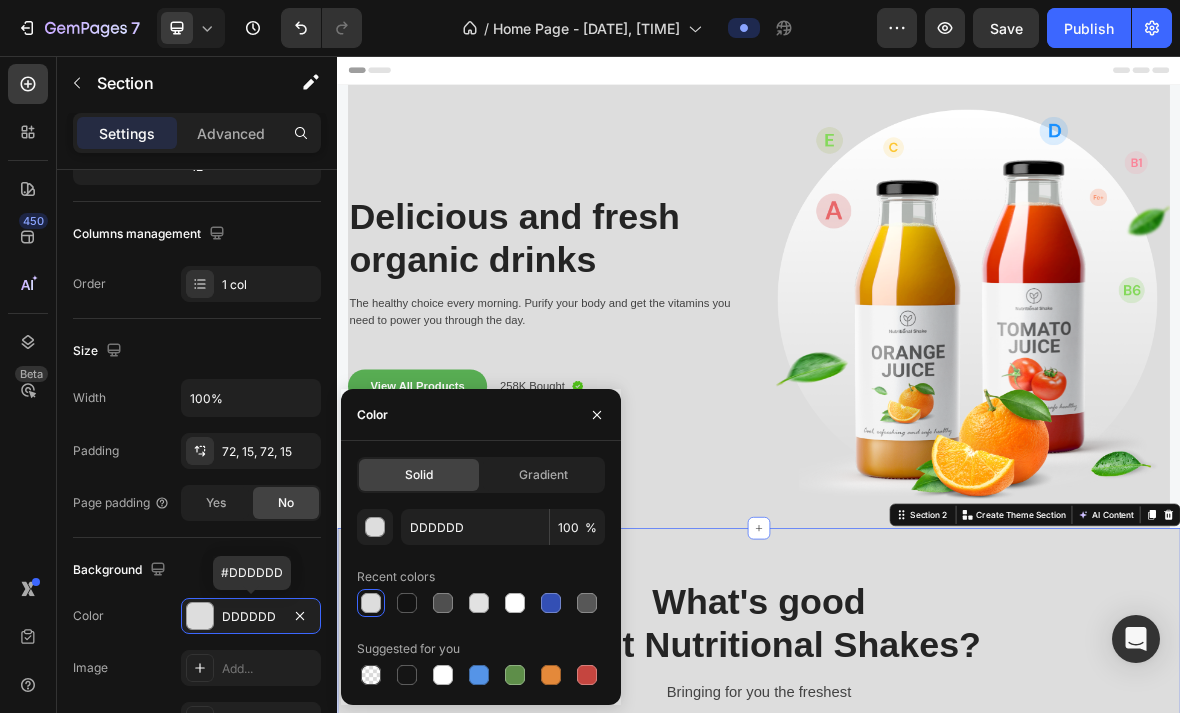 scroll, scrollTop: 51, scrollLeft: 0, axis: vertical 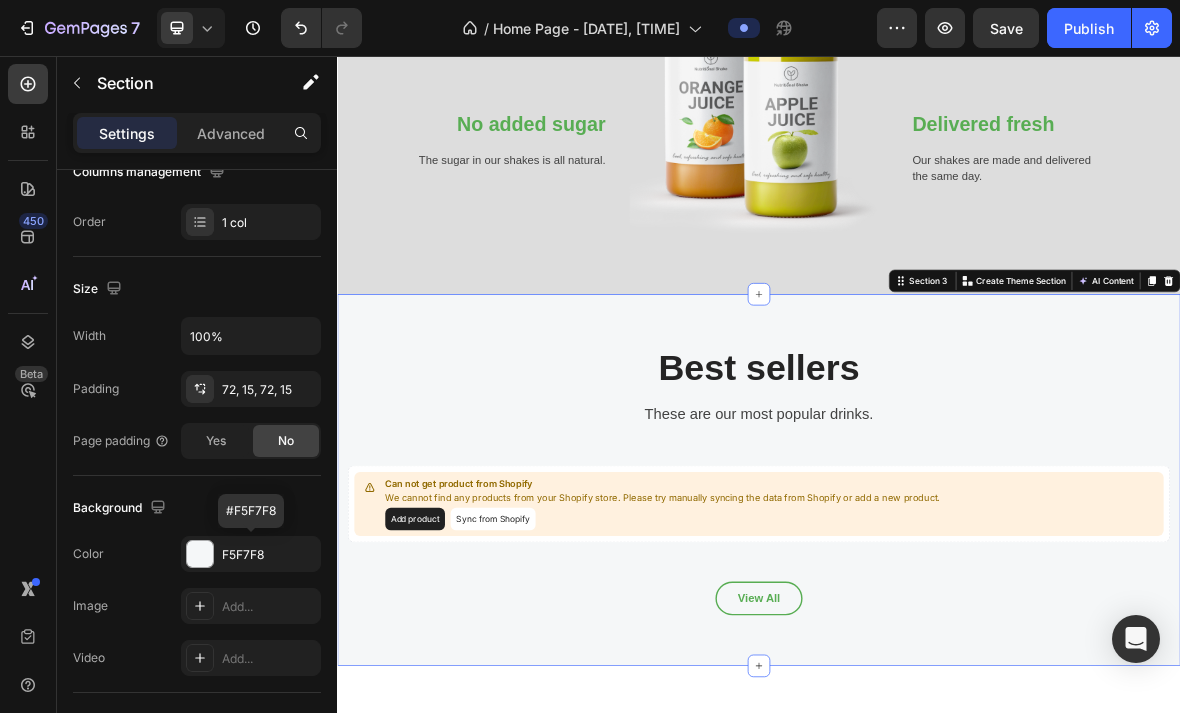 click on "F5F7F8" at bounding box center (251, 554) 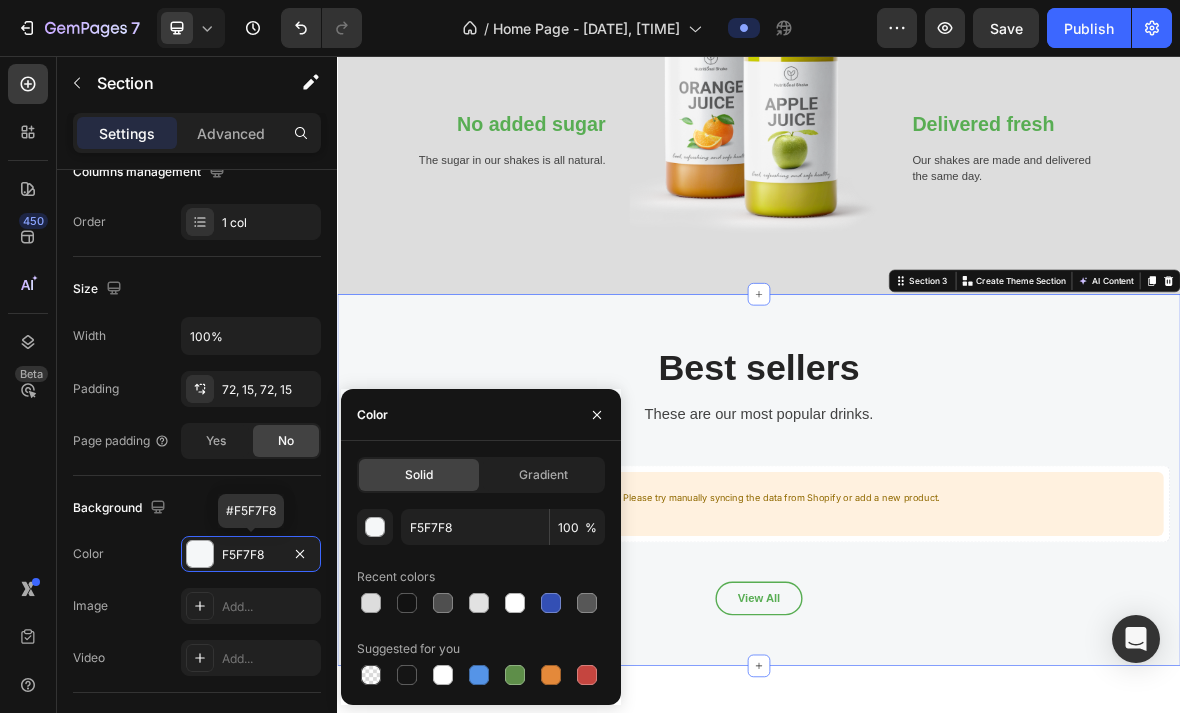 click 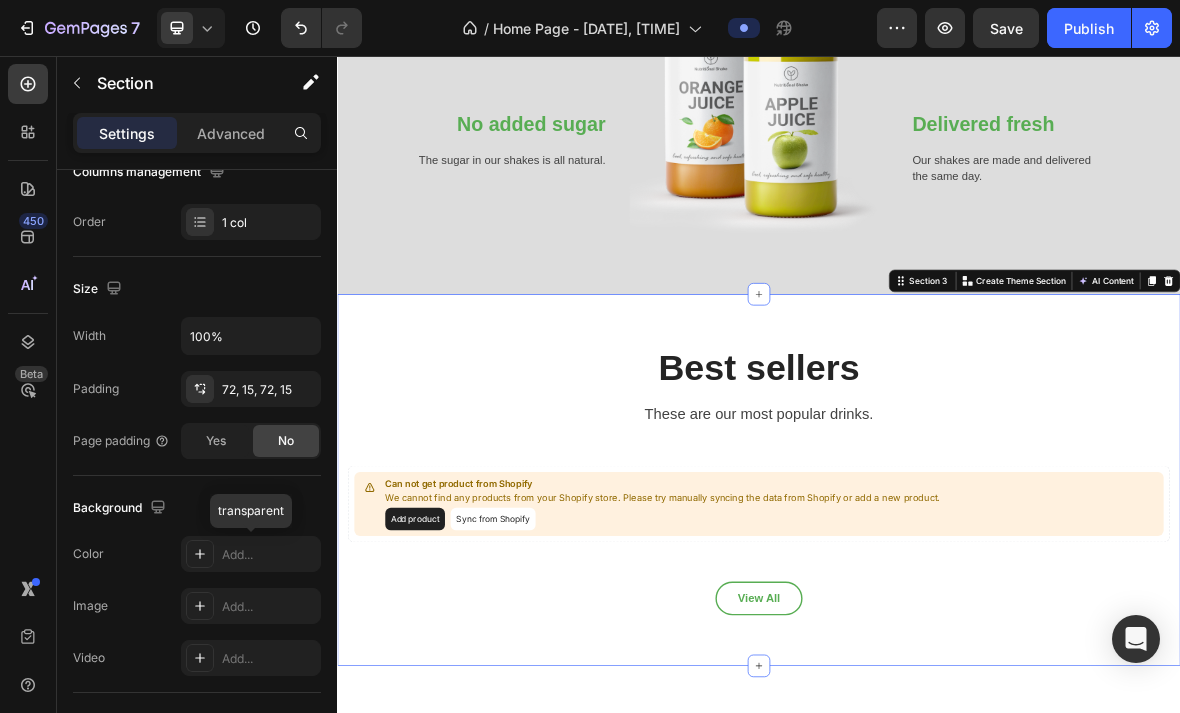 click on "Add..." at bounding box center [251, 554] 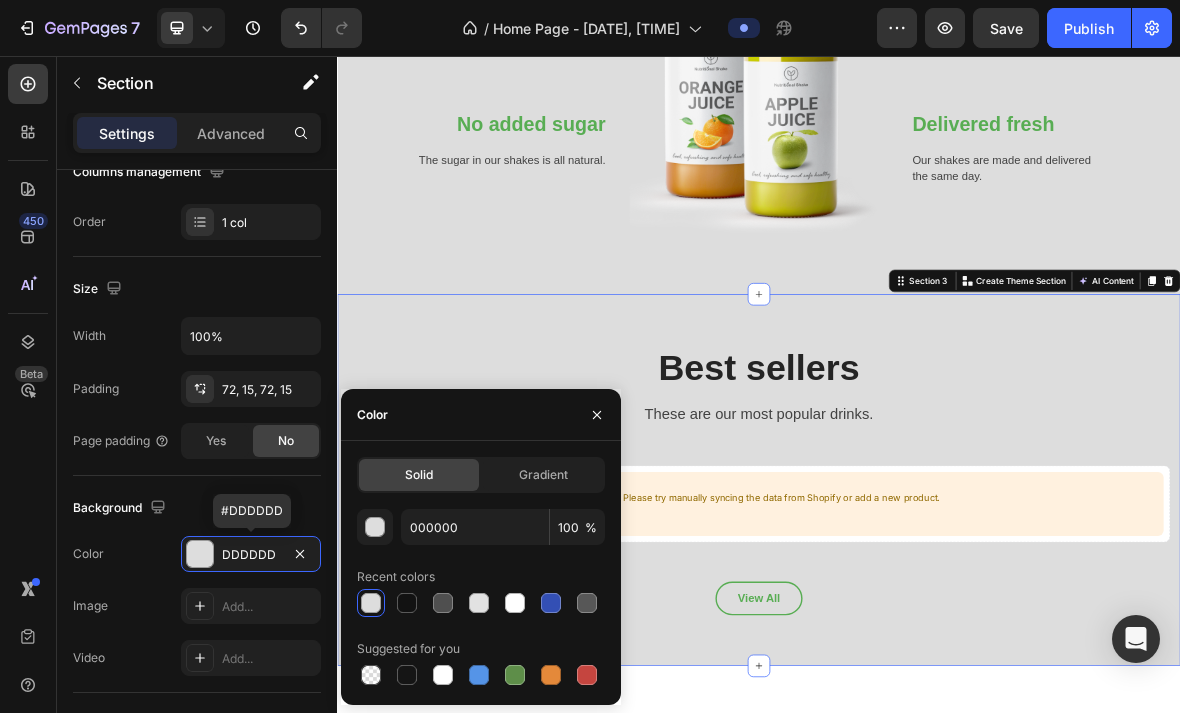 type on "DDDDDD" 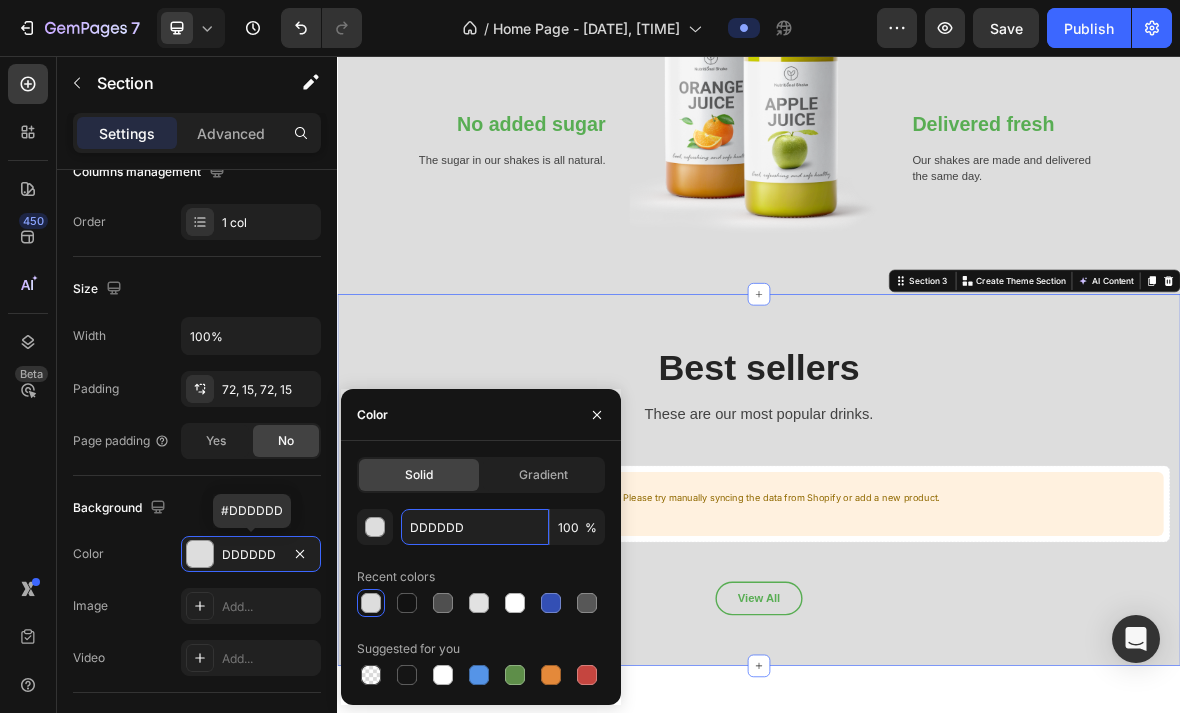 click on "DDDDDD" at bounding box center (475, 527) 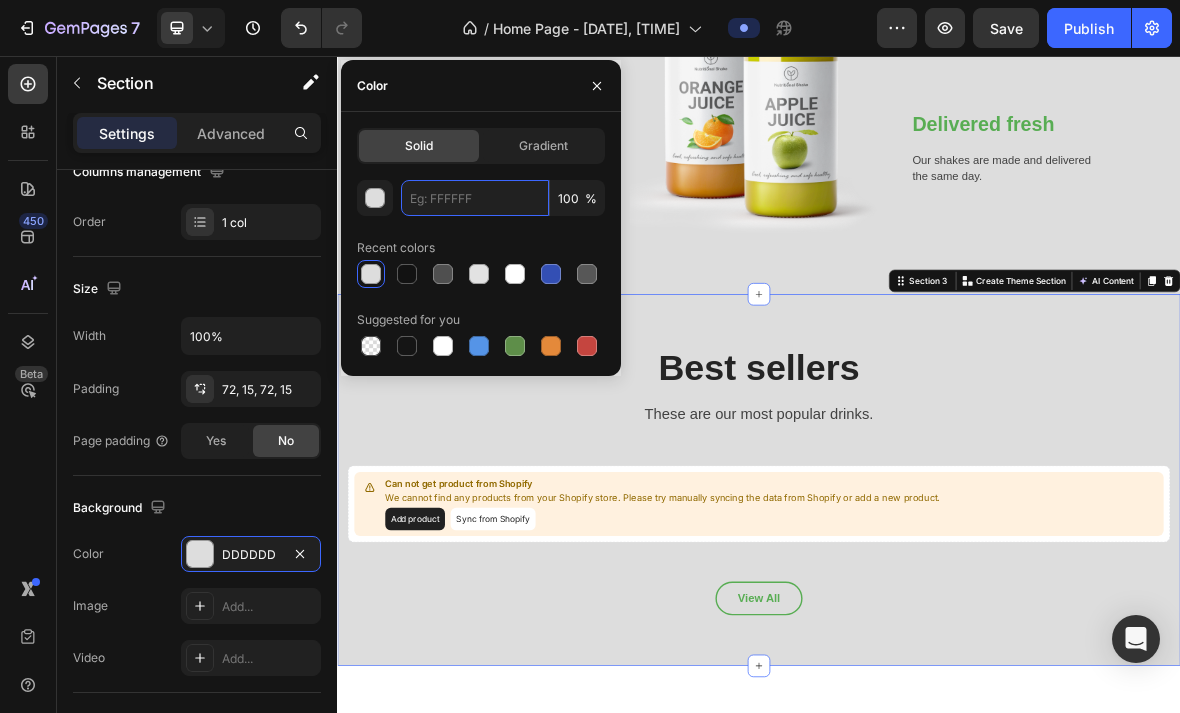 click at bounding box center (475, 198) 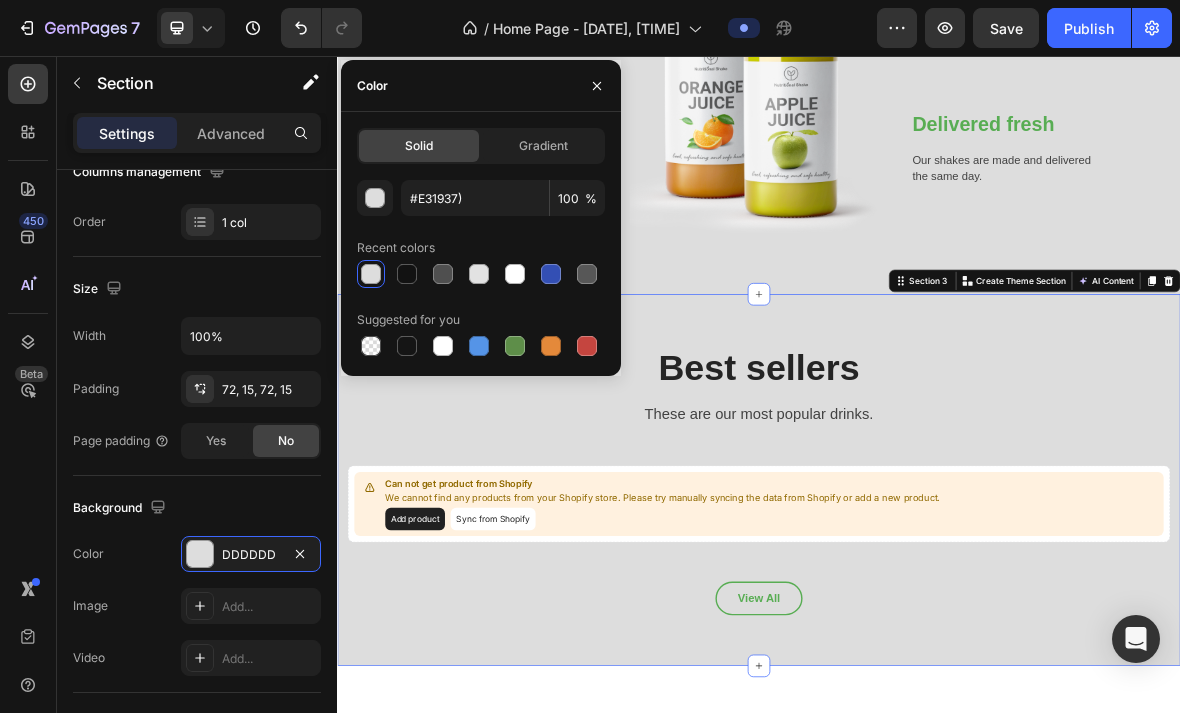 type on "DDDDDD" 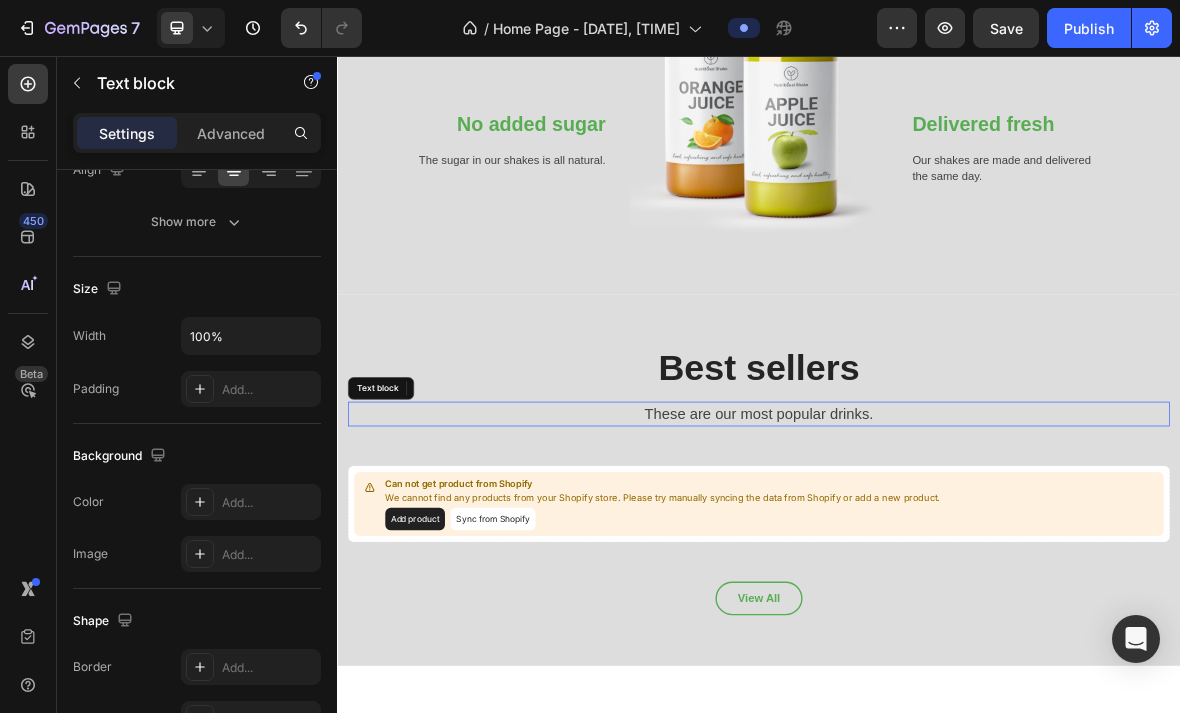scroll, scrollTop: 1265, scrollLeft: 0, axis: vertical 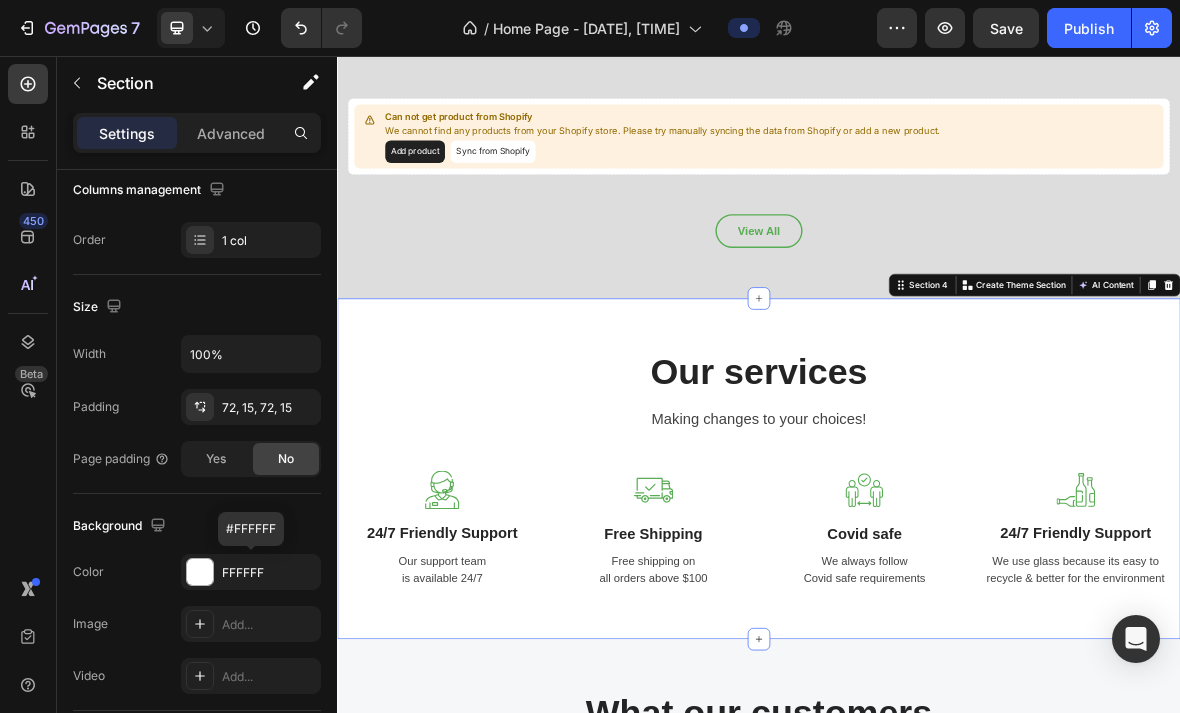 click 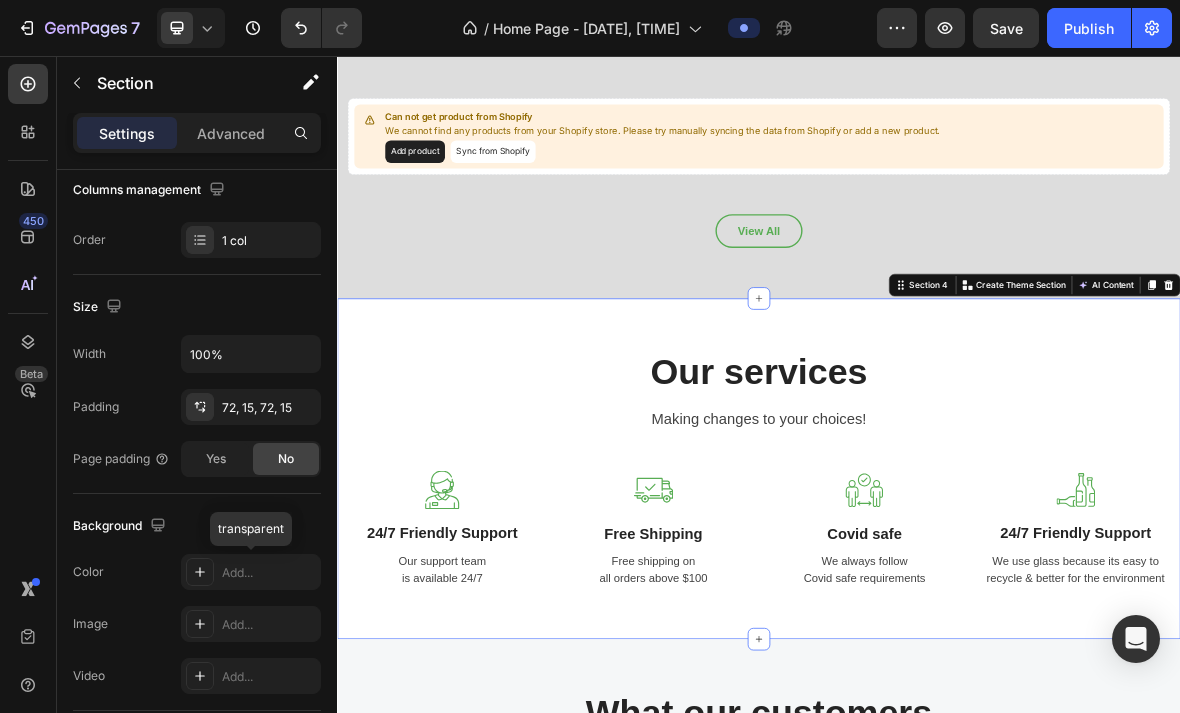 click on "Add..." at bounding box center [251, 572] 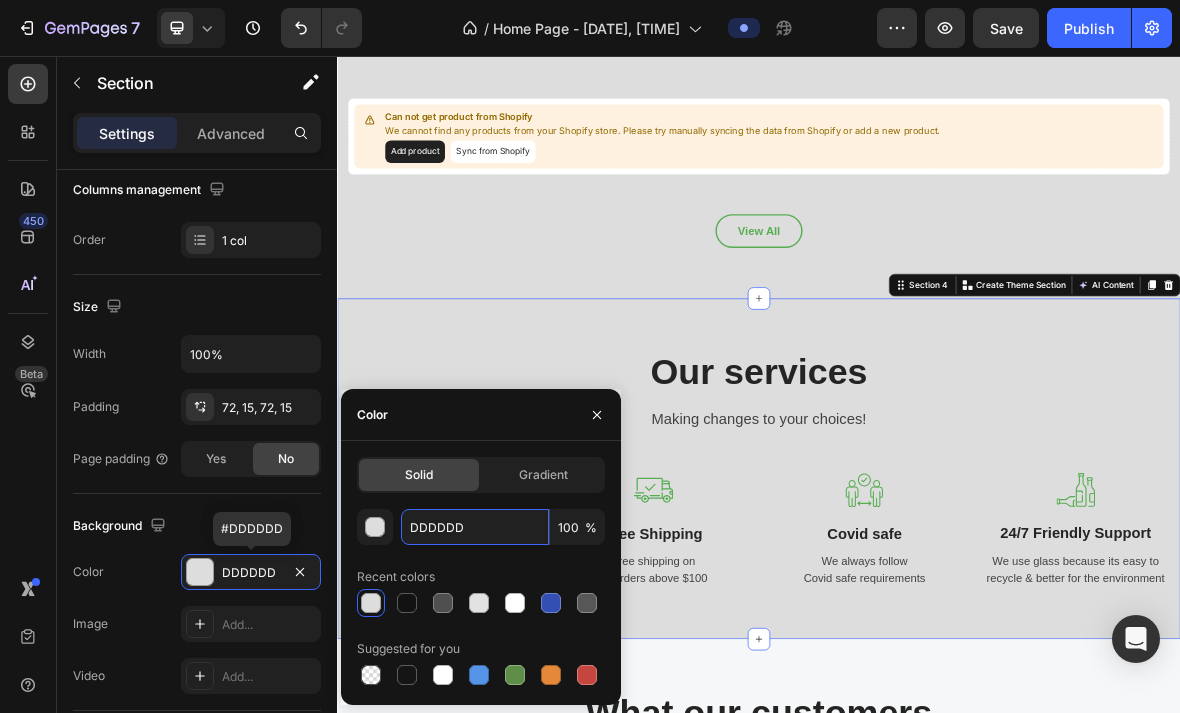 click on "DDDDDD" at bounding box center [475, 527] 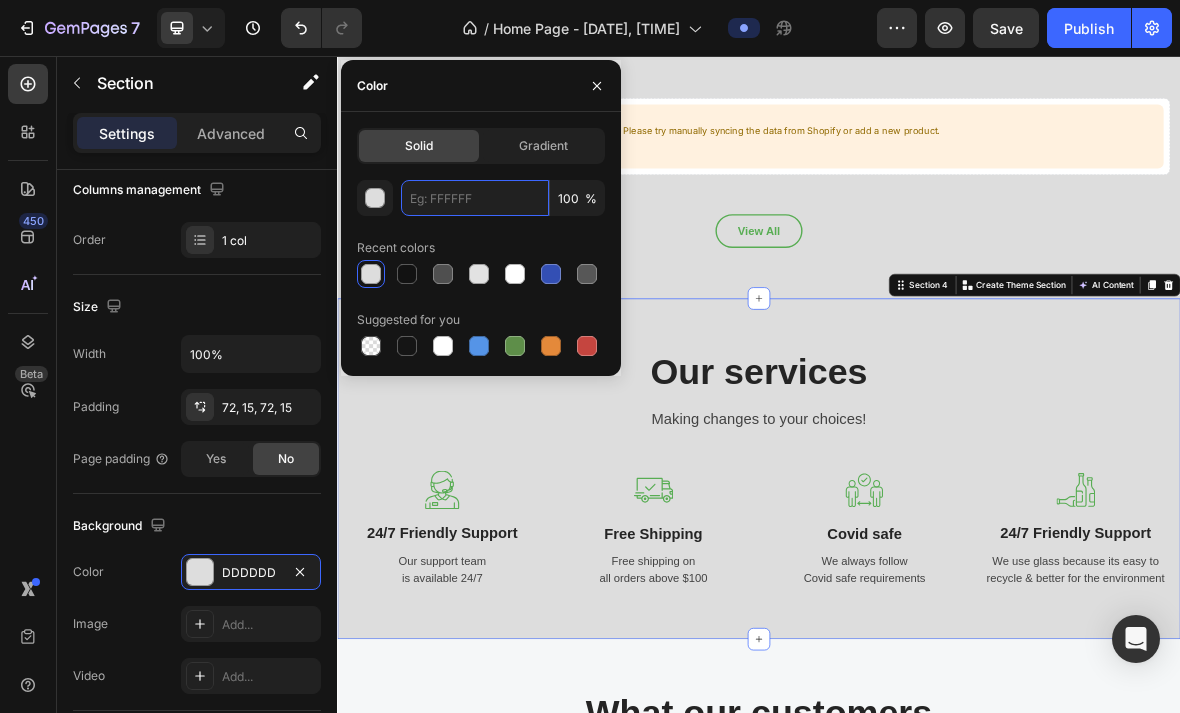 click at bounding box center (475, 198) 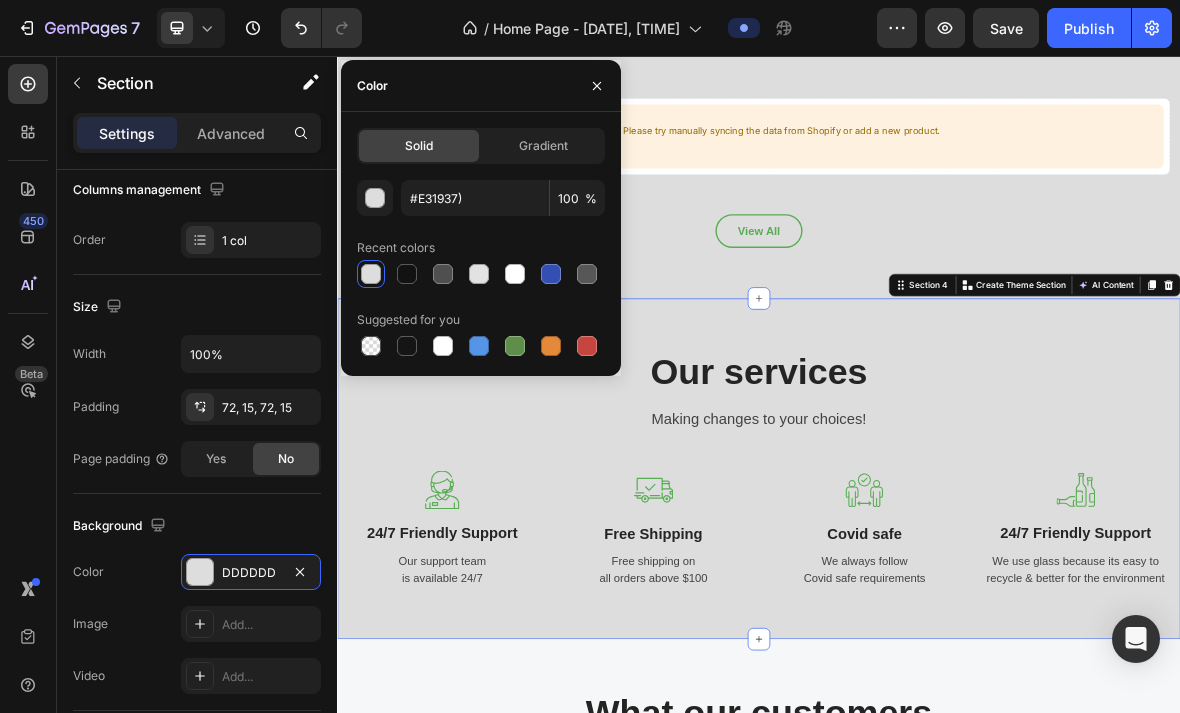 type on "DDDDDD" 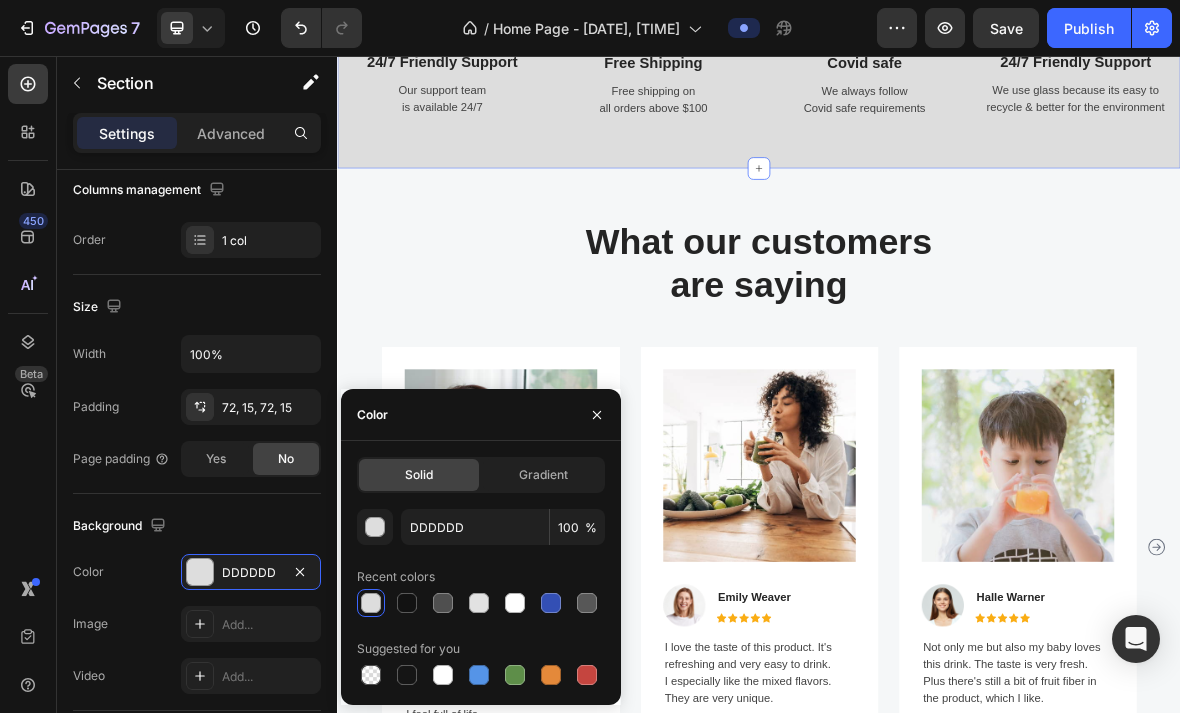 scroll, scrollTop: 2367, scrollLeft: 0, axis: vertical 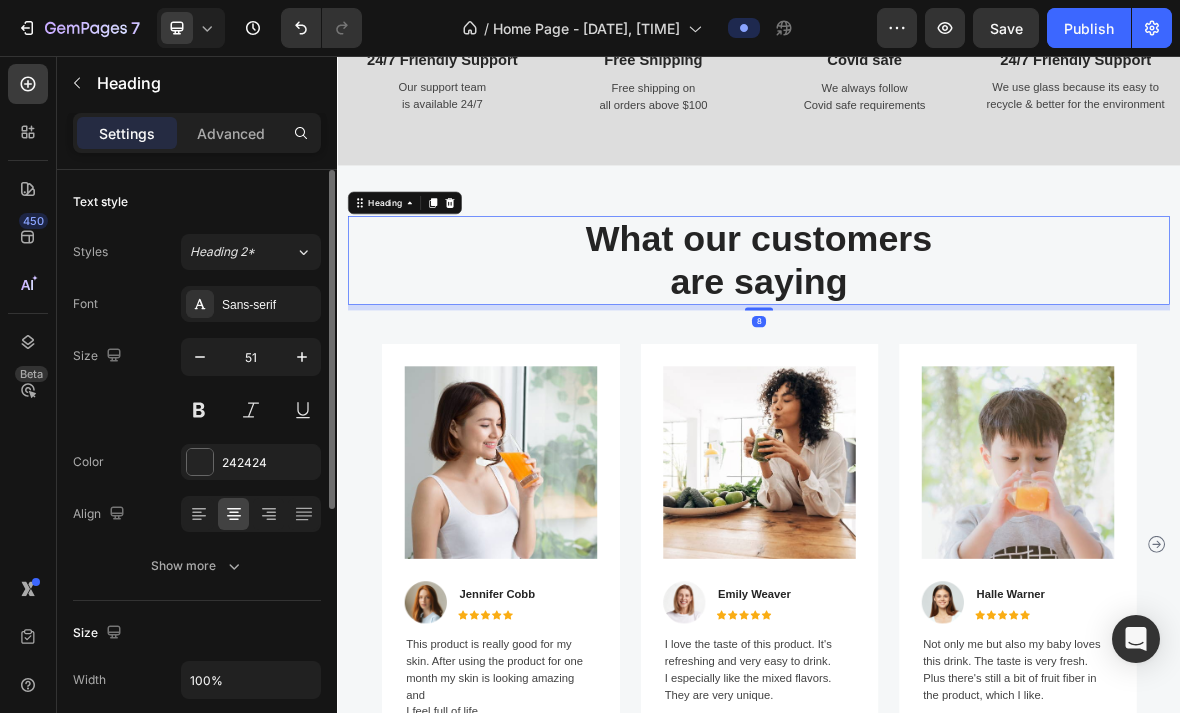 click on "What our customers are saying" at bounding box center [937, 347] 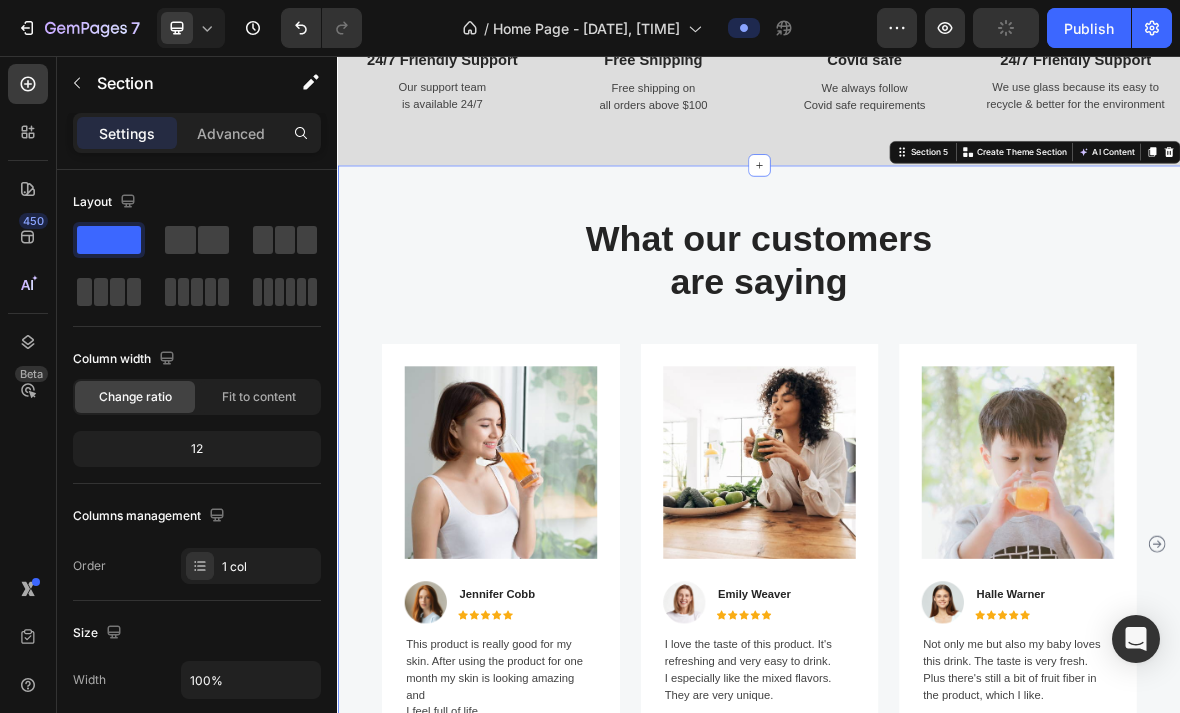 click on "Publish" 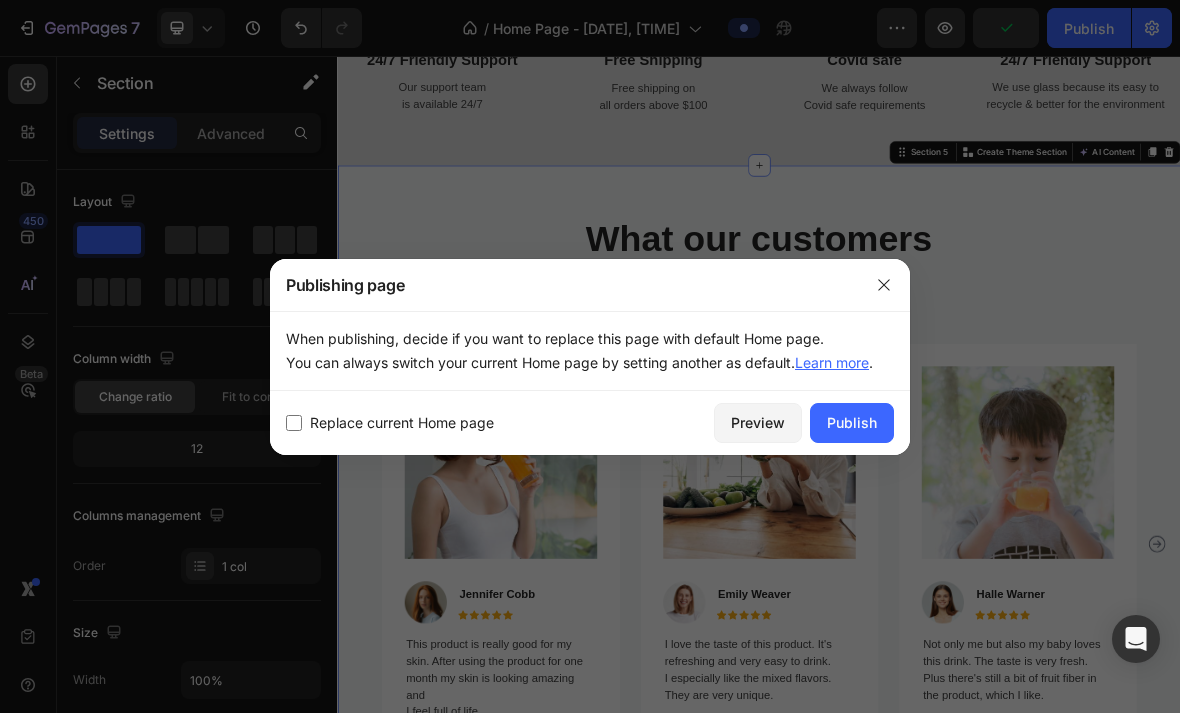 click at bounding box center (590, 356) 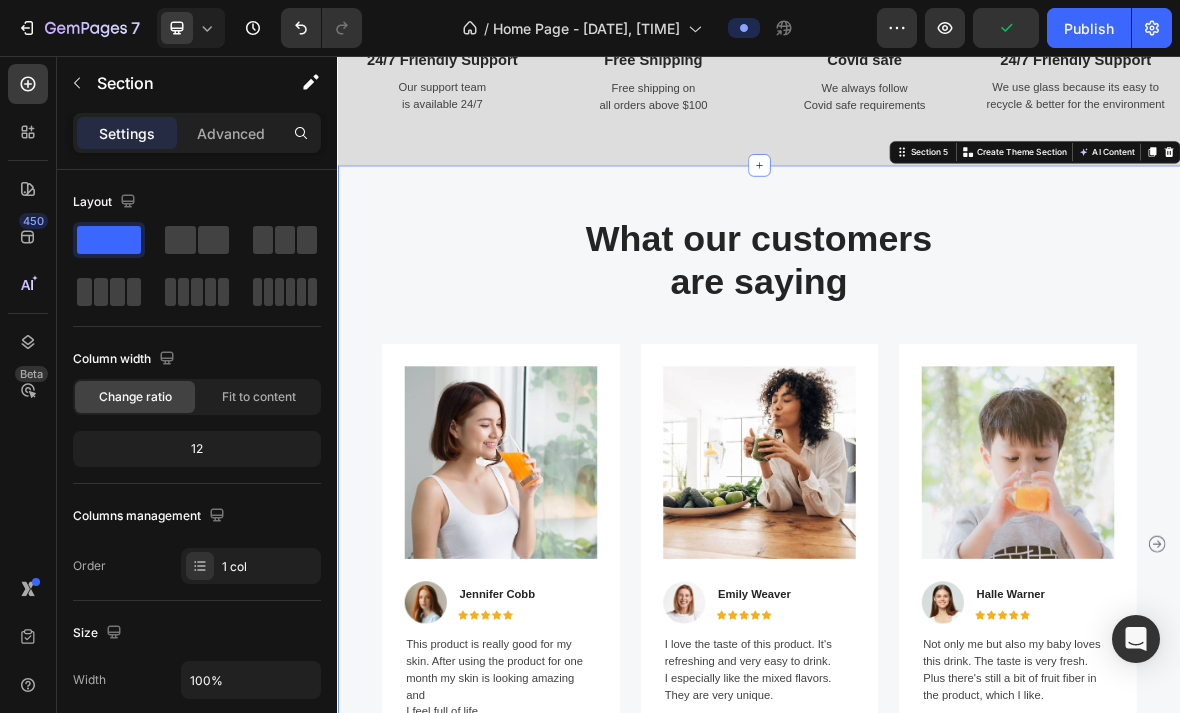 click on "What our customers are saying Heading Row
Image Image Jennifer Cobb  Text block                Icon                Icon                Icon                Icon                Icon Icon List Hoz Row This product is really good for my skin. After using the product for one month my skin is looking amazing and I feel full of life. Text block Row Image Image Emily Weaver Text block                Icon                Icon                Icon                Icon                Icon Icon List Hoz Row I love the taste of this product. It's refreshing and very easy to drink. I especially like the mixed flavors. They are very unique. Text block Row Image Image Halle Warner Text block                Icon                Icon                Icon                Icon                Icon Icon List Hoz Row Not only me but also my baby loves this drink. The taste is very fresh. Plus there's still a bit of fruit fiber in the product, which I like. Text block Row Image Image Laura Western Text block Icon Icon Row" at bounding box center [937, 668] 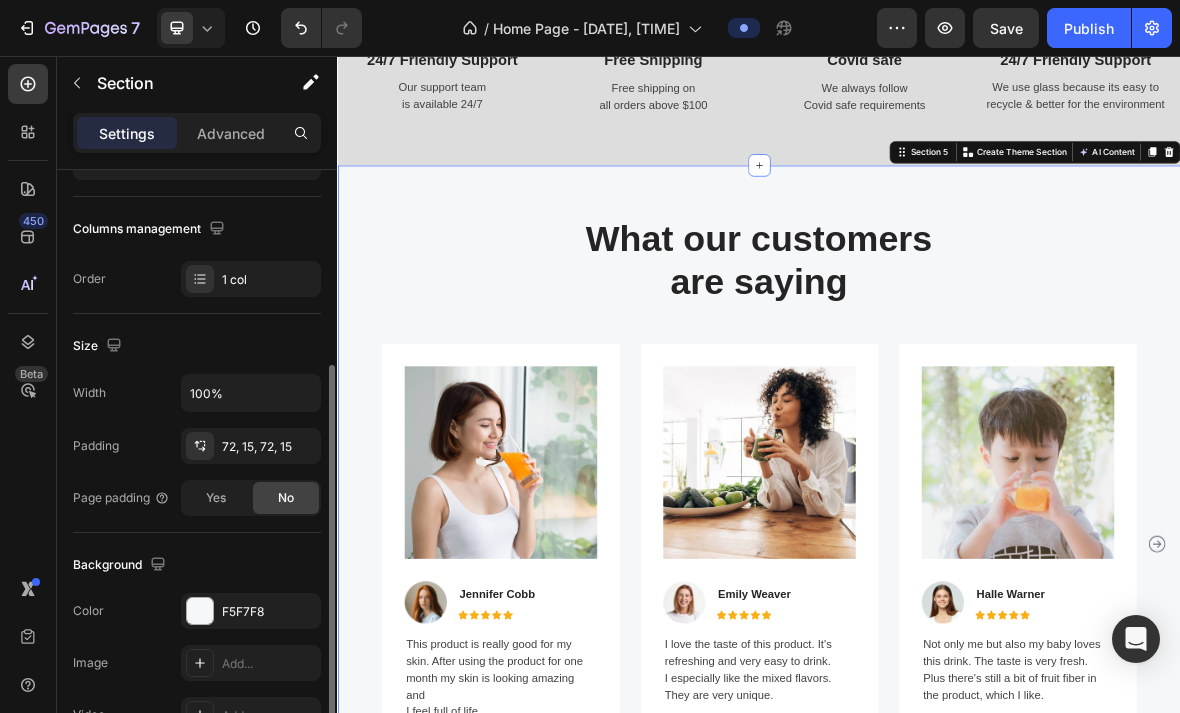 scroll, scrollTop: 347, scrollLeft: 0, axis: vertical 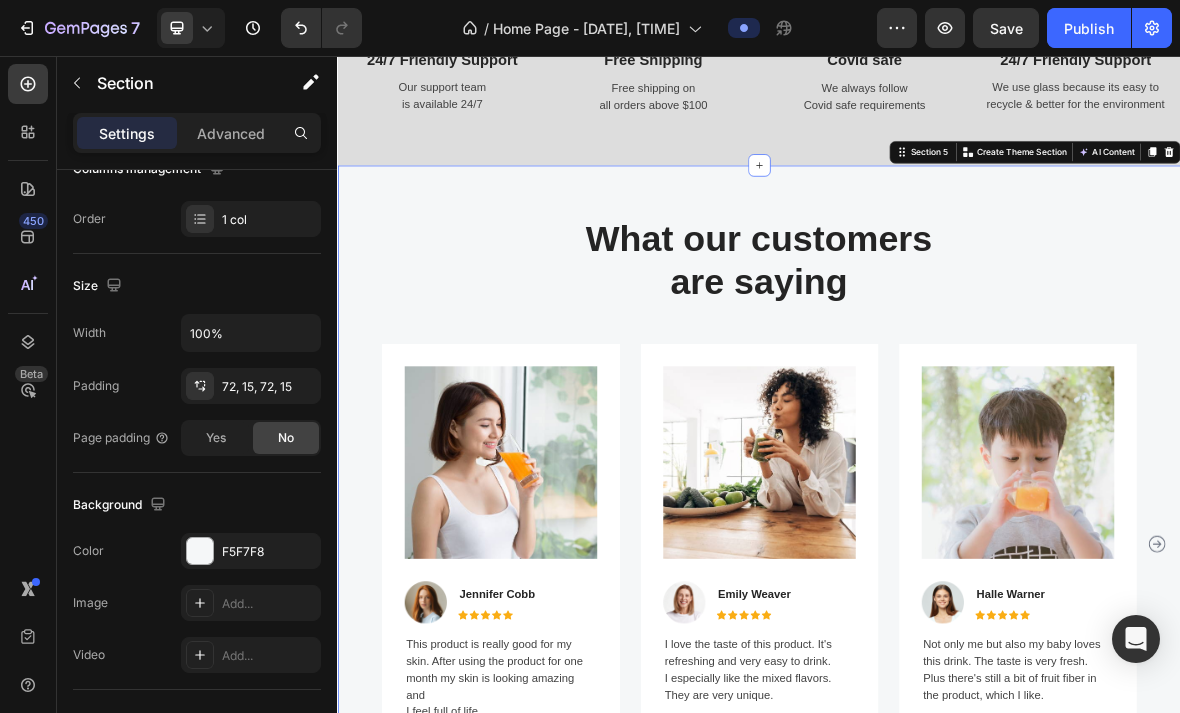 click 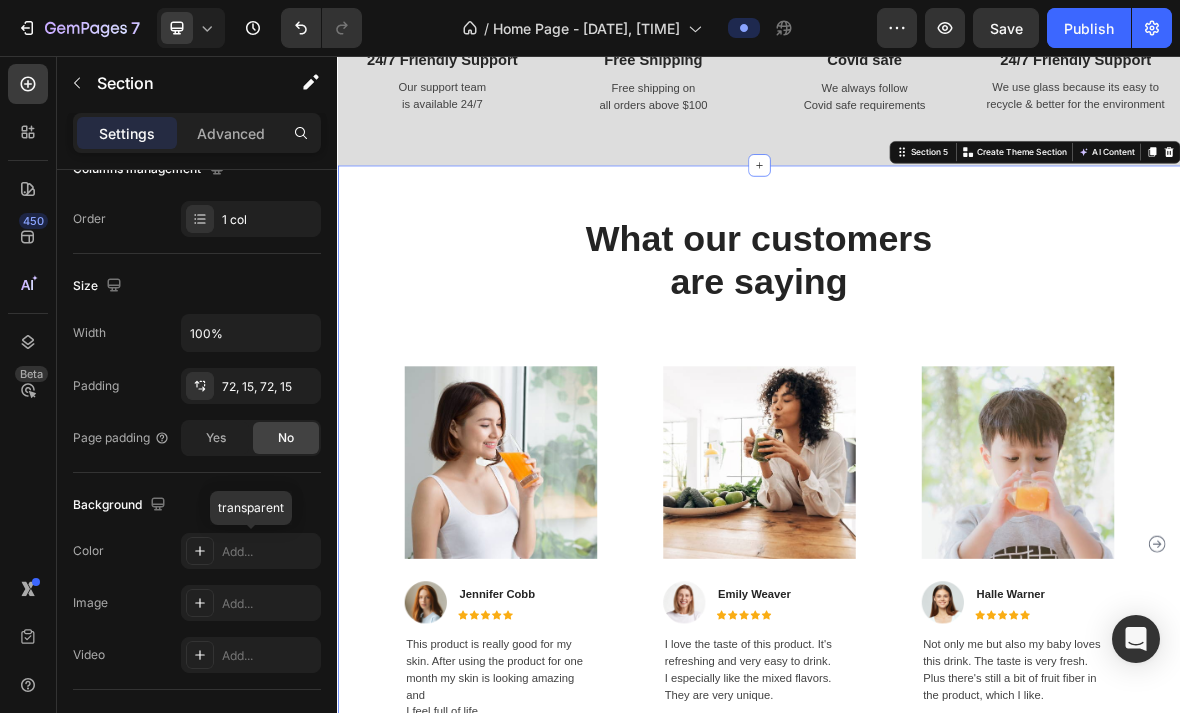 click 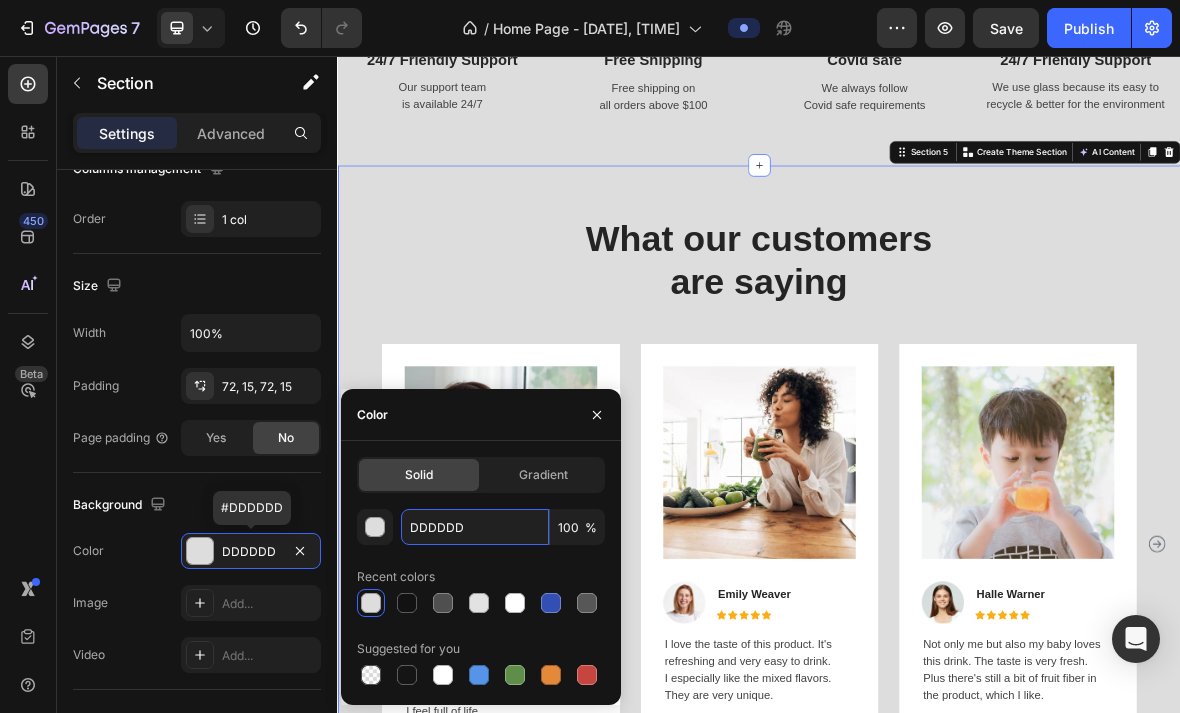 click on "DDDDDD" at bounding box center (475, 527) 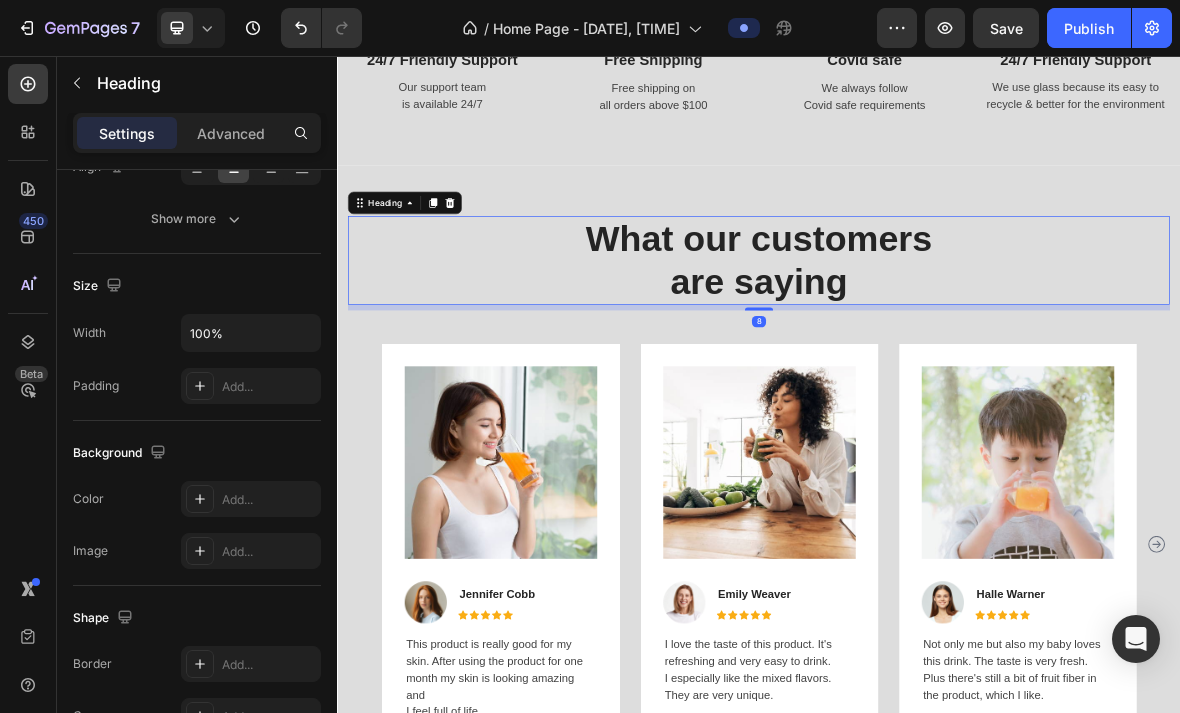 scroll, scrollTop: 0, scrollLeft: 0, axis: both 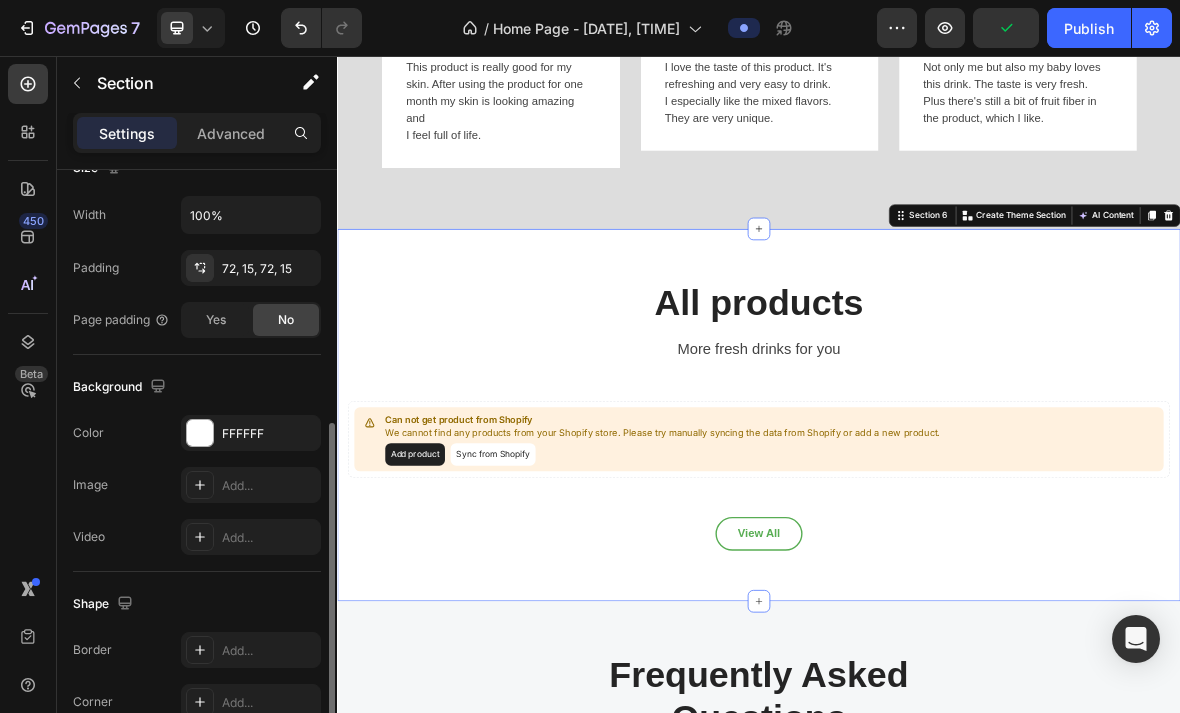 click 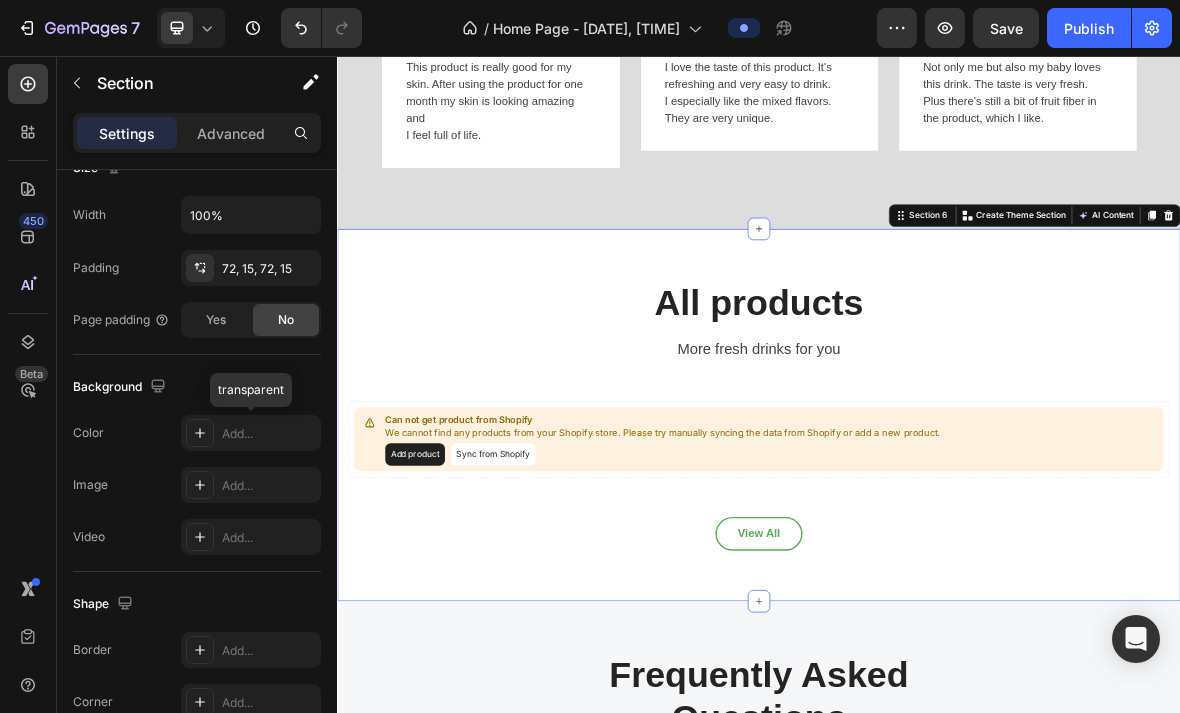 click 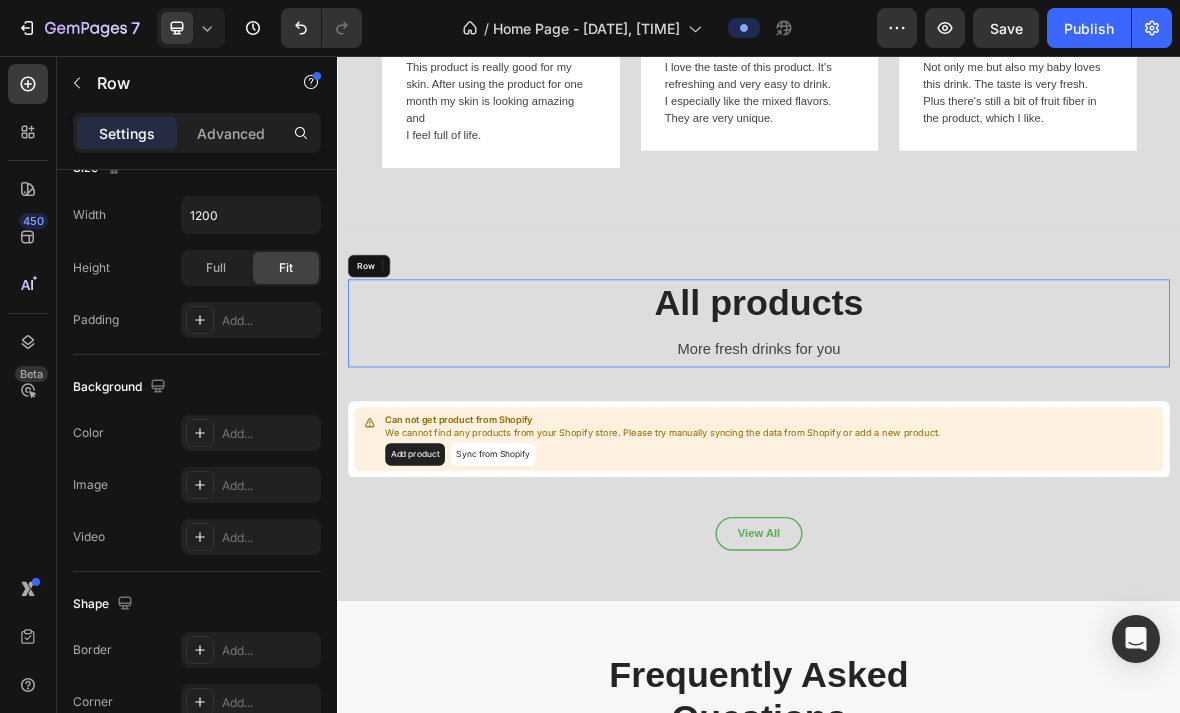 scroll, scrollTop: 3276, scrollLeft: 0, axis: vertical 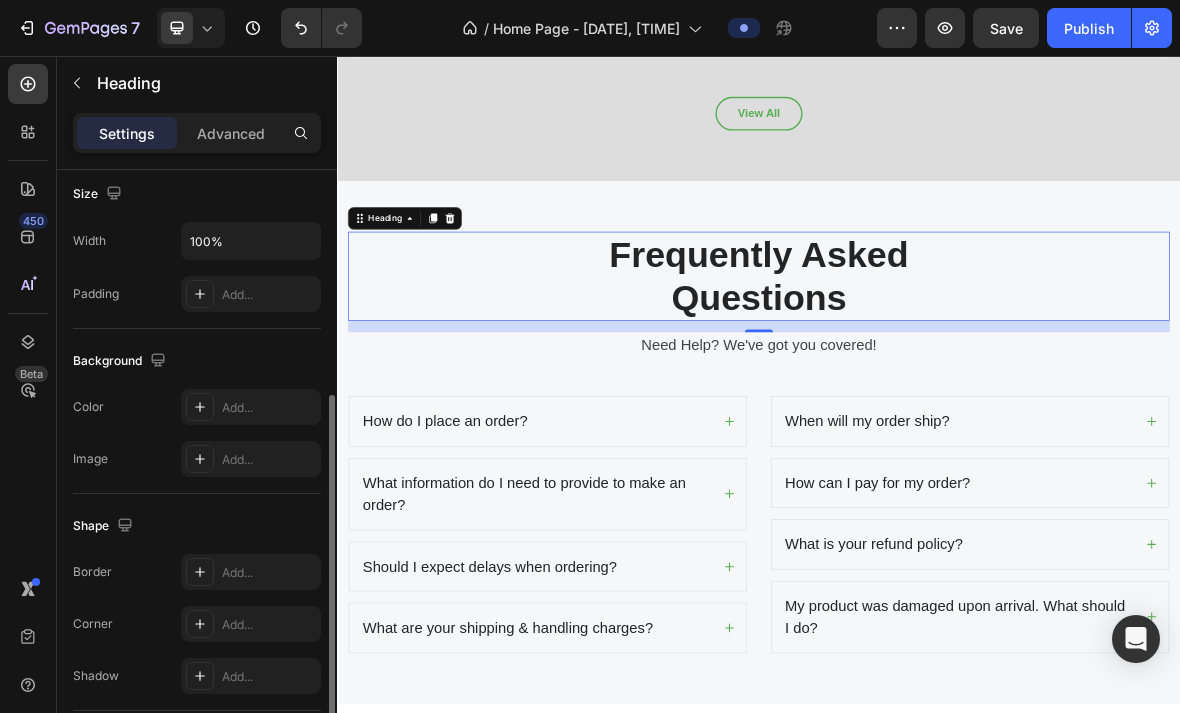 click 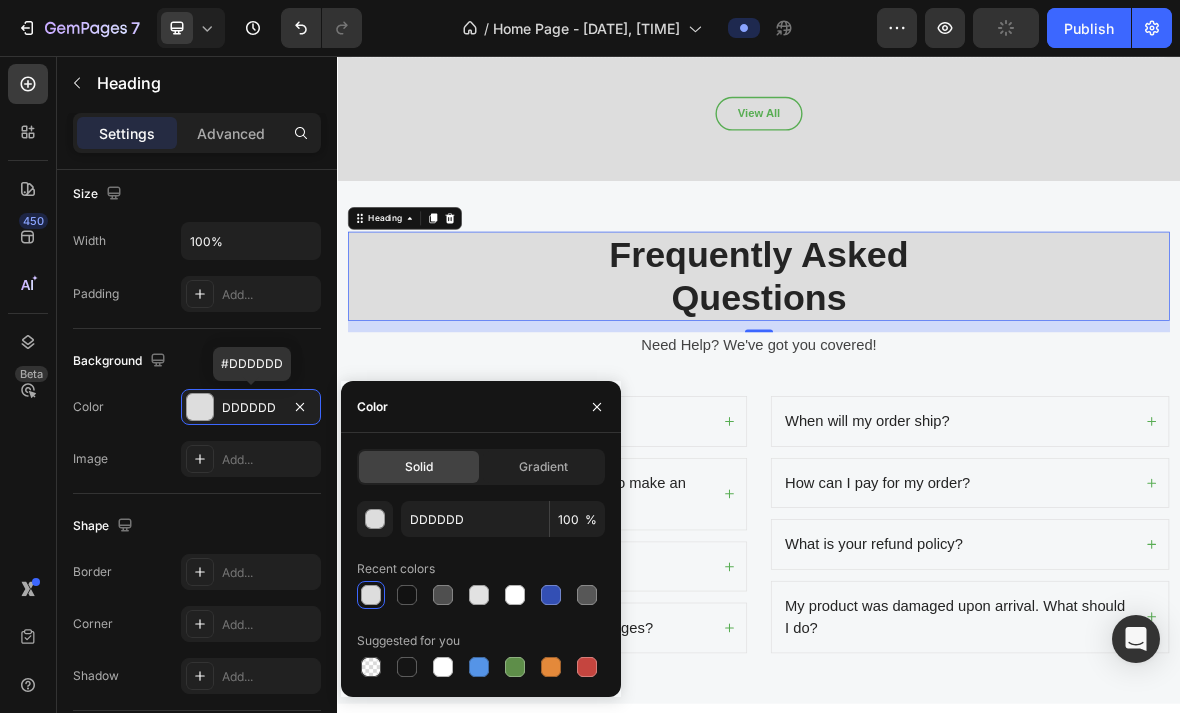 click 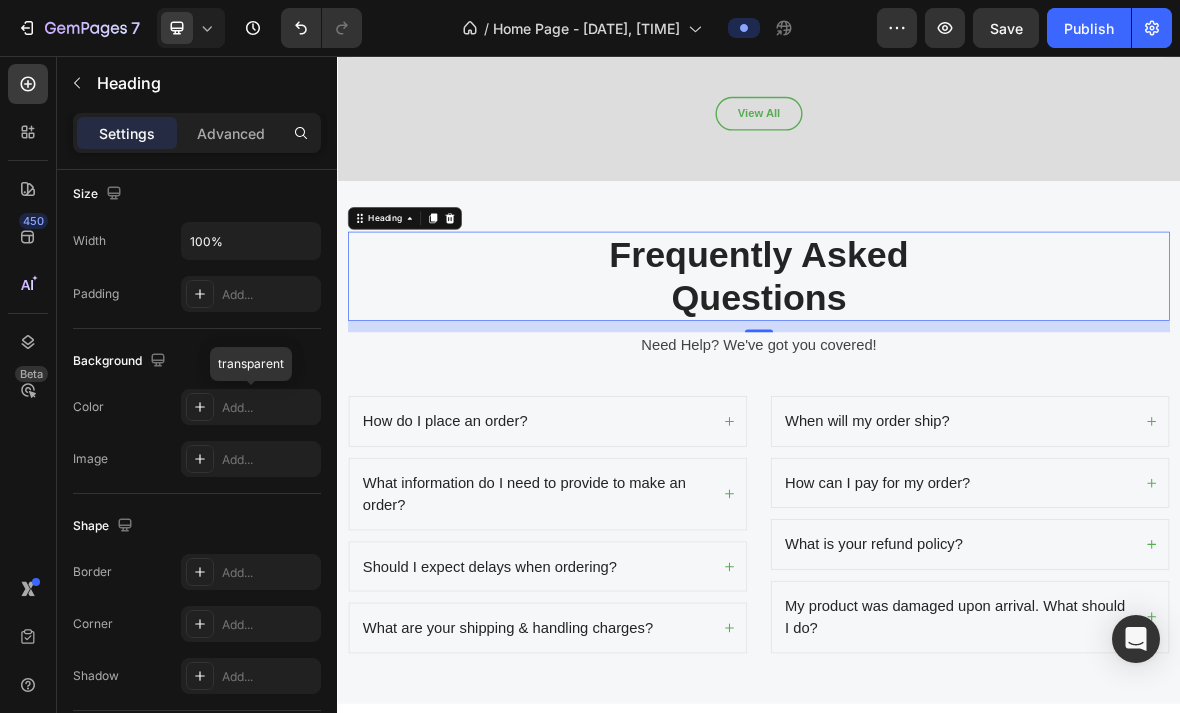click 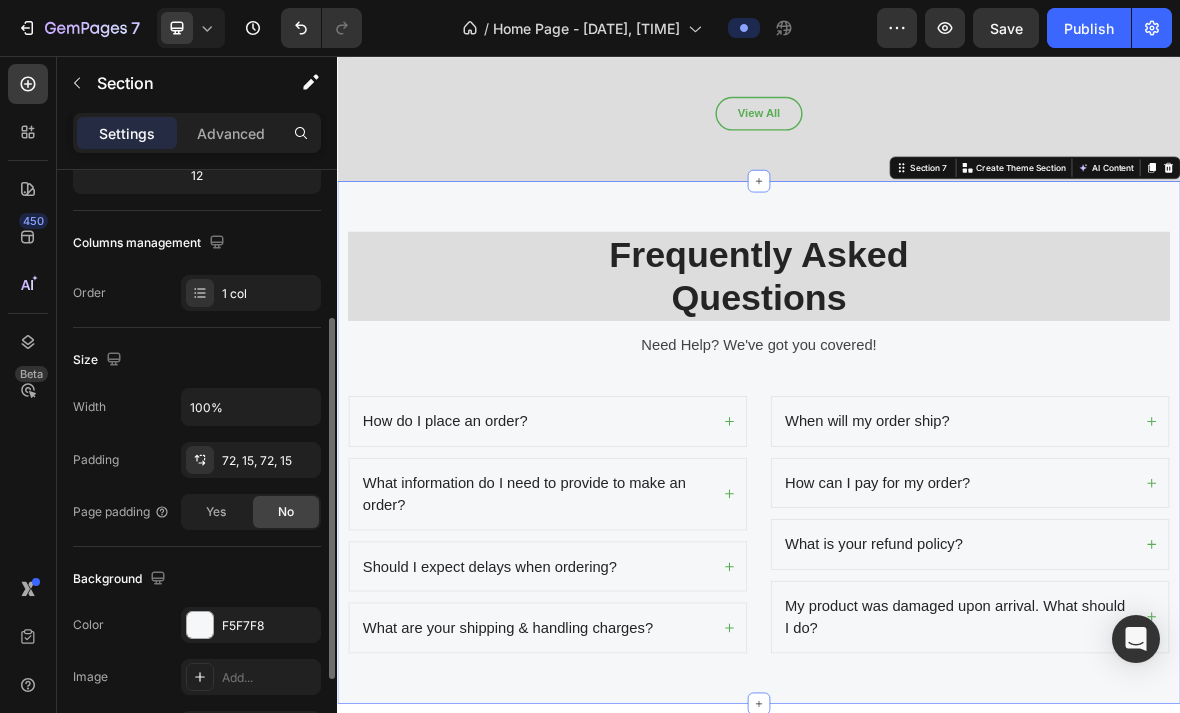 scroll, scrollTop: 366, scrollLeft: 0, axis: vertical 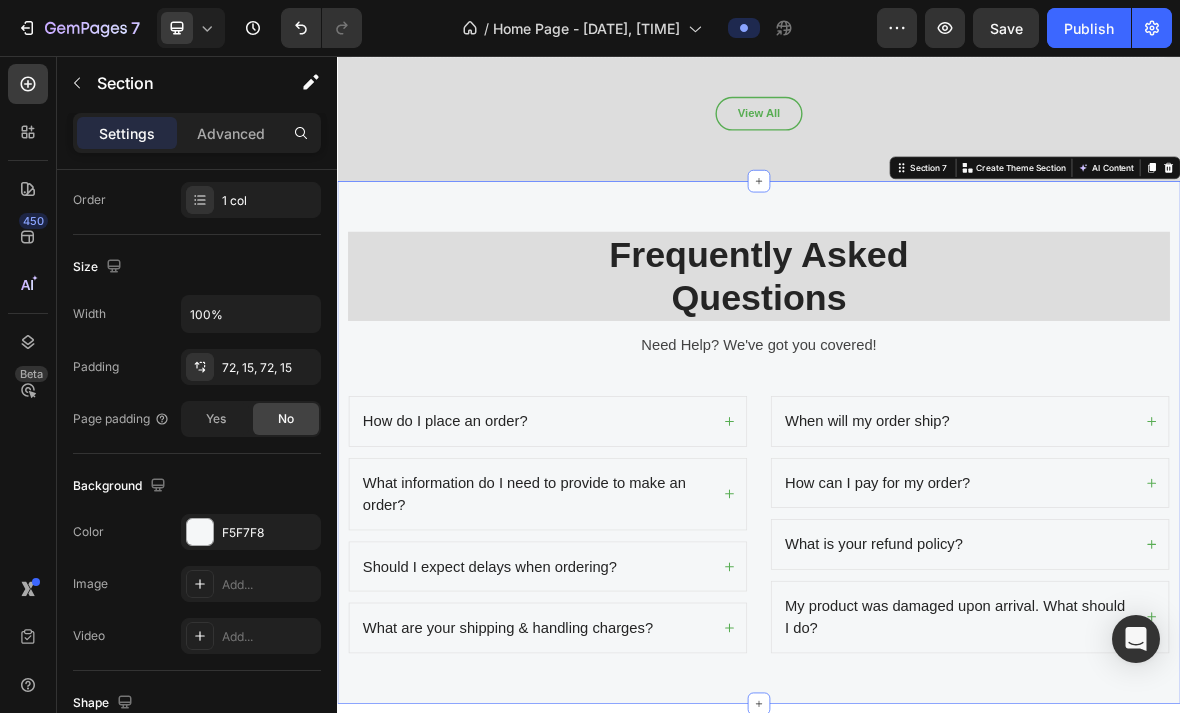 click 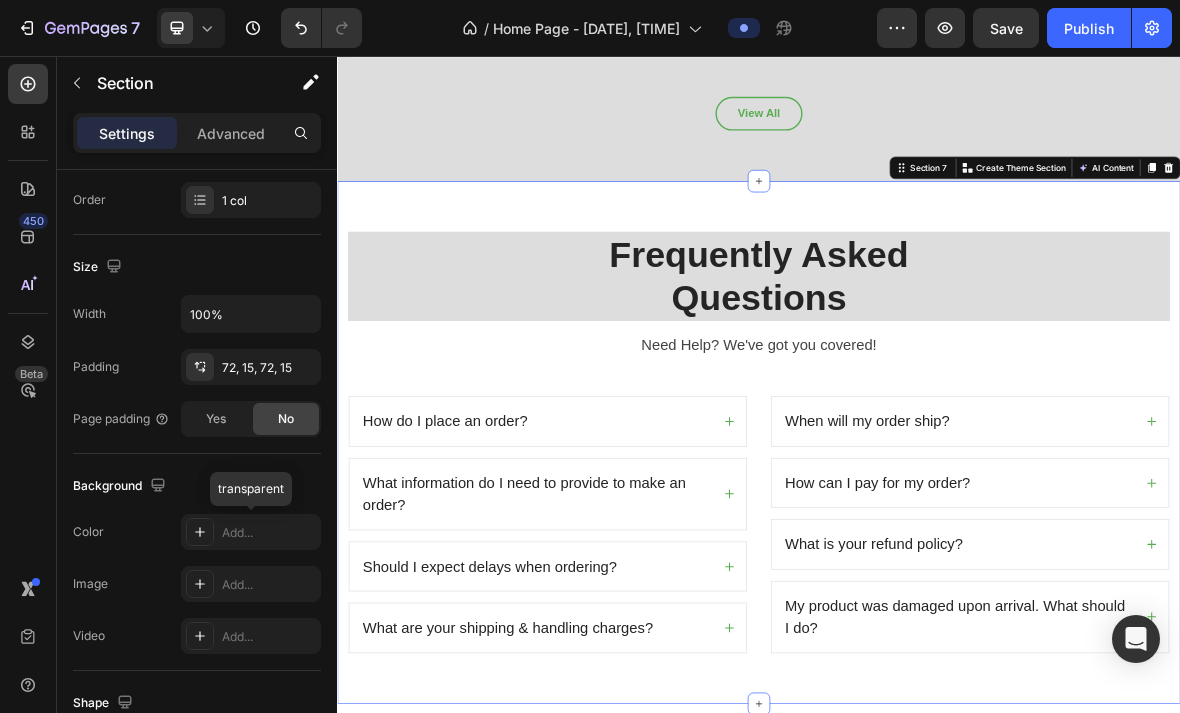 click 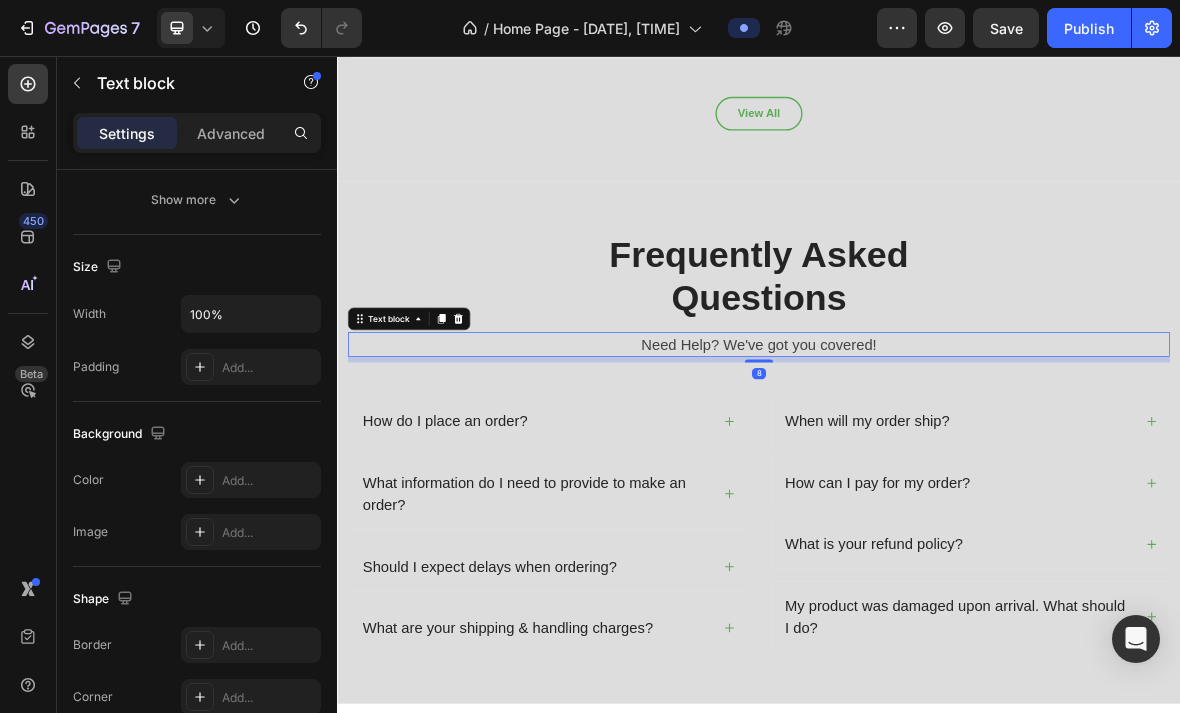 scroll, scrollTop: 3907, scrollLeft: 0, axis: vertical 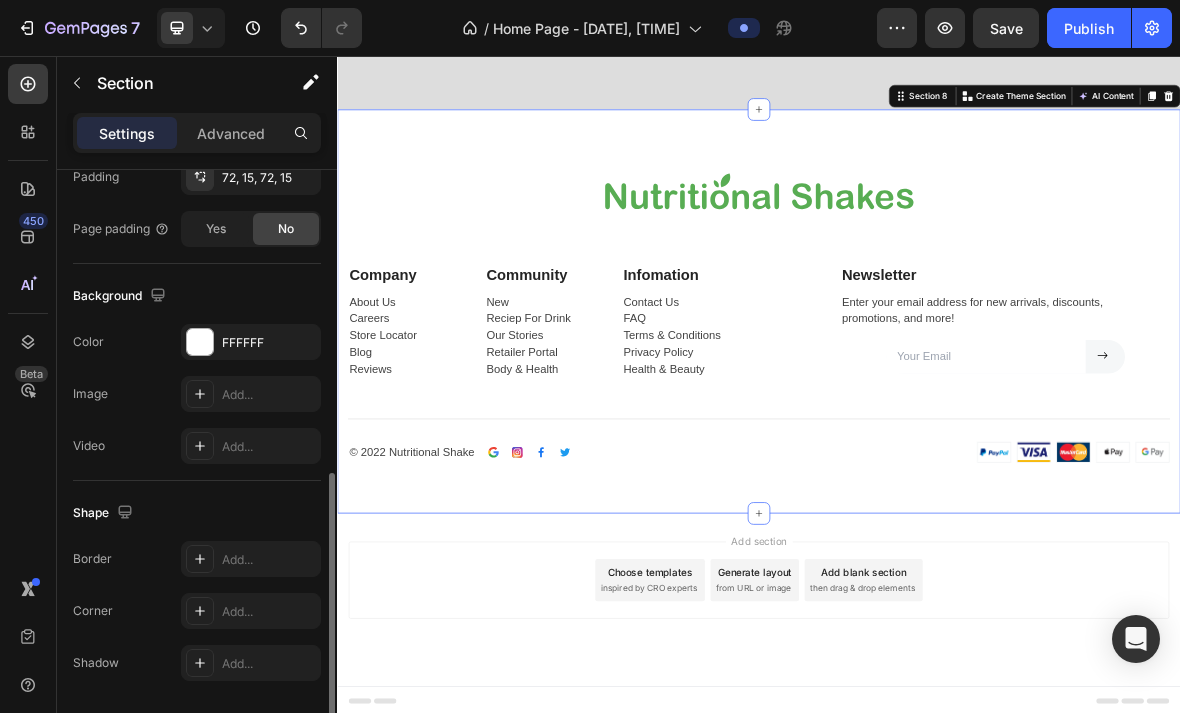 click 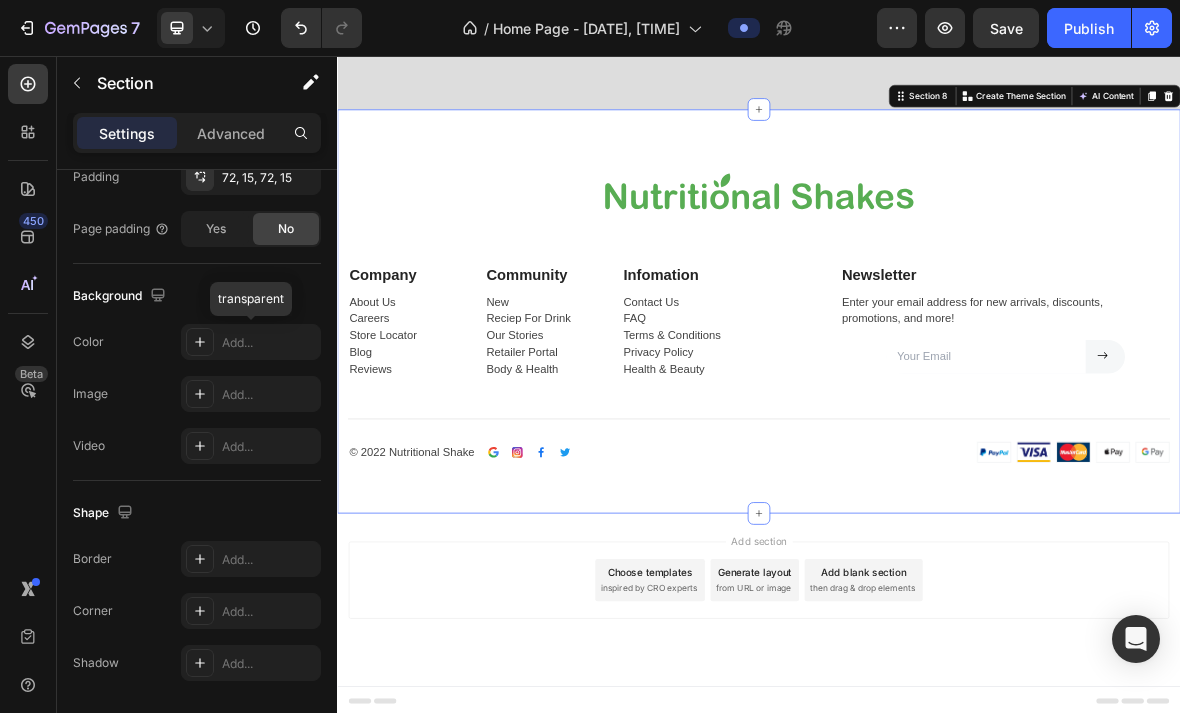 click at bounding box center (200, 342) 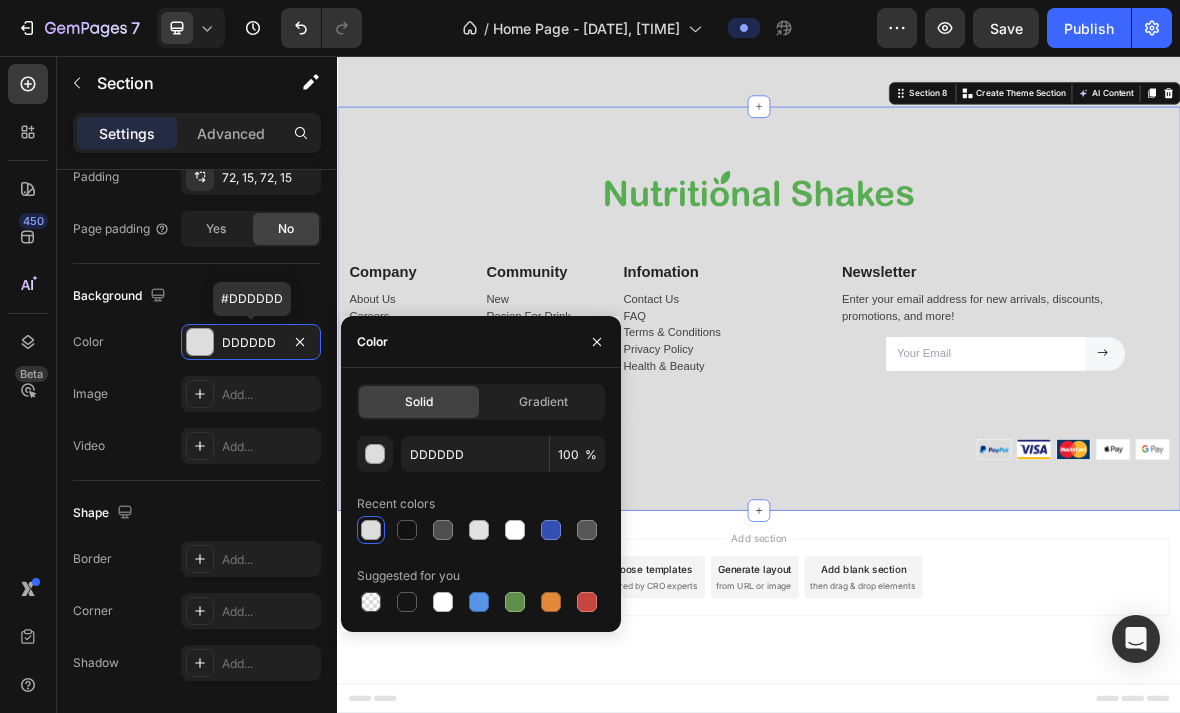 scroll, scrollTop: 0, scrollLeft: 0, axis: both 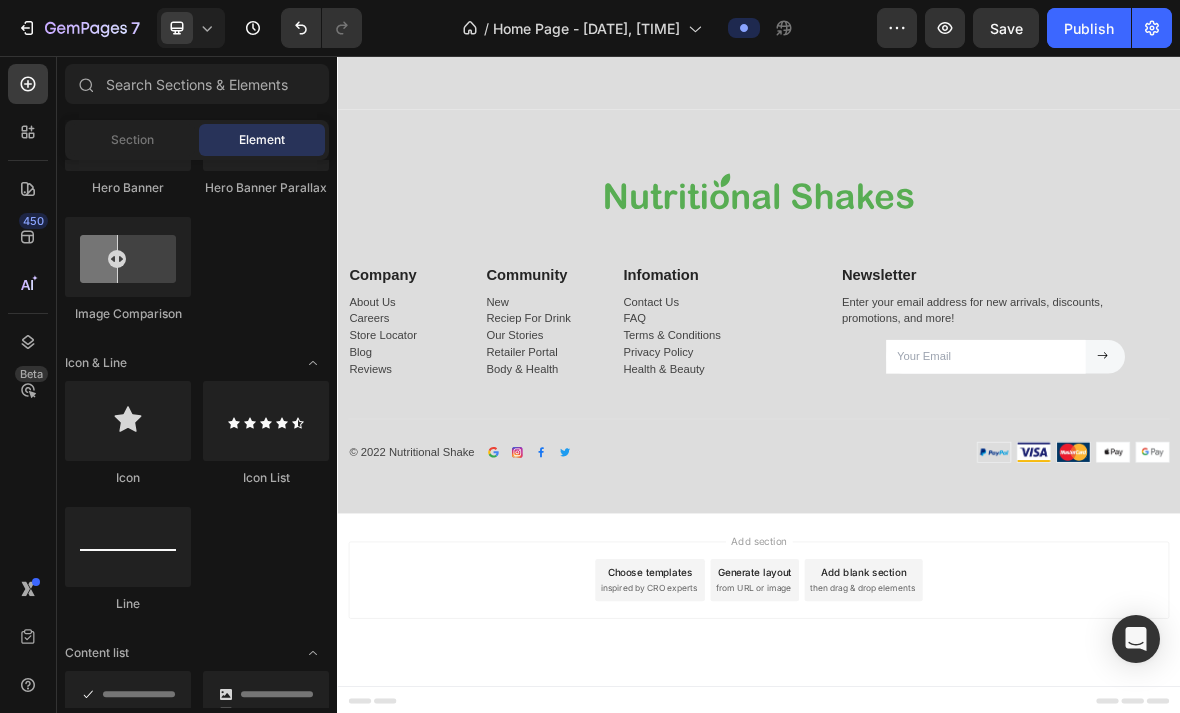 click on "Add section Choose templates inspired by CRO experts Generate layout from URL or image Add blank section then drag & drop elements" at bounding box center (937, 830) 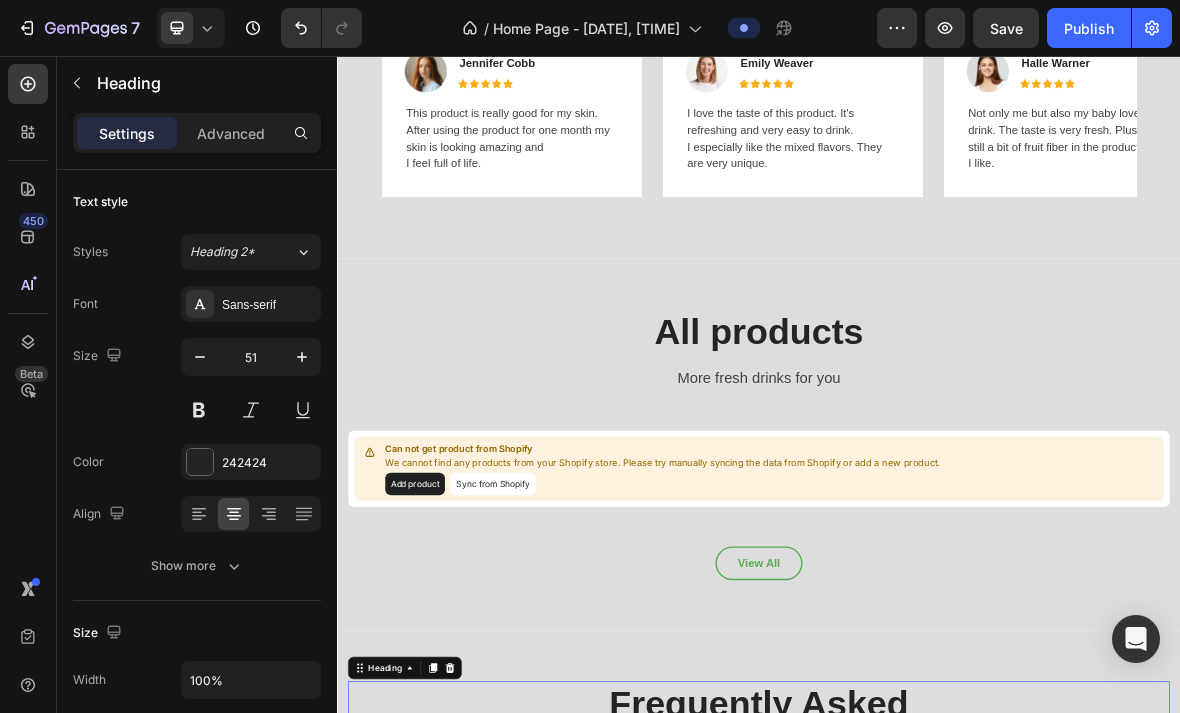 scroll, scrollTop: 3083, scrollLeft: 0, axis: vertical 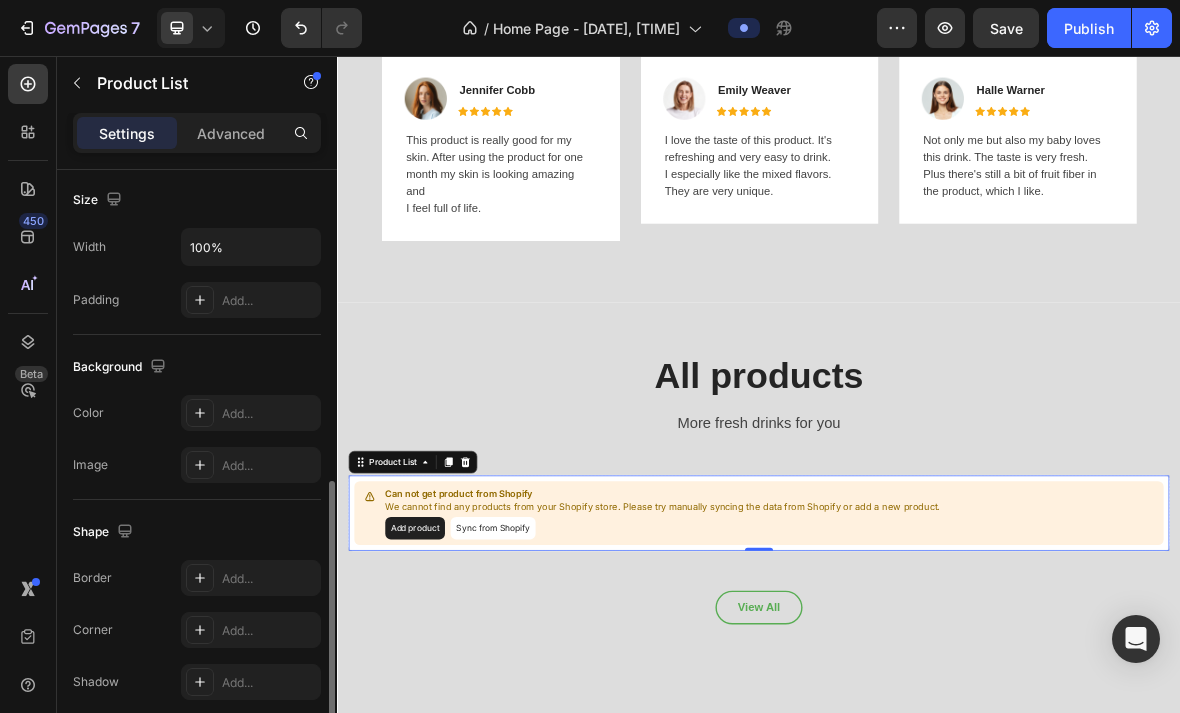 click at bounding box center [200, 413] 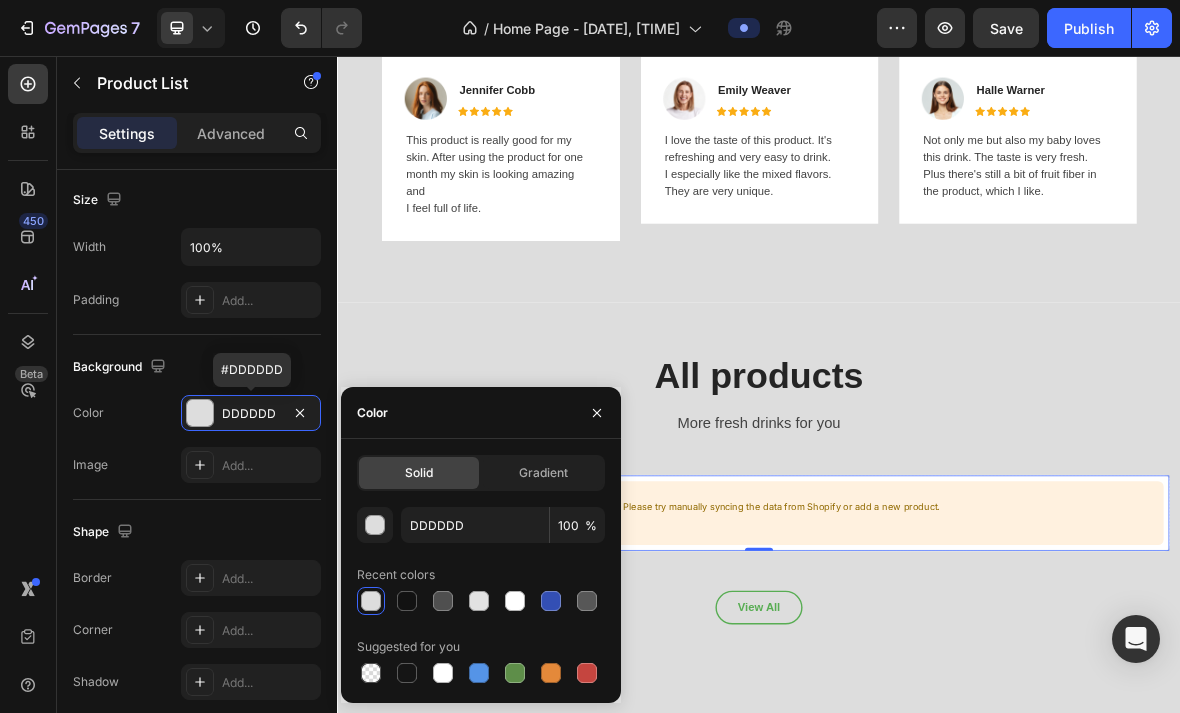 click at bounding box center (200, 413) 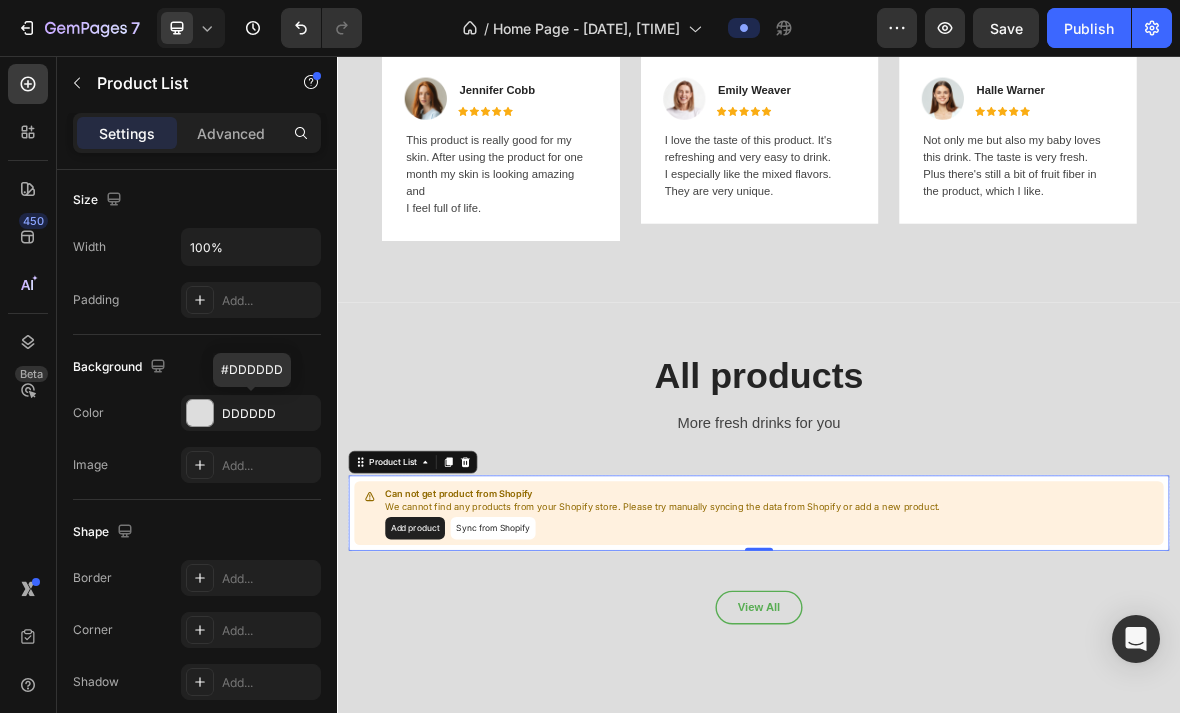 click 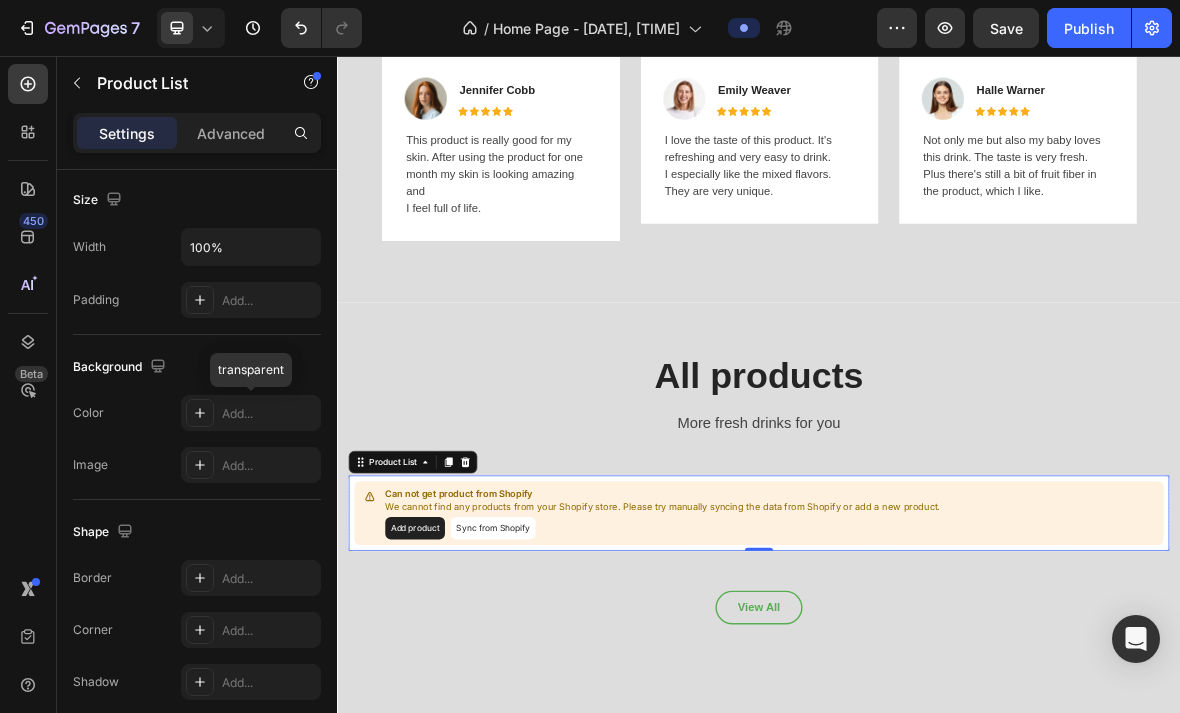 click 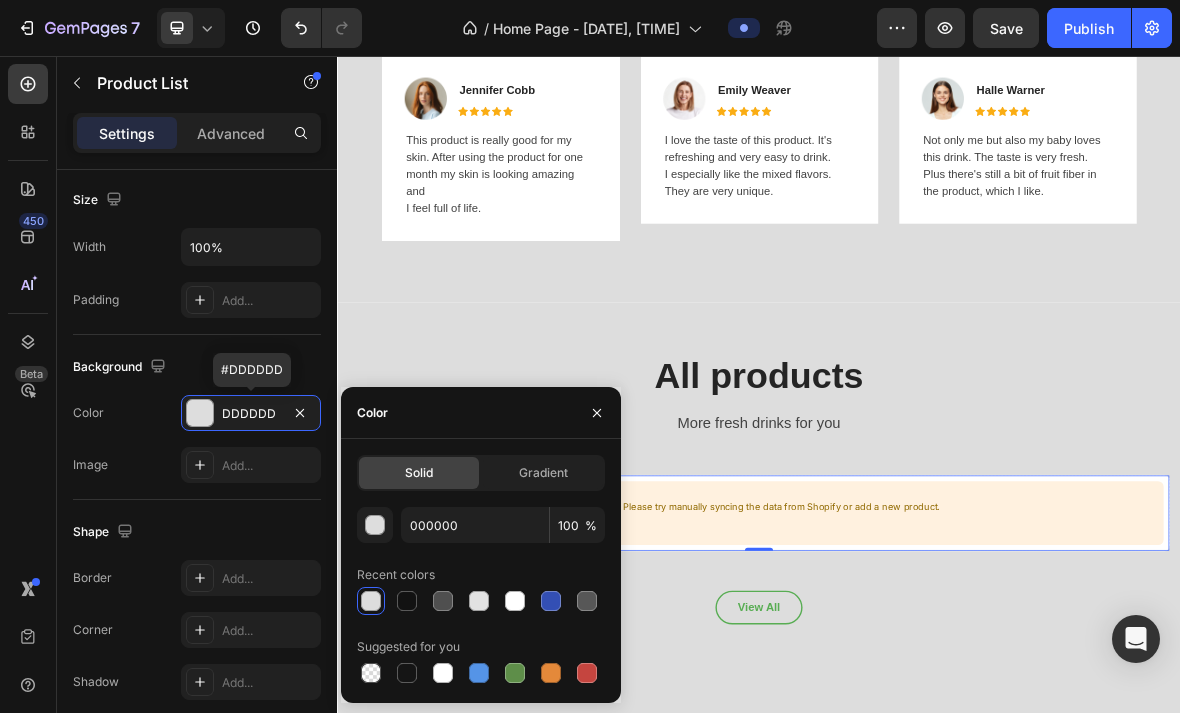 type on "DDDDDD" 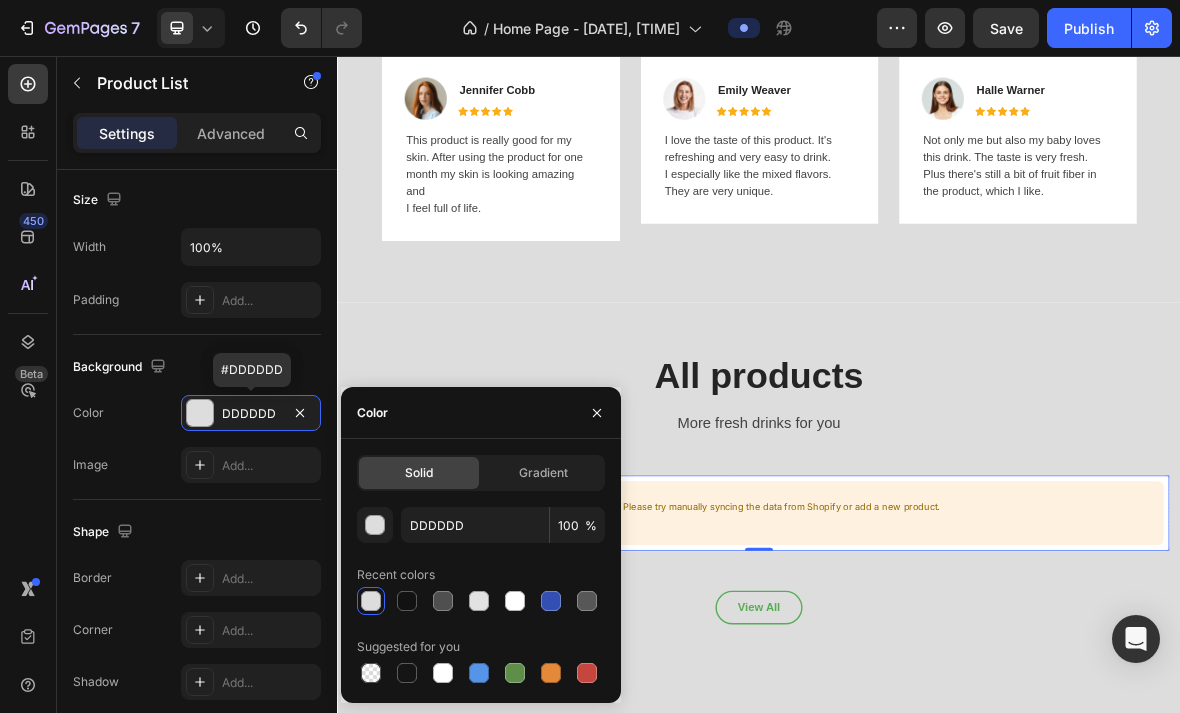 scroll, scrollTop: 0, scrollLeft: 0, axis: both 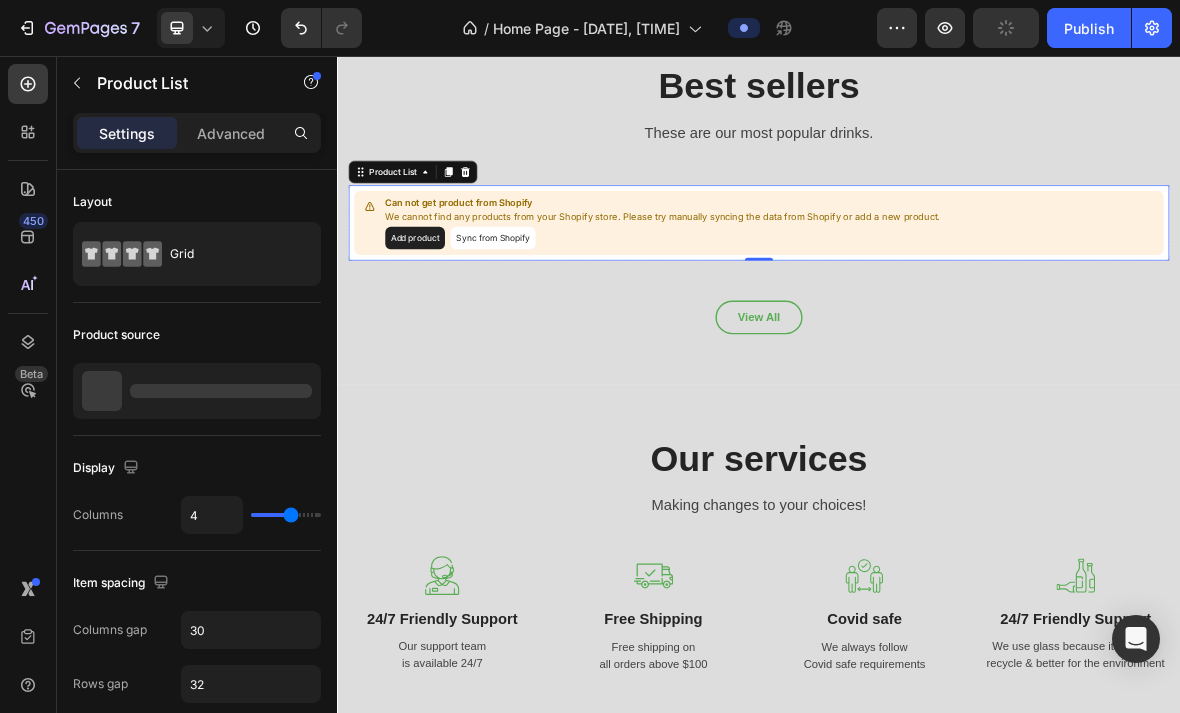 click on "Add product" at bounding box center [447, 315] 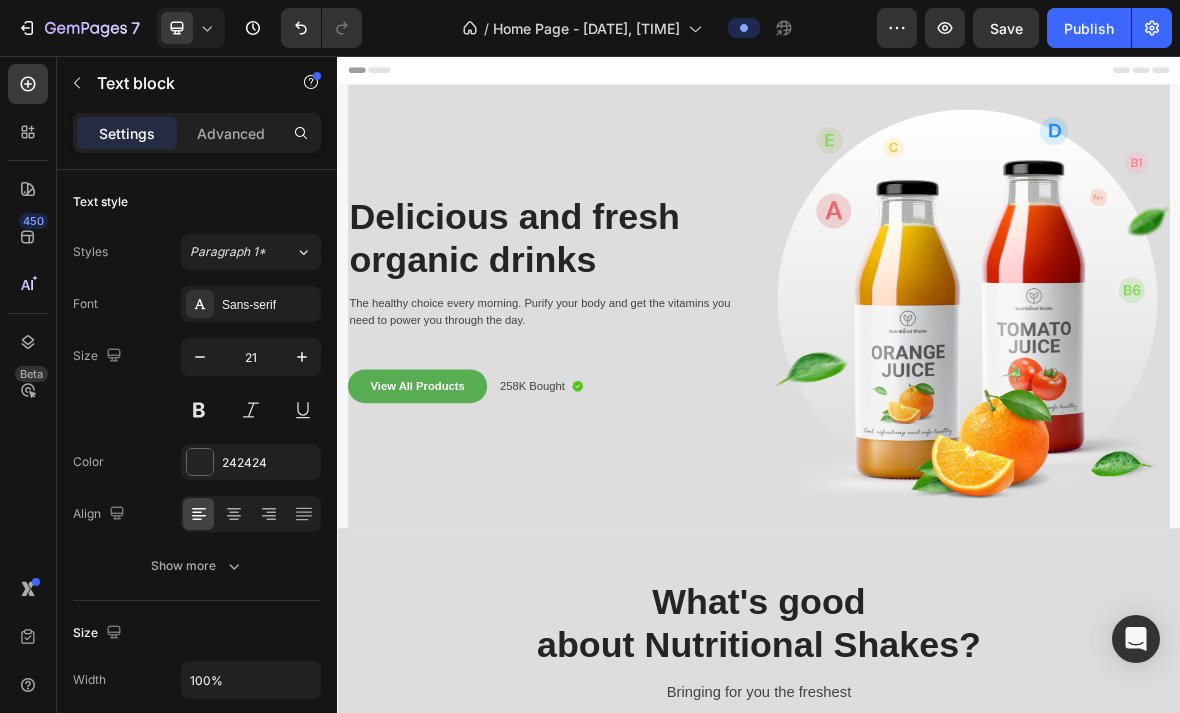 scroll, scrollTop: 0, scrollLeft: 0, axis: both 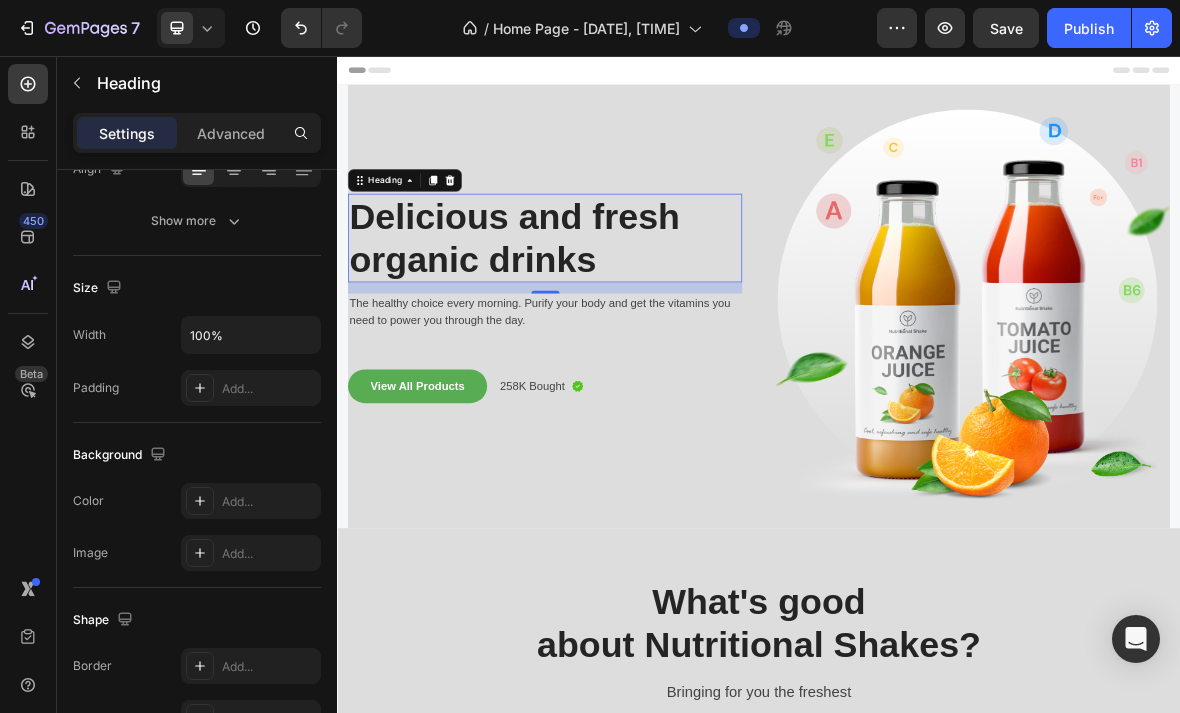 click at bounding box center [200, 501] 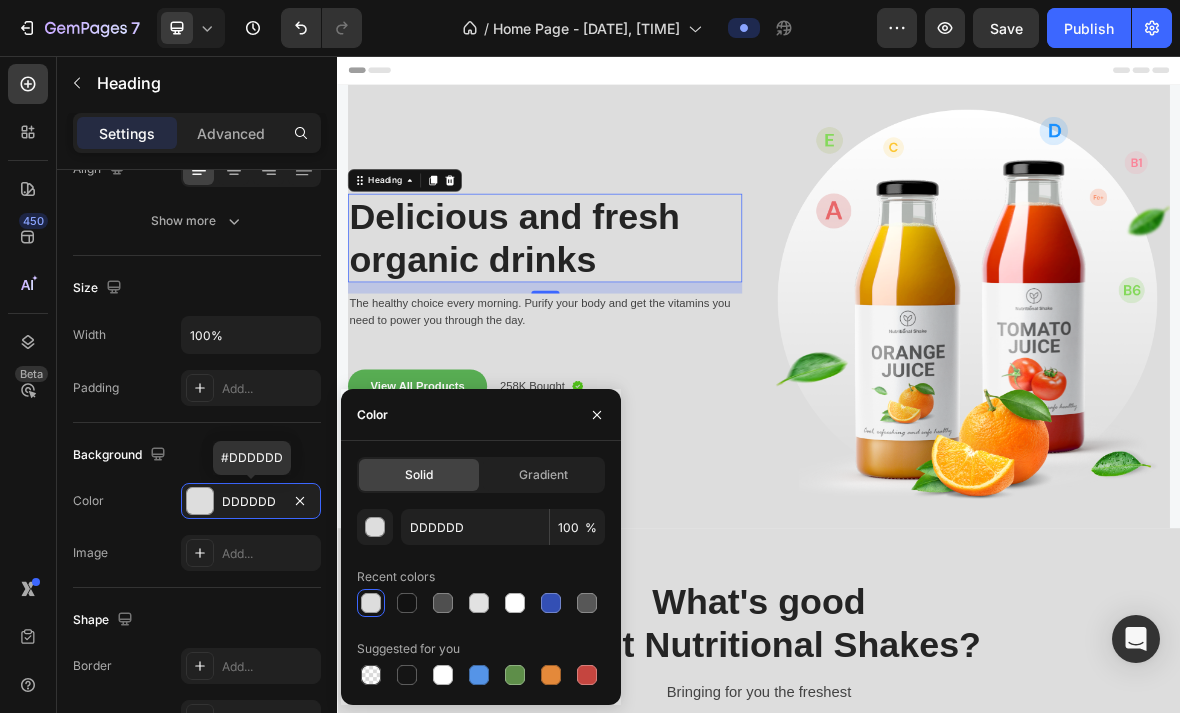 click 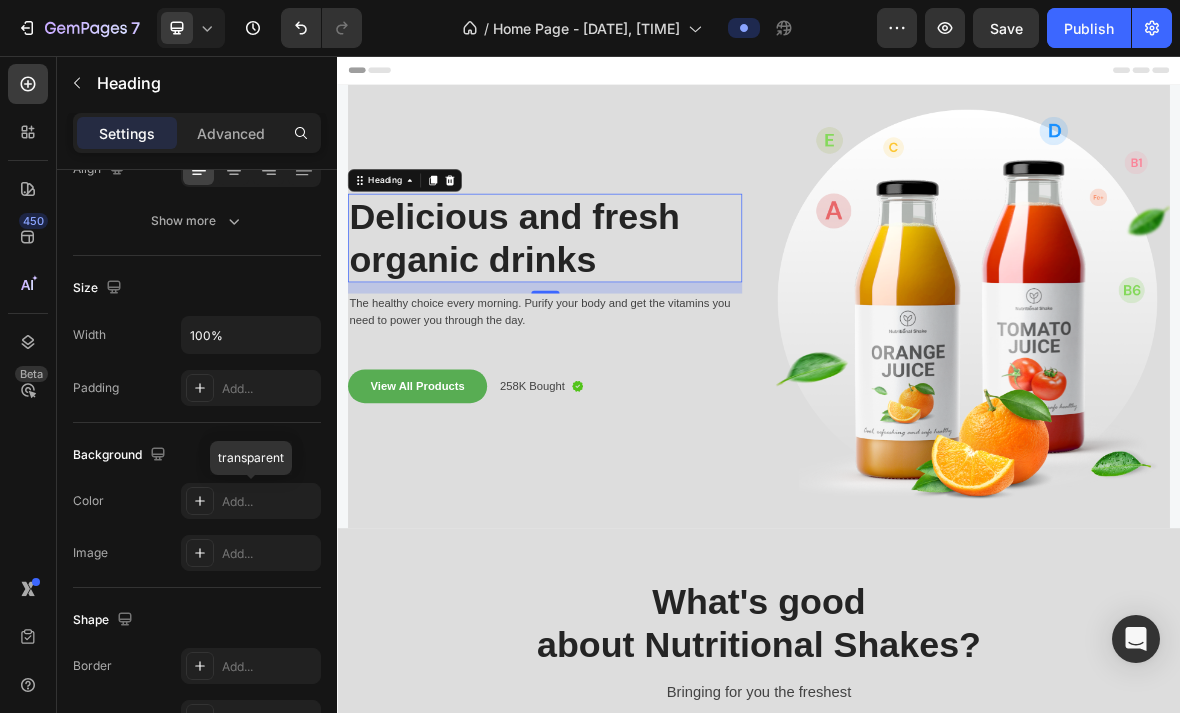 click on "Add..." at bounding box center [269, 502] 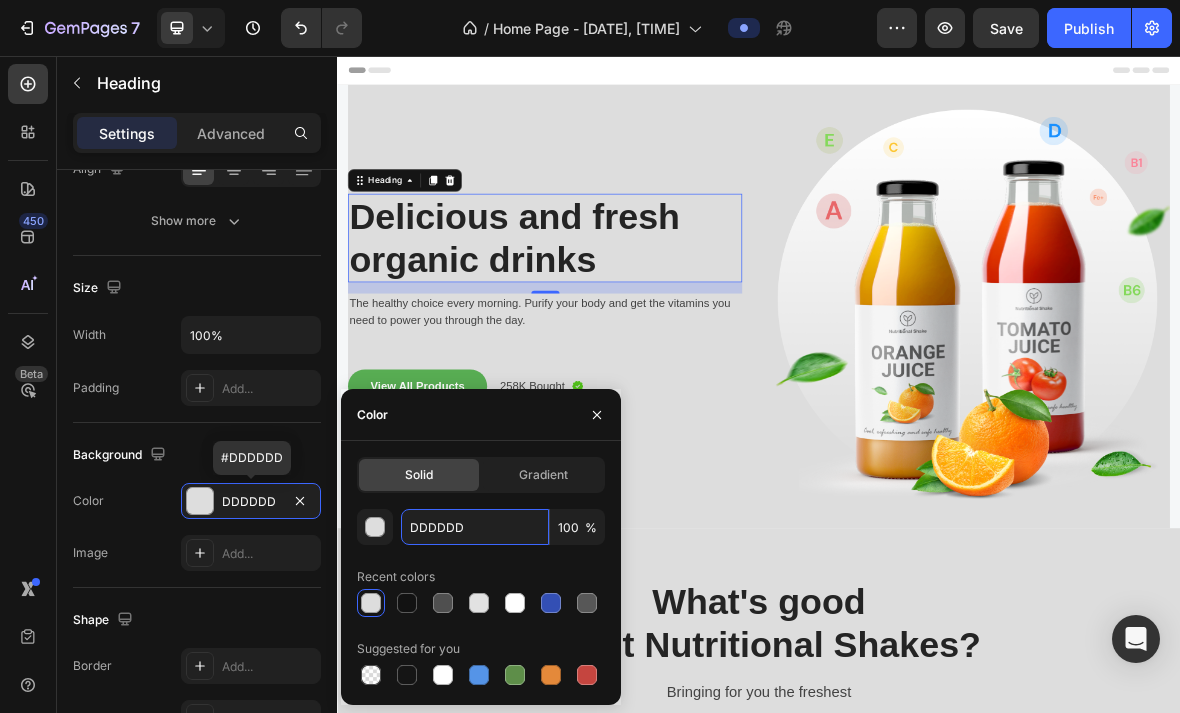 click on "DDDDDD" at bounding box center (475, 527) 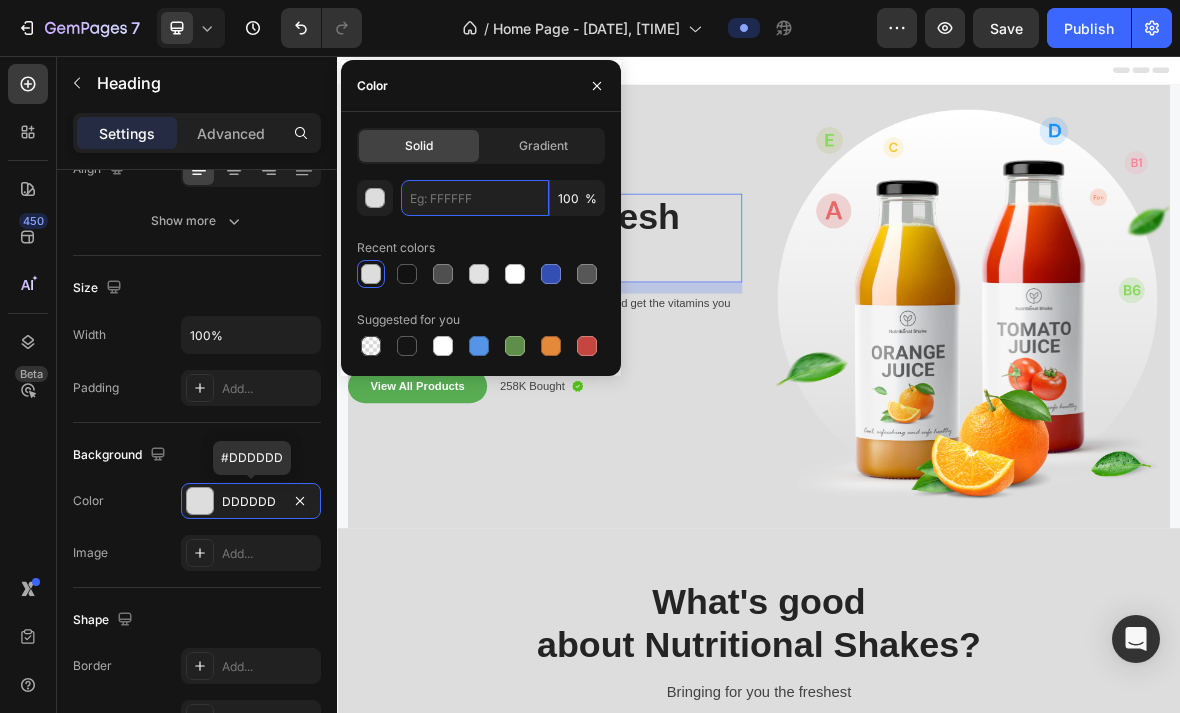 click at bounding box center (475, 198) 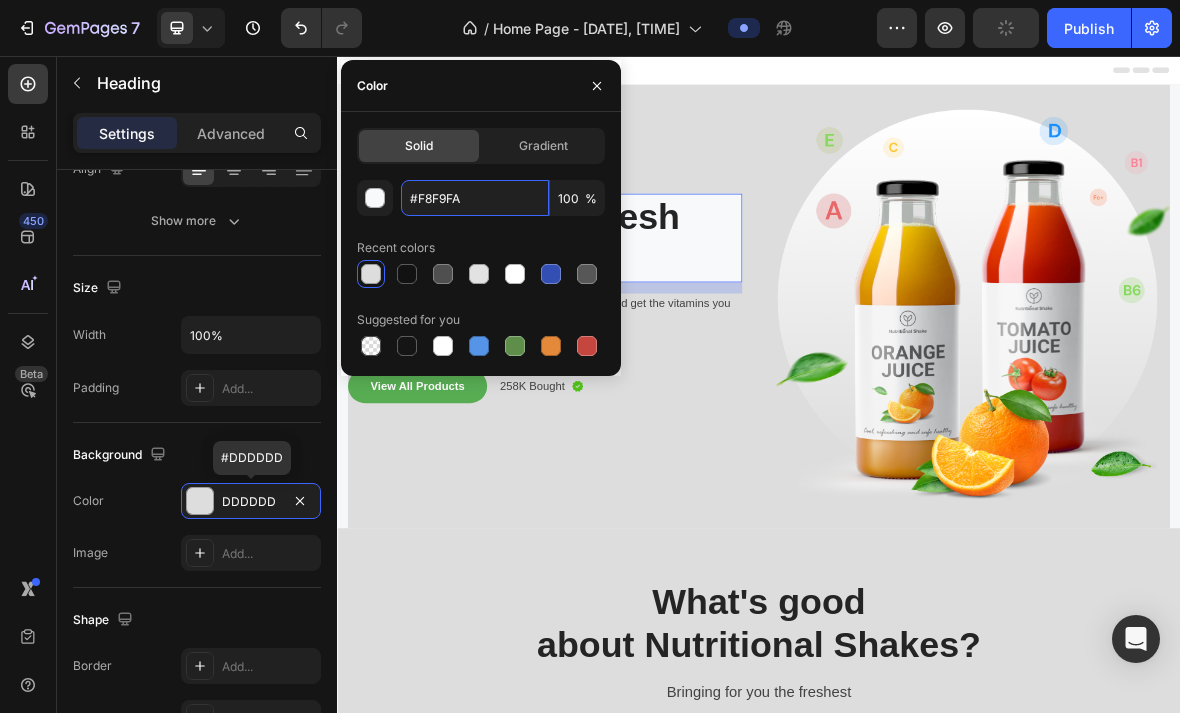 type on "F8F9FA" 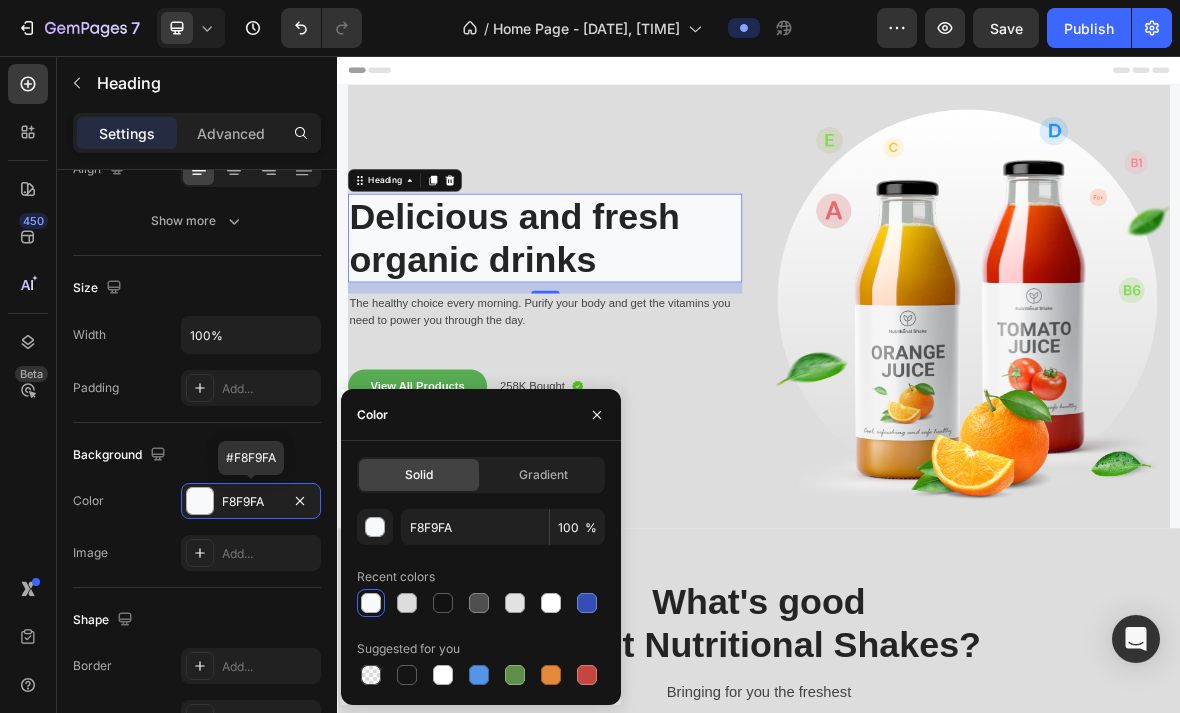 click on "Delicious and fresh organic drinks" at bounding box center (632, 315) 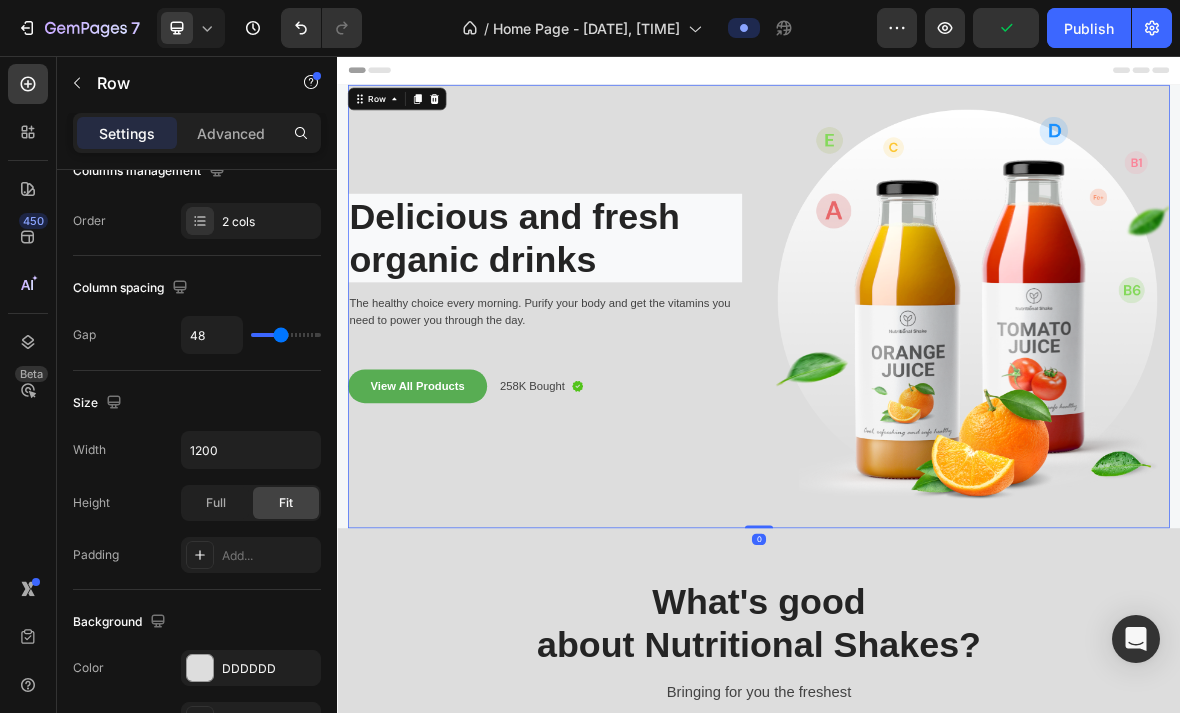 scroll, scrollTop: 0, scrollLeft: 0, axis: both 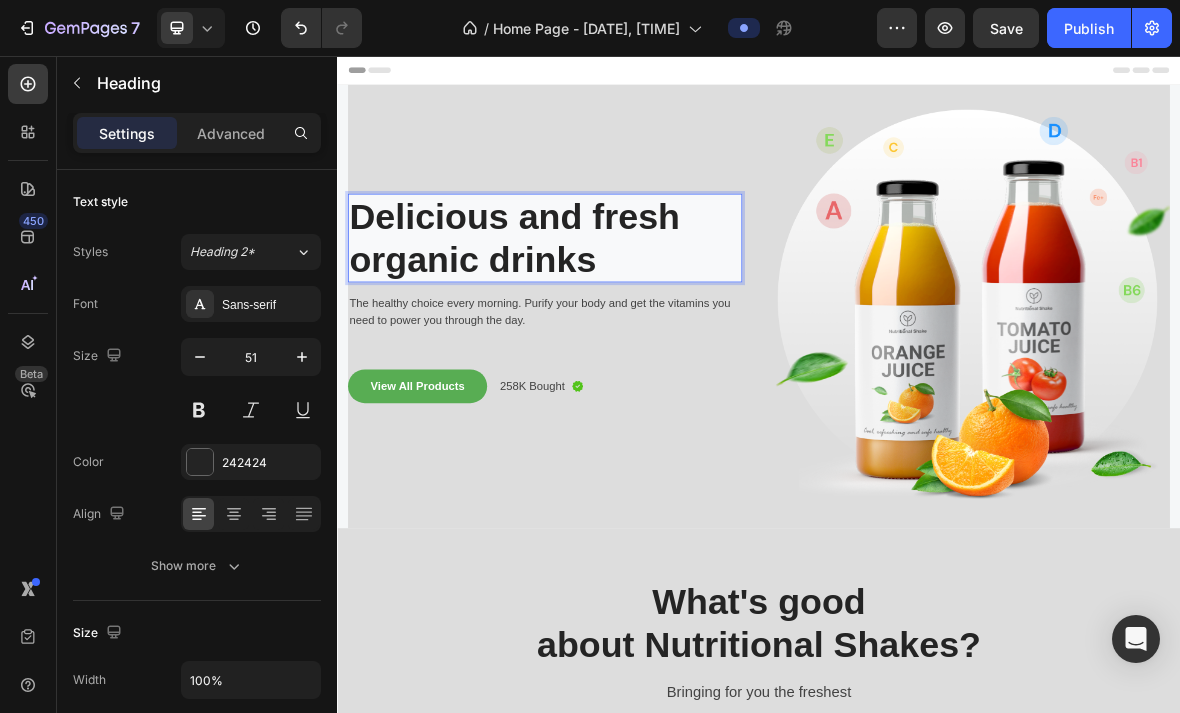 click on "Delicious and fresh organic drinks" at bounding box center [632, 315] 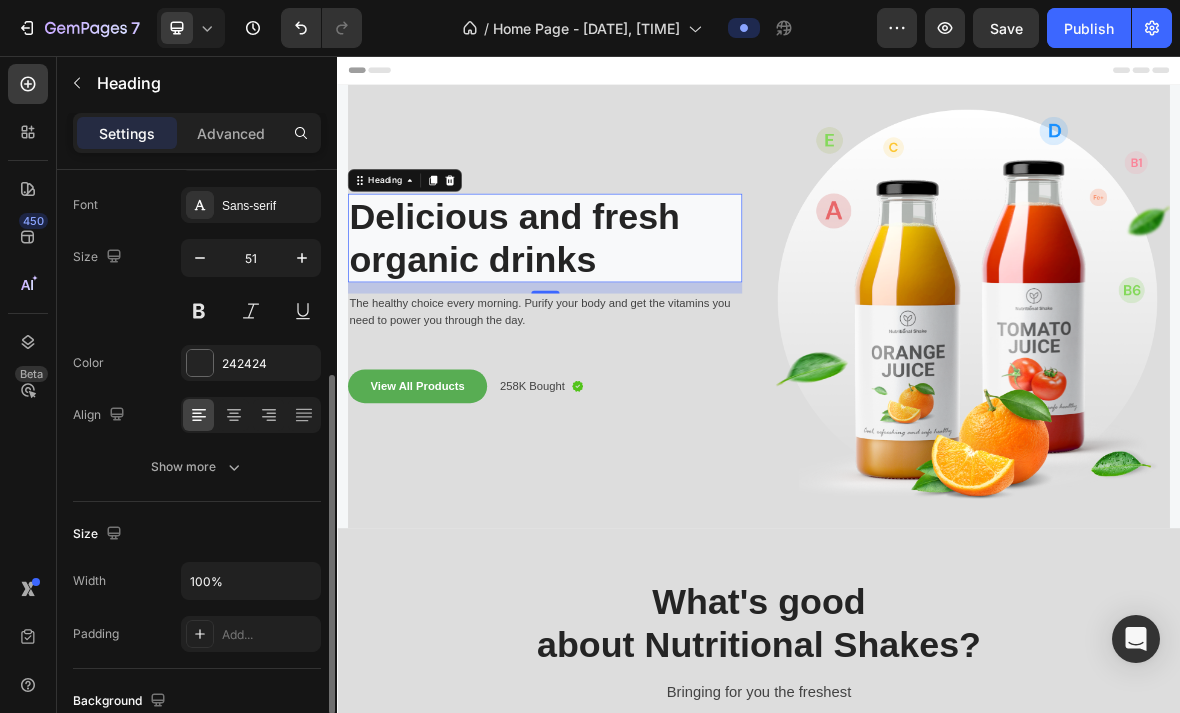 scroll, scrollTop: 288, scrollLeft: 0, axis: vertical 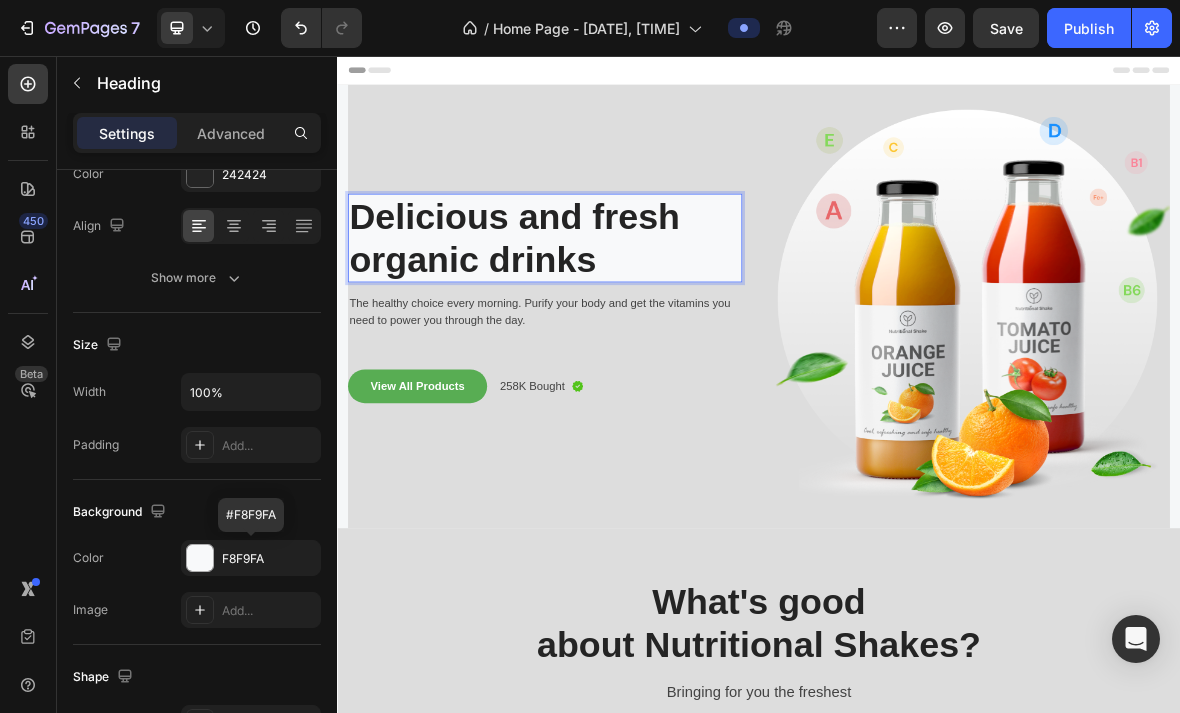 click 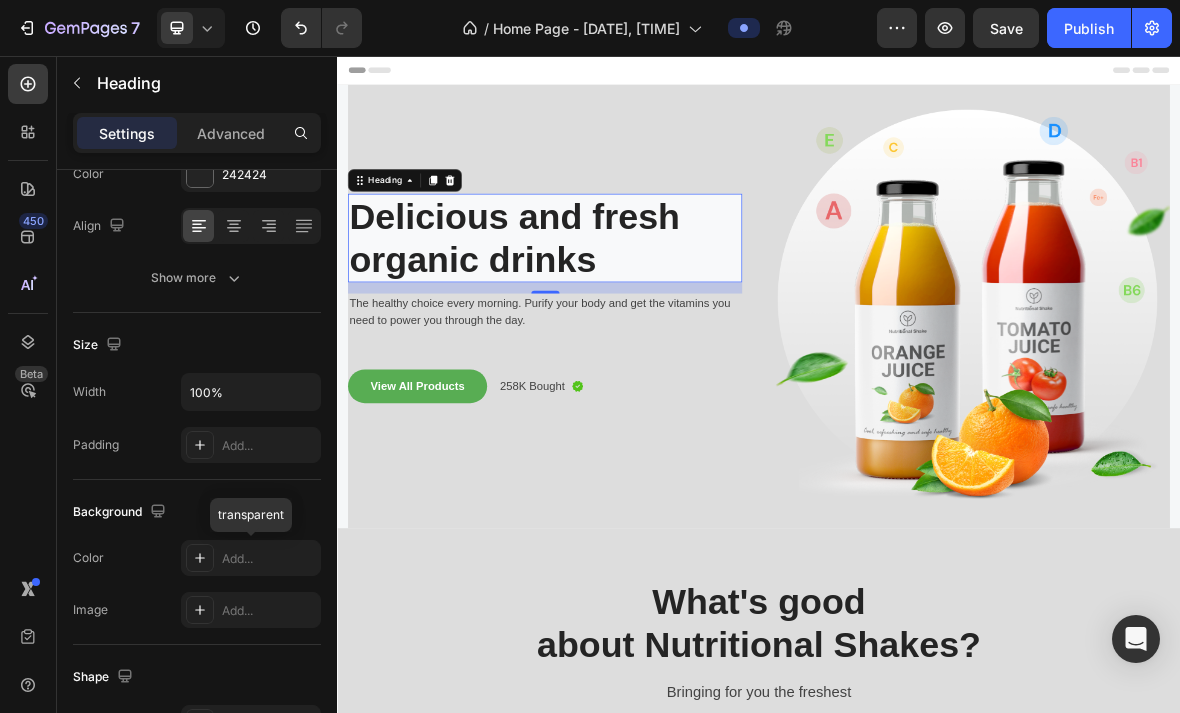 click at bounding box center (200, 558) 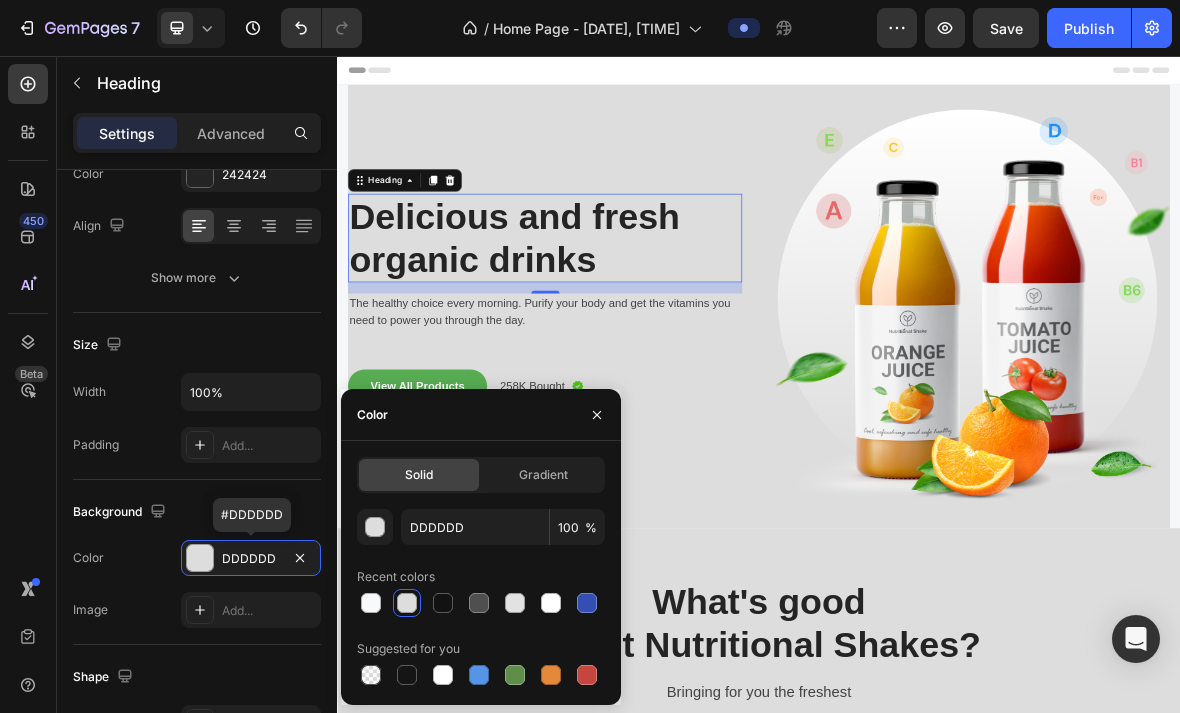 click on "Delicious and fresh organic drinks" at bounding box center (632, 315) 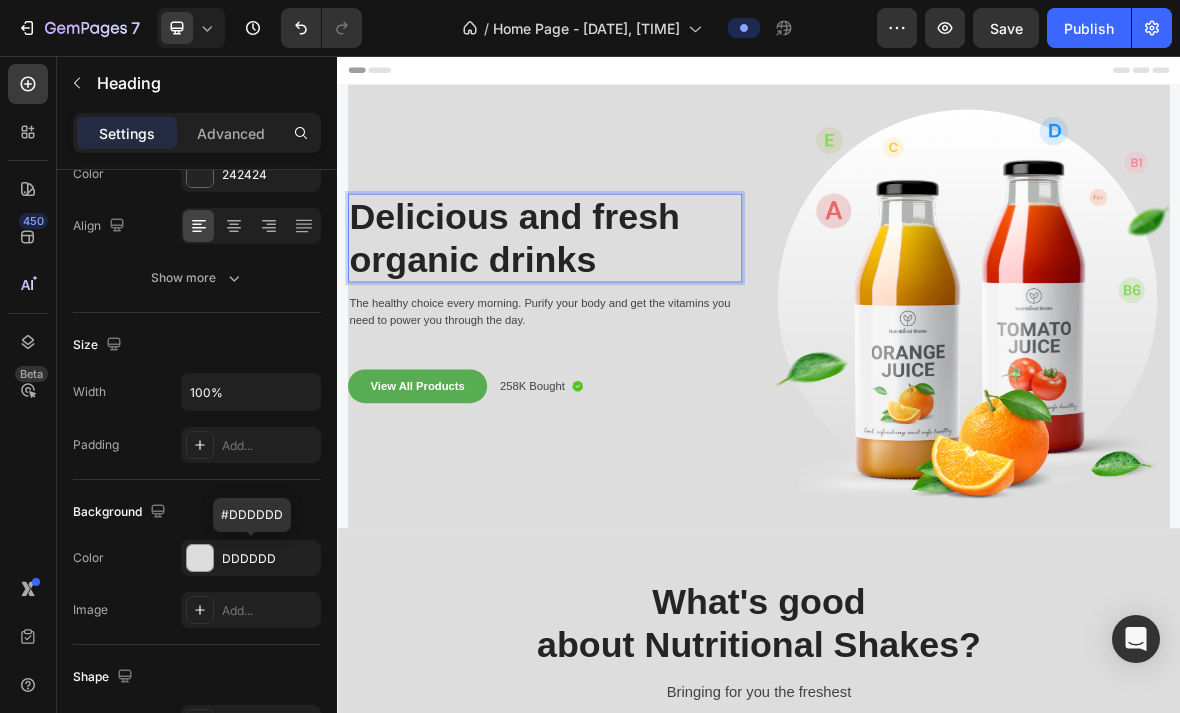 click on "Delicious and fresh organic drinks" at bounding box center (632, 315) 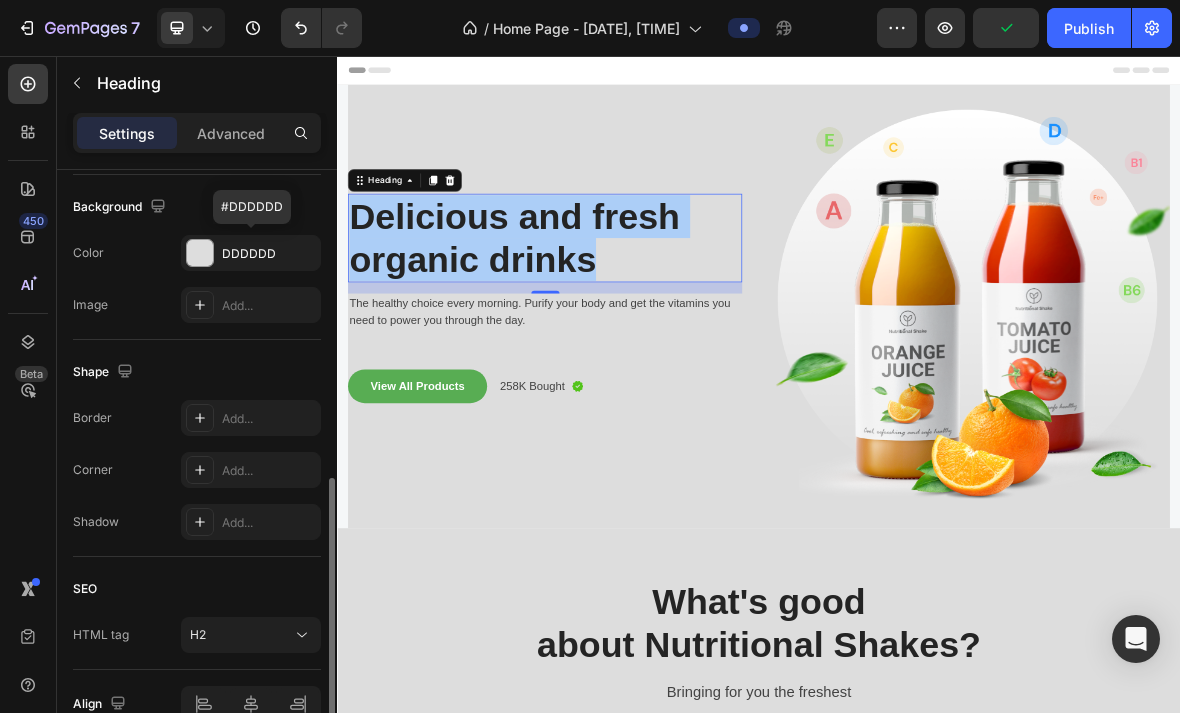 scroll, scrollTop: 596, scrollLeft: 0, axis: vertical 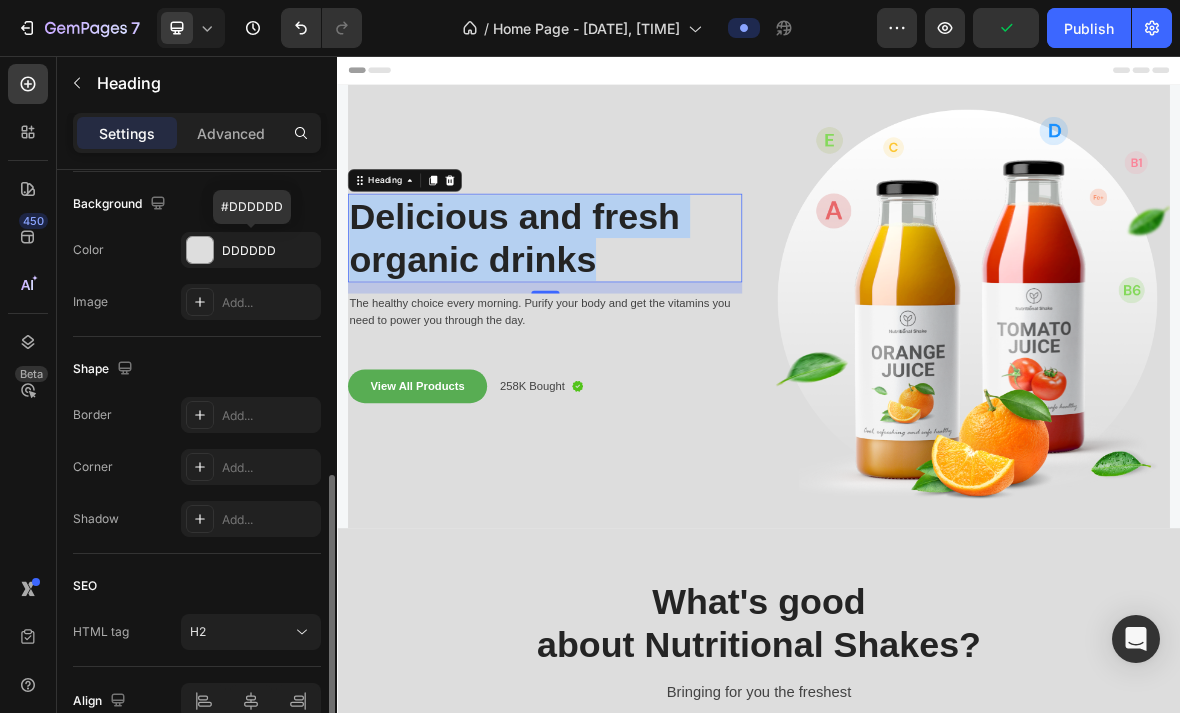 click on "Delicious and fresh organic drinks" at bounding box center (632, 315) 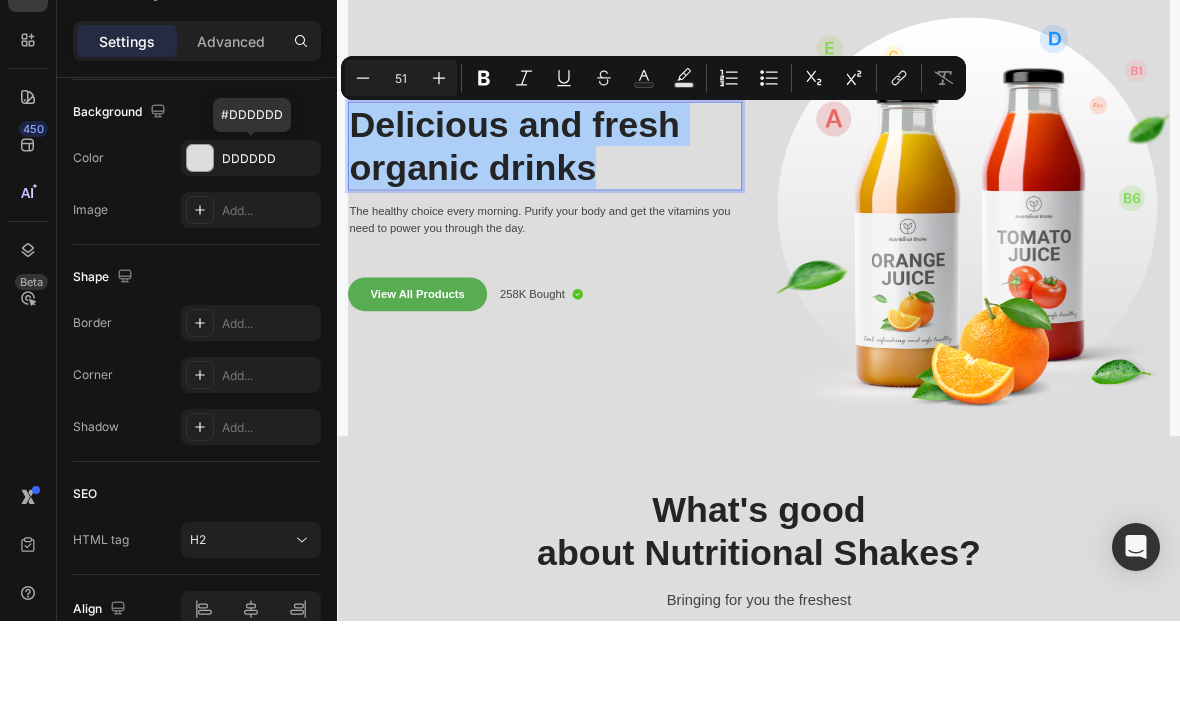 click 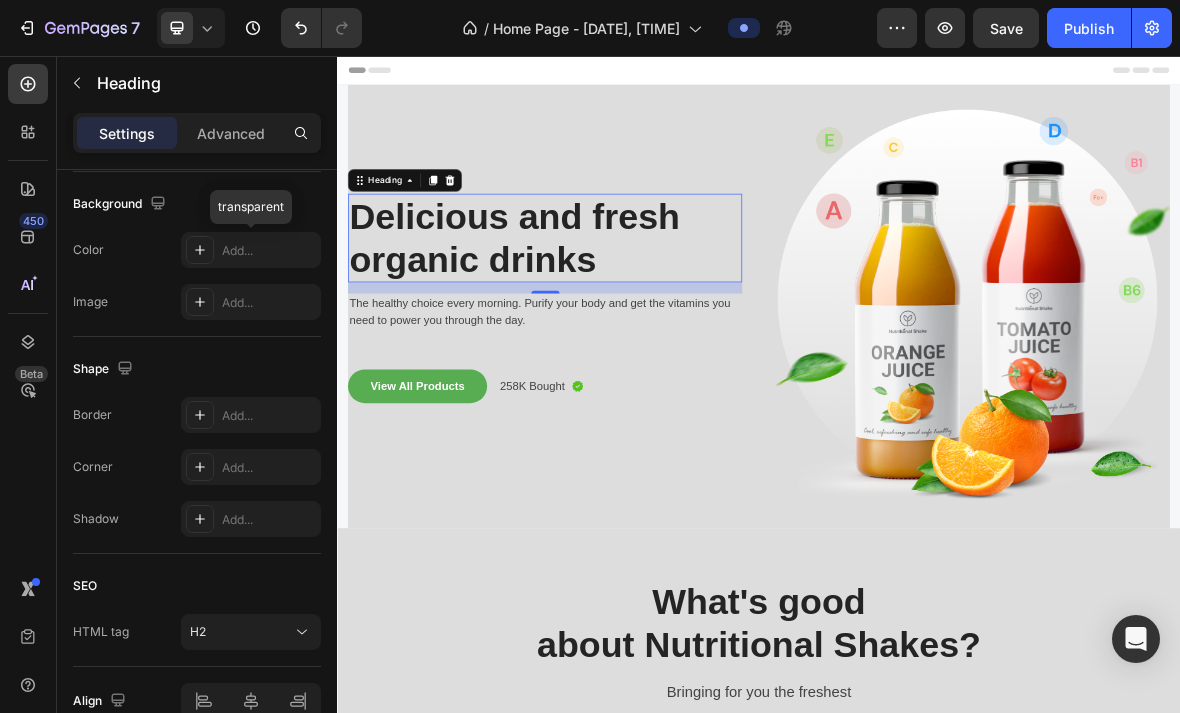 click on "Add..." at bounding box center [269, 251] 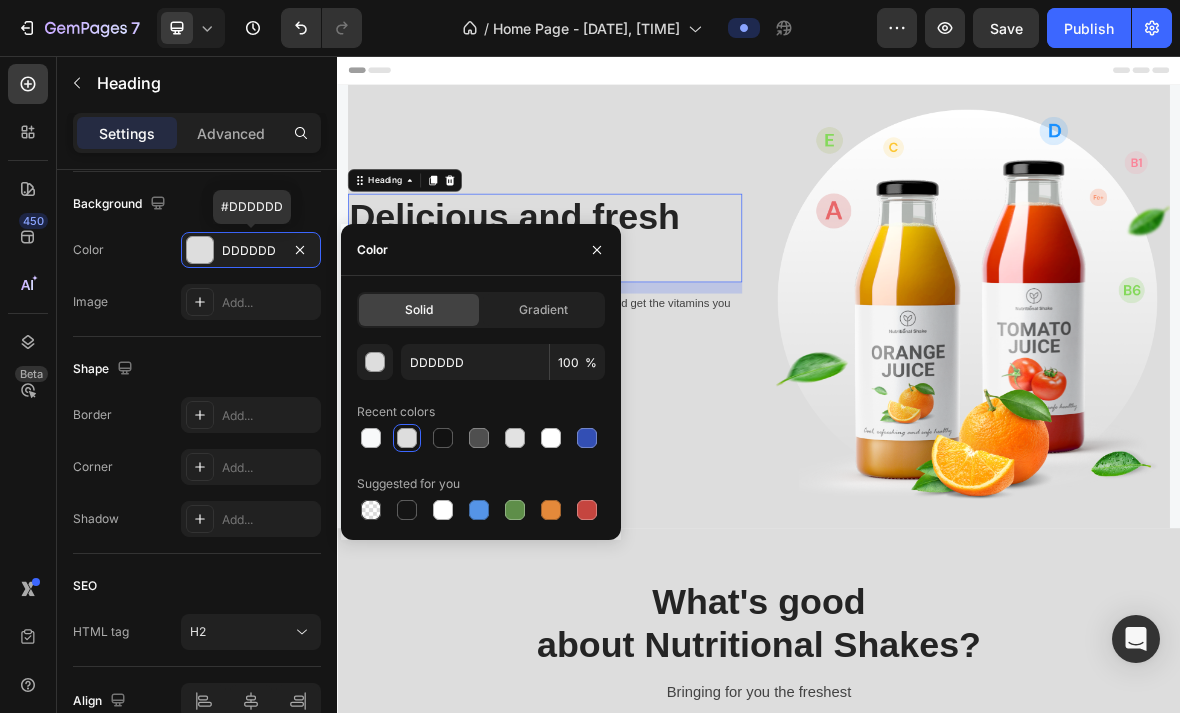 scroll, scrollTop: 0, scrollLeft: 0, axis: both 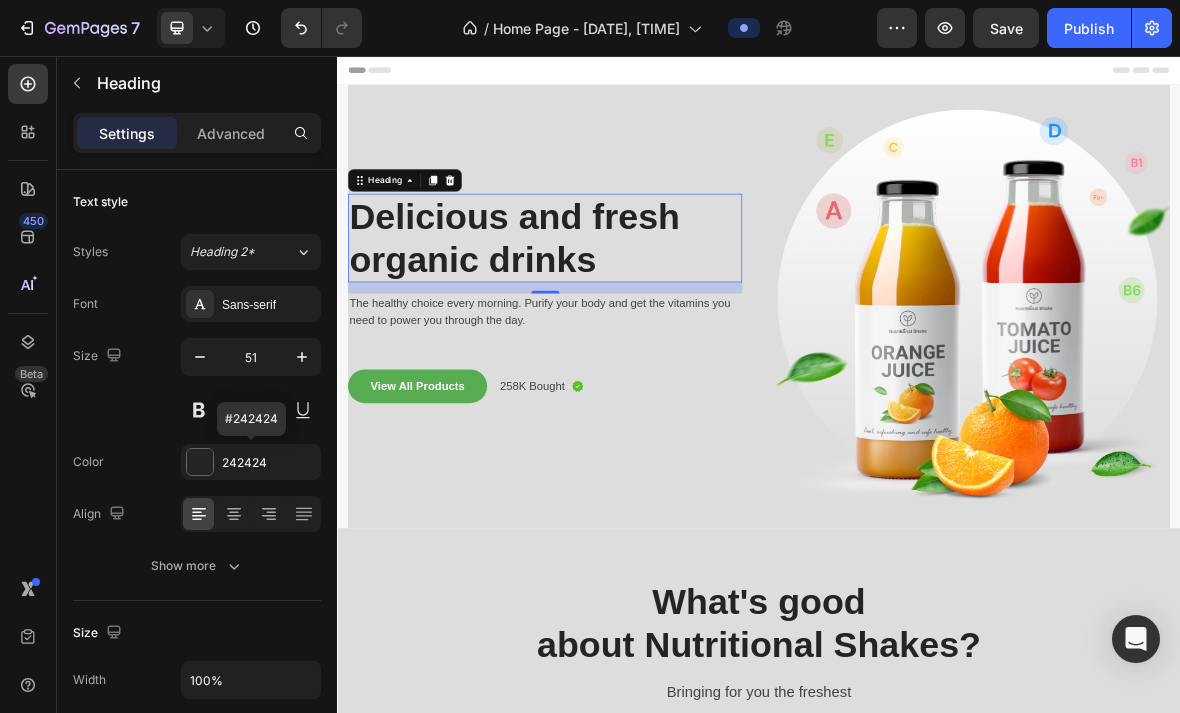 click 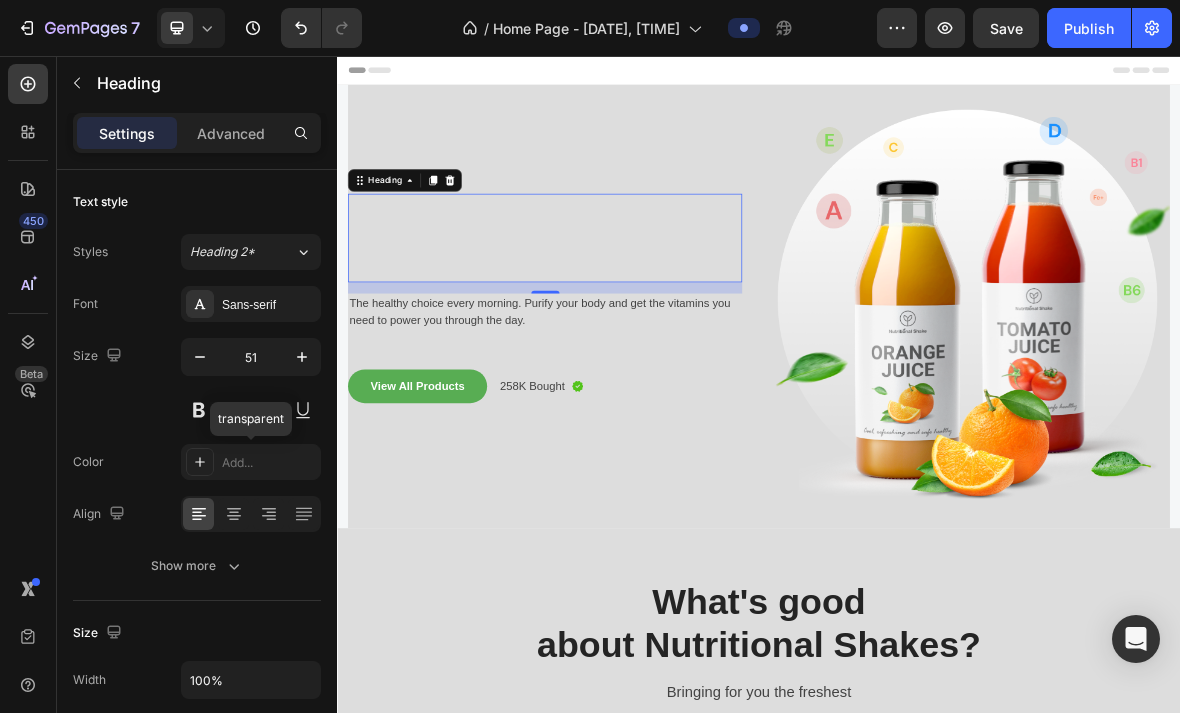 click on "Add..." at bounding box center [269, 463] 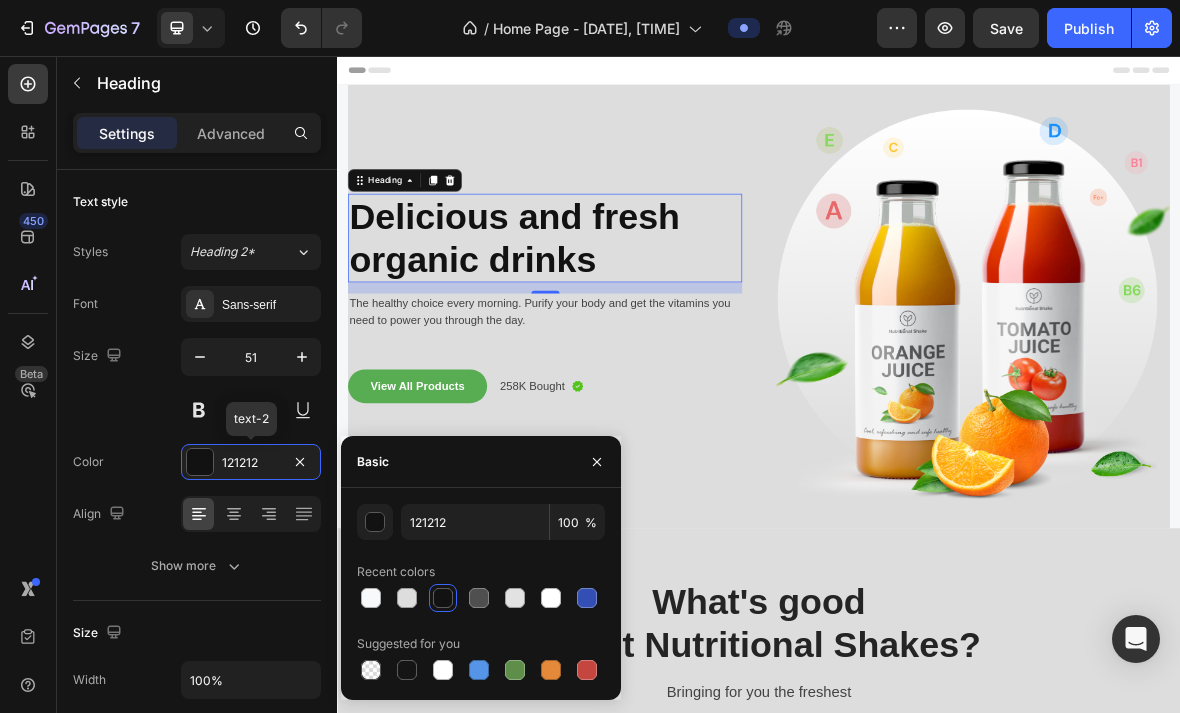 click at bounding box center (200, 462) 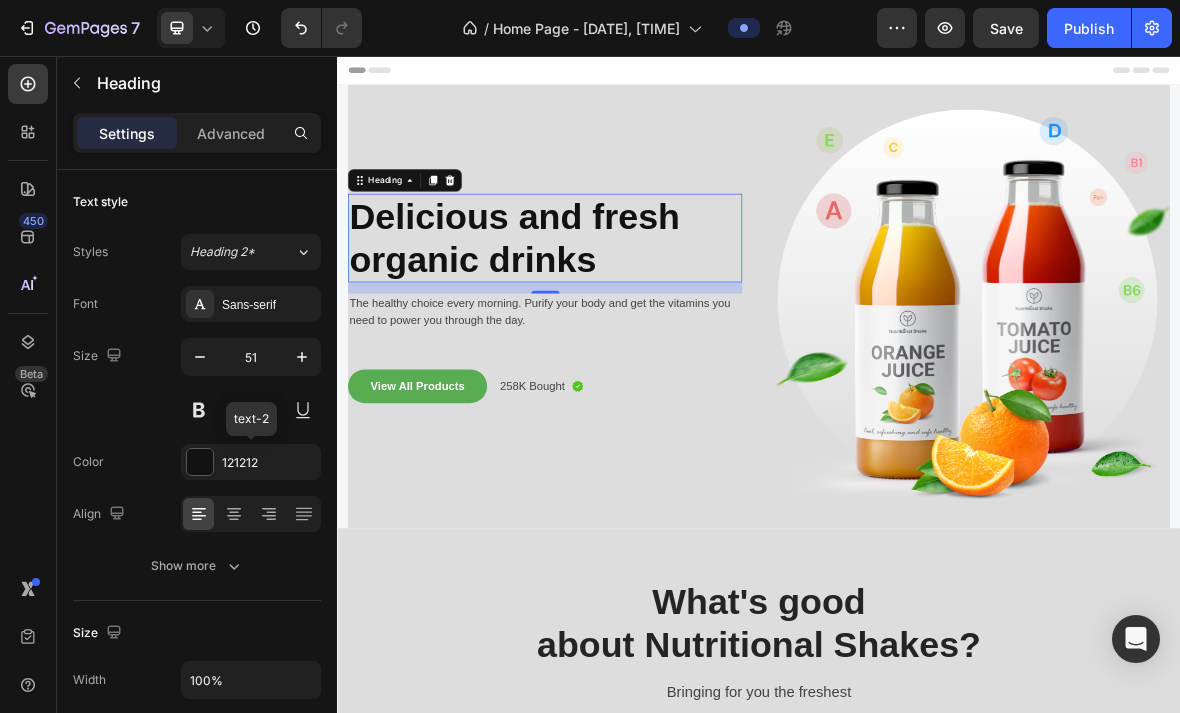 click on "121212" at bounding box center (251, 462) 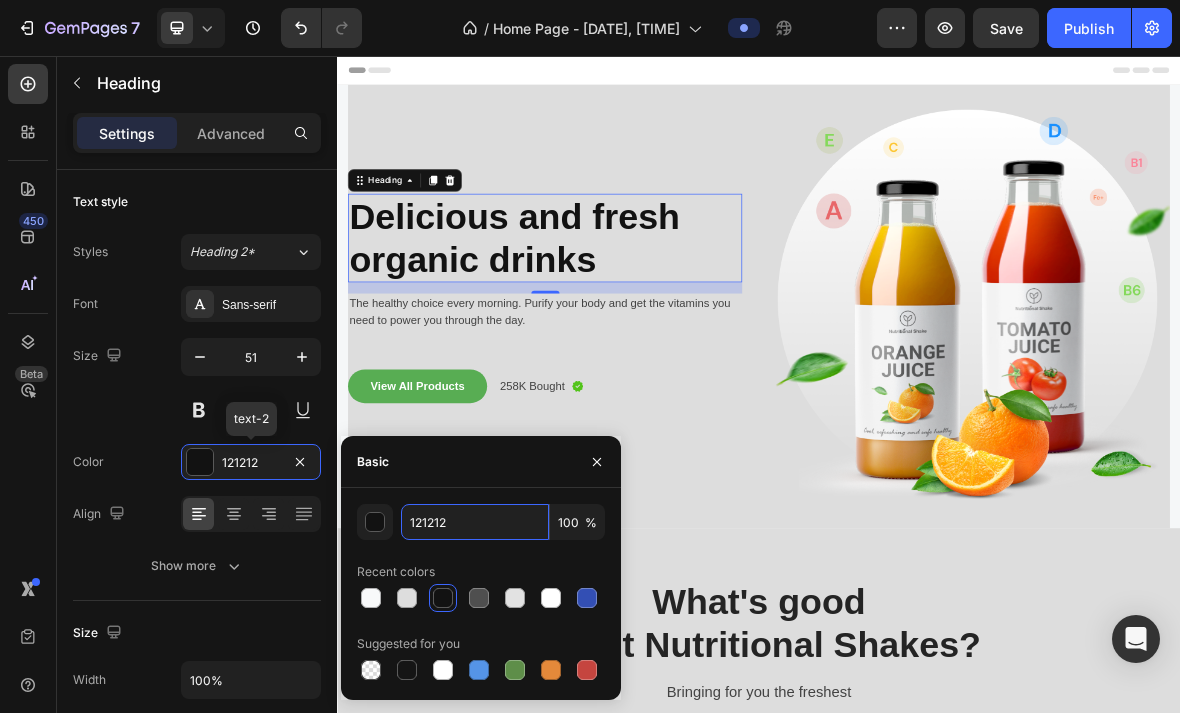 click on "121212" at bounding box center (475, 522) 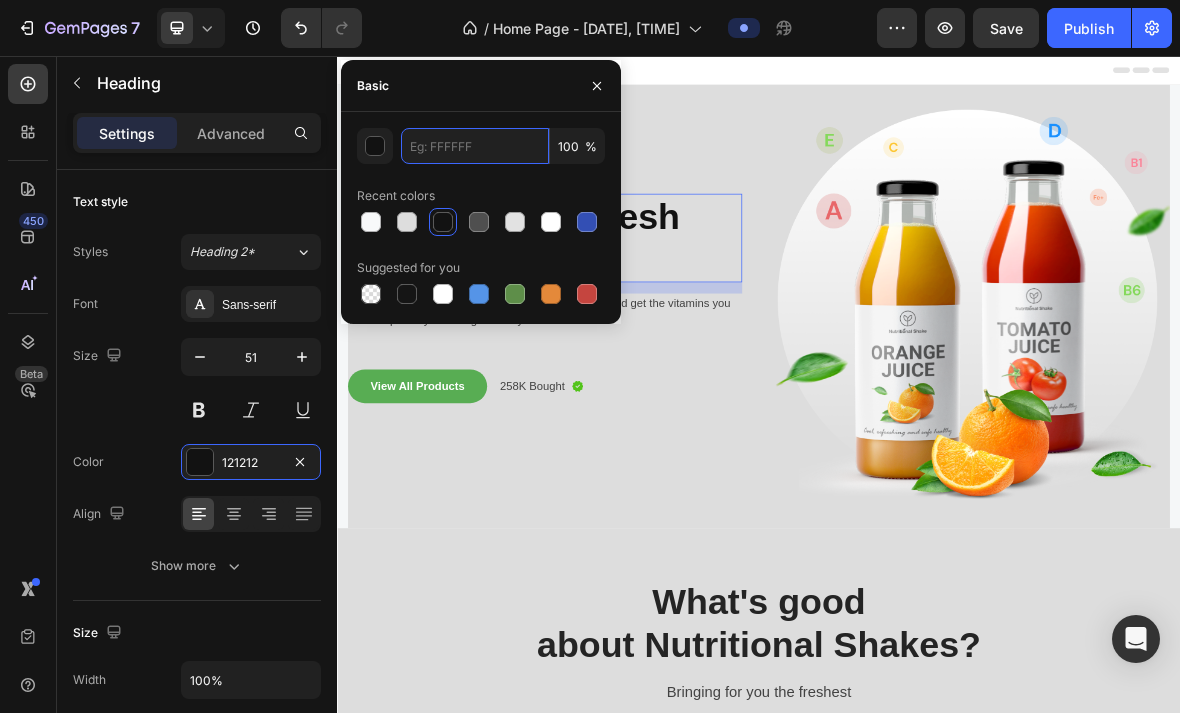 click at bounding box center (475, 146) 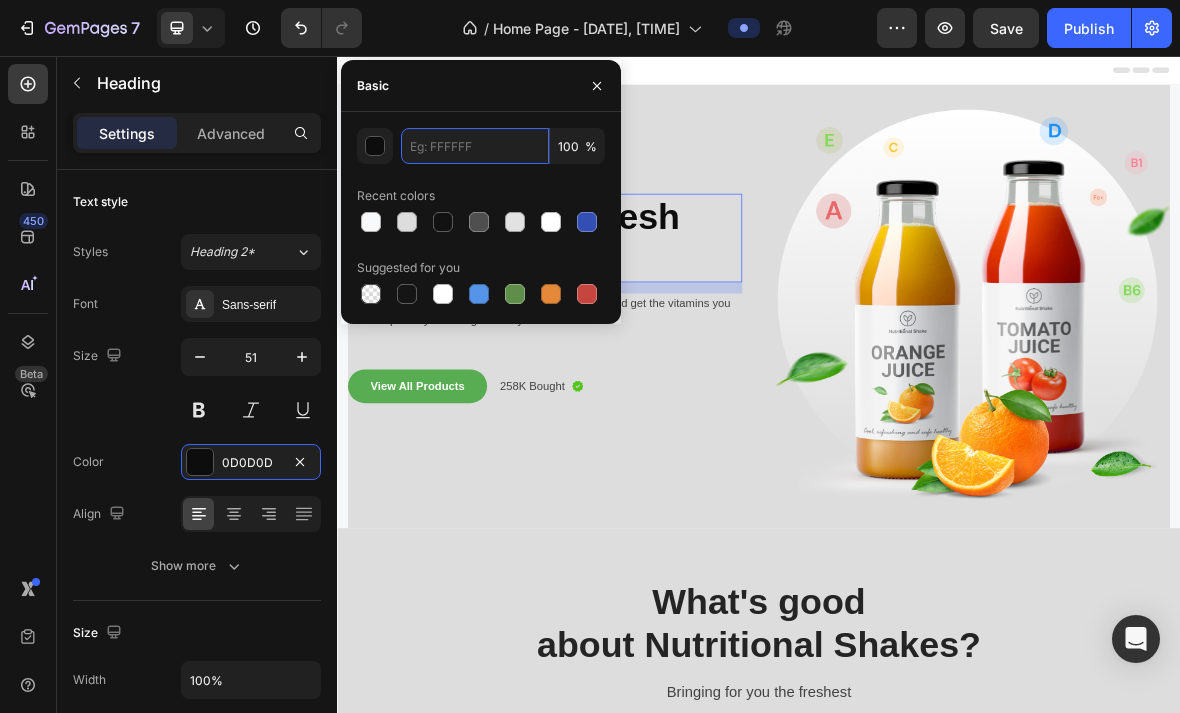 type on "0D0D0D" 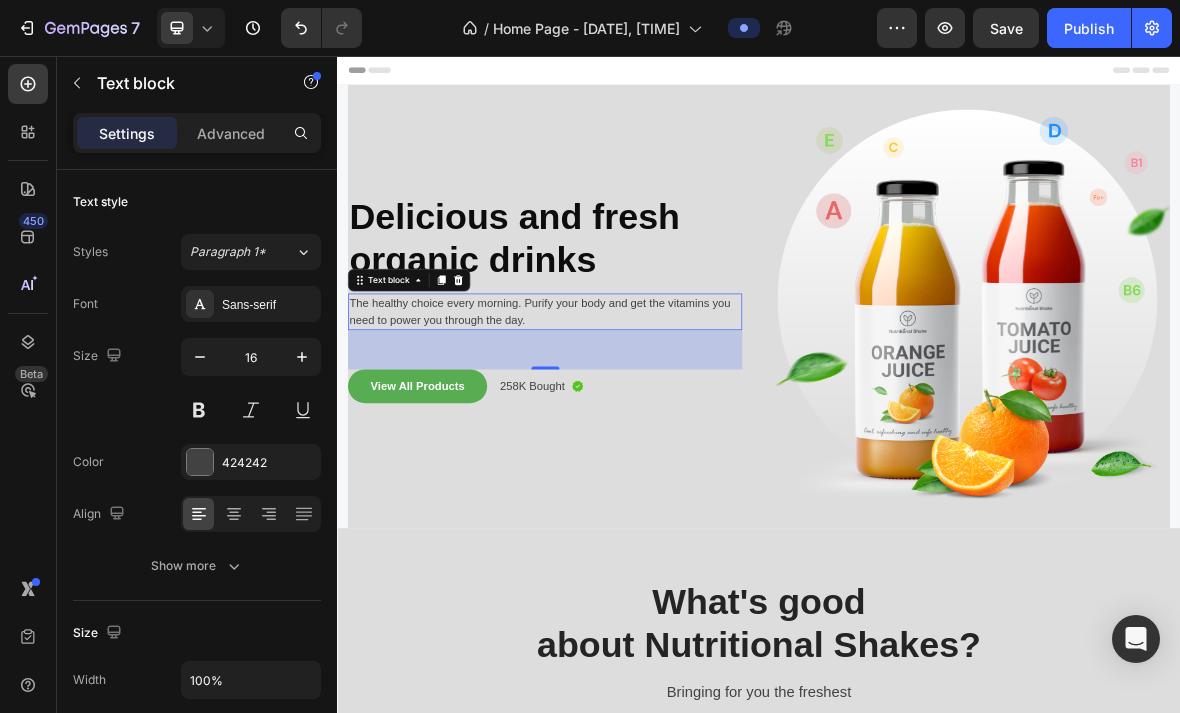click 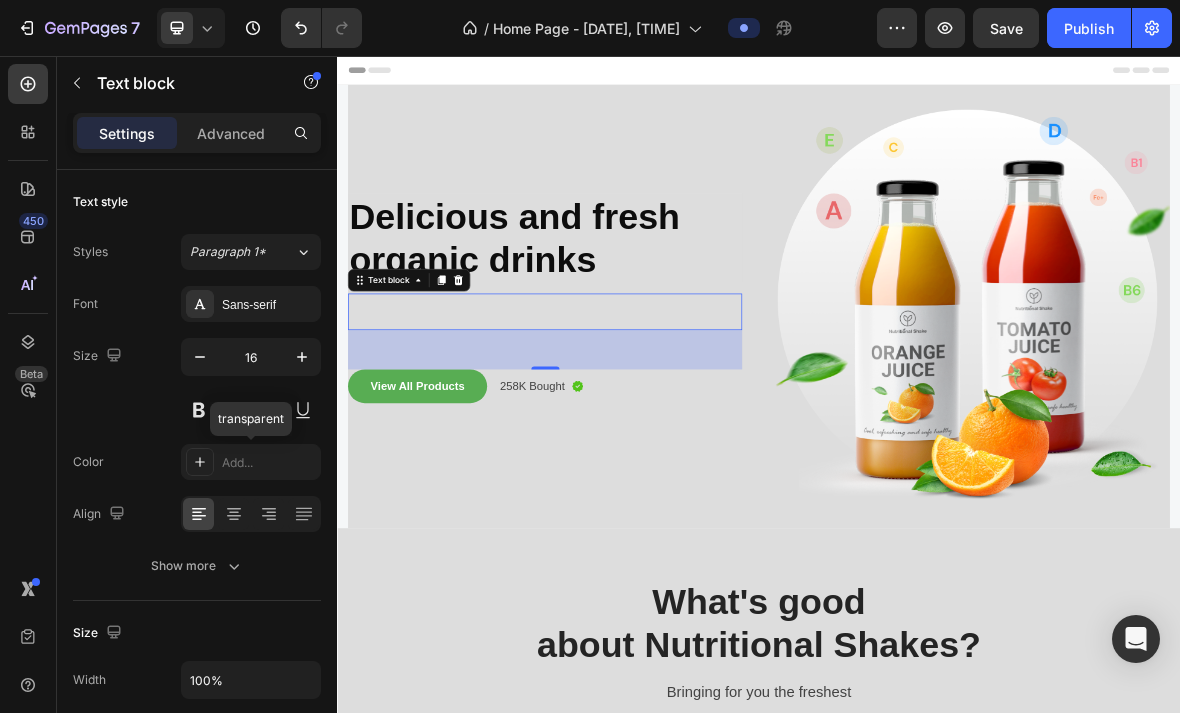 click at bounding box center (200, 462) 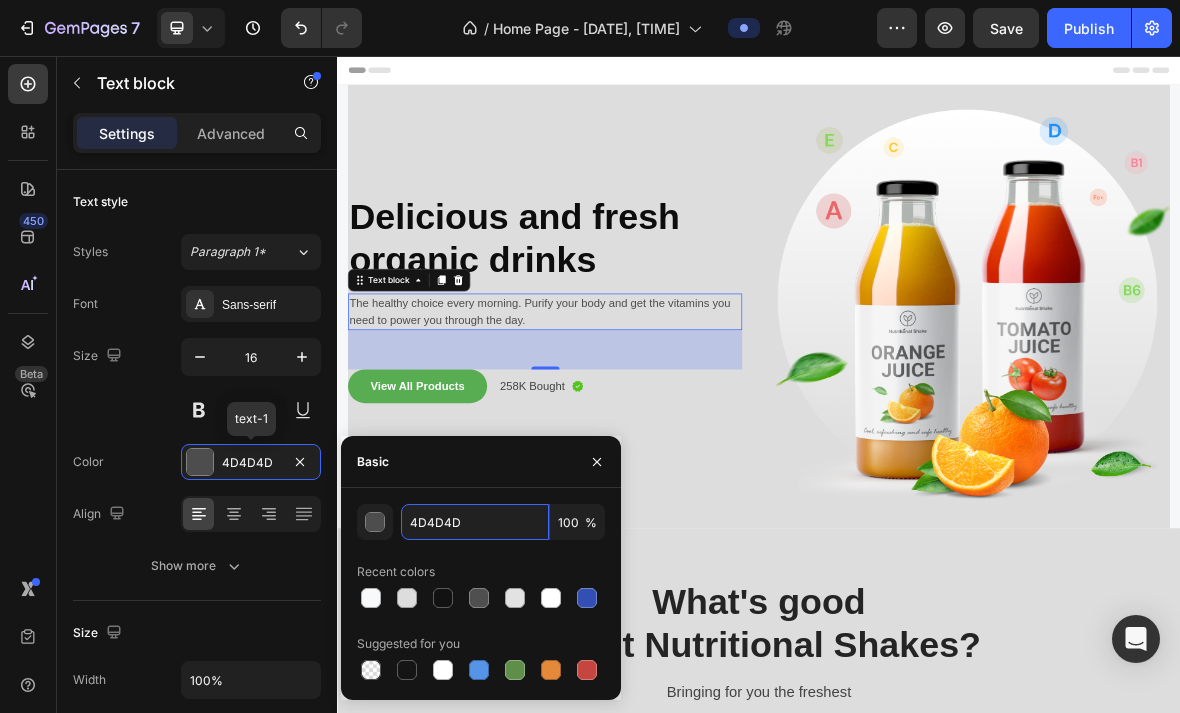 click on "4D4D4D" at bounding box center (475, 522) 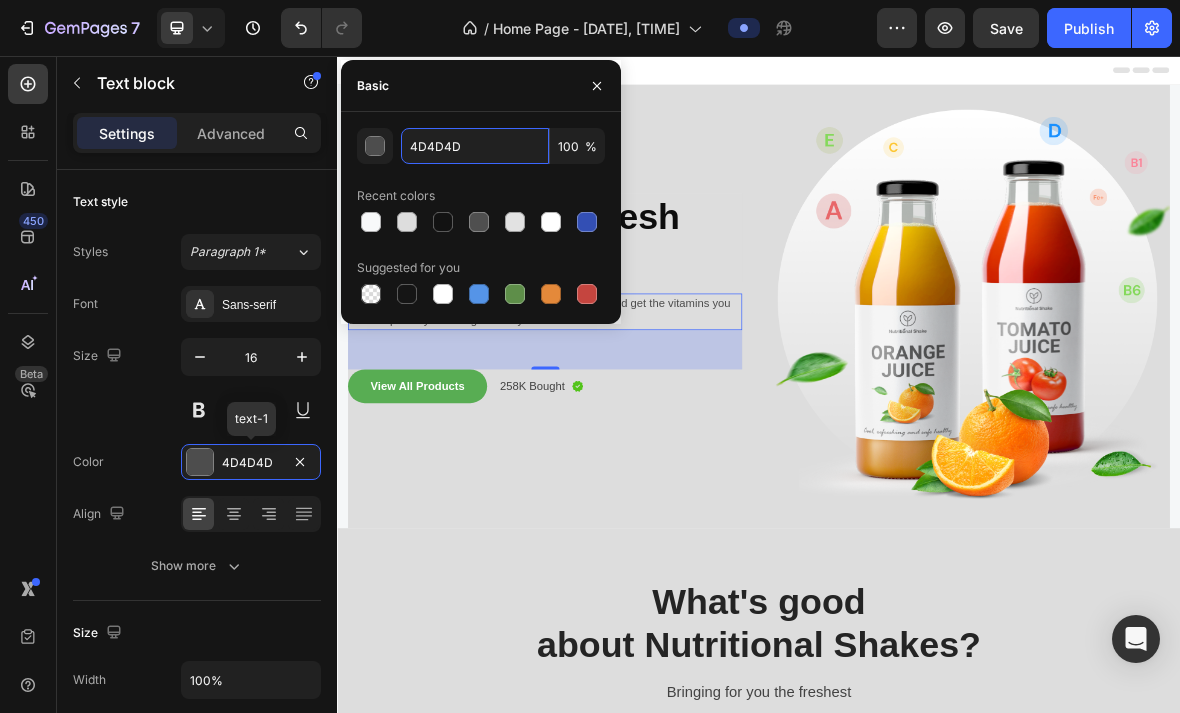 paste on "0D0D0" 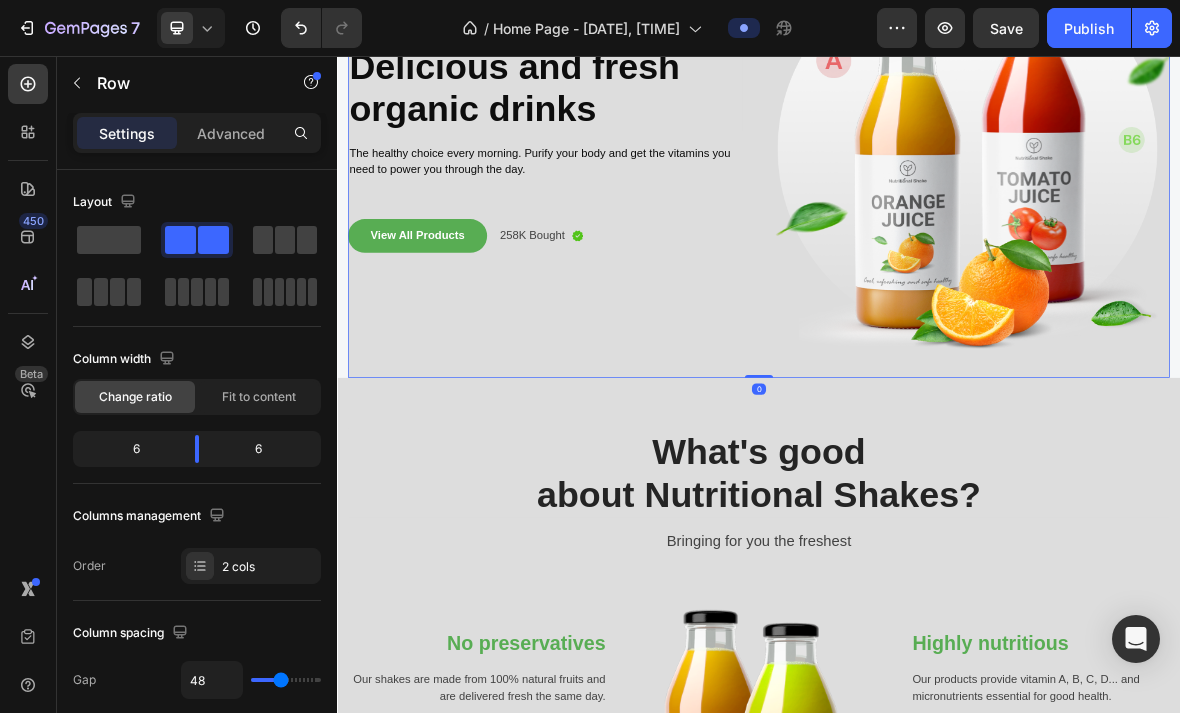 scroll, scrollTop: 301, scrollLeft: 0, axis: vertical 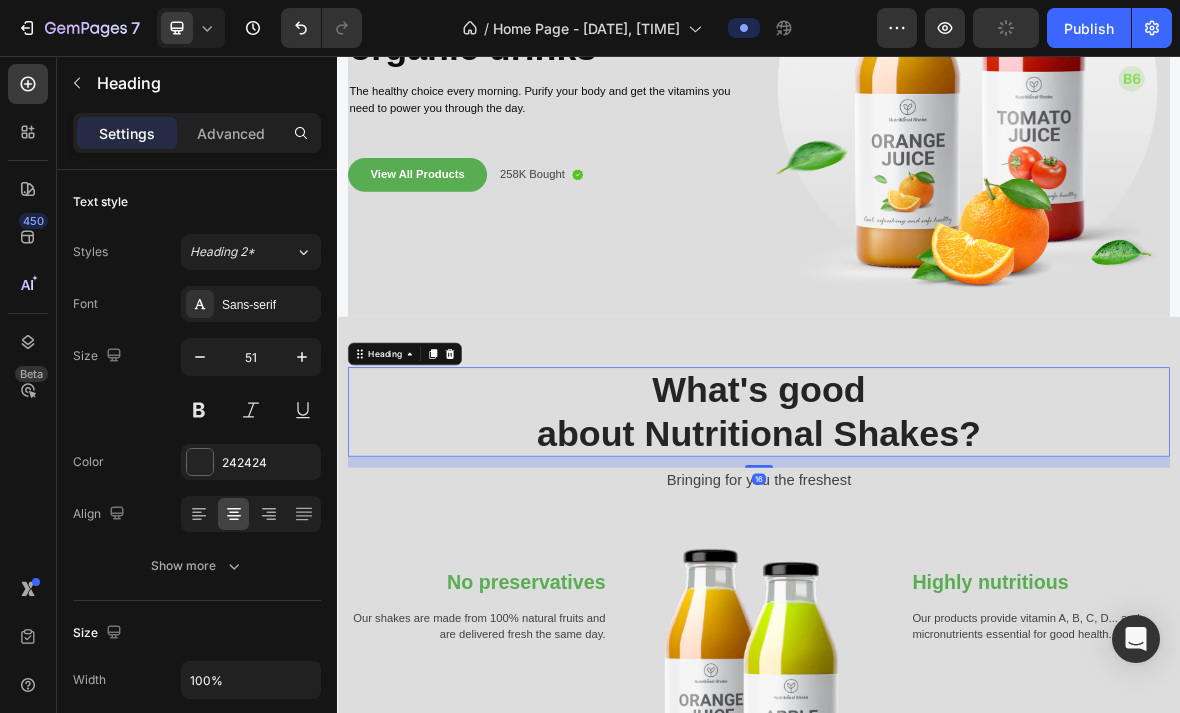 click on "What's good about Nutritional Shakes?" at bounding box center (937, 562) 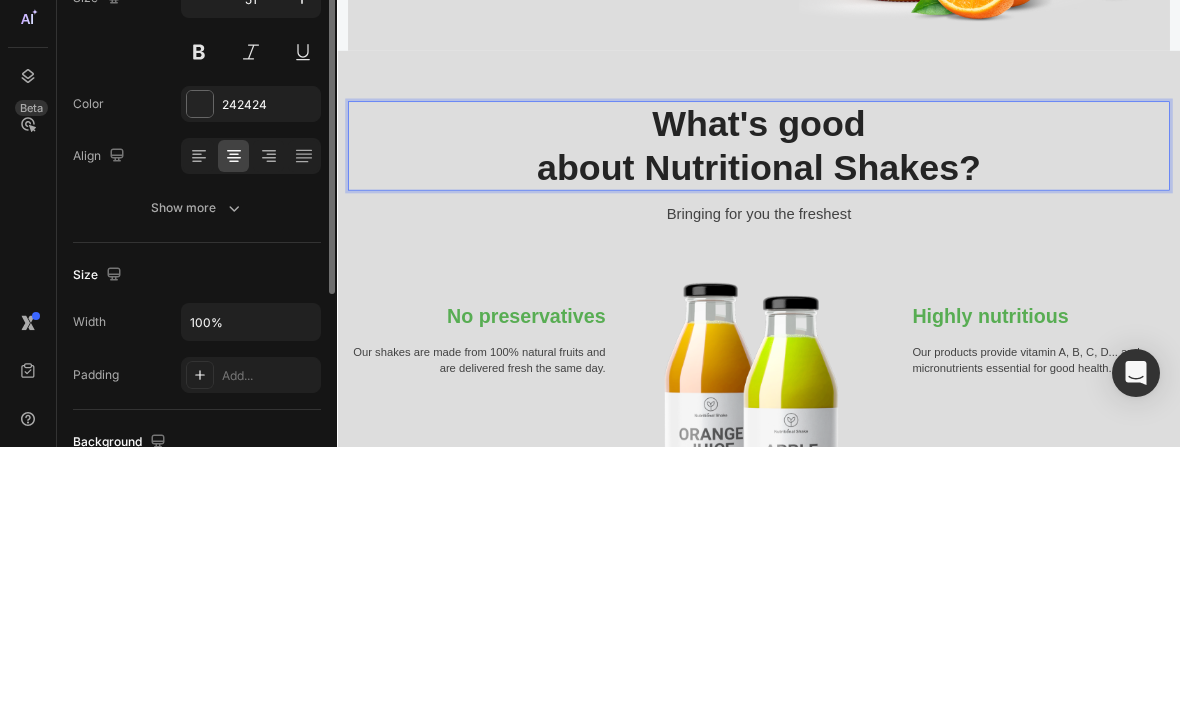 scroll, scrollTop: 95, scrollLeft: 0, axis: vertical 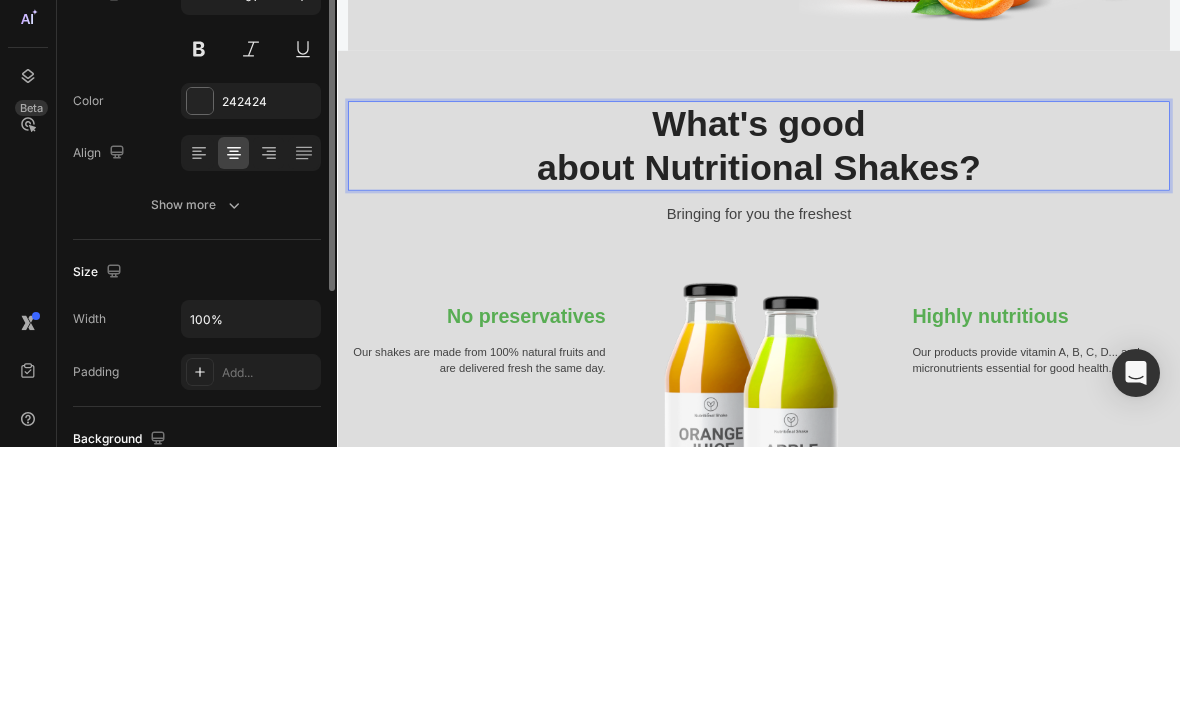 click 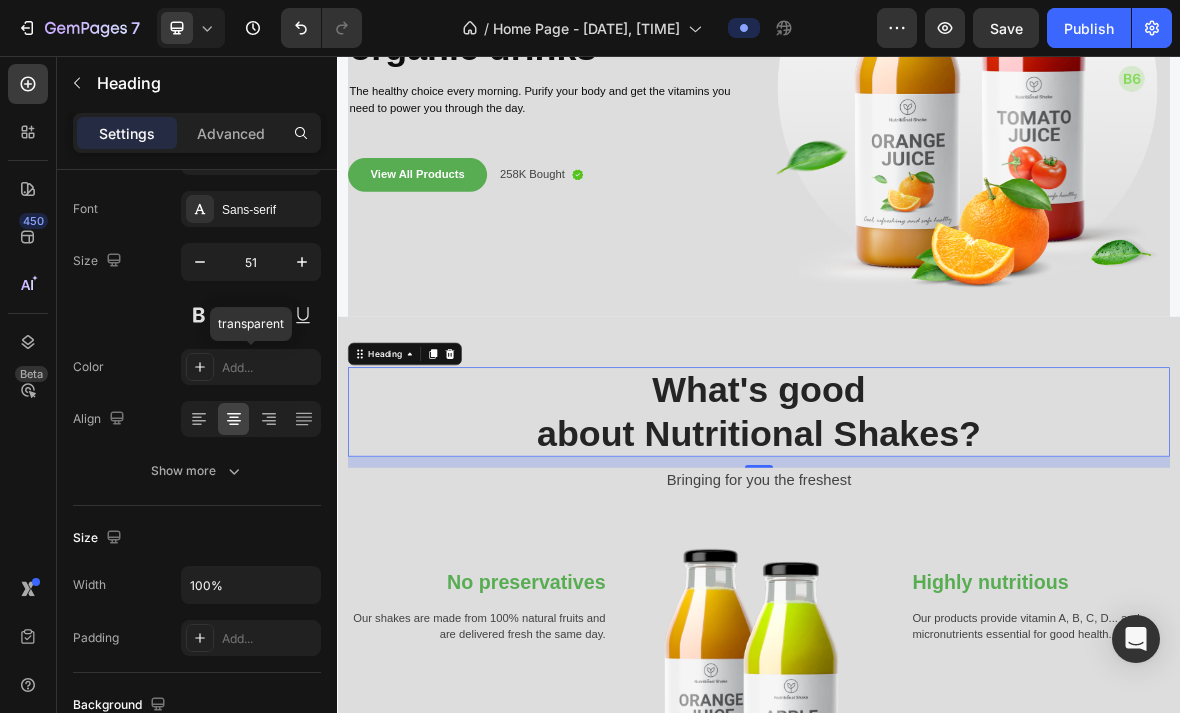 click 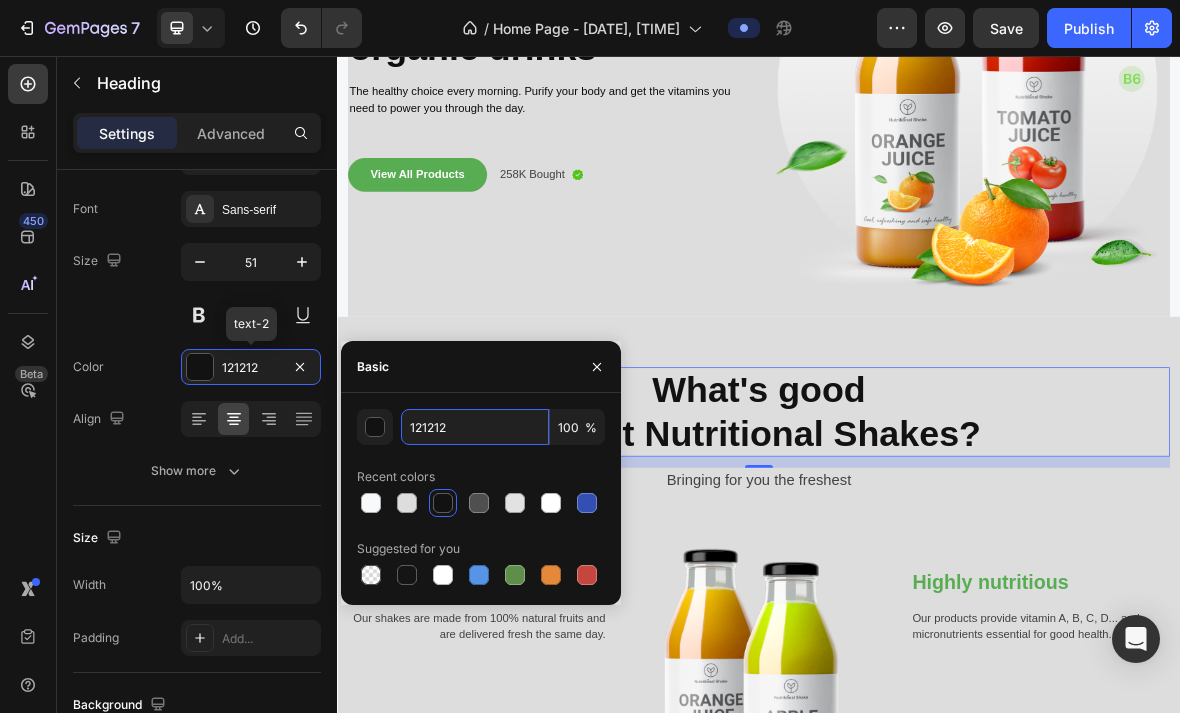 click on "121212" at bounding box center (475, 427) 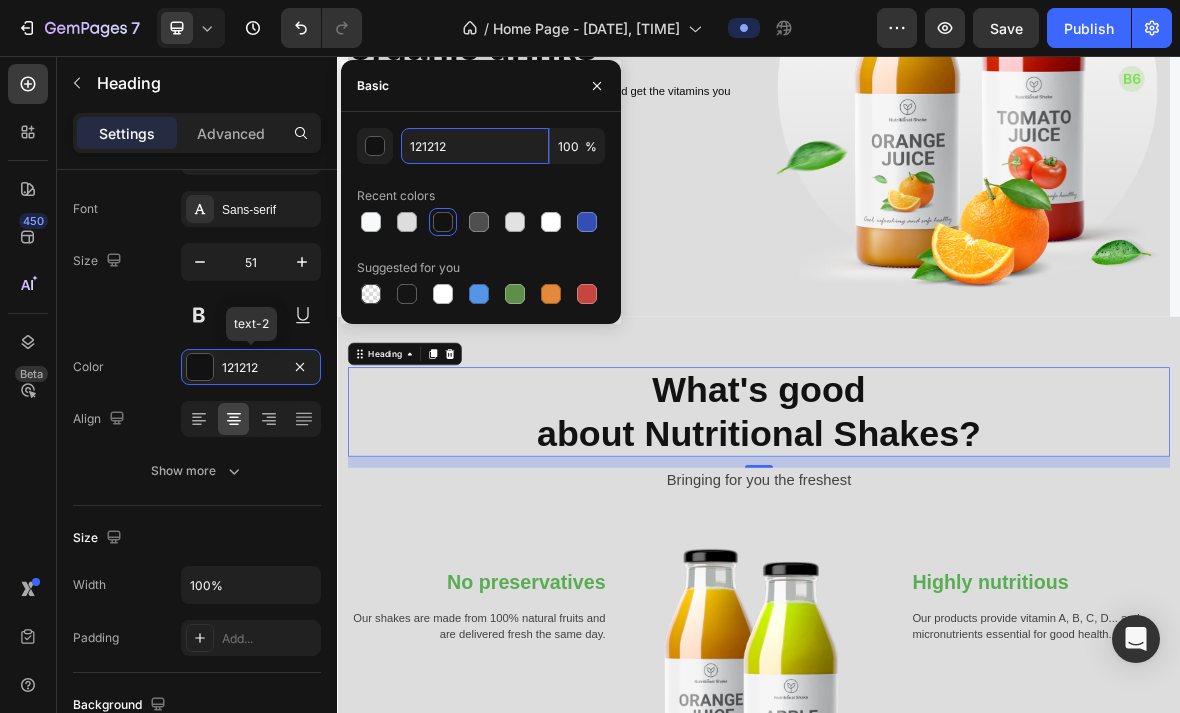 click on "121212" at bounding box center [475, 146] 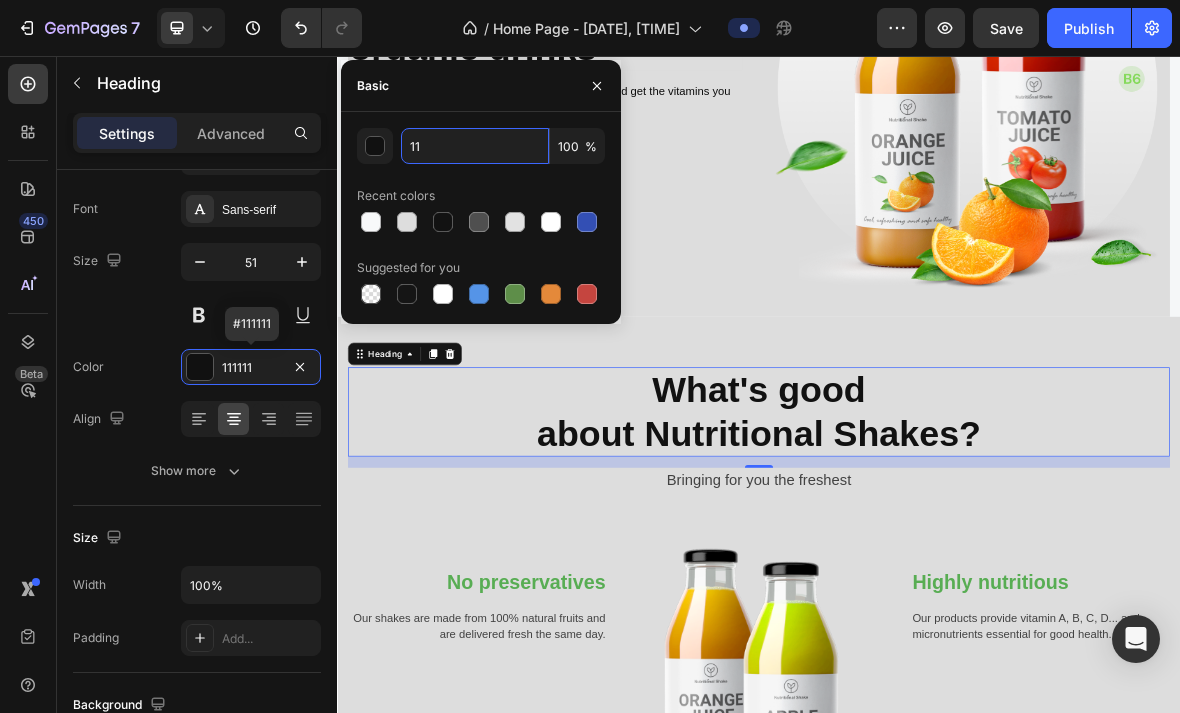 type on "1" 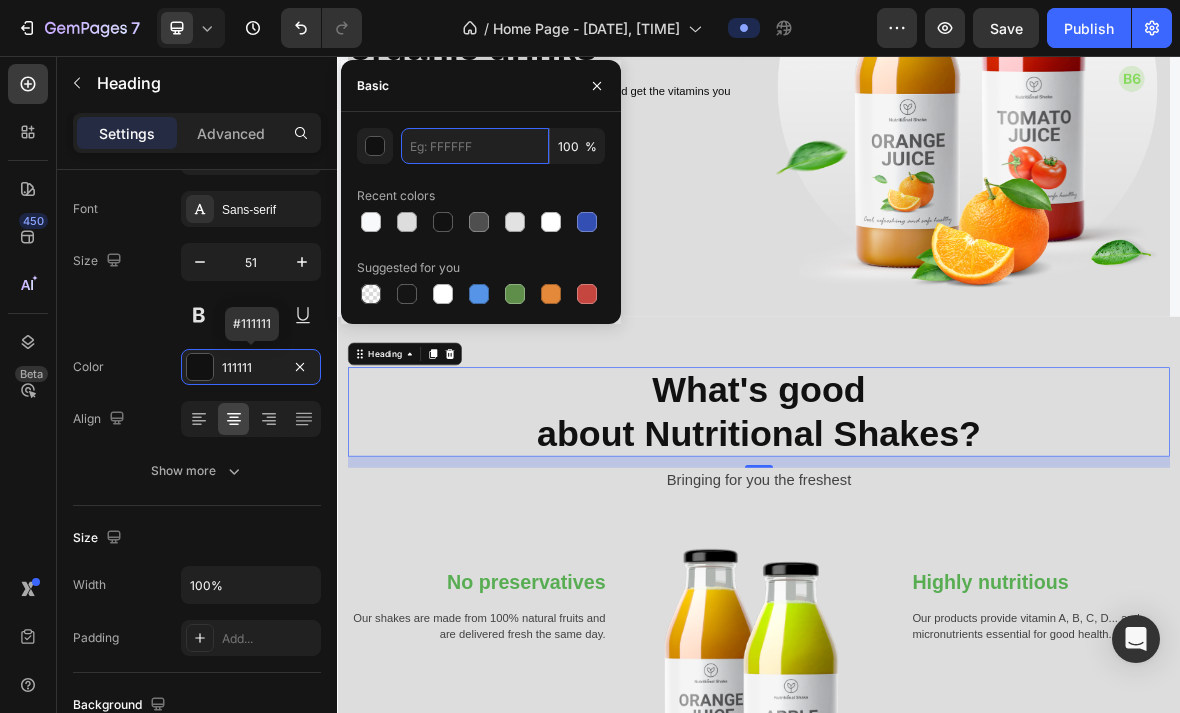 click at bounding box center [475, 146] 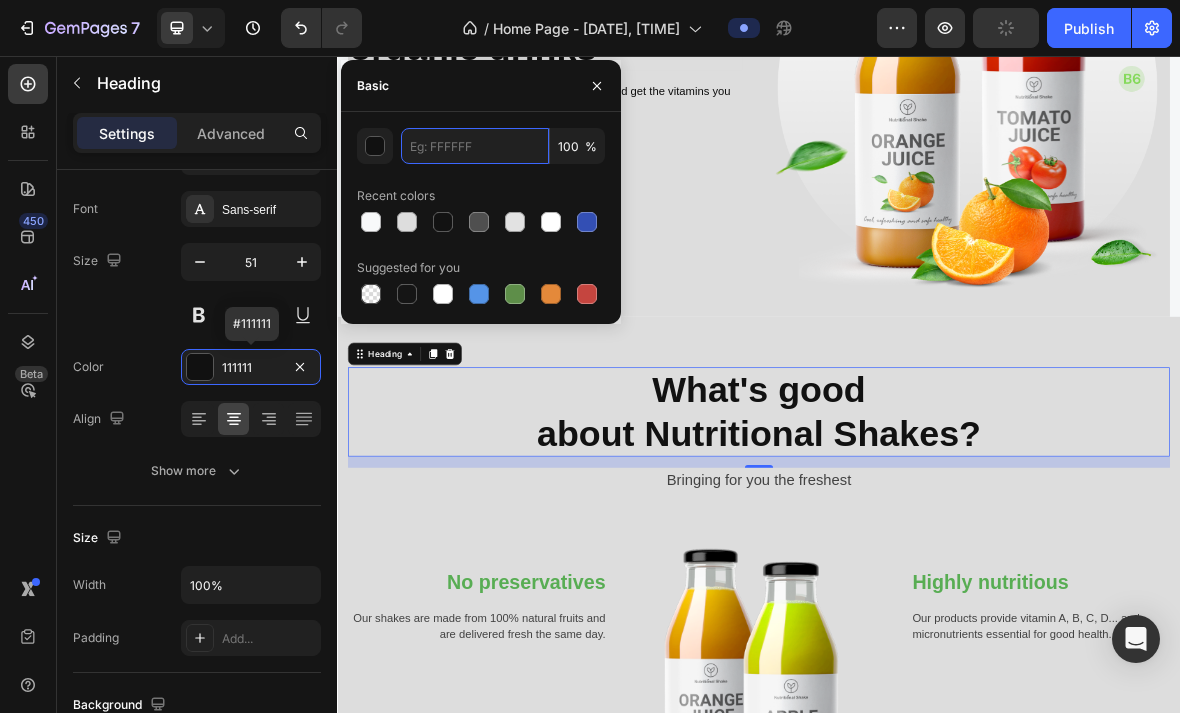 paste on "0D0D0D" 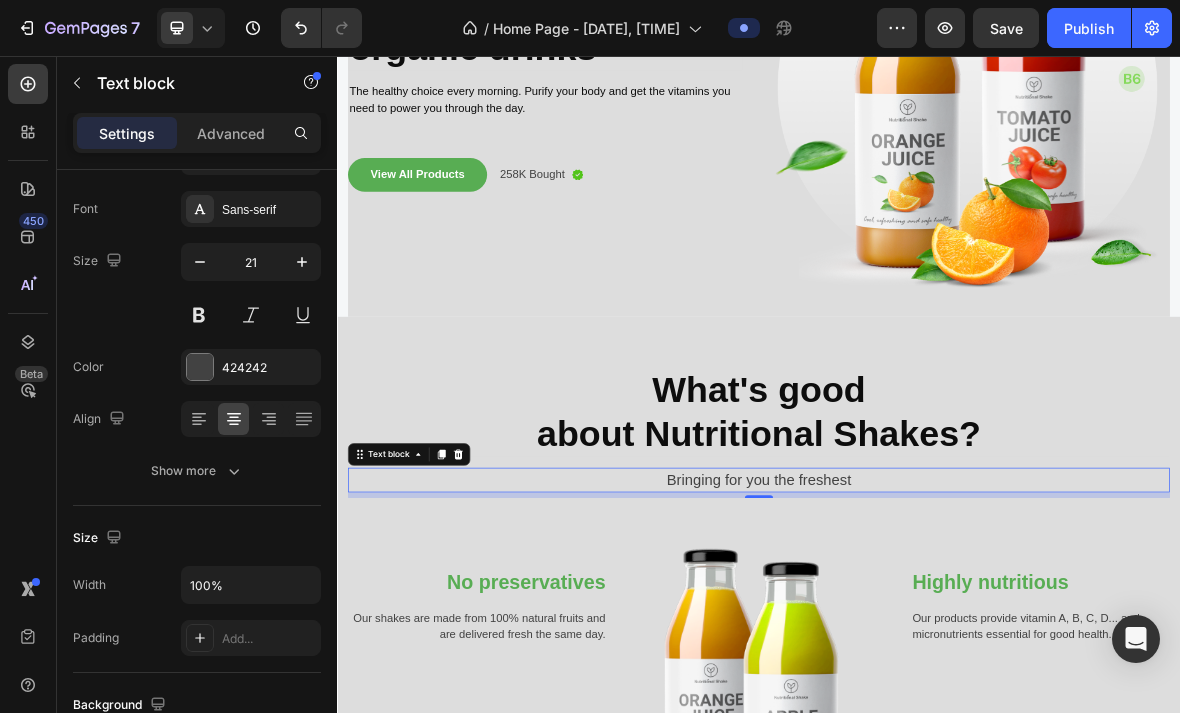 scroll, scrollTop: 0, scrollLeft: 0, axis: both 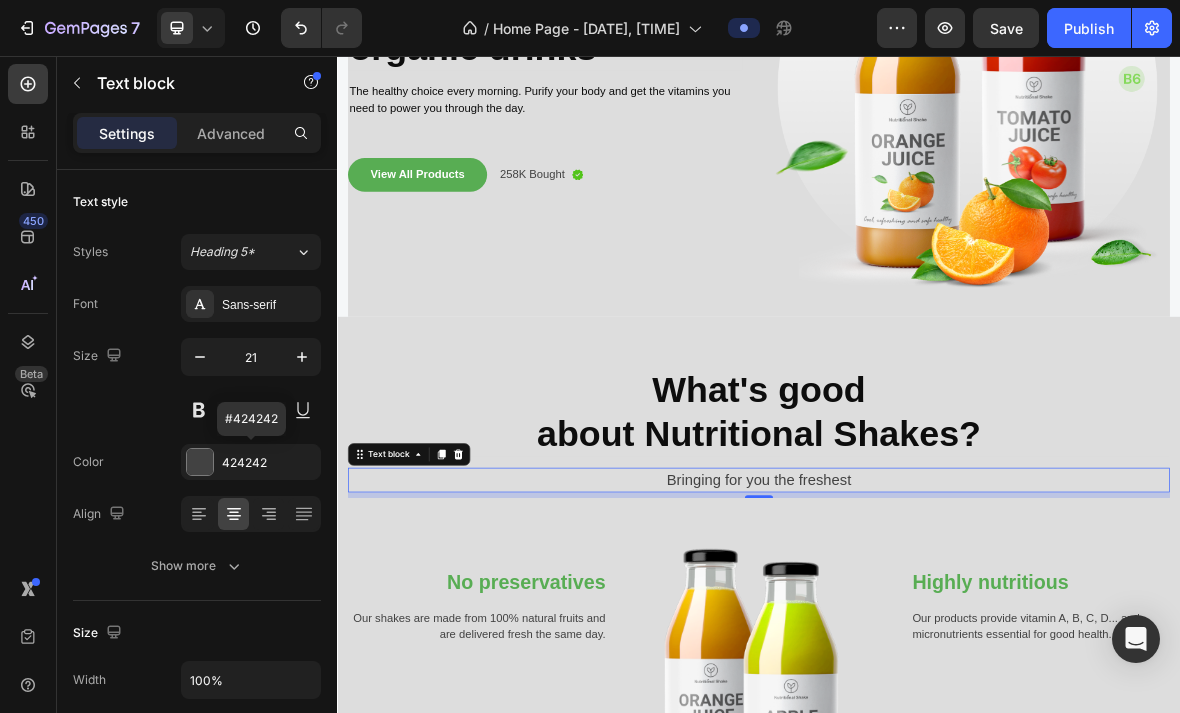 click 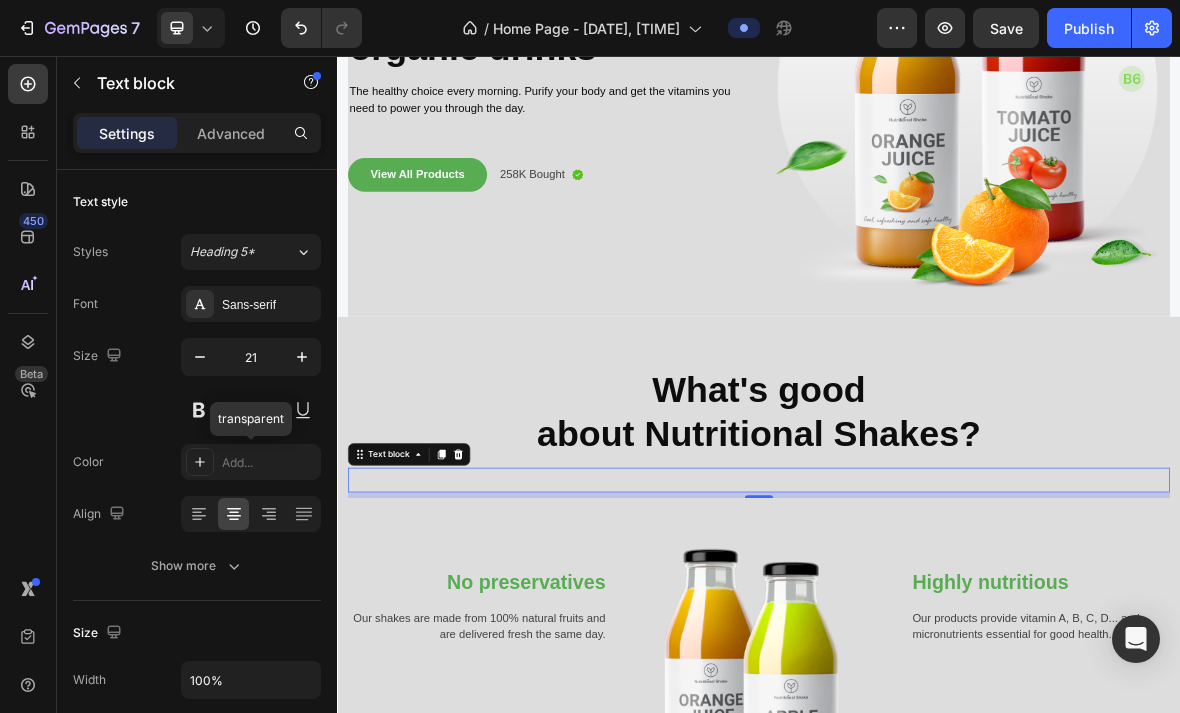 click on "Add..." at bounding box center [269, 463] 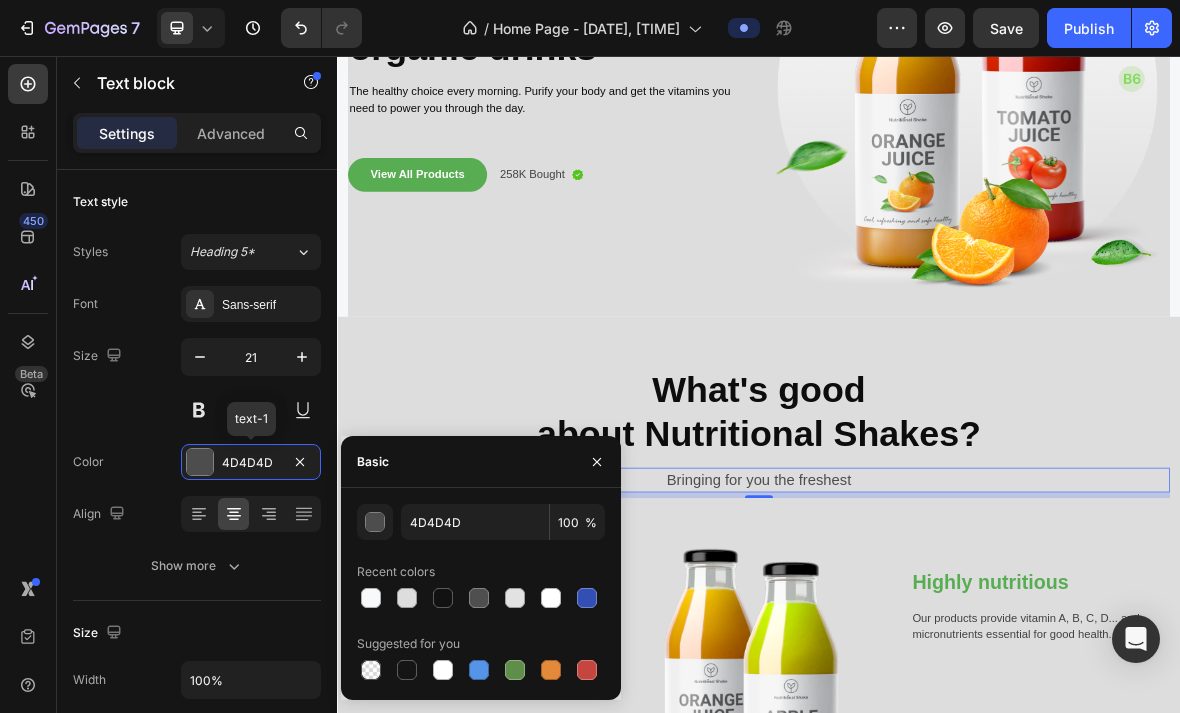 click on "4D4D4D" at bounding box center (251, 463) 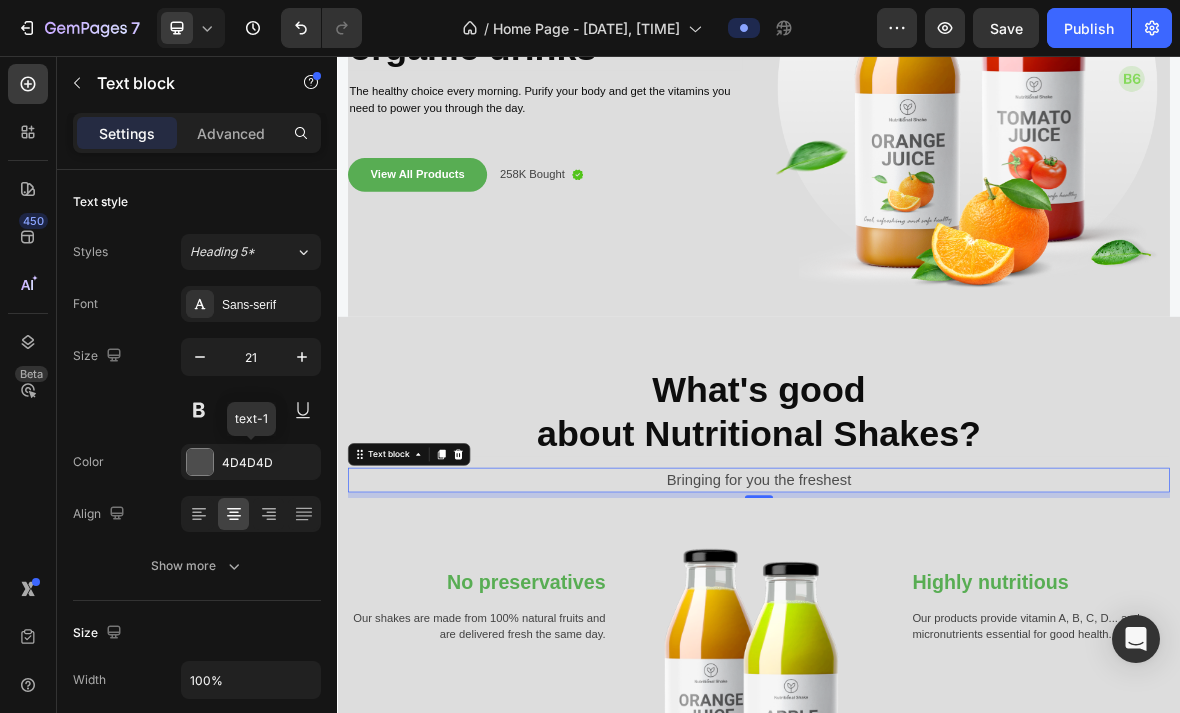 click 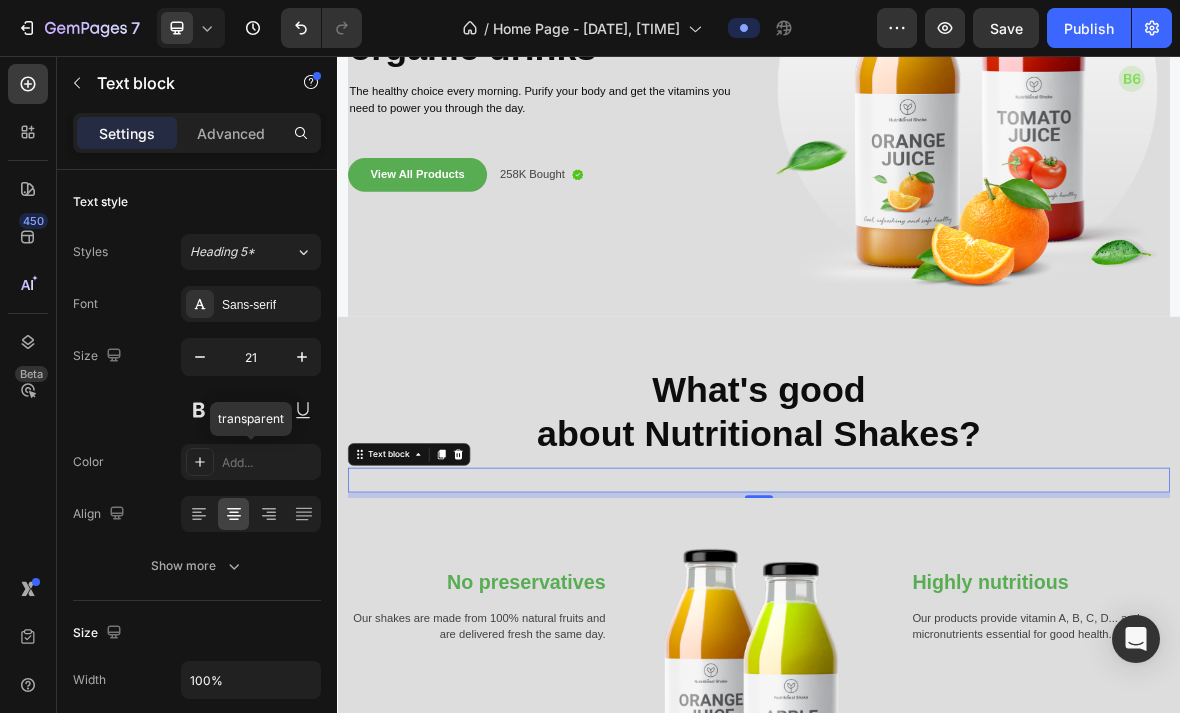 click 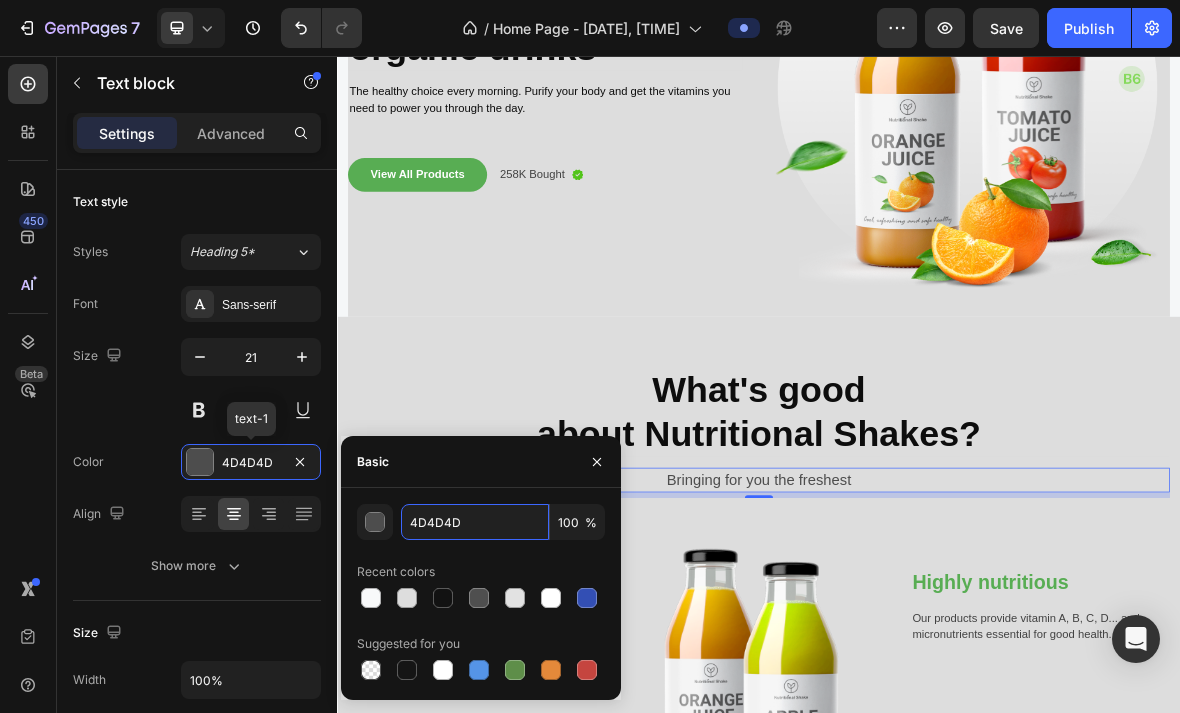 click on "4D4D4D" at bounding box center (475, 522) 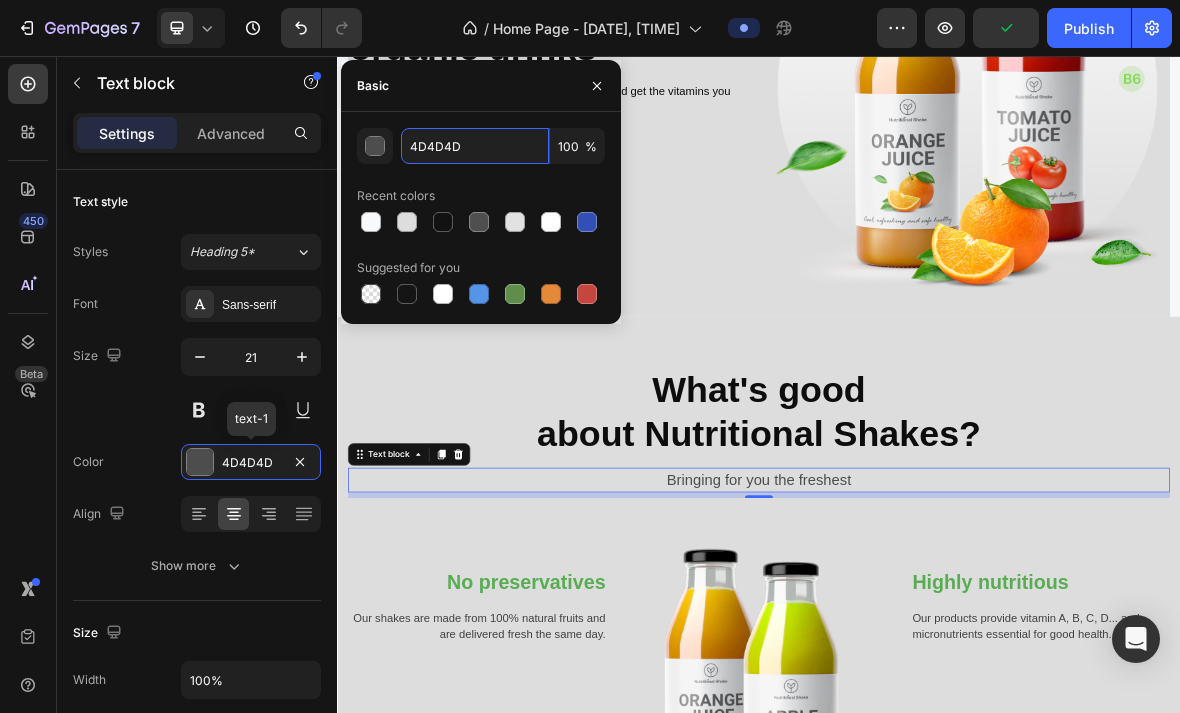 paste on "0D0D0" 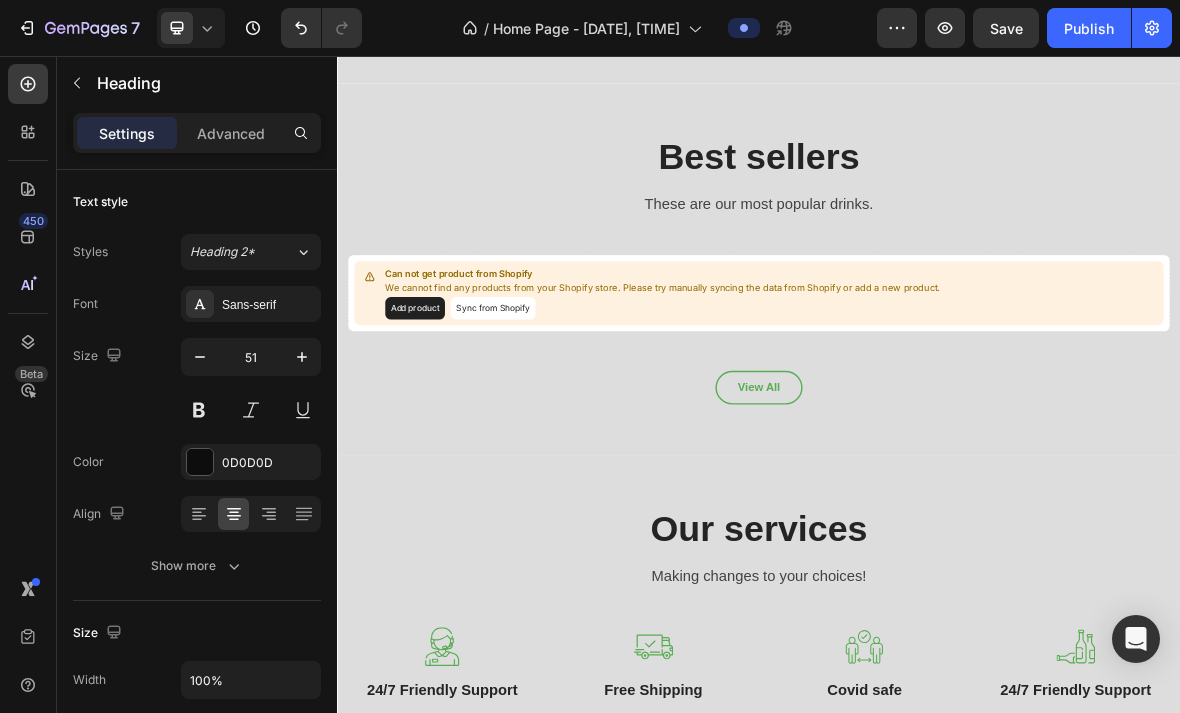 scroll, scrollTop: 1407, scrollLeft: 0, axis: vertical 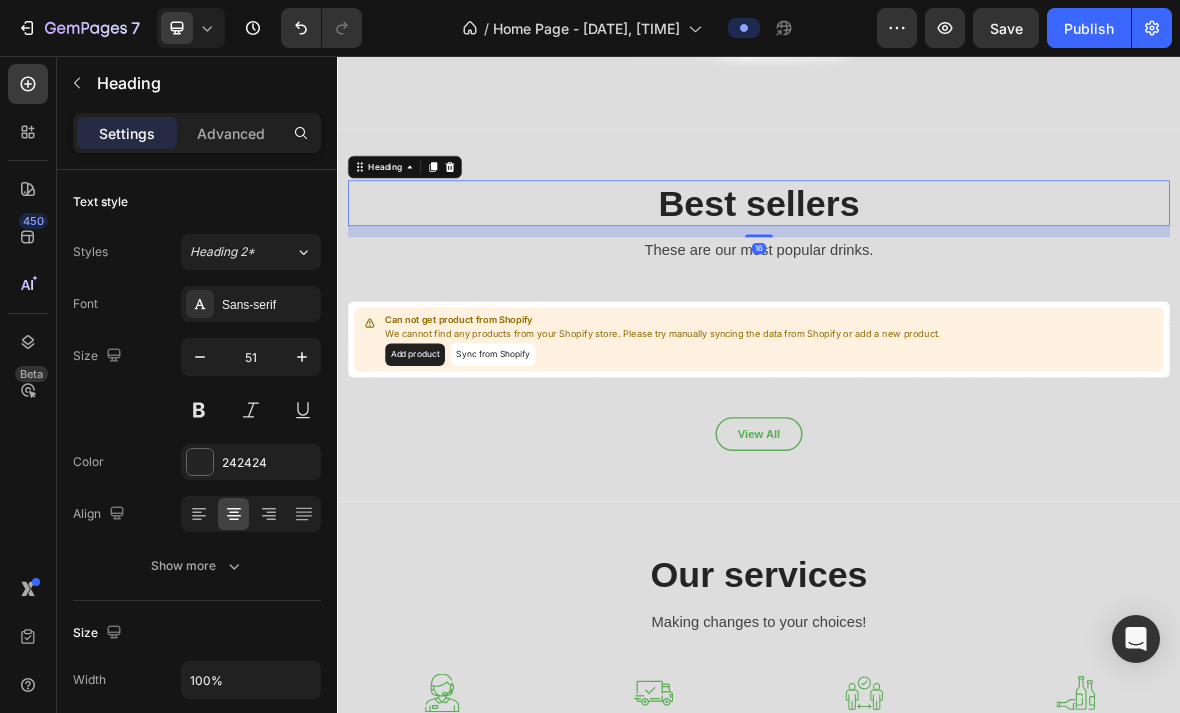 click on "Best sellers" at bounding box center (937, 265) 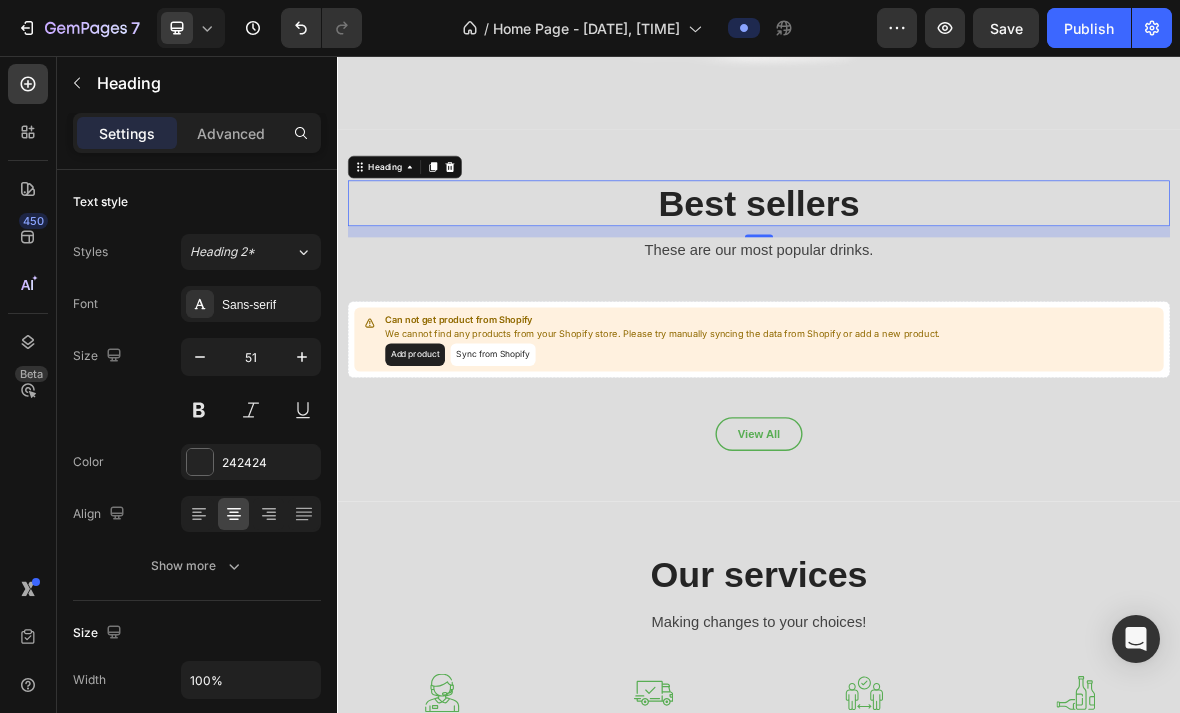 click on "Best sellers" at bounding box center [937, 265] 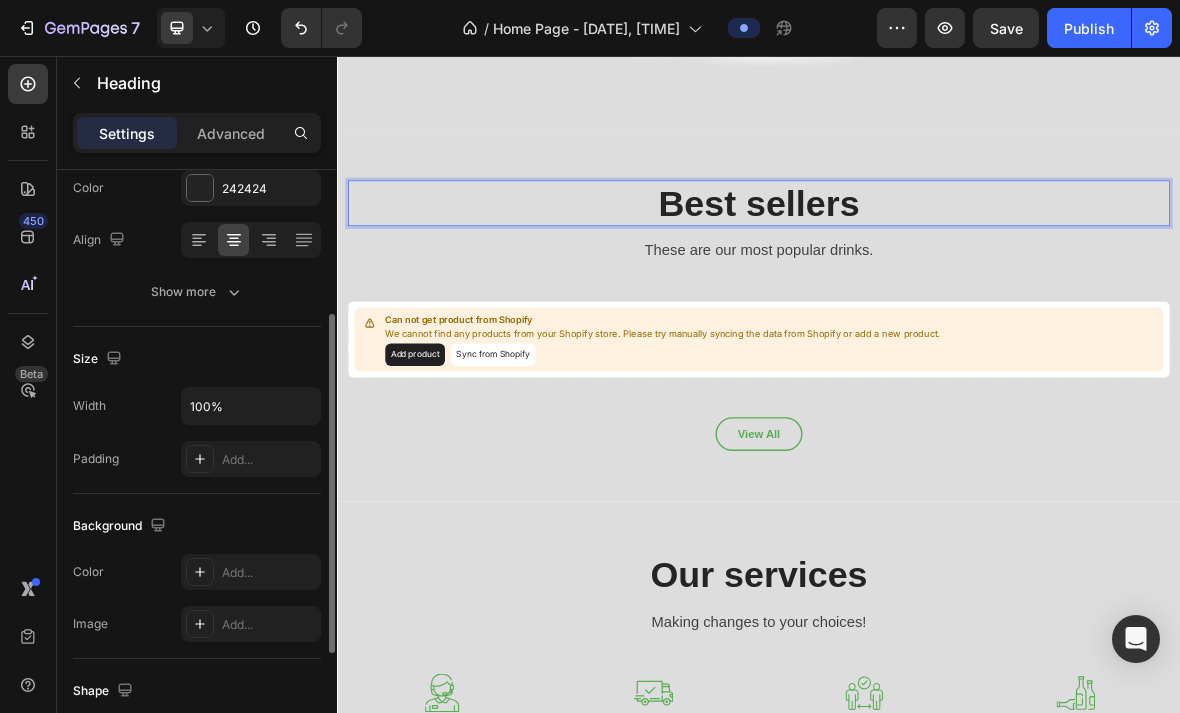scroll, scrollTop: 277, scrollLeft: 0, axis: vertical 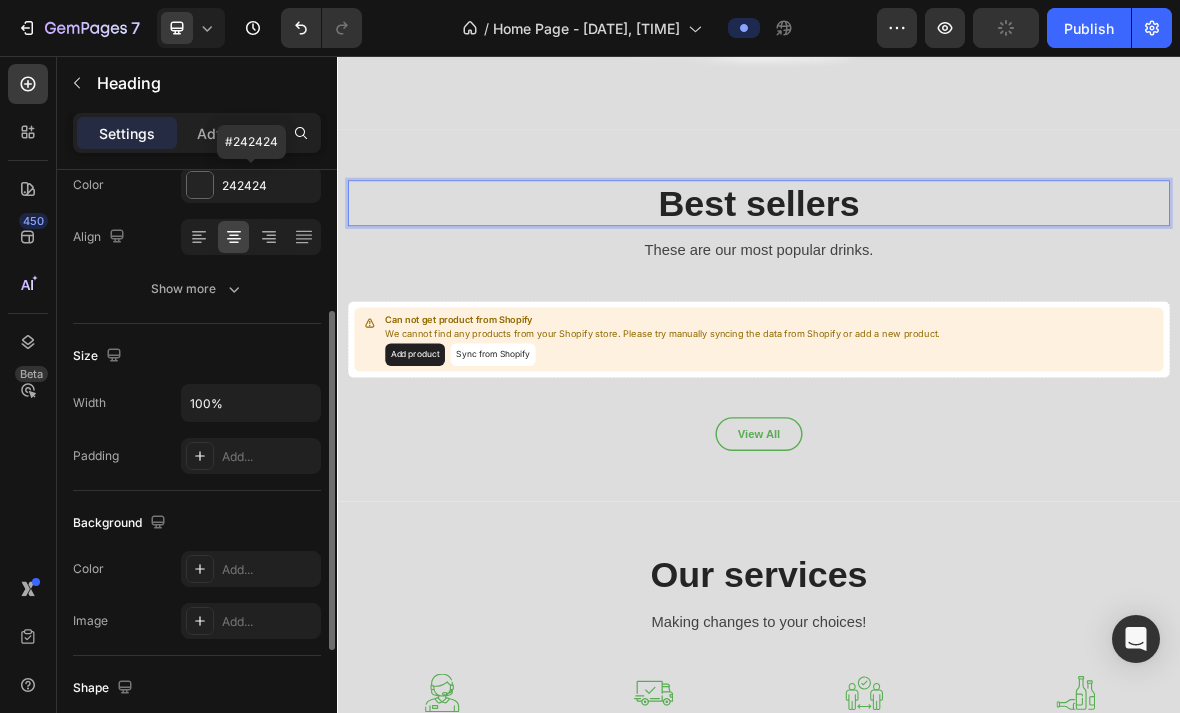 click 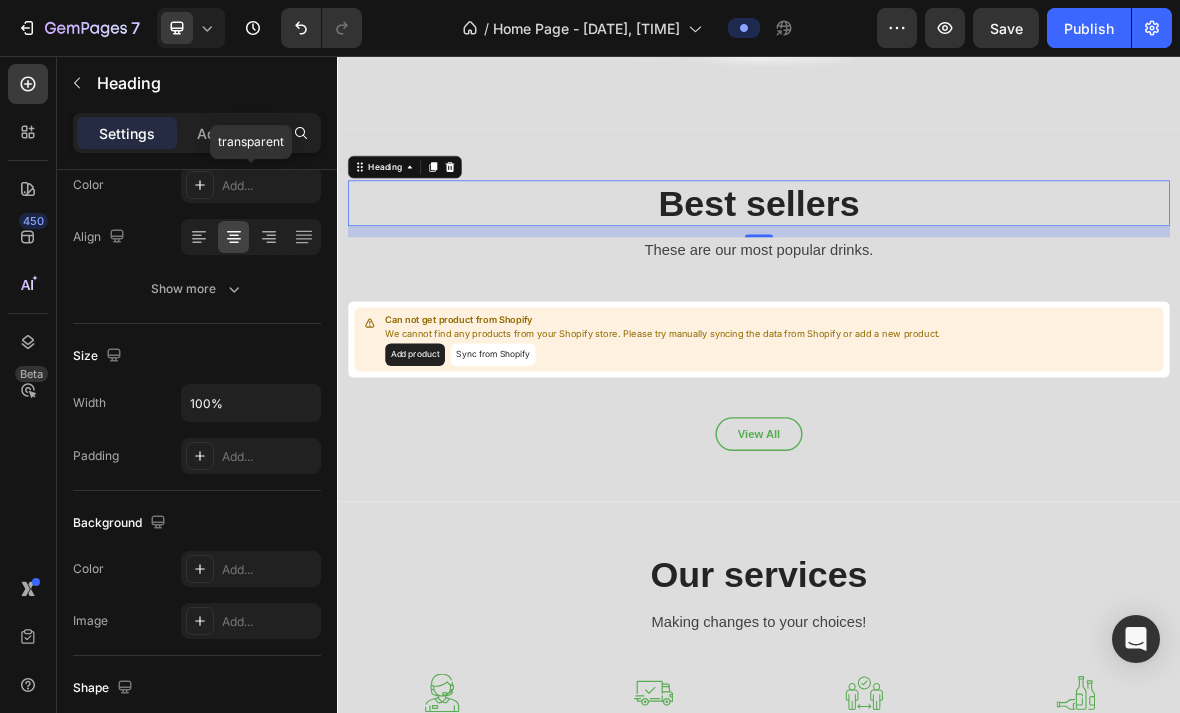 click 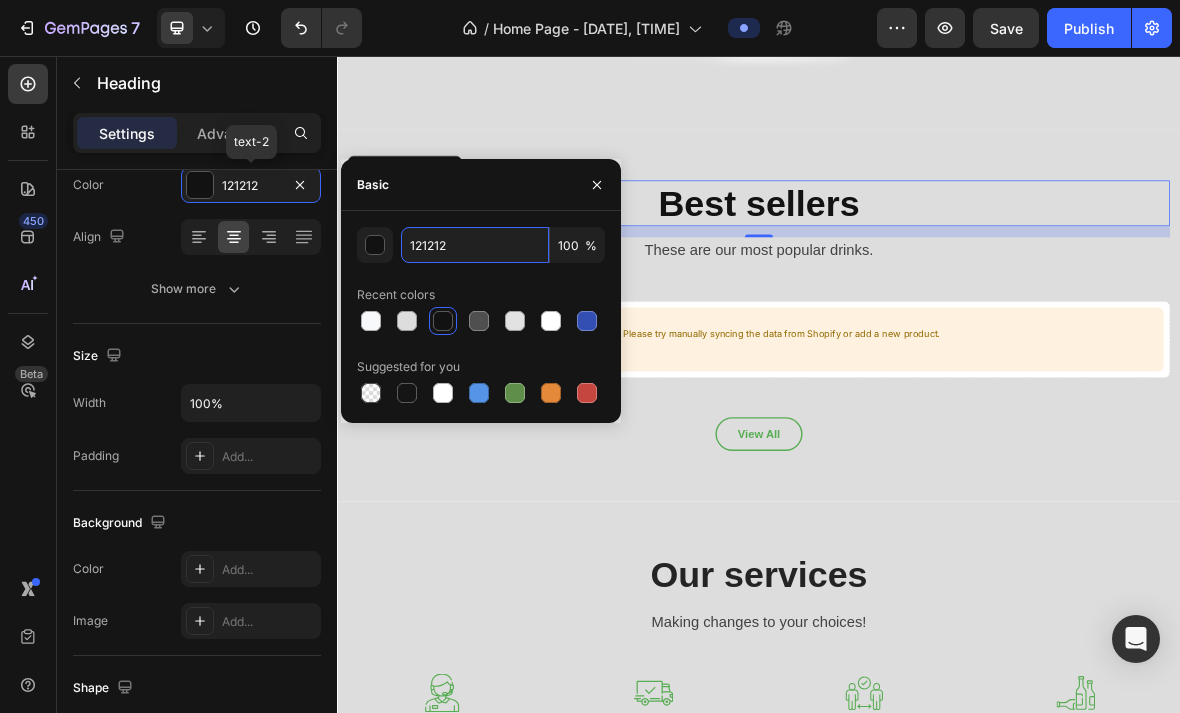 click on "121212" at bounding box center [475, 245] 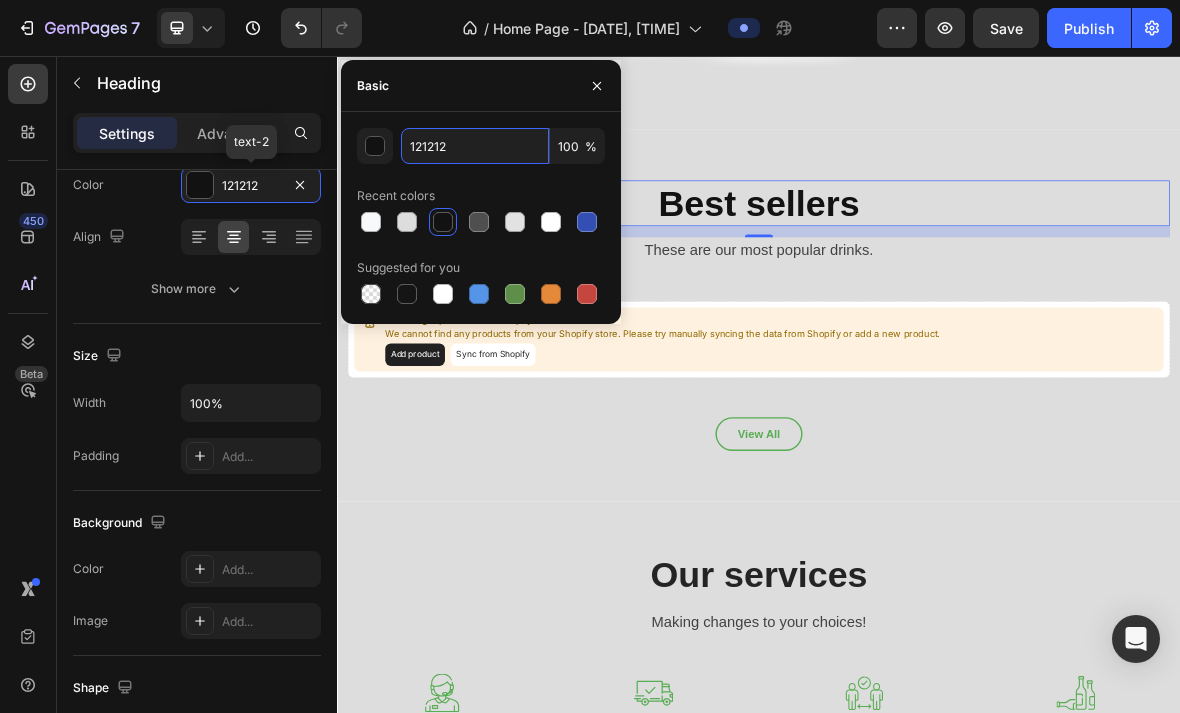 click on "121212" at bounding box center (475, 146) 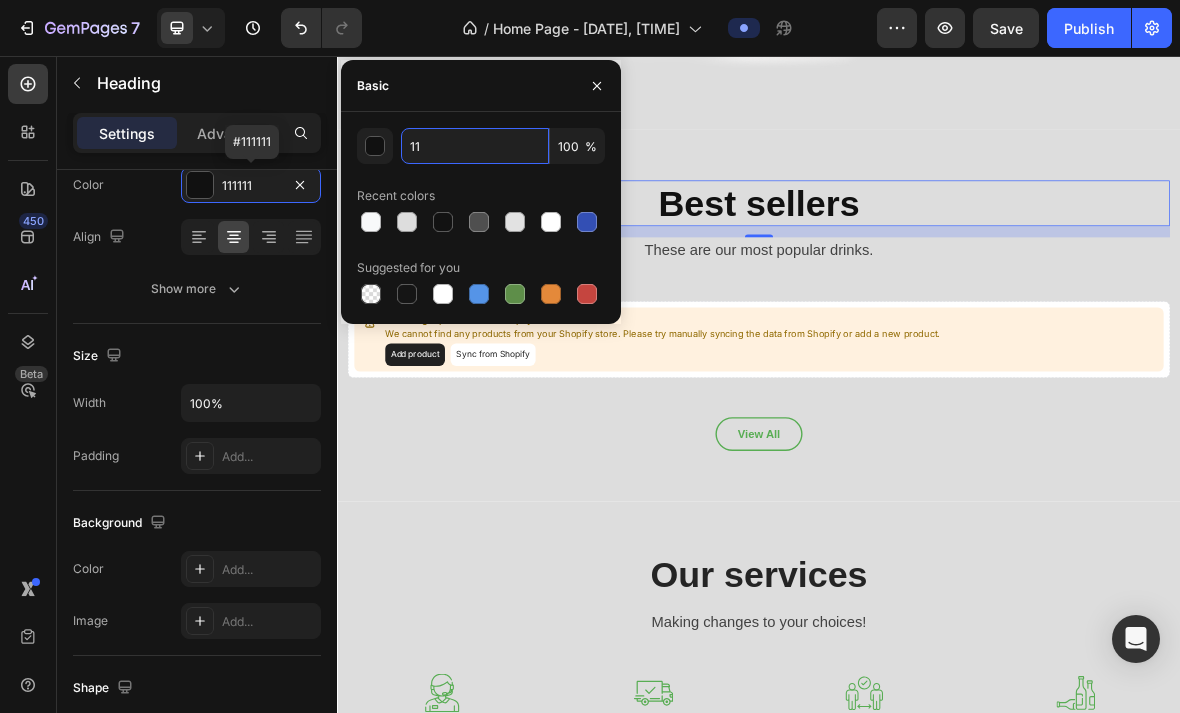 type on "1" 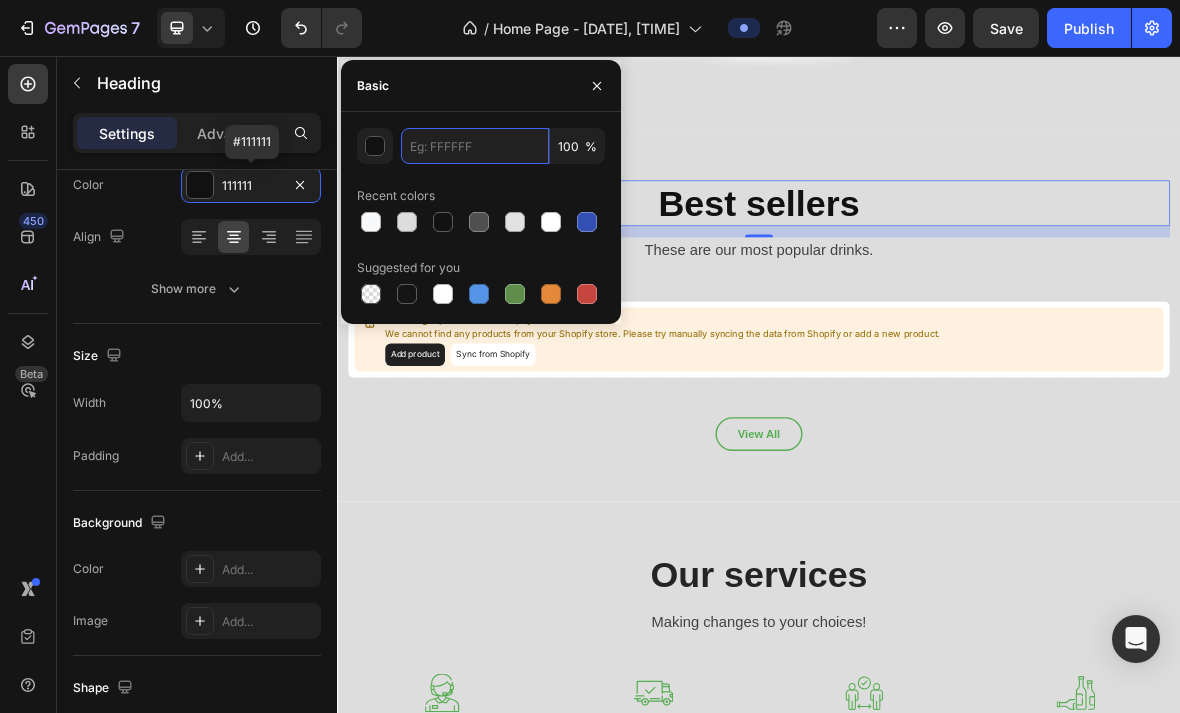 click at bounding box center (475, 146) 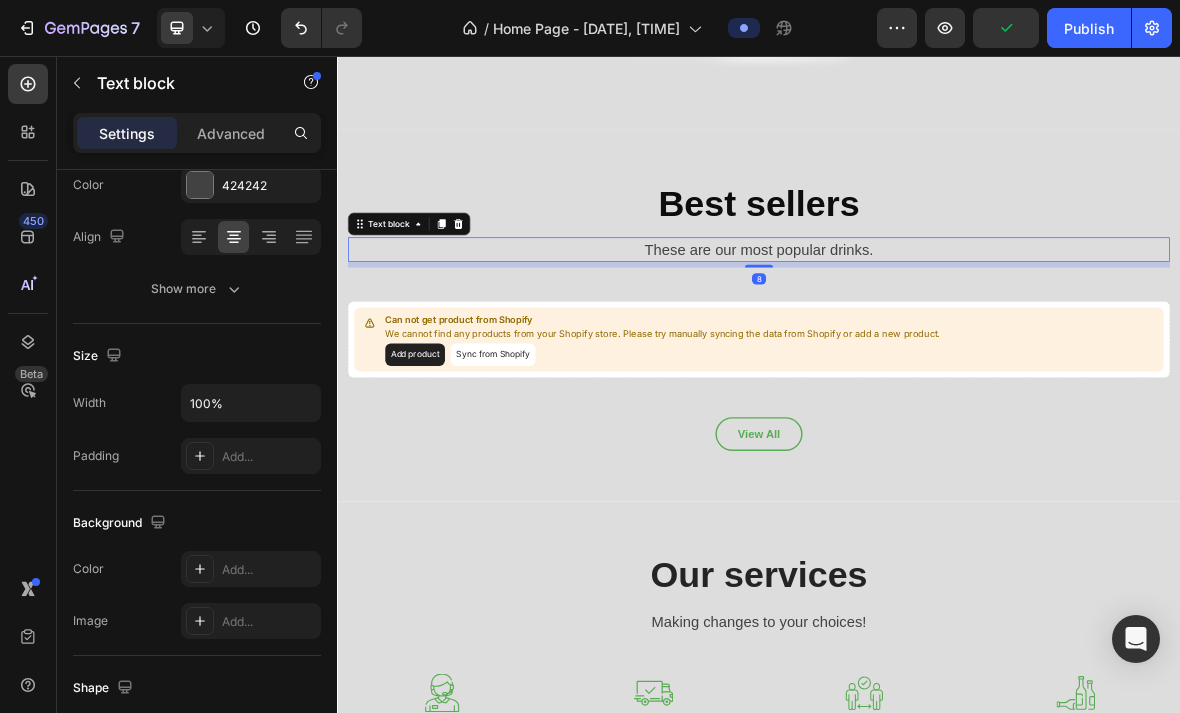 scroll, scrollTop: 0, scrollLeft: 0, axis: both 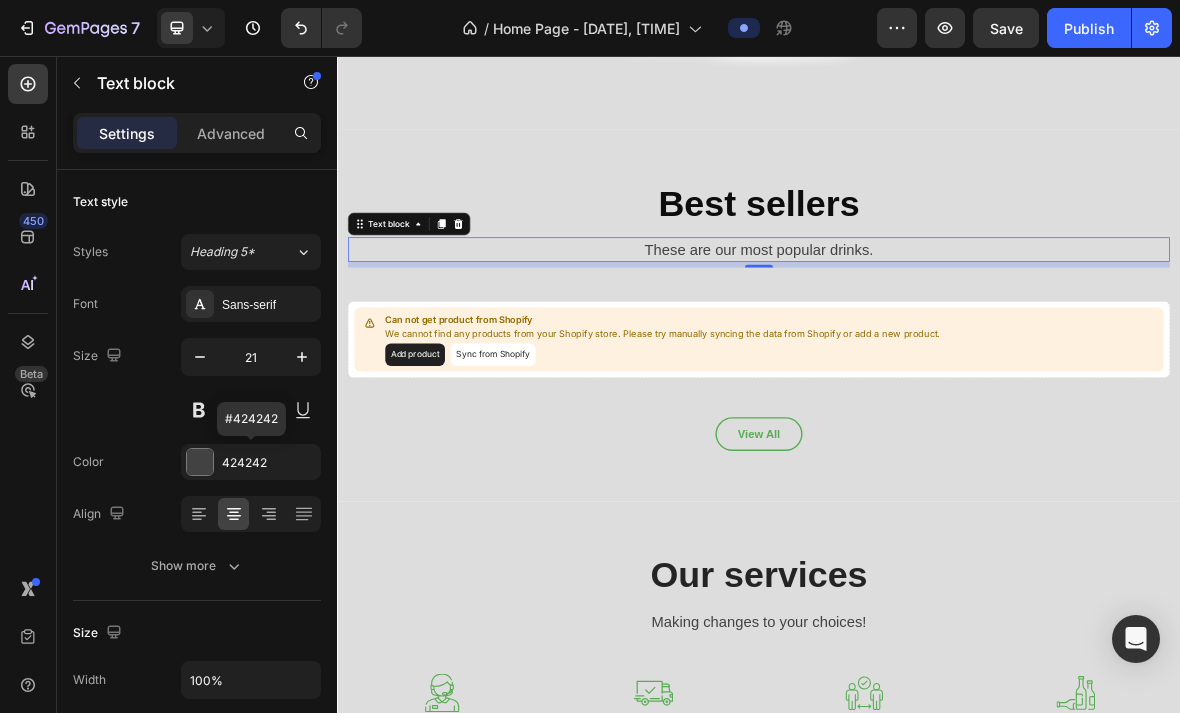 click on "424242" at bounding box center (269, 463) 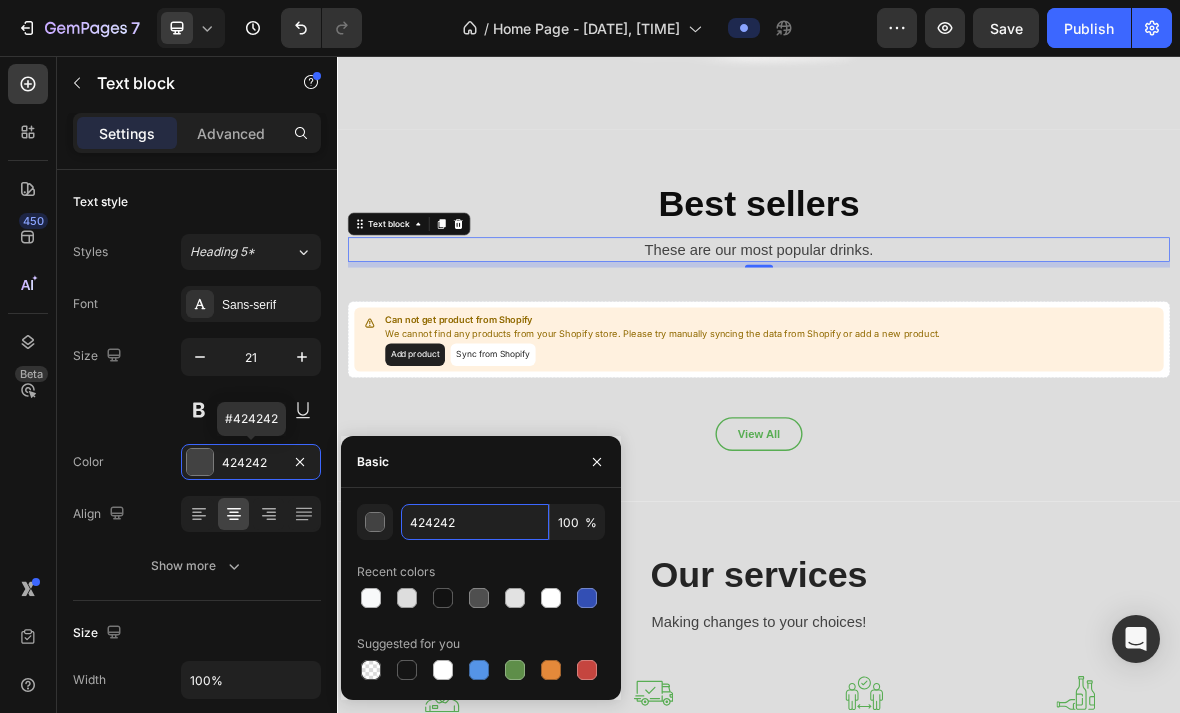click on "424242" at bounding box center (475, 522) 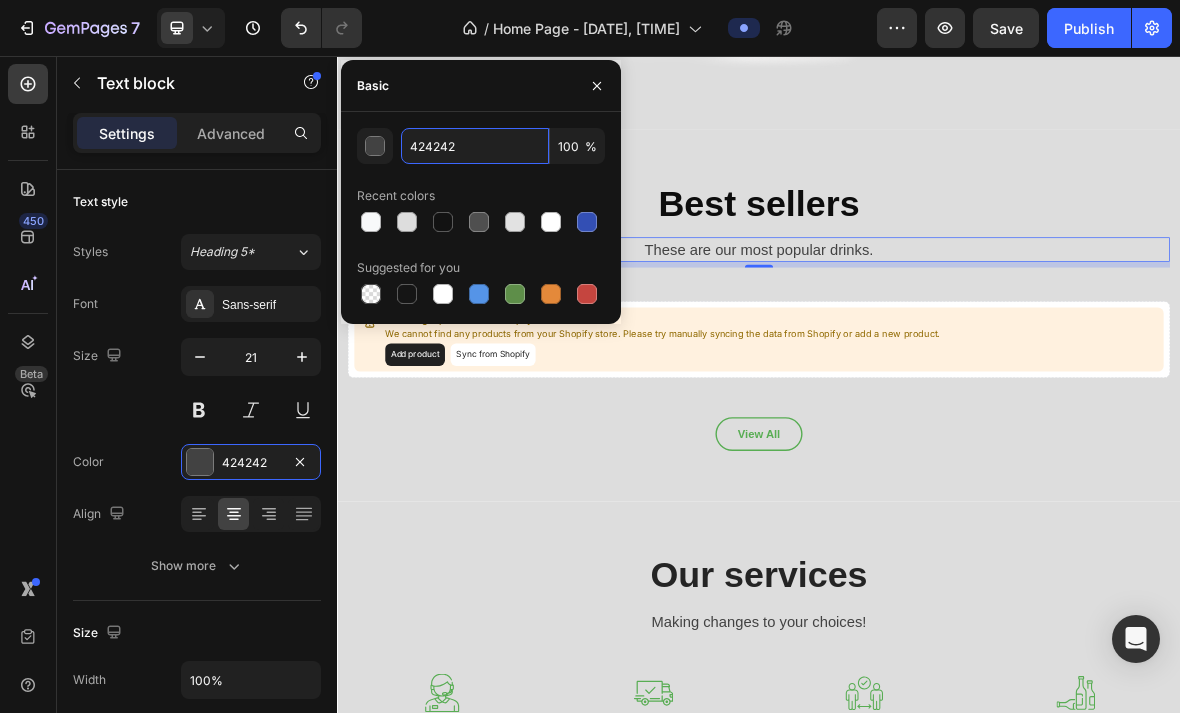 paste on "0D0D0D" 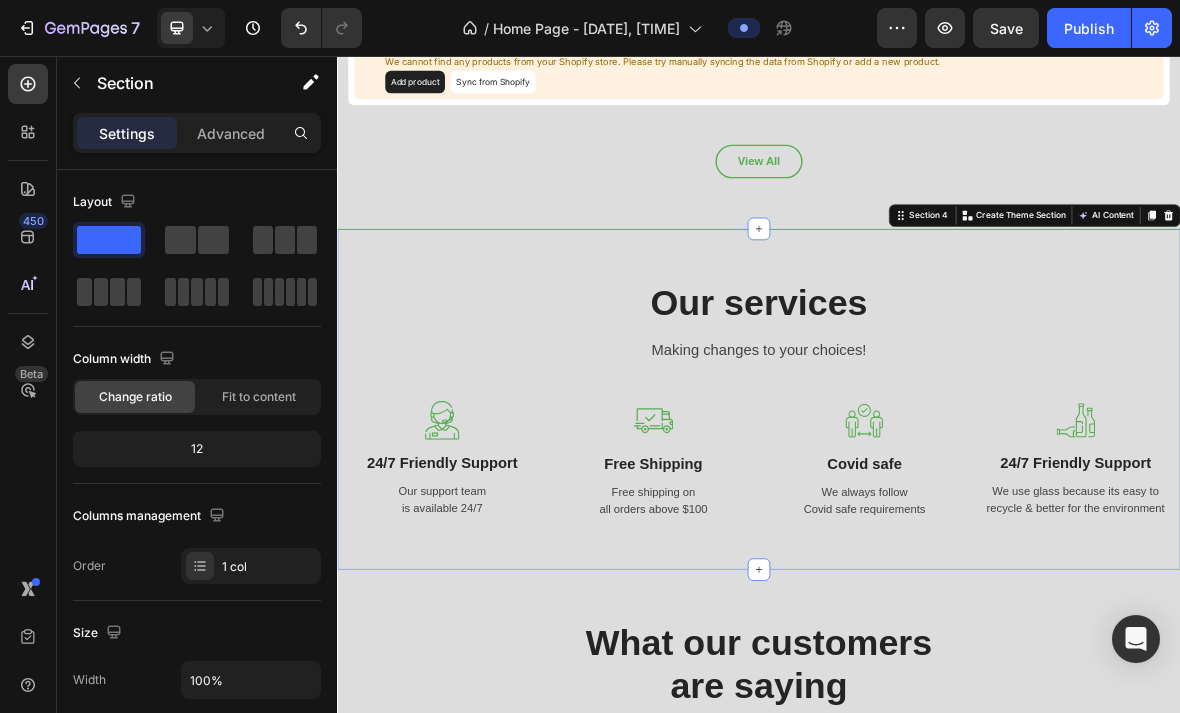 scroll, scrollTop: 1795, scrollLeft: 0, axis: vertical 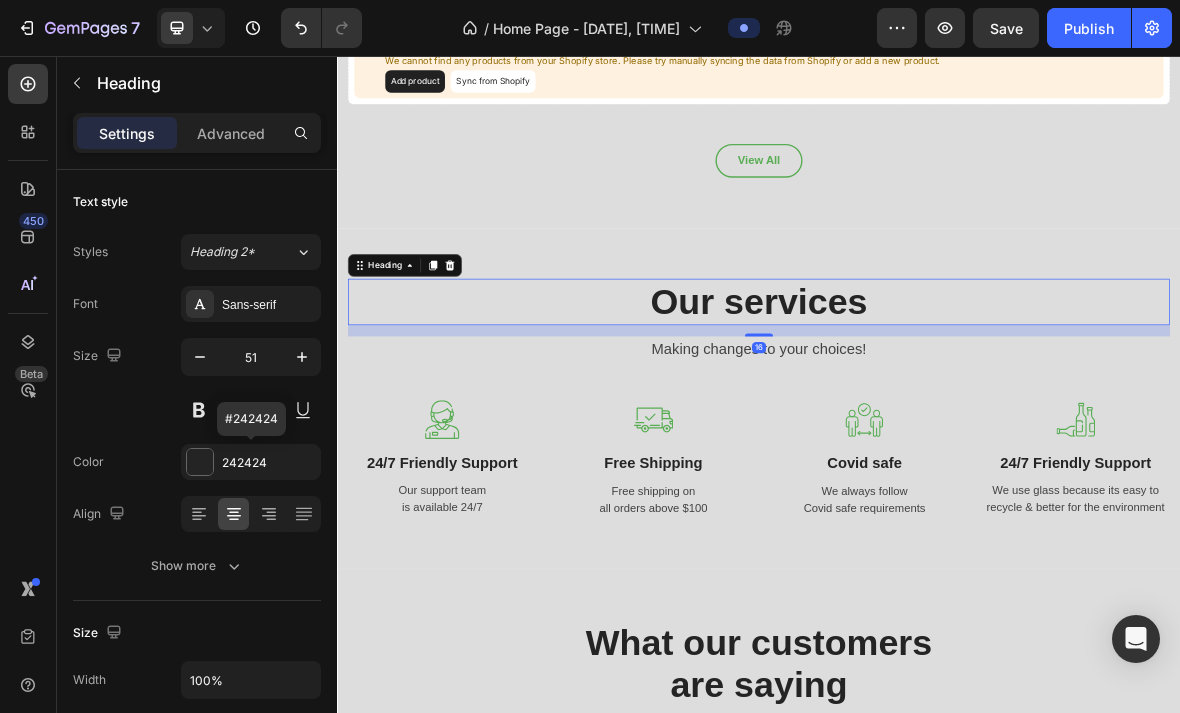click 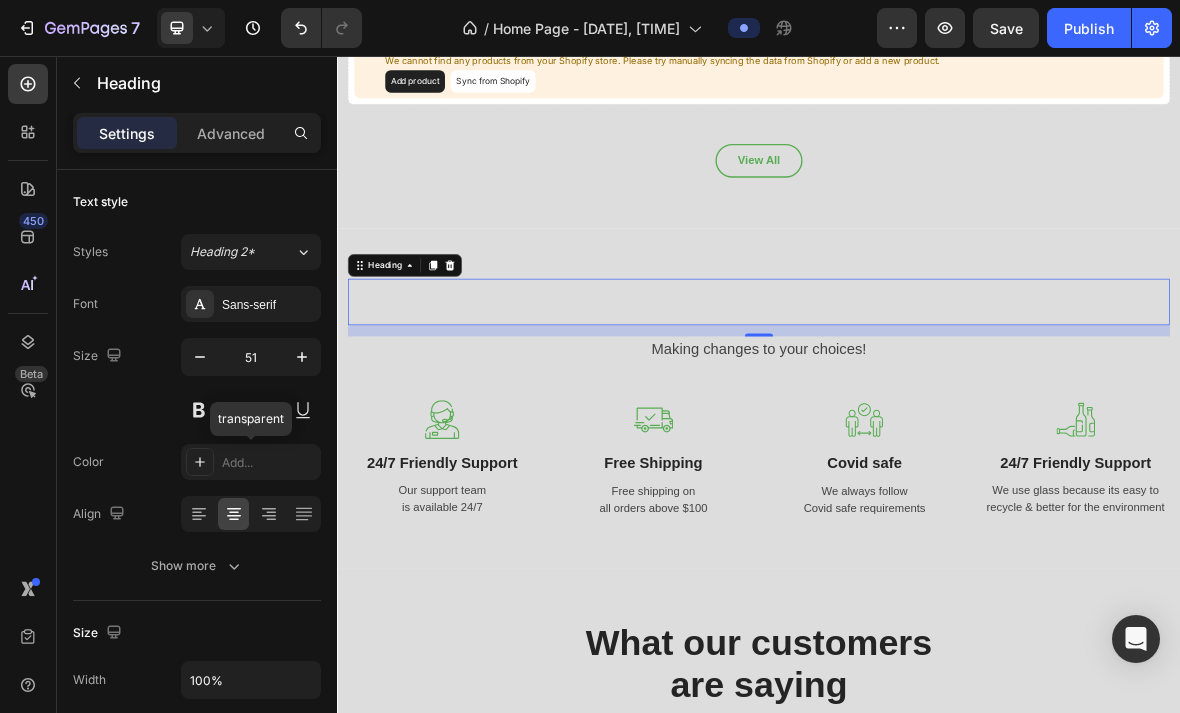 click on "Add..." at bounding box center (269, 463) 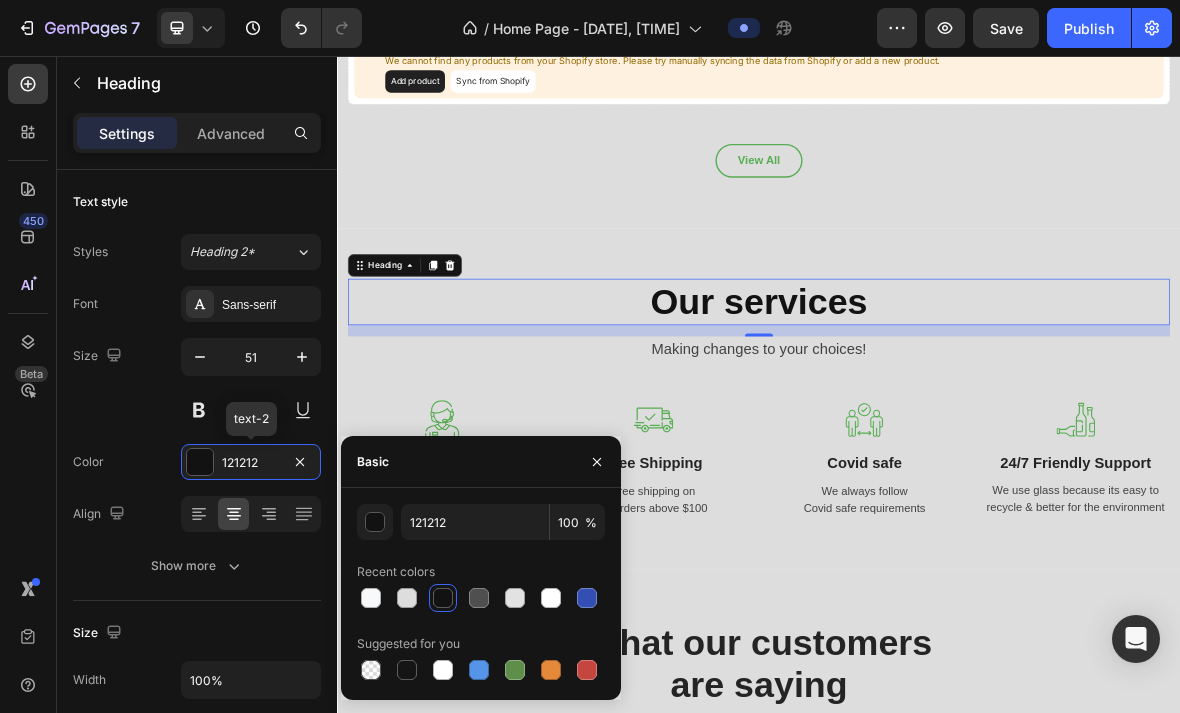 click on "121212" at bounding box center [251, 463] 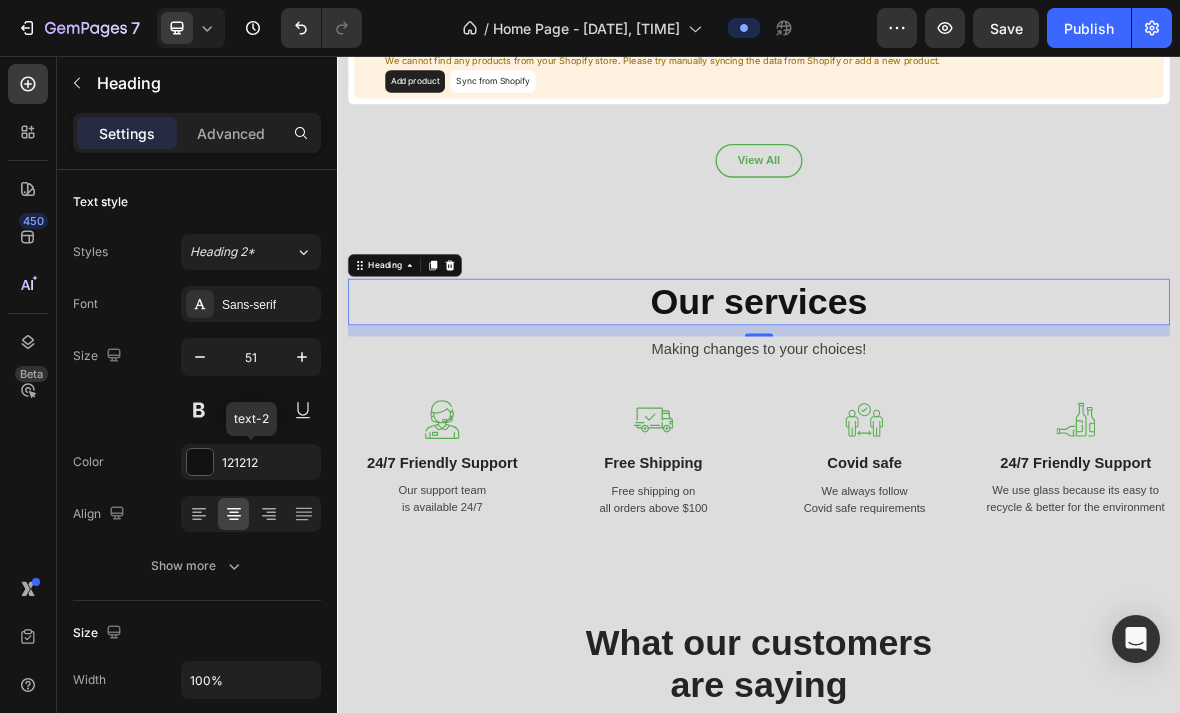 click on "121212" at bounding box center [269, 463] 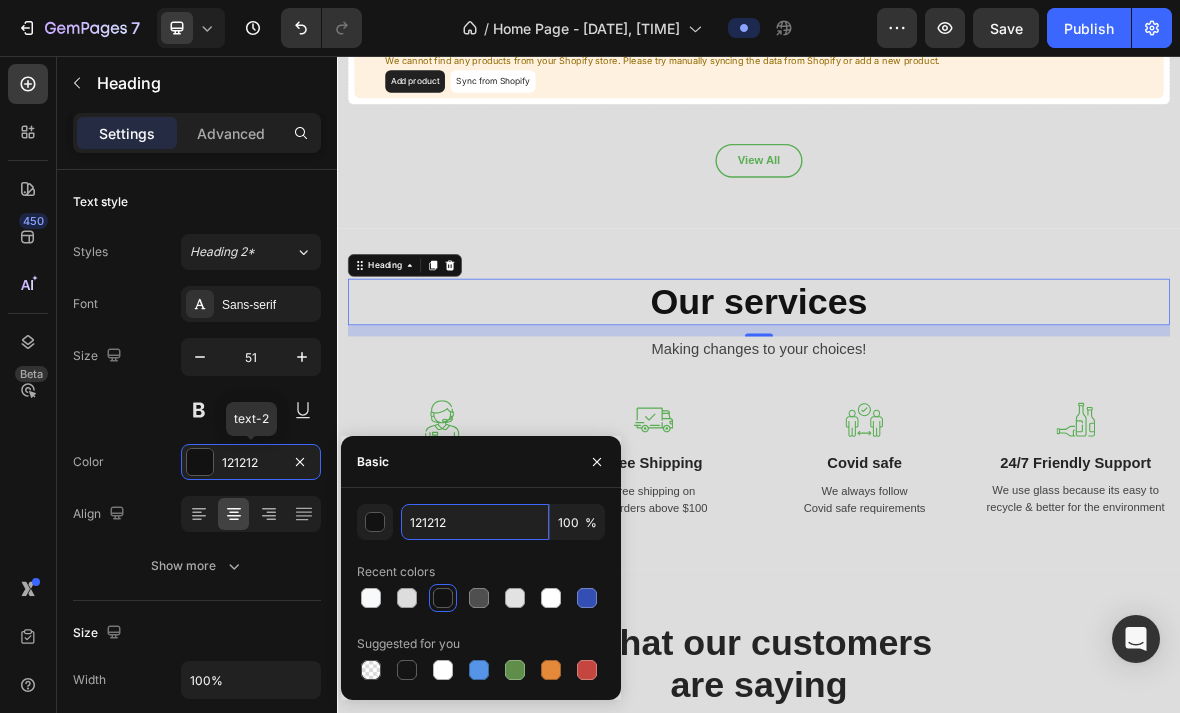 click on "121212" at bounding box center (475, 522) 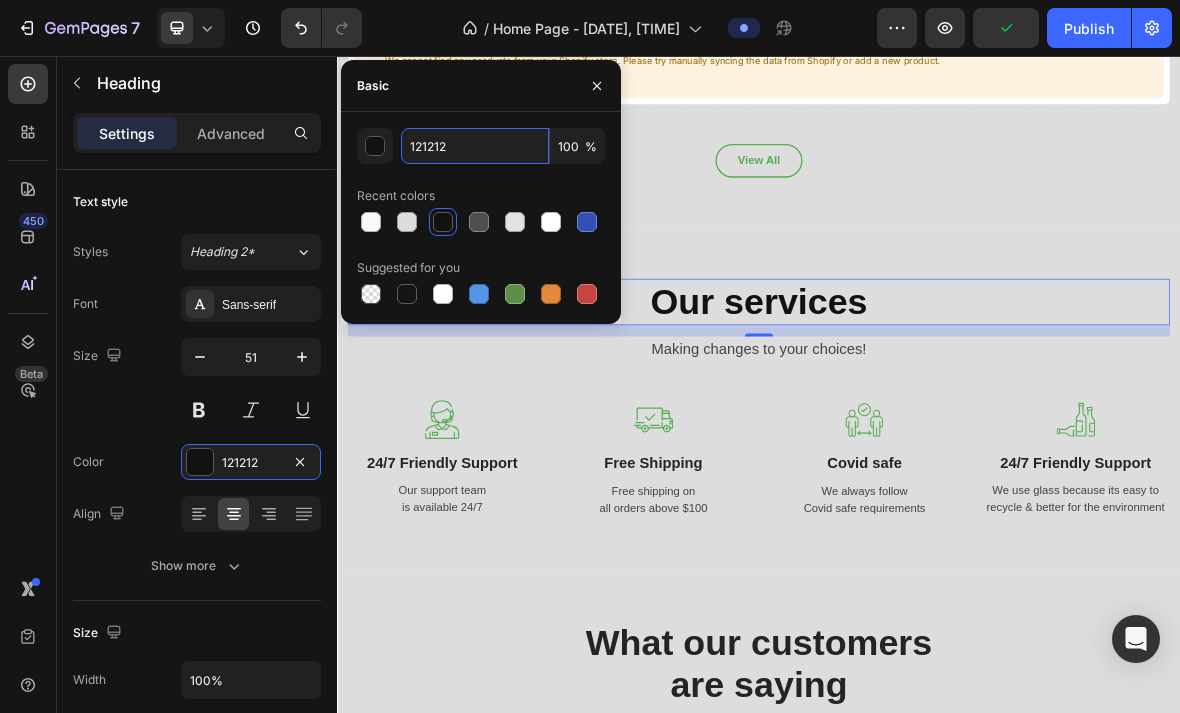 paste on "0D0D0D" 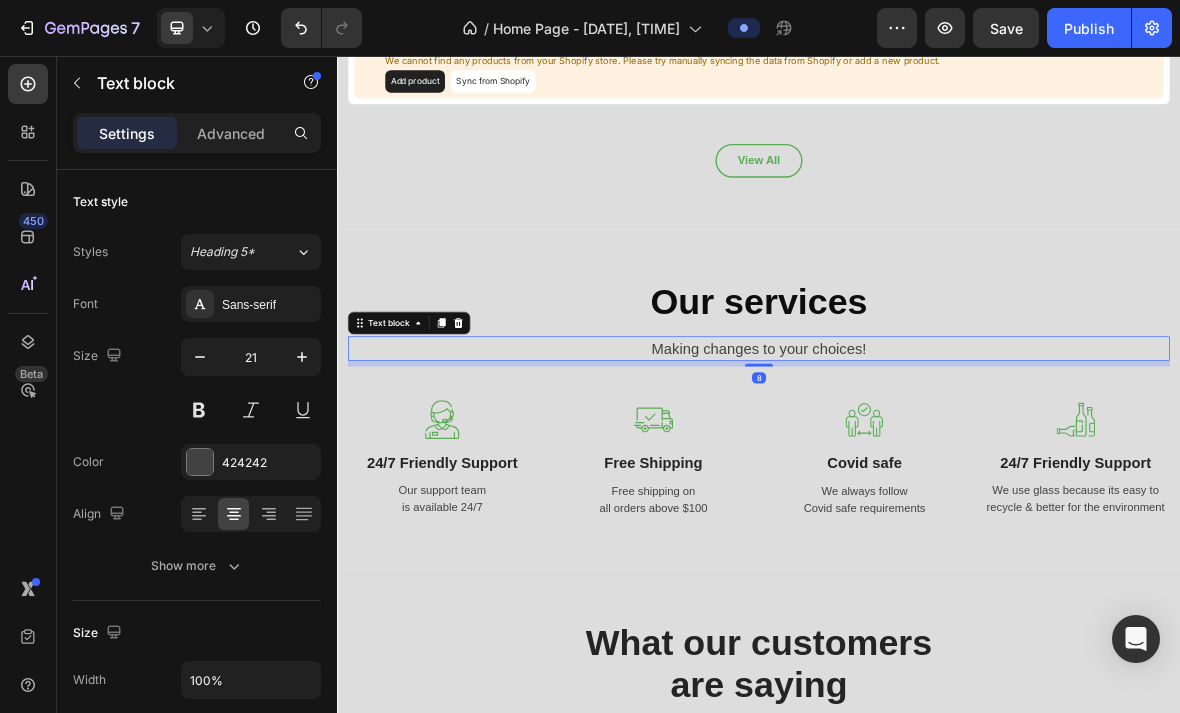 click on "Making changes to your choices!" at bounding box center (937, 473) 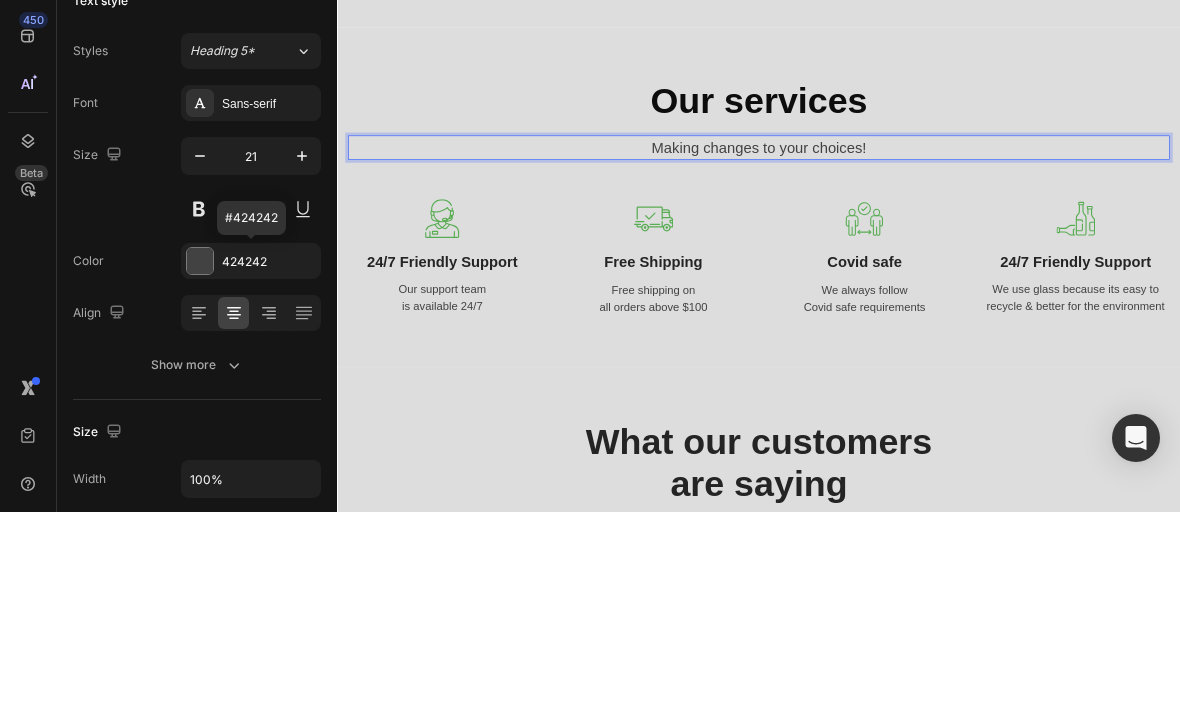 click on "424242" at bounding box center (251, 462) 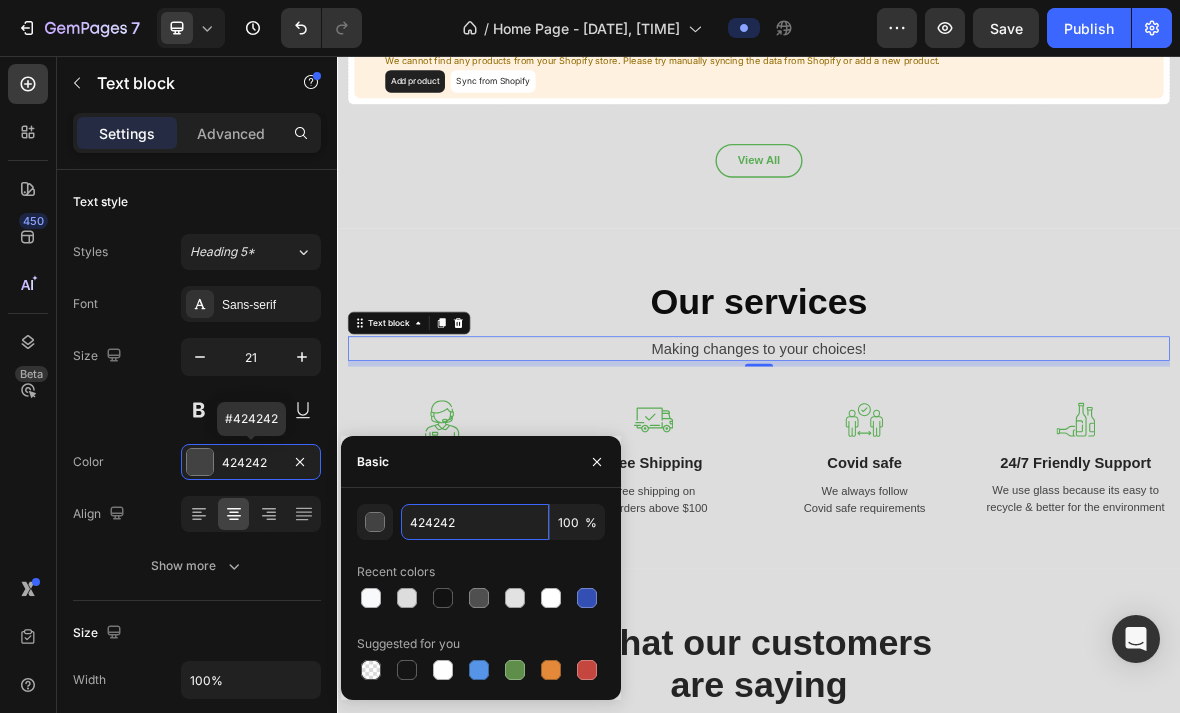 click on "424242" at bounding box center (475, 522) 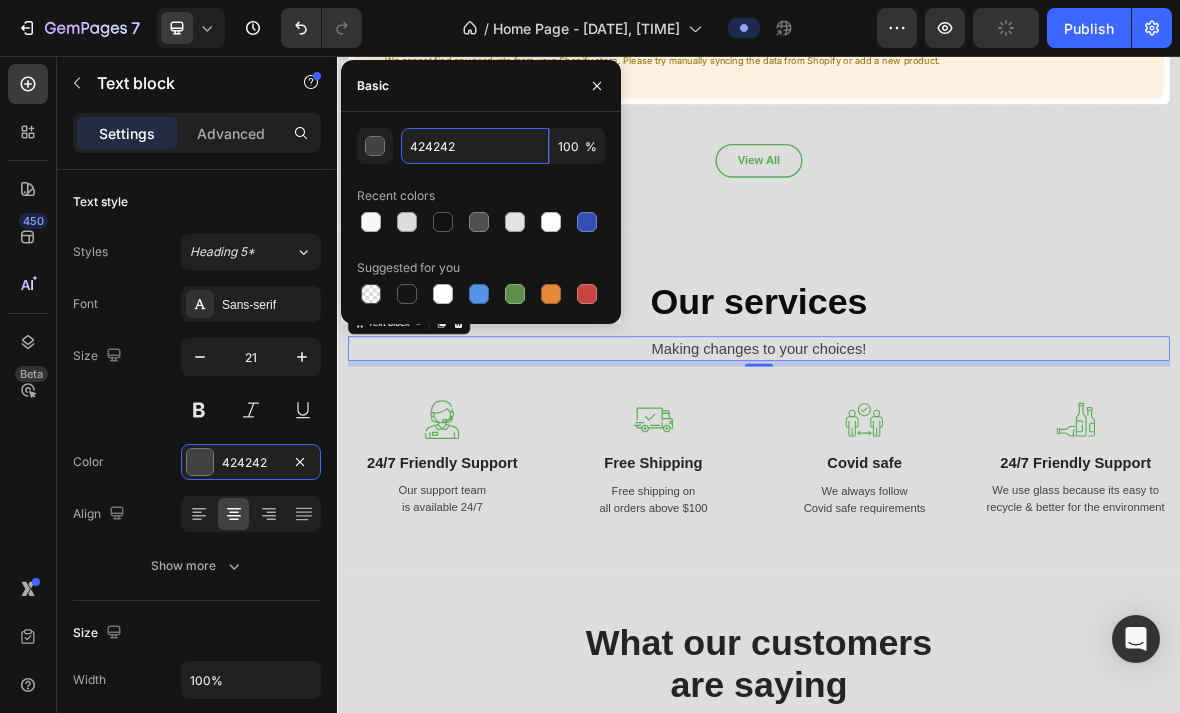 paste on "0D0D0D" 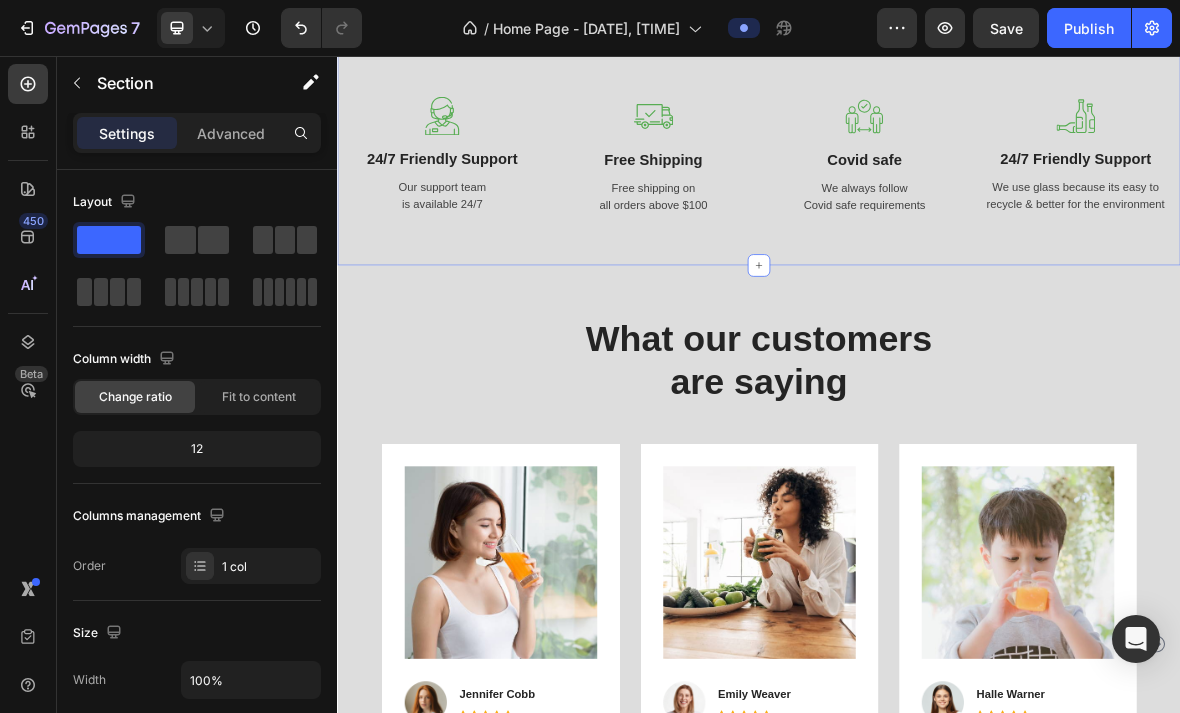 scroll, scrollTop: 2300, scrollLeft: 0, axis: vertical 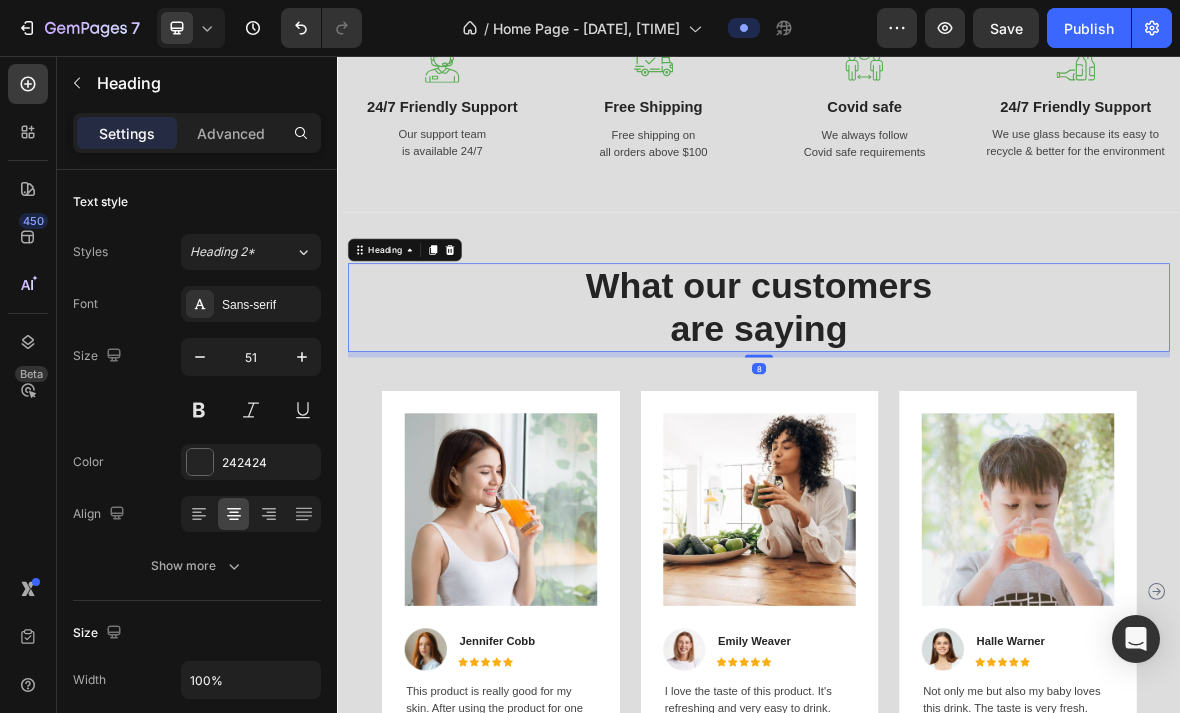 click on "What our customers are saying" at bounding box center (937, 414) 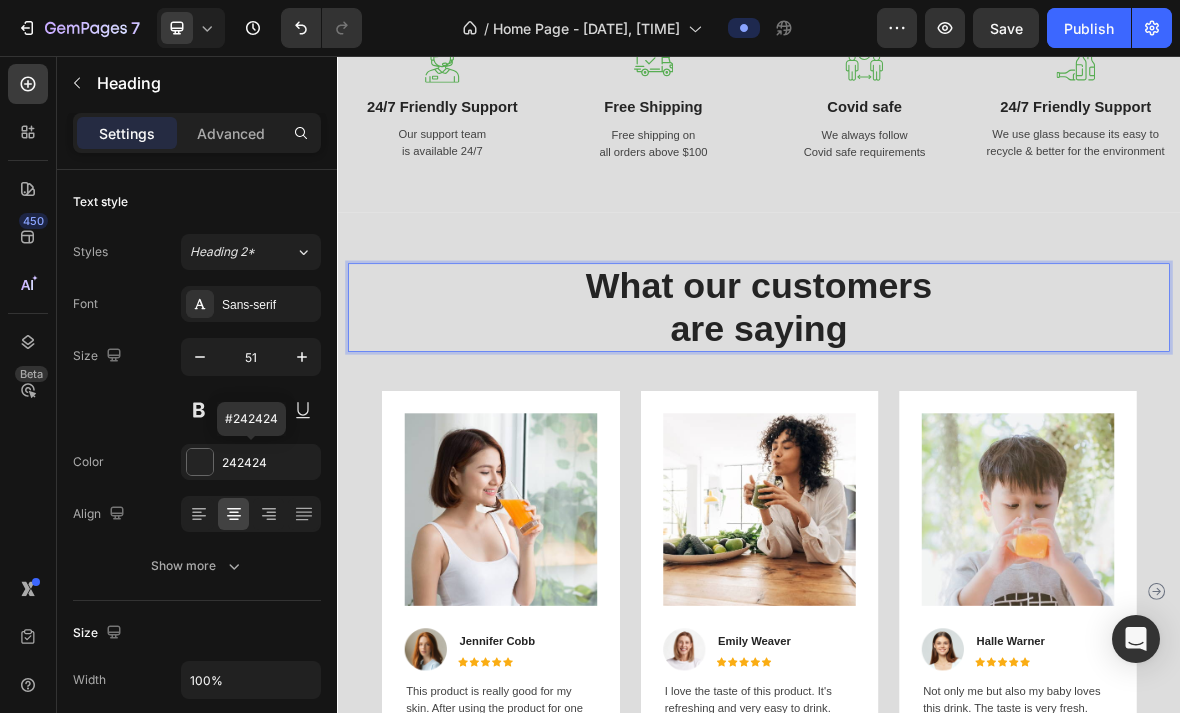 click on "242424" at bounding box center [251, 462] 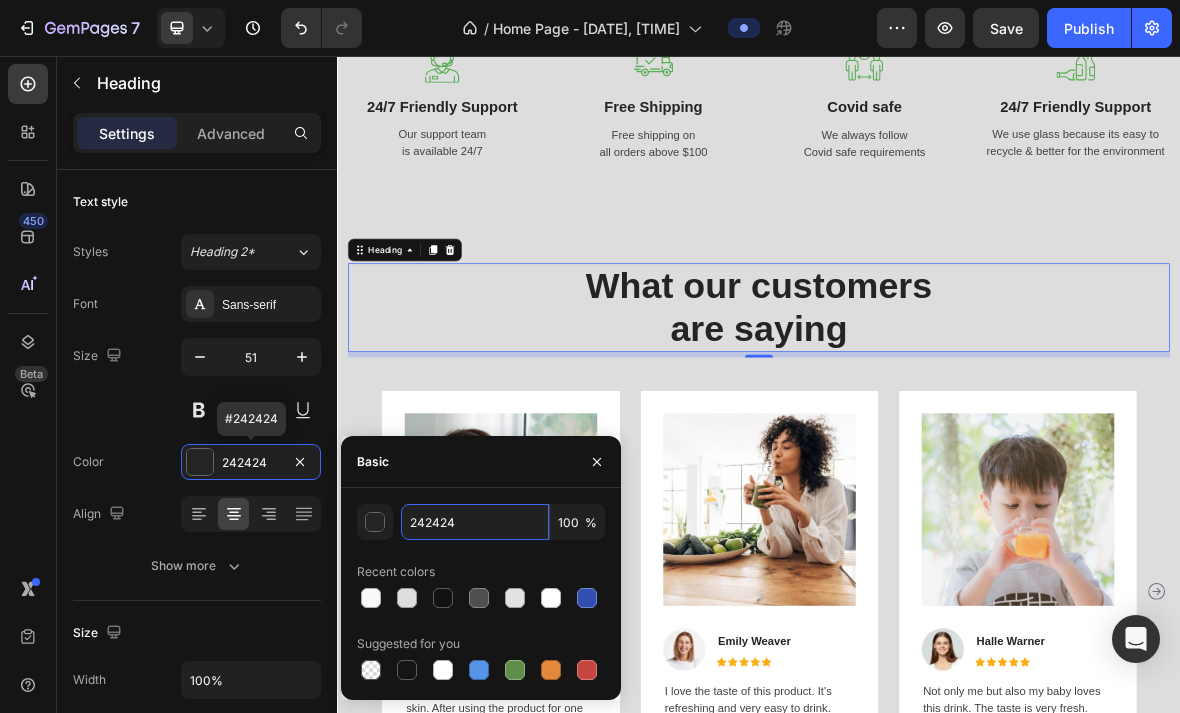 click on "242424" at bounding box center [475, 522] 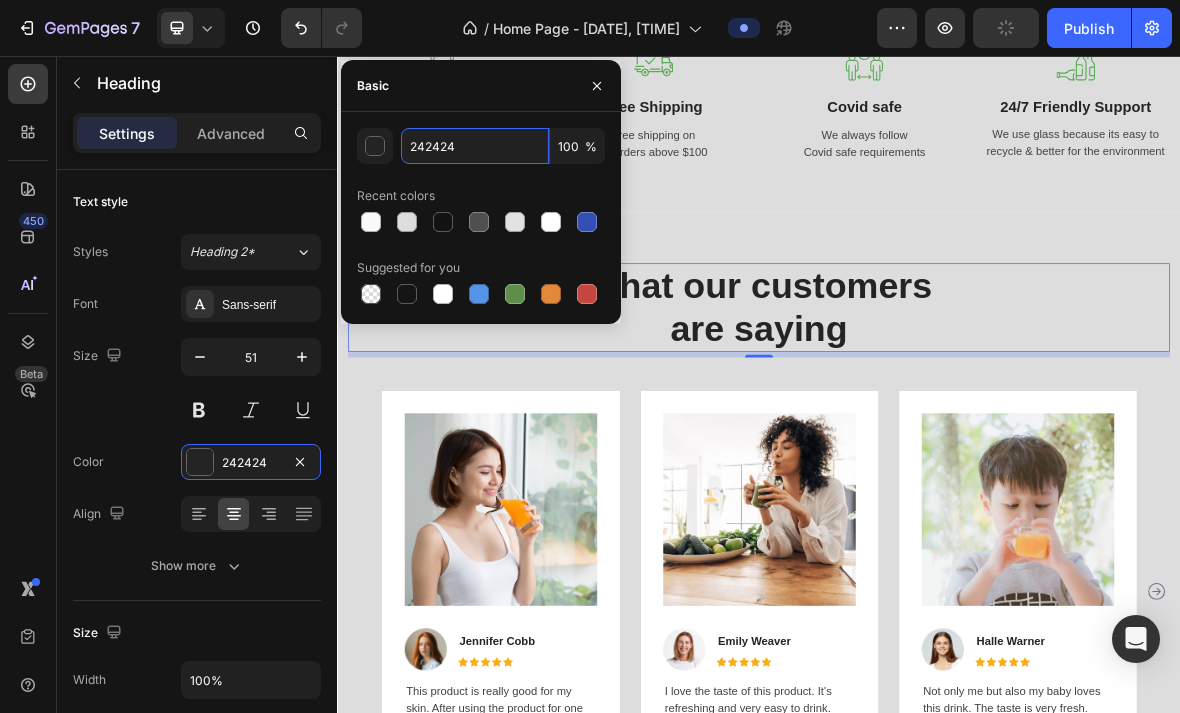 paste on "0D0D0D" 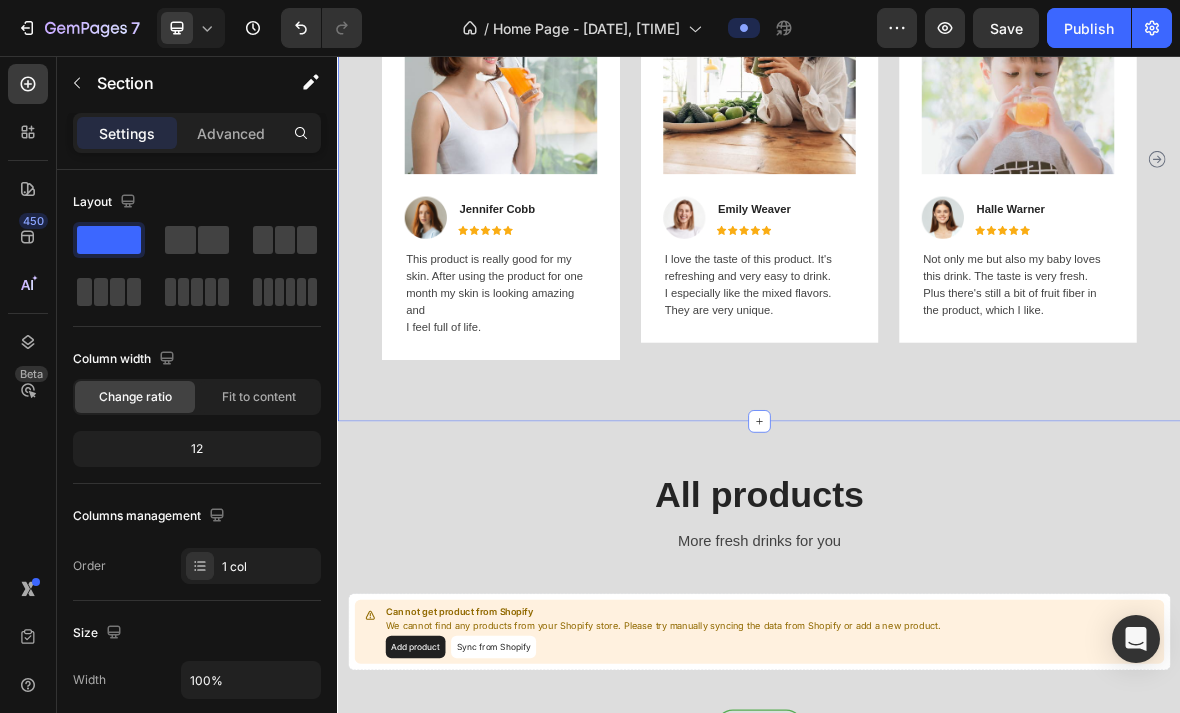 scroll, scrollTop: 3006, scrollLeft: 0, axis: vertical 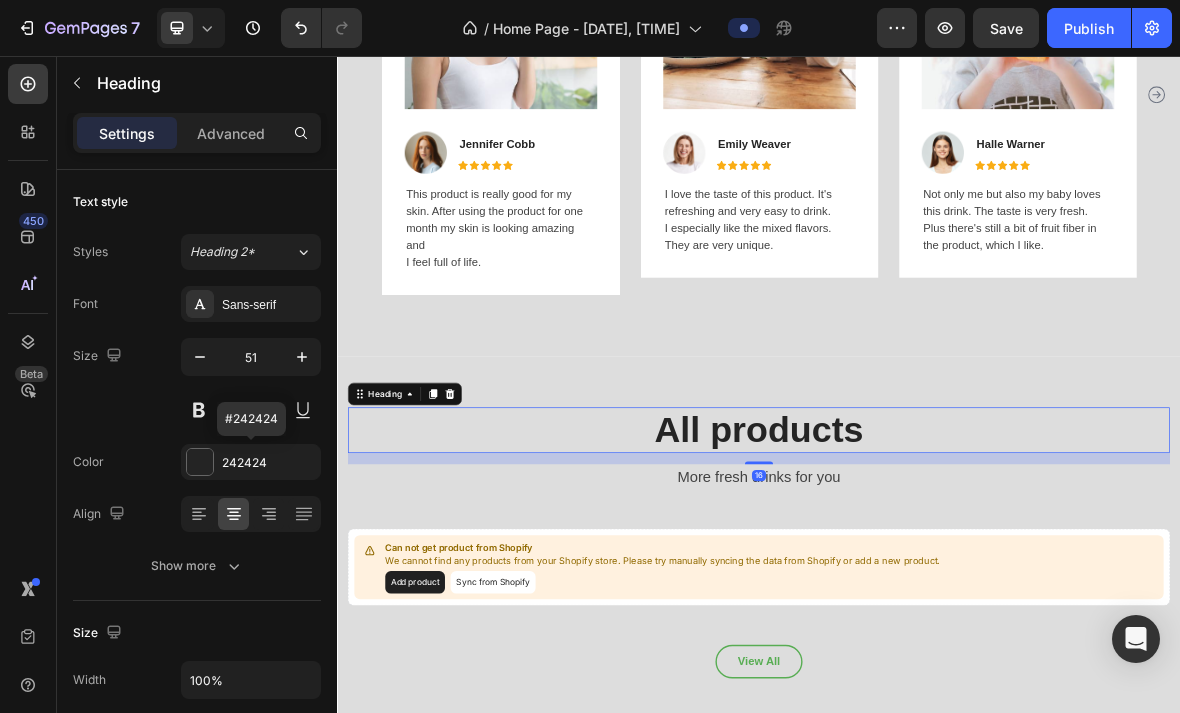 click on "242424" at bounding box center [269, 463] 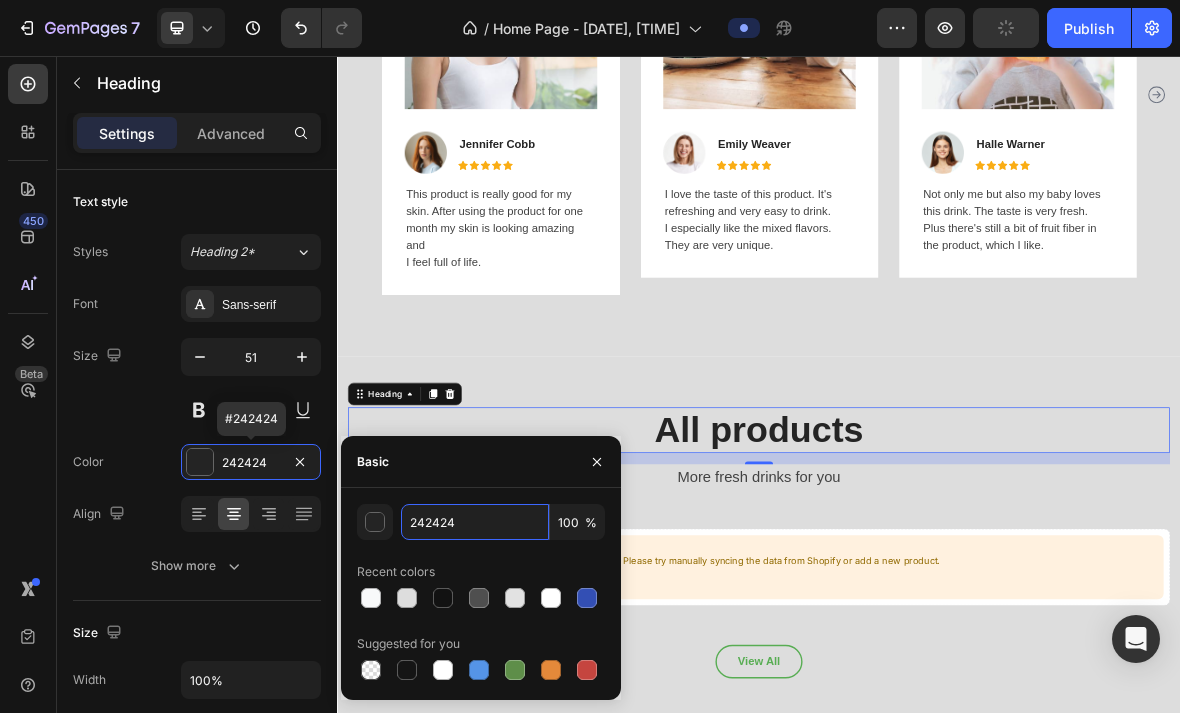 click on "242424" at bounding box center [475, 522] 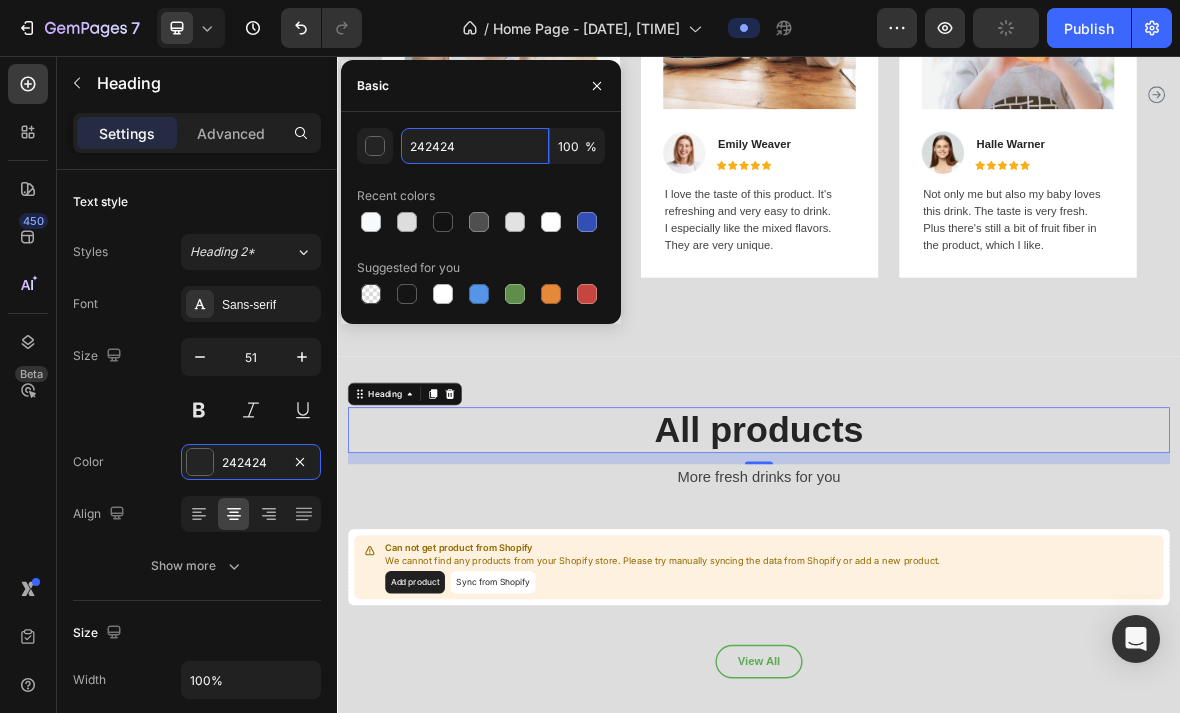 click on "242424" at bounding box center (475, 146) 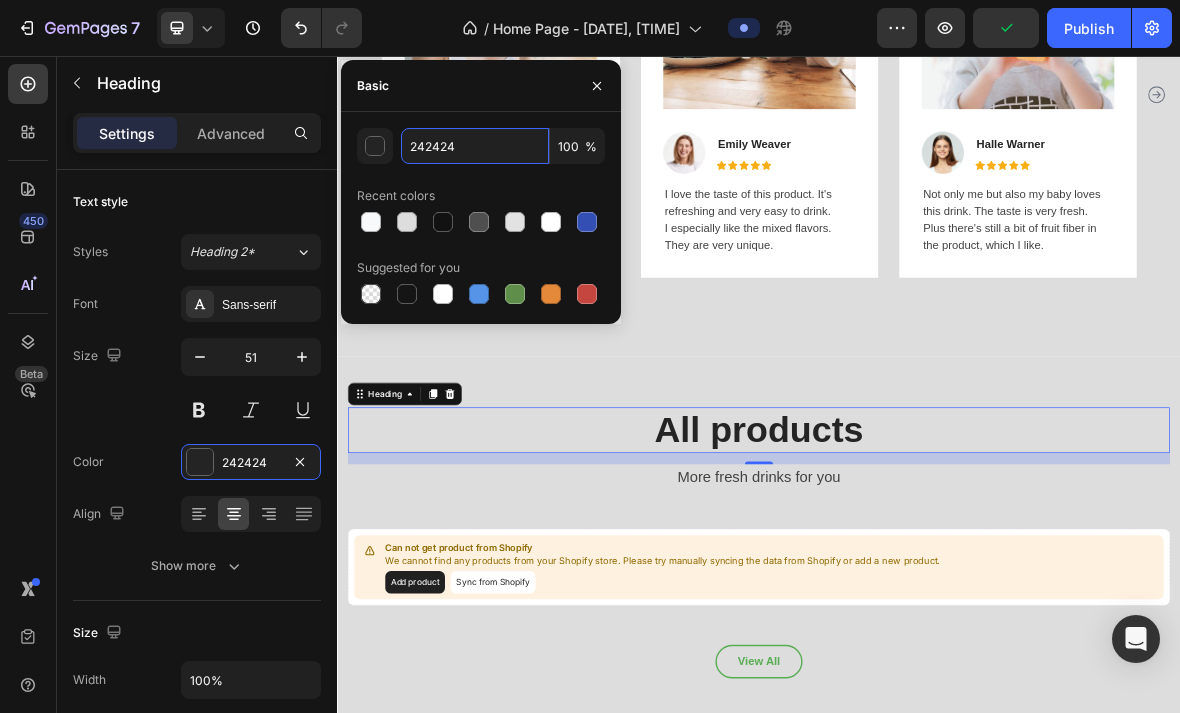 click on "242424" at bounding box center (475, 146) 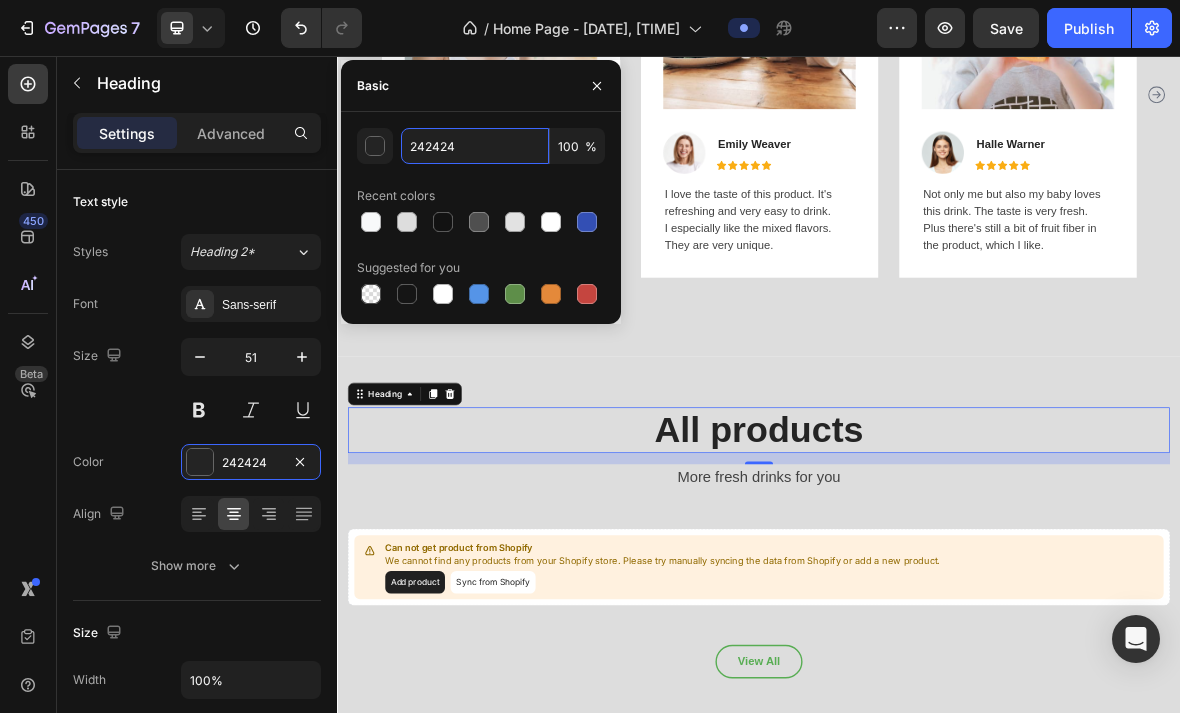 paste on "0D0D0D" 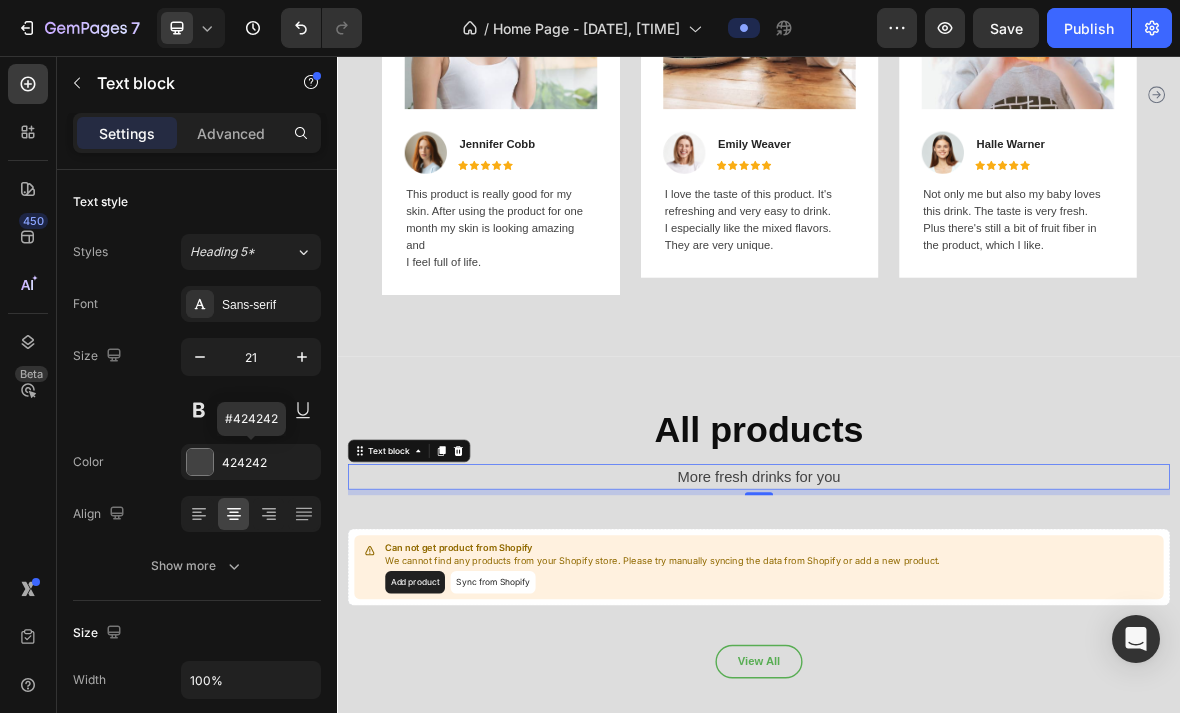 click on "424242" at bounding box center (251, 462) 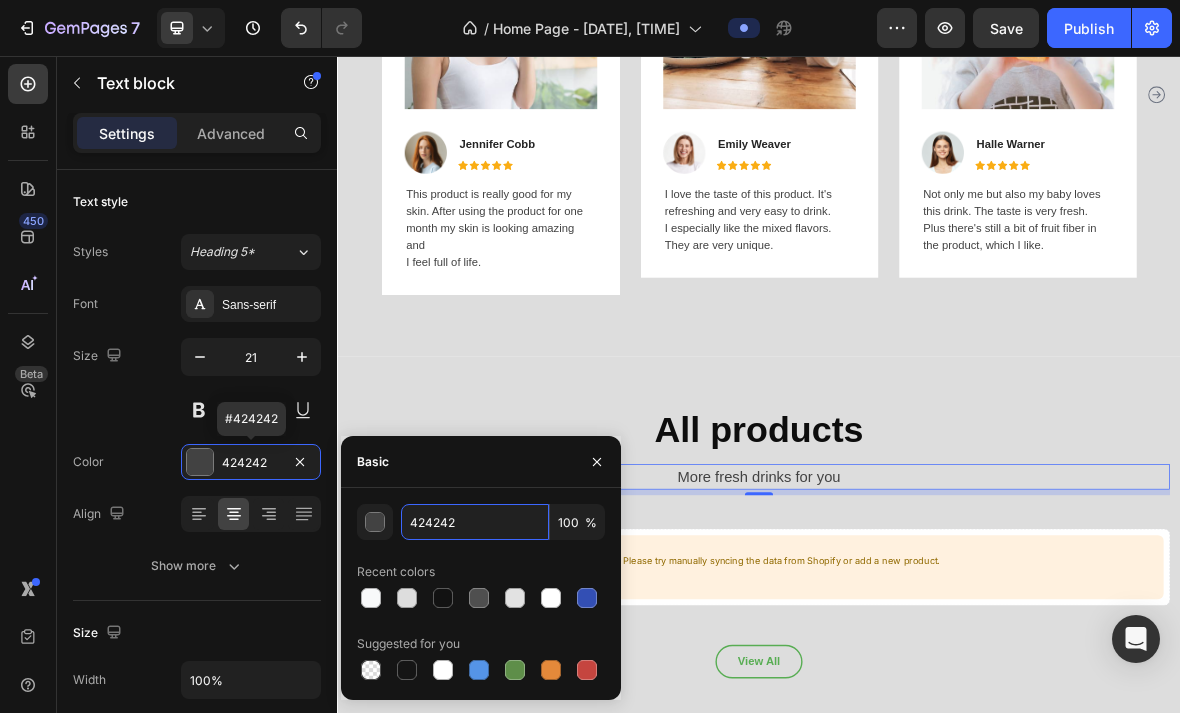 click on "424242" at bounding box center (475, 522) 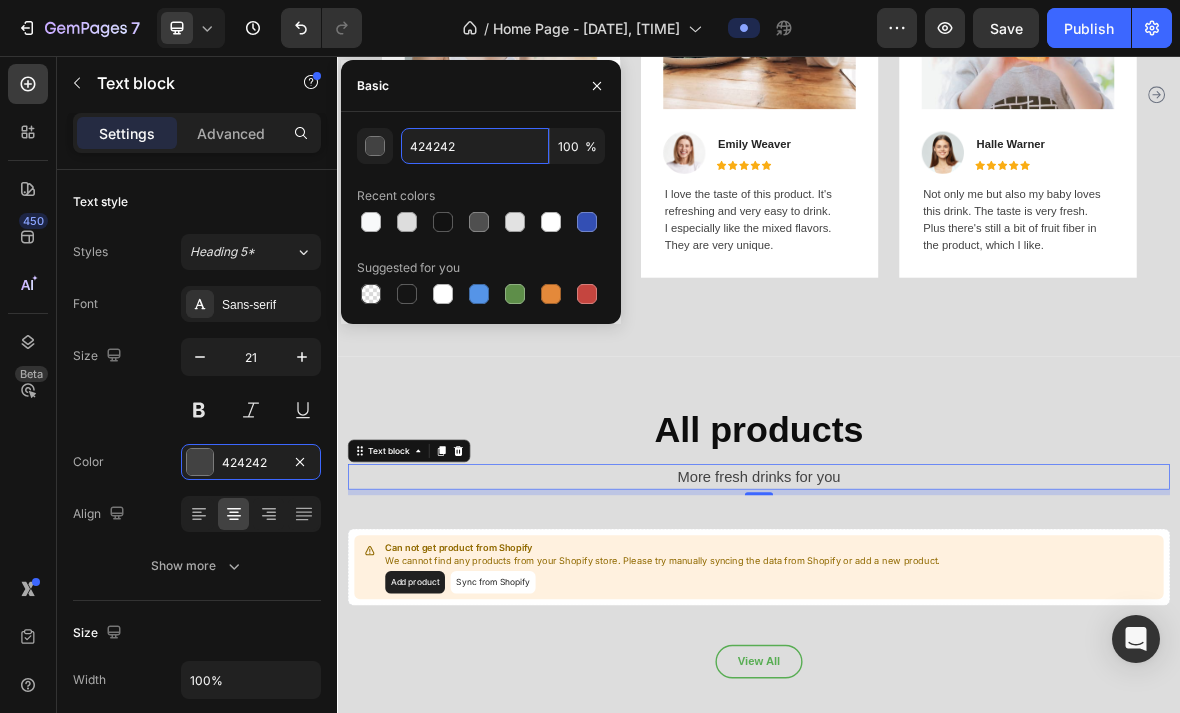 click on "424242" at bounding box center [475, 146] 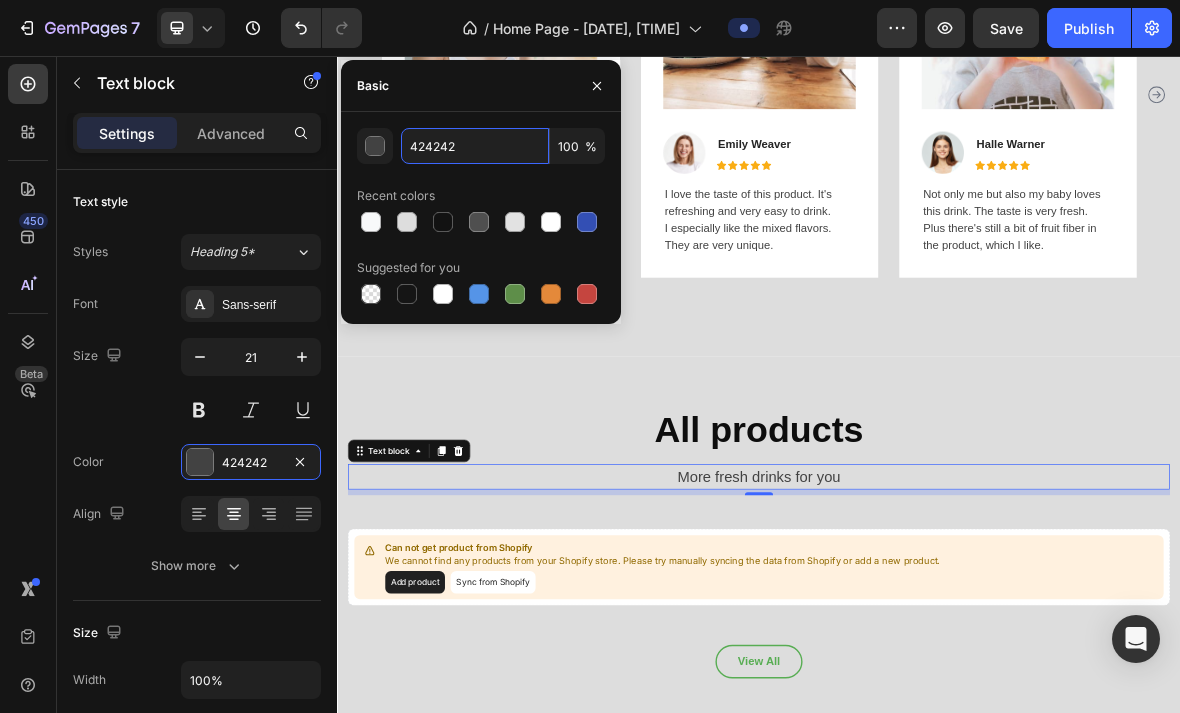 paste on "0D0D0D" 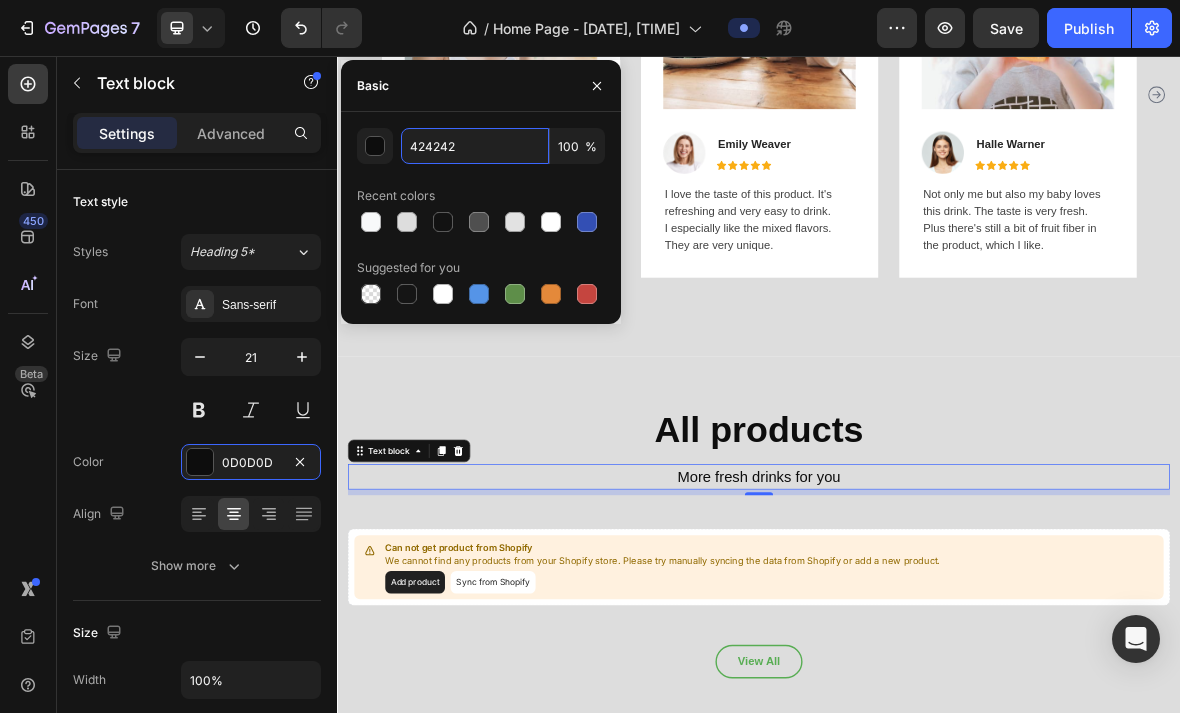 type on "0D0D0D" 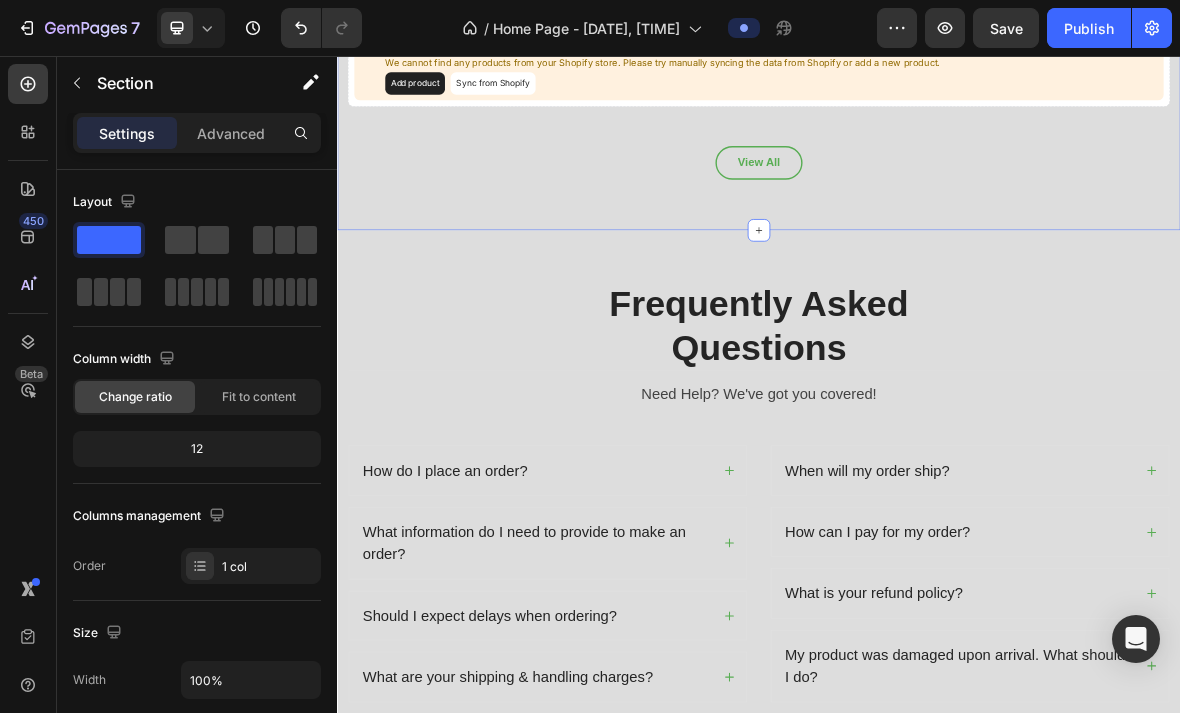 scroll, scrollTop: 3771, scrollLeft: 0, axis: vertical 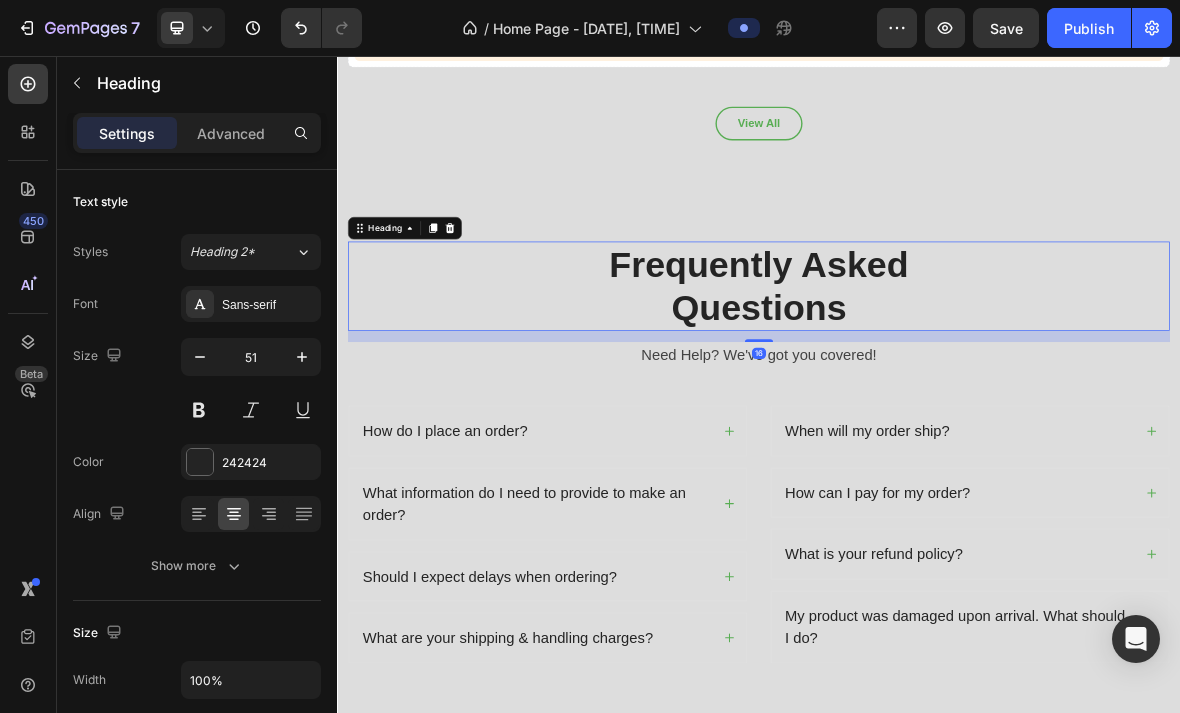 click on "Frequently Asked Questions" at bounding box center [937, 383] 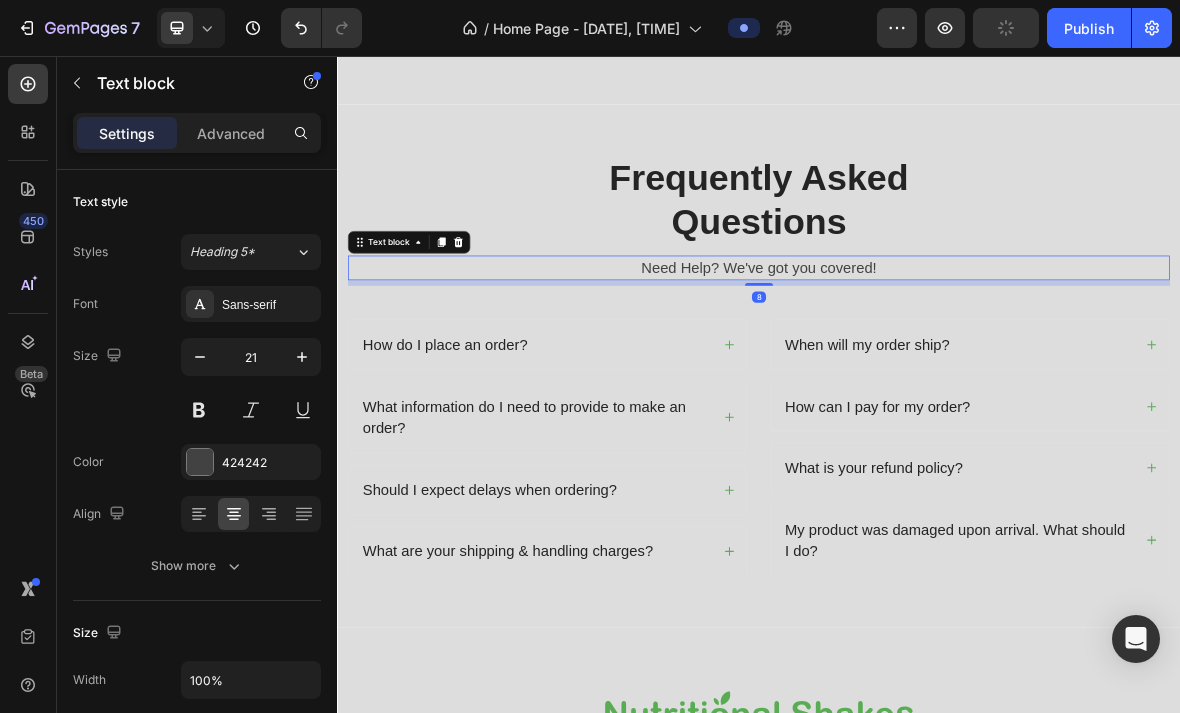 scroll, scrollTop: 3913, scrollLeft: 0, axis: vertical 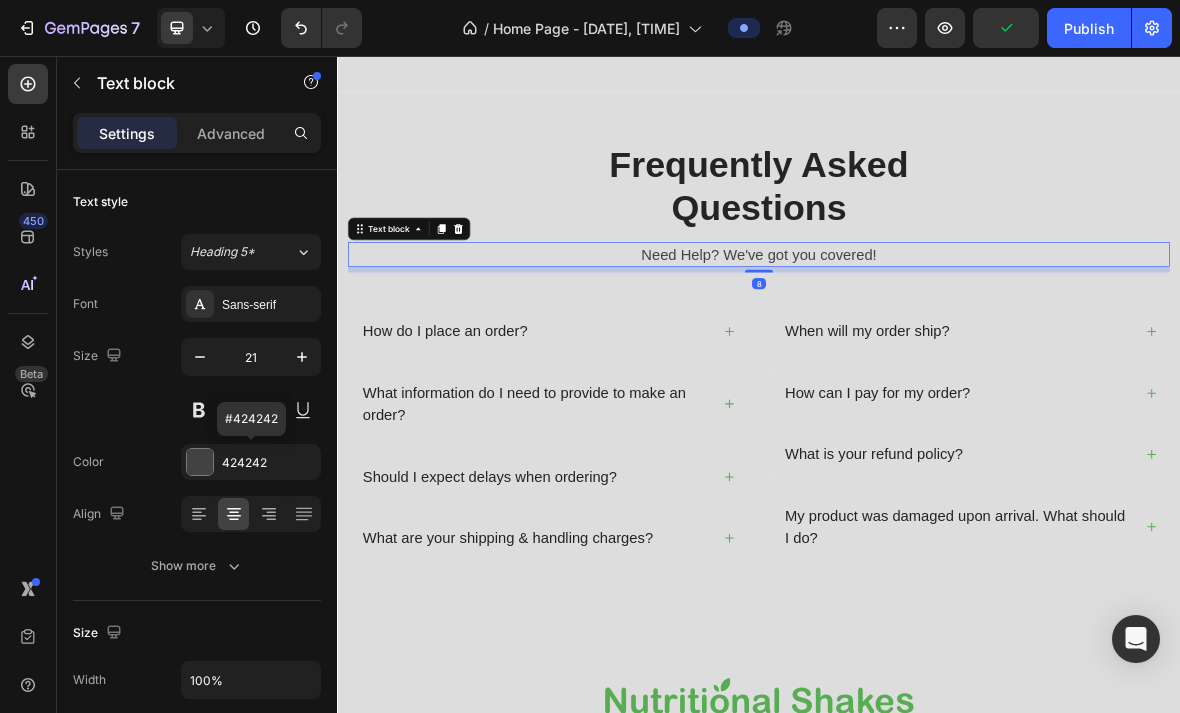 click on "424242" at bounding box center (251, 462) 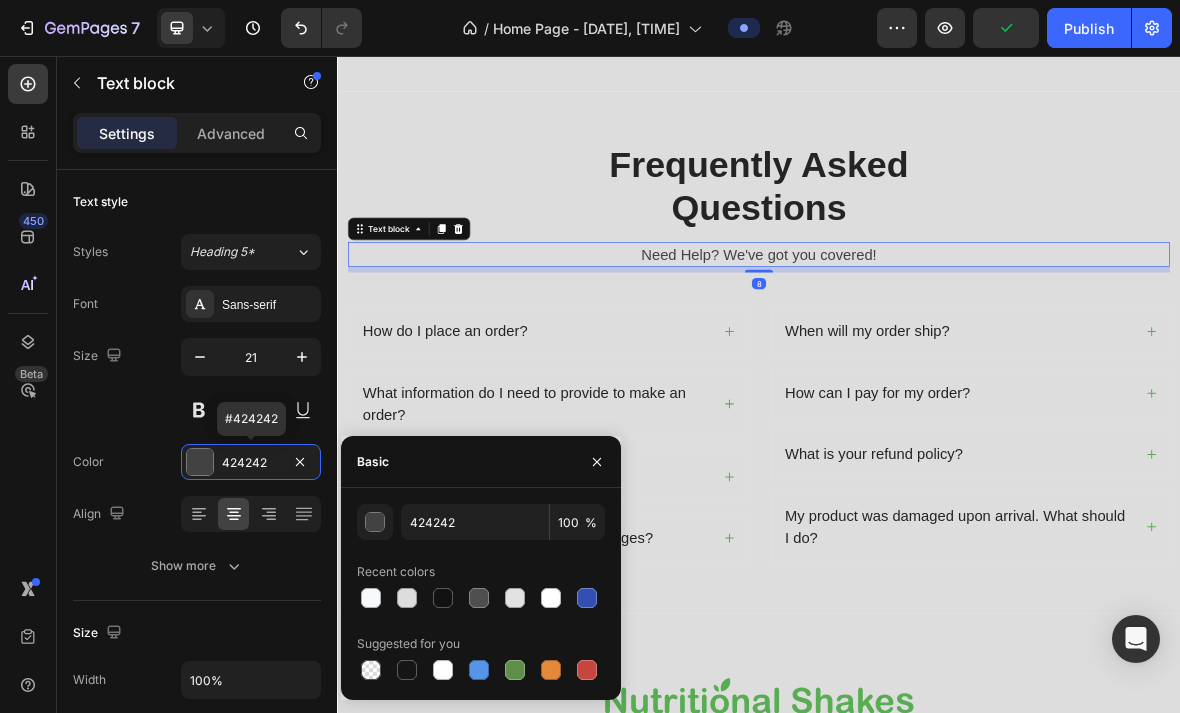 click on "424242" at bounding box center (251, 463) 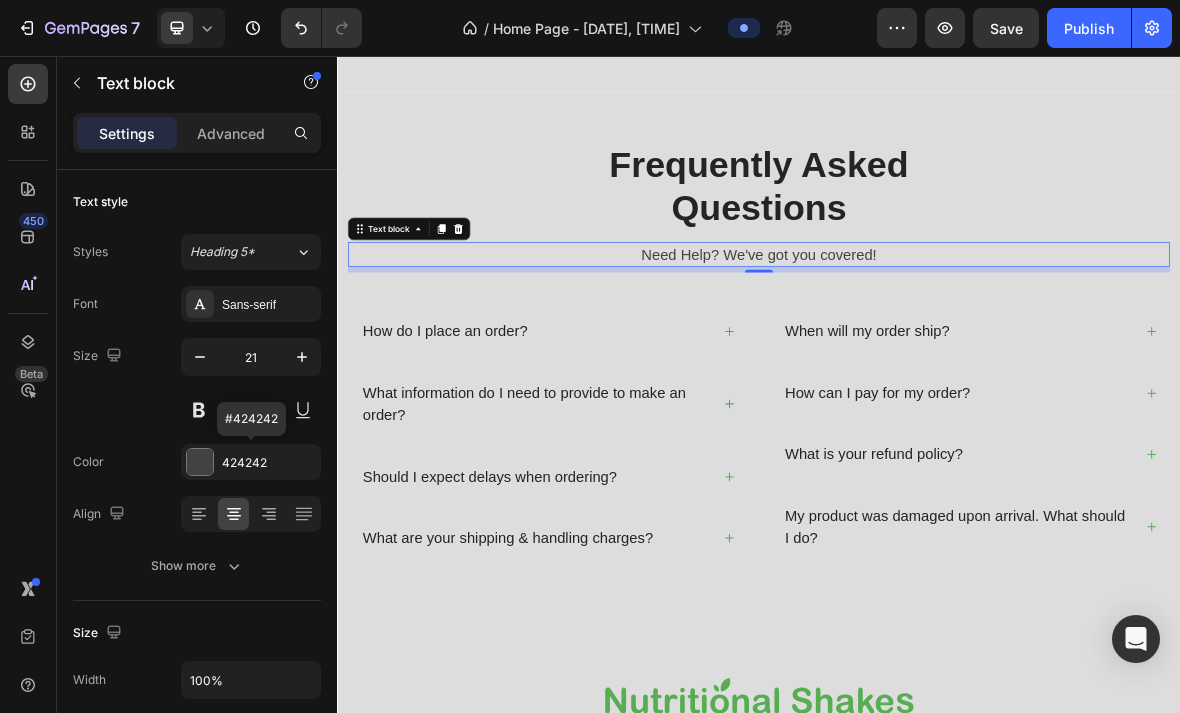 click on "424242" at bounding box center (269, 463) 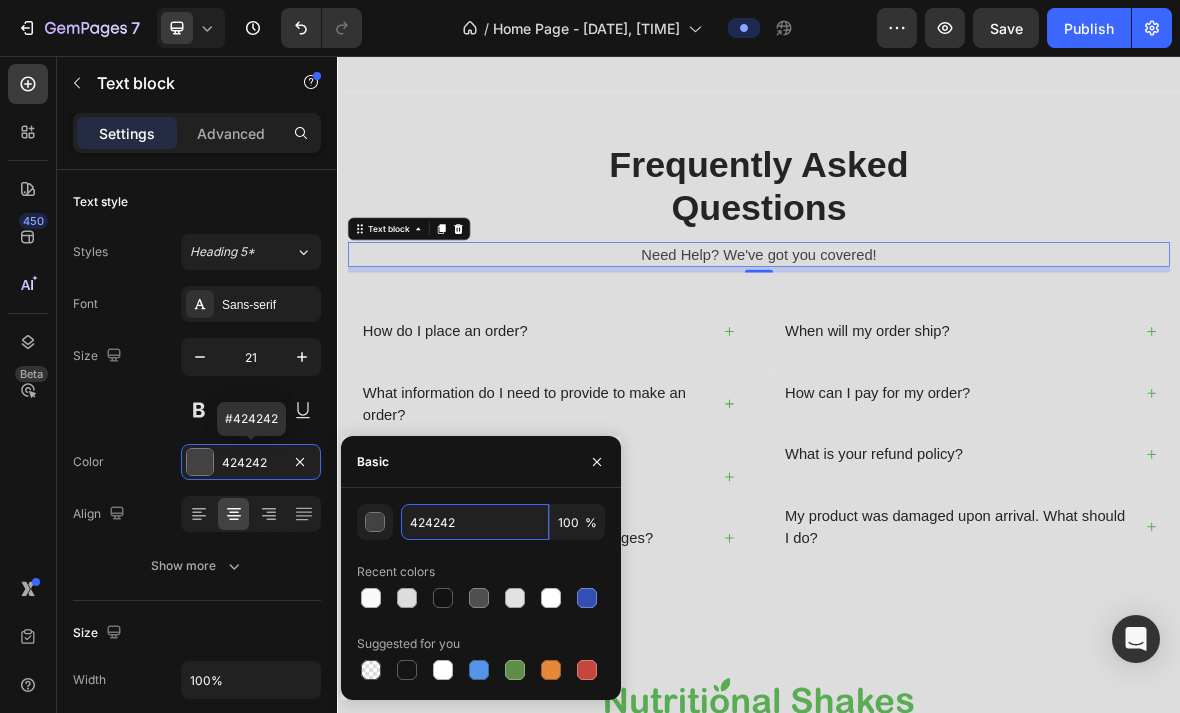 click on "424242" at bounding box center [475, 522] 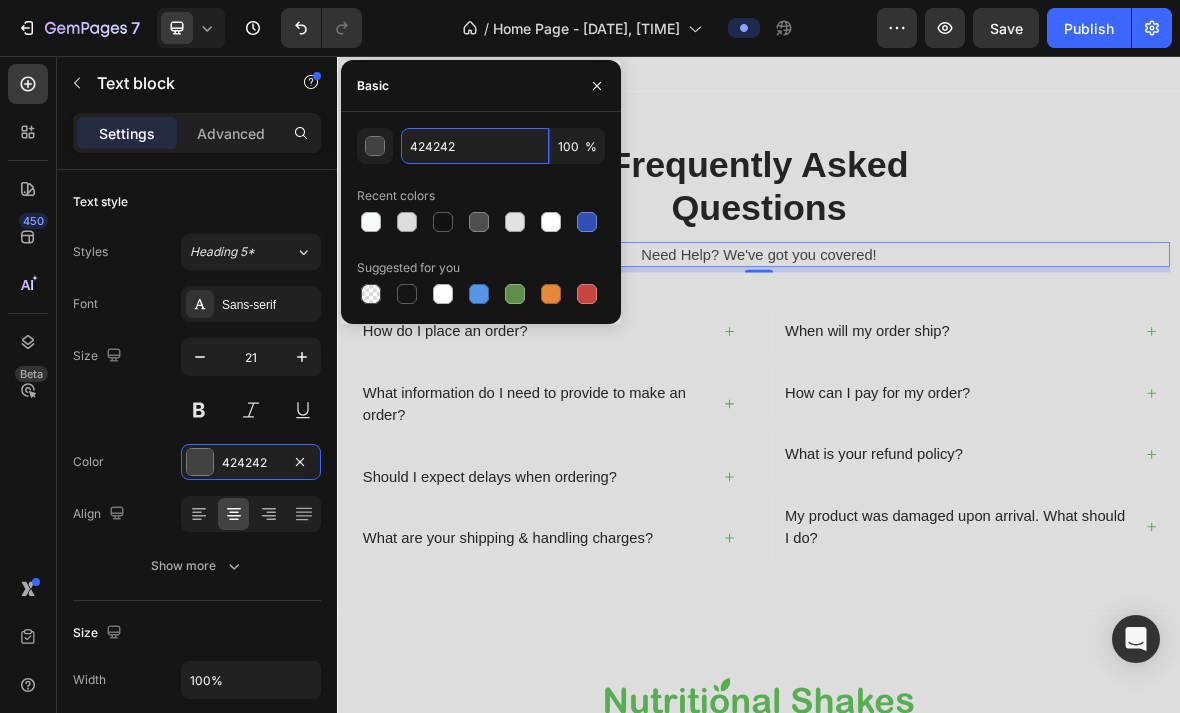 paste on "0D0D0D" 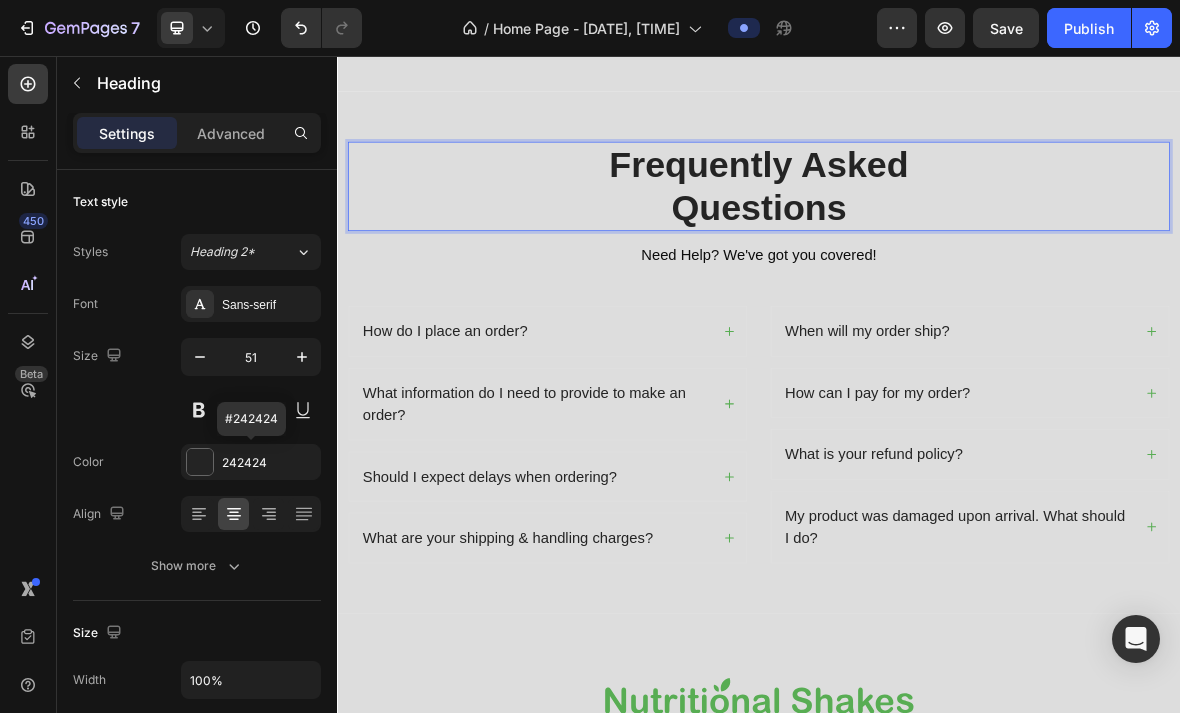 click on "242424" at bounding box center (269, 463) 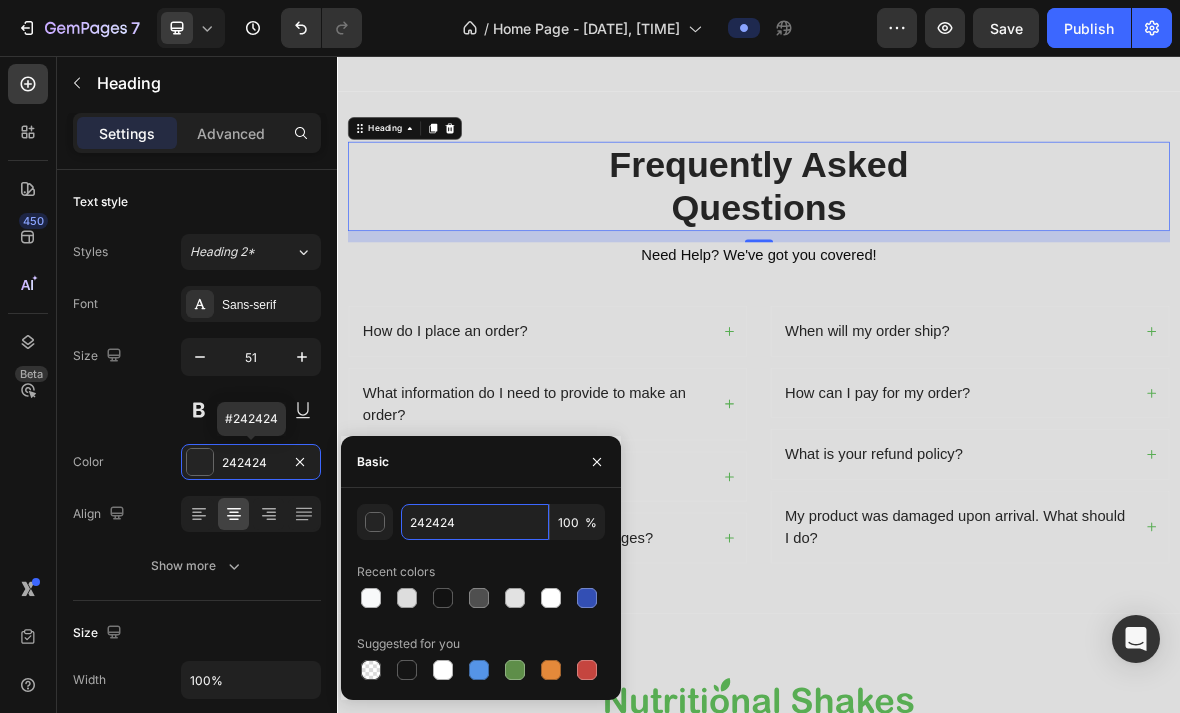 click on "242424" at bounding box center (475, 522) 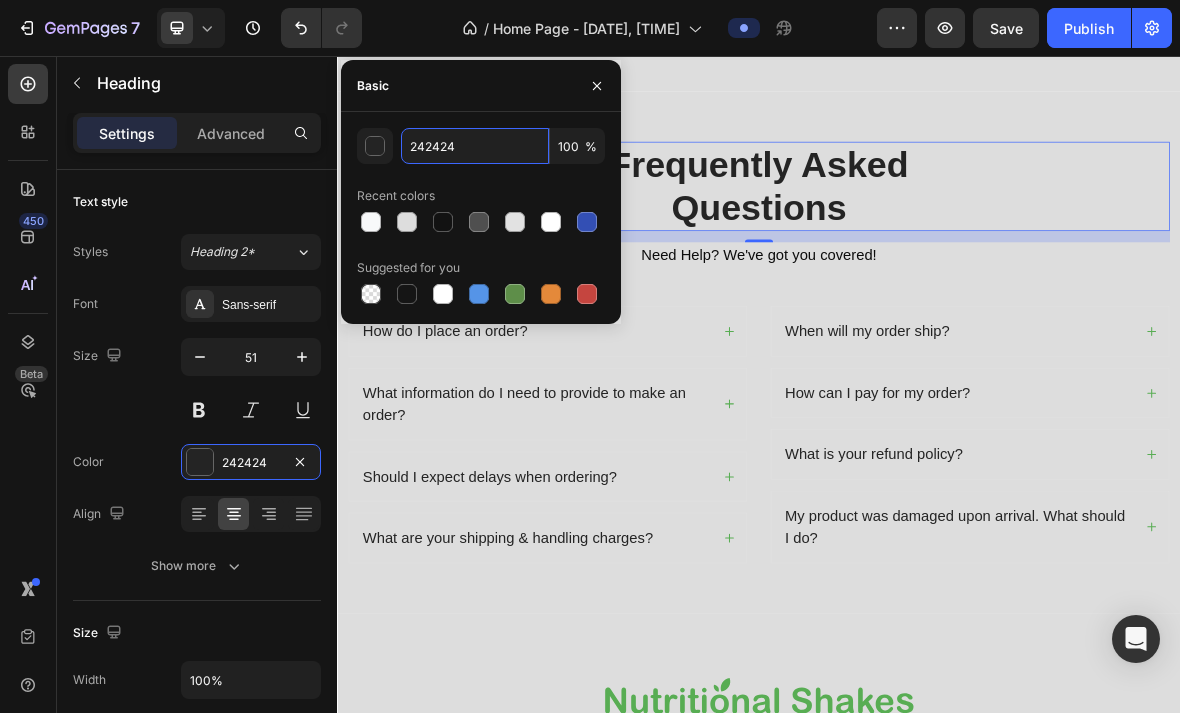 click on "242424" at bounding box center (475, 146) 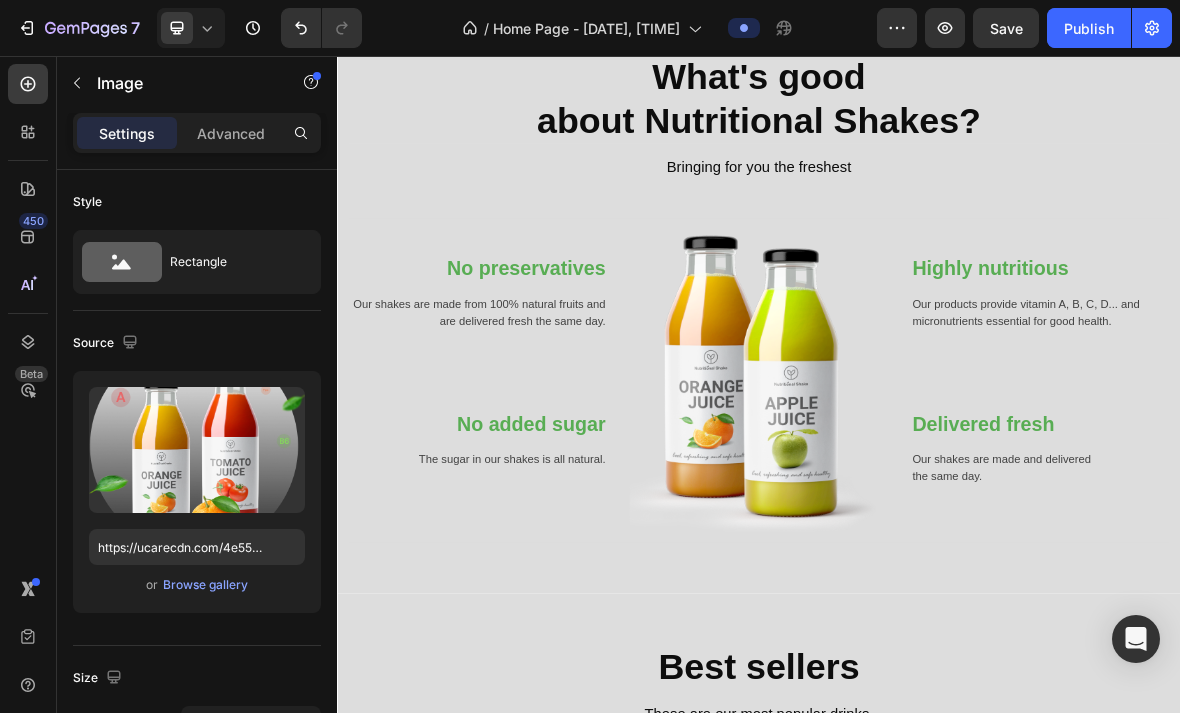 scroll, scrollTop: 756, scrollLeft: 0, axis: vertical 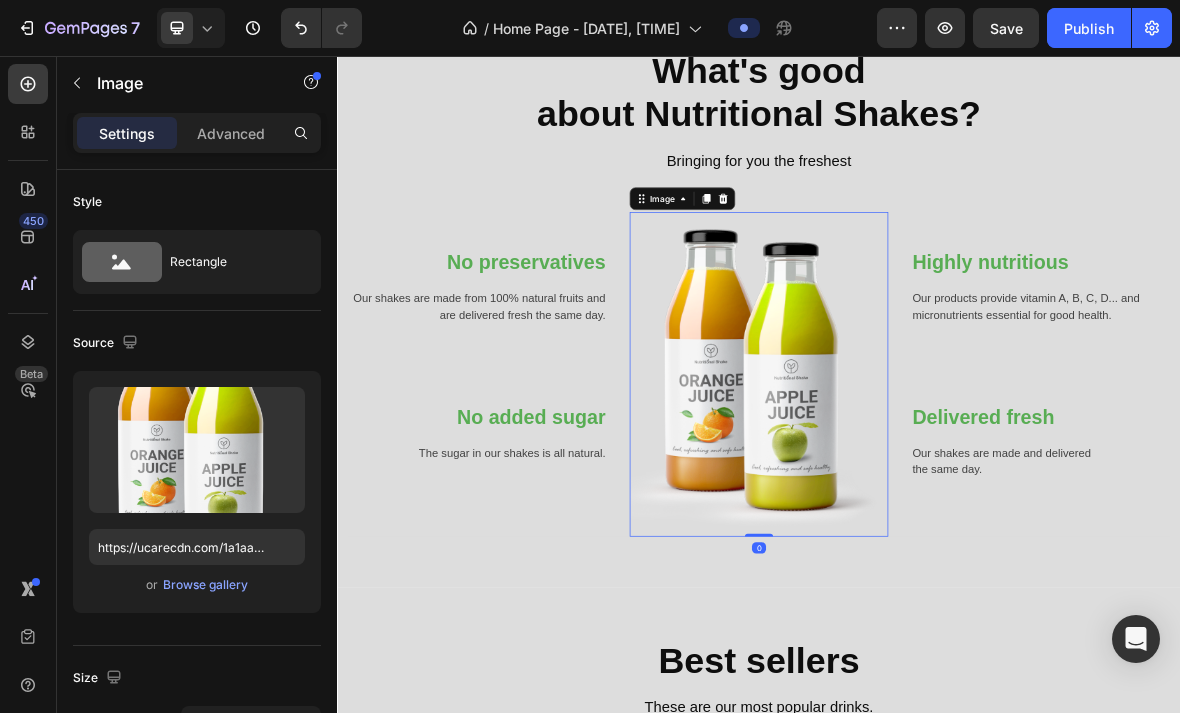 click at bounding box center [886, 259] 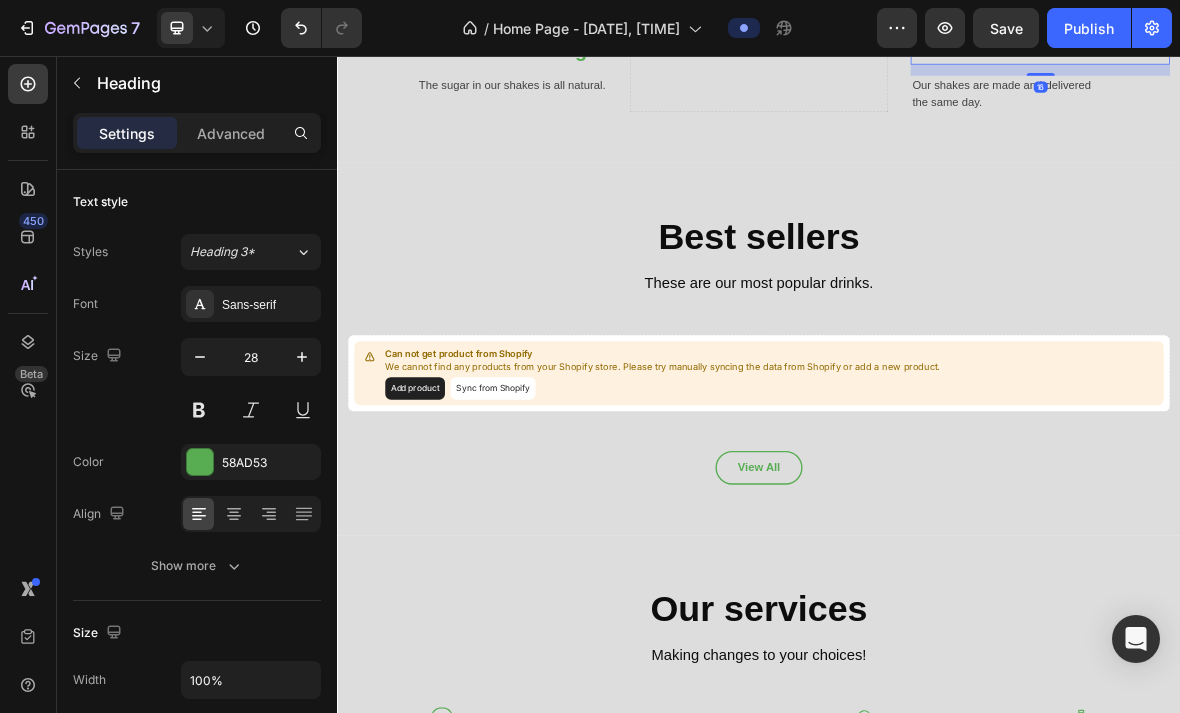 scroll, scrollTop: 1275, scrollLeft: 0, axis: vertical 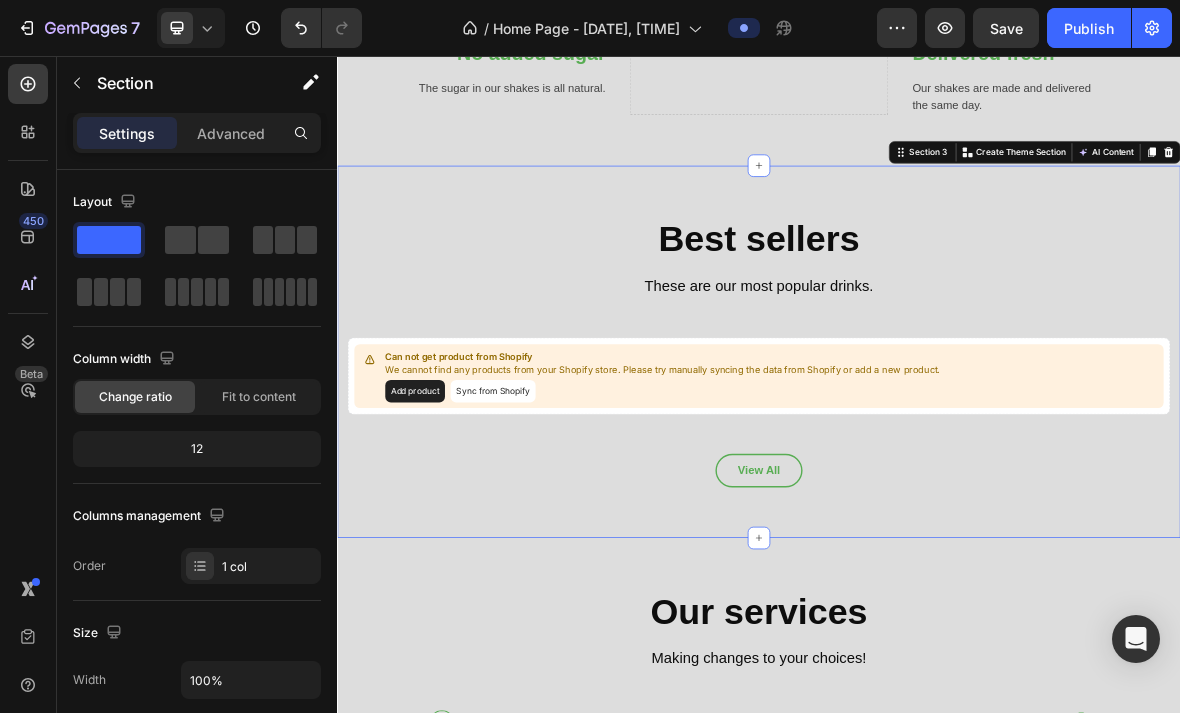 click at bounding box center (1496, 193) 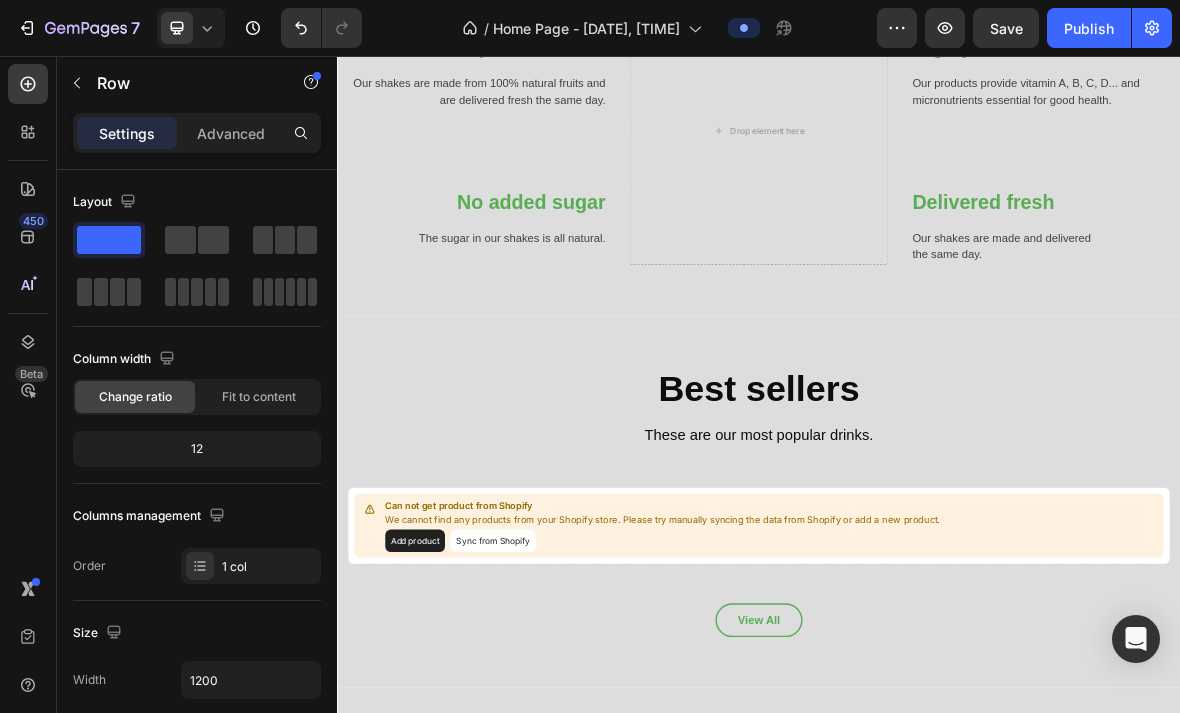 scroll, scrollTop: 1054, scrollLeft: 0, axis: vertical 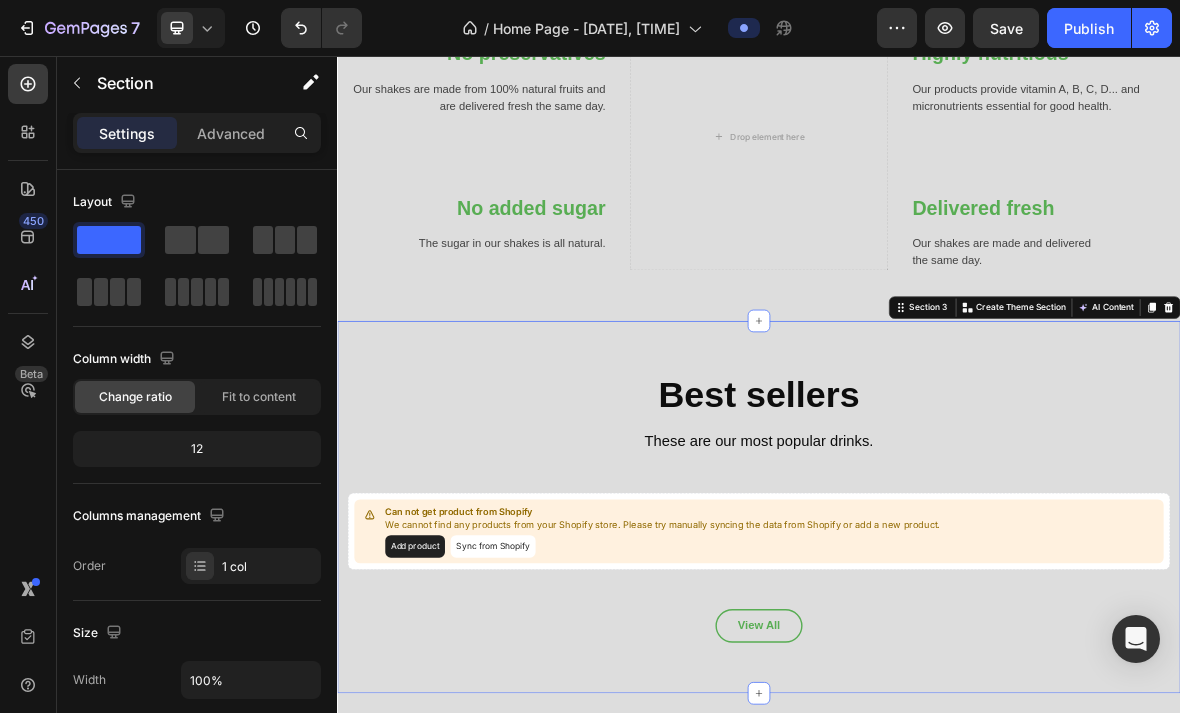 click 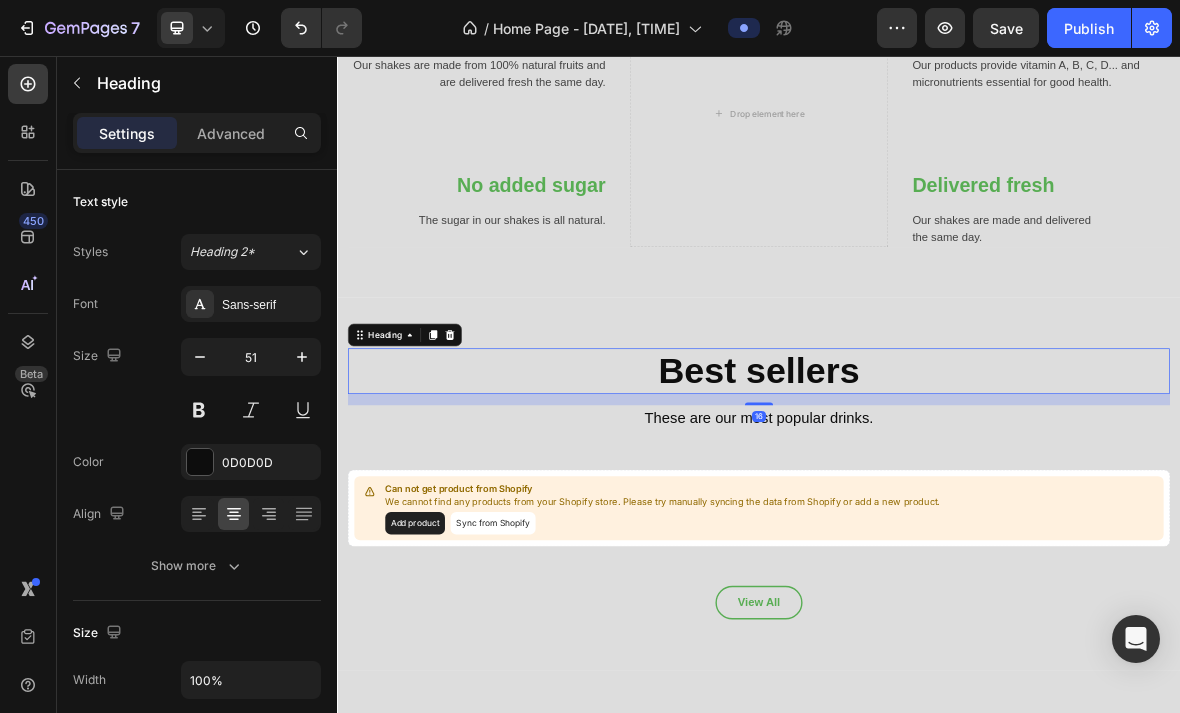 scroll, scrollTop: 1068, scrollLeft: 0, axis: vertical 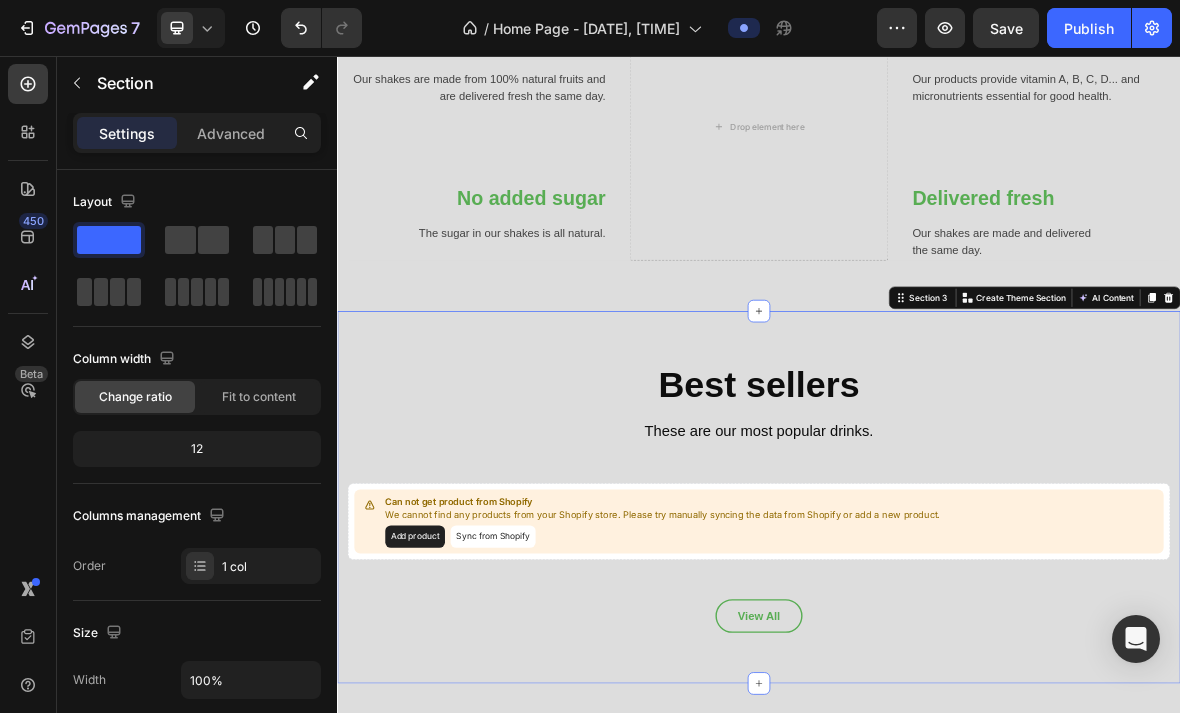 click 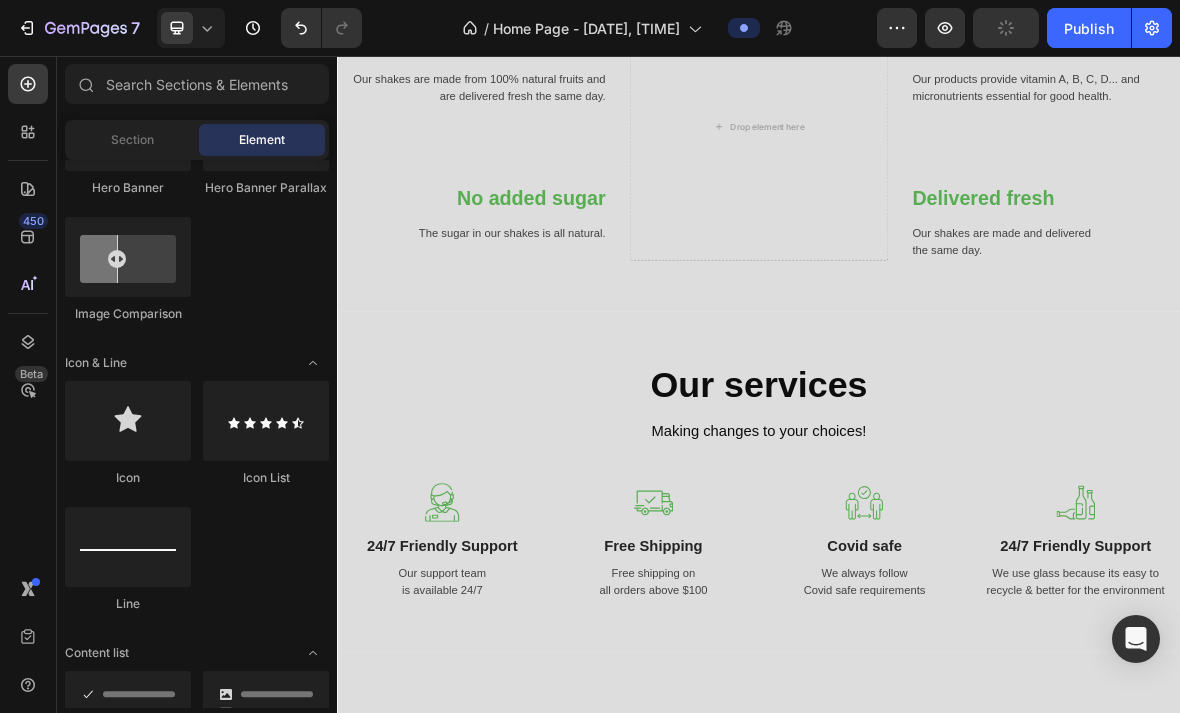scroll, scrollTop: 1093, scrollLeft: 0, axis: vertical 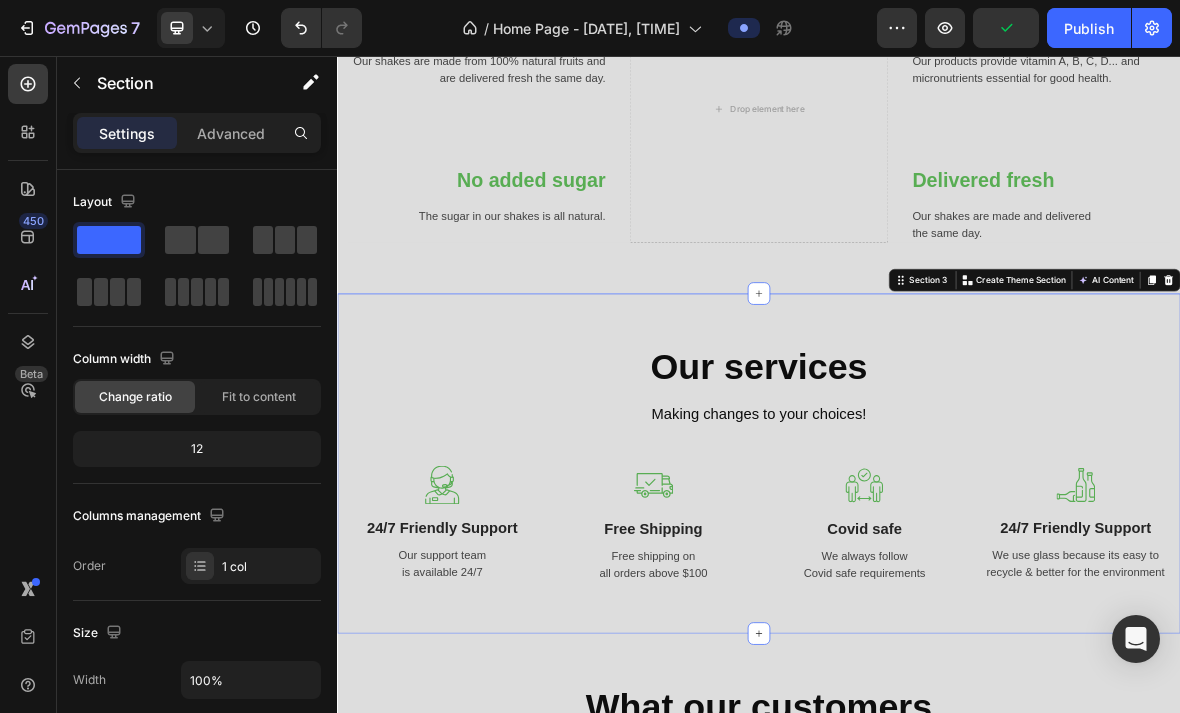 click 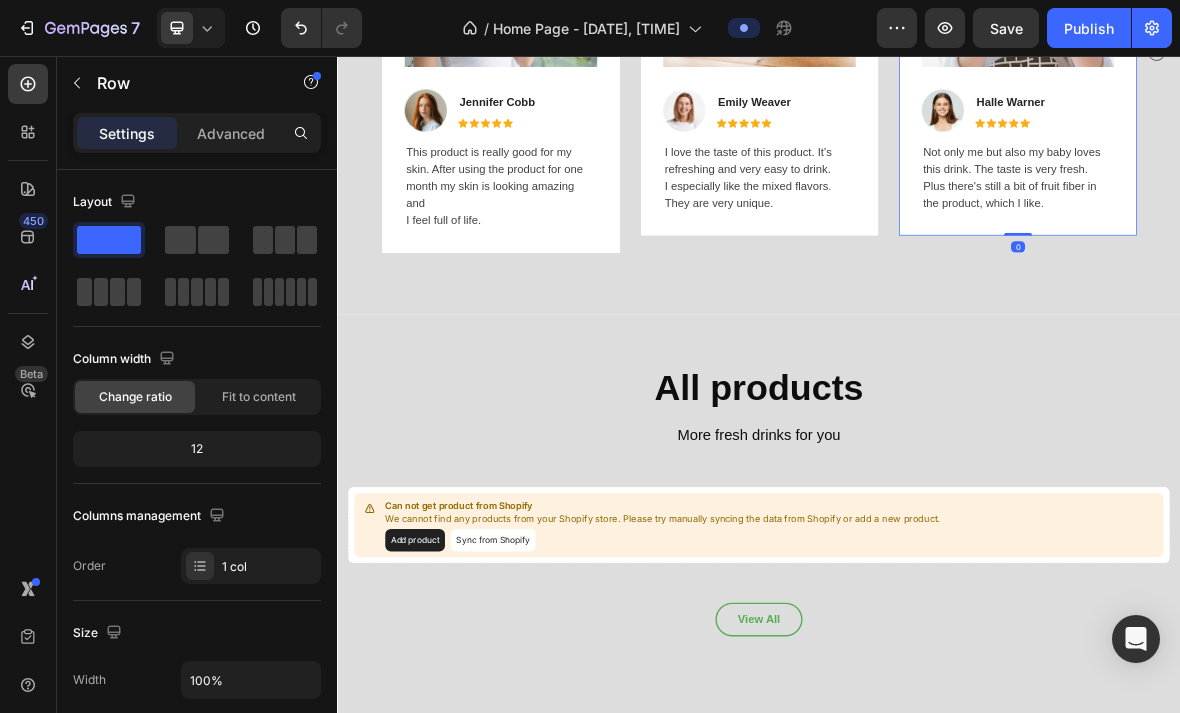 scroll, scrollTop: 1985, scrollLeft: 0, axis: vertical 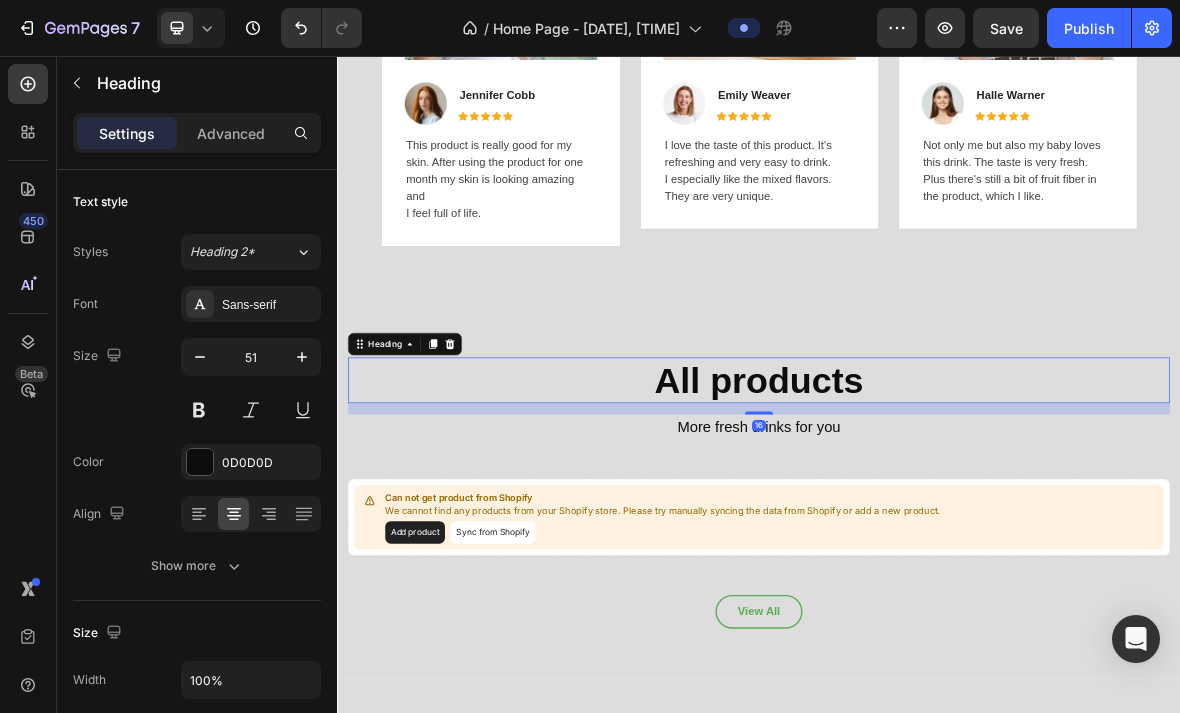 click at bounding box center (497, 466) 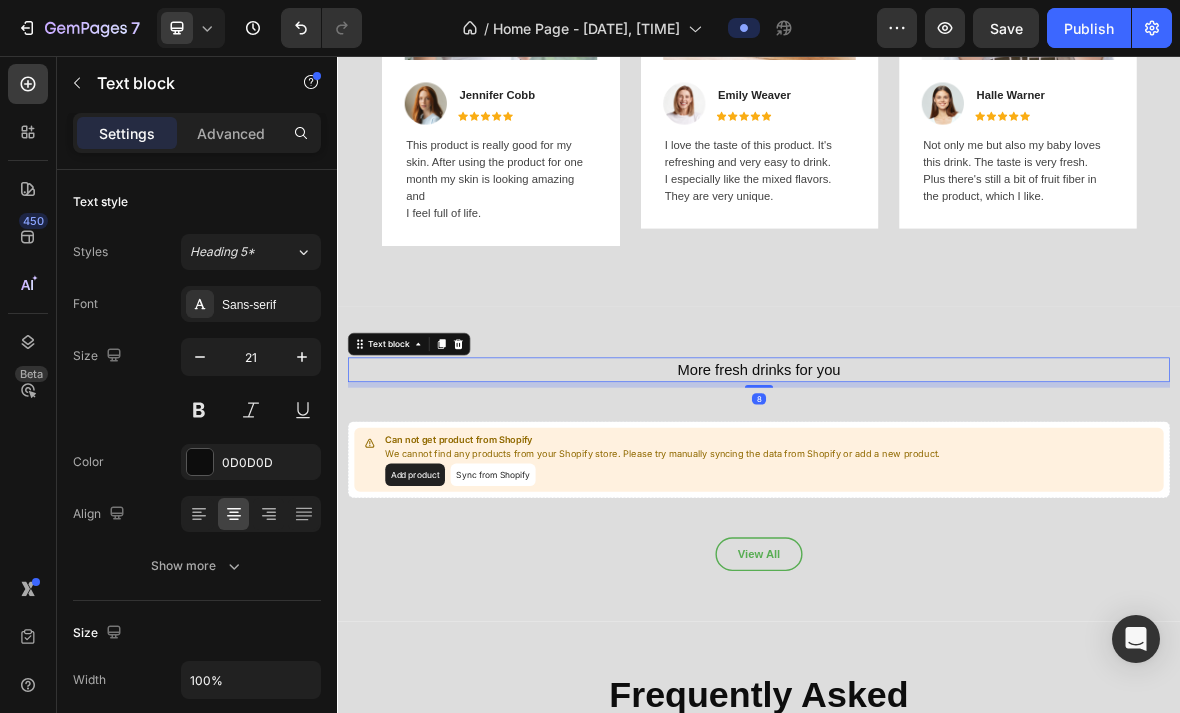 click 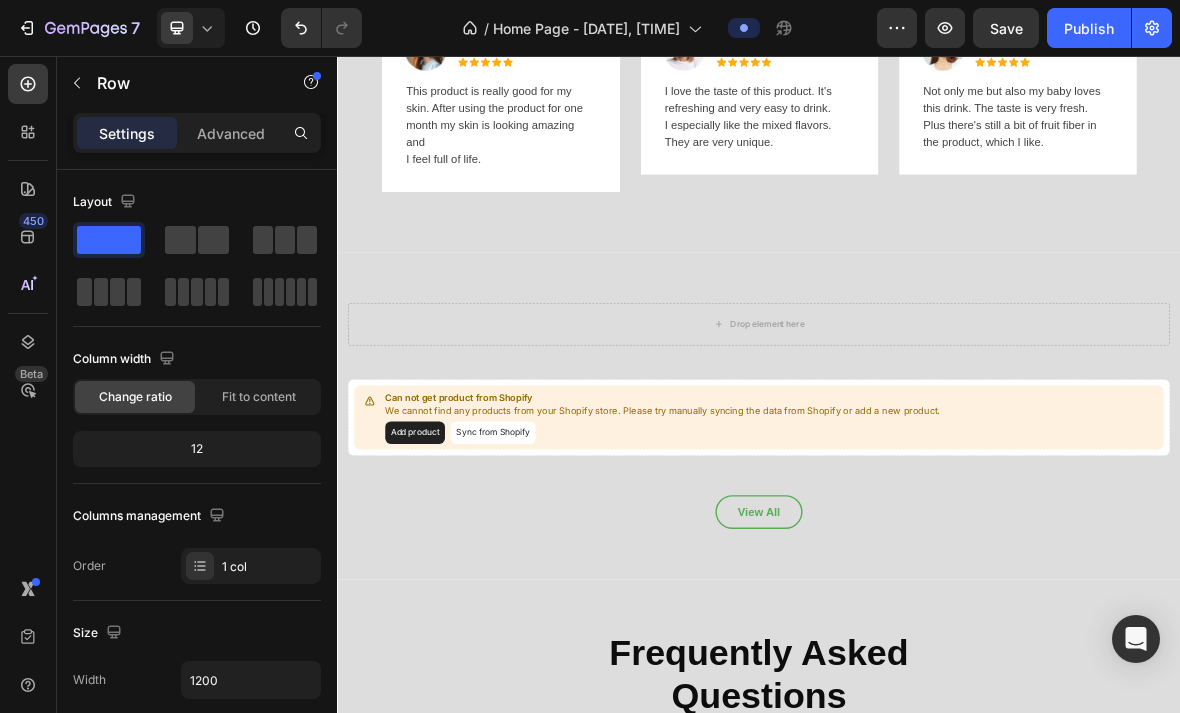 scroll, scrollTop: 2108, scrollLeft: 0, axis: vertical 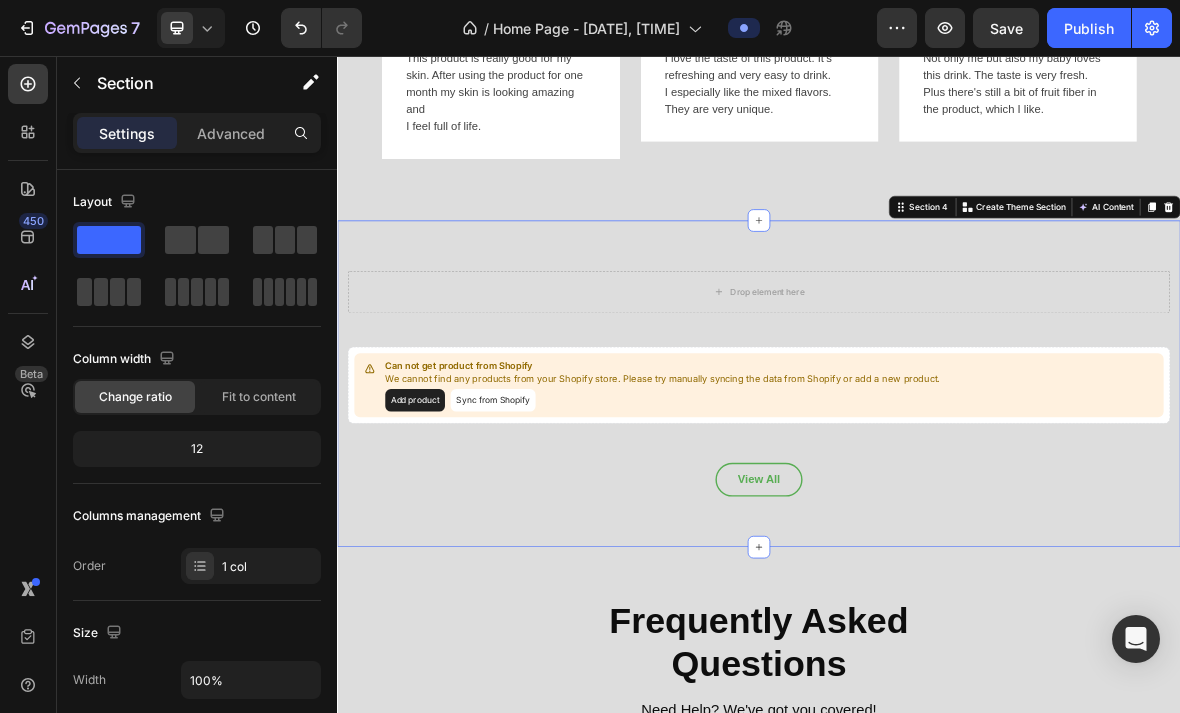 click 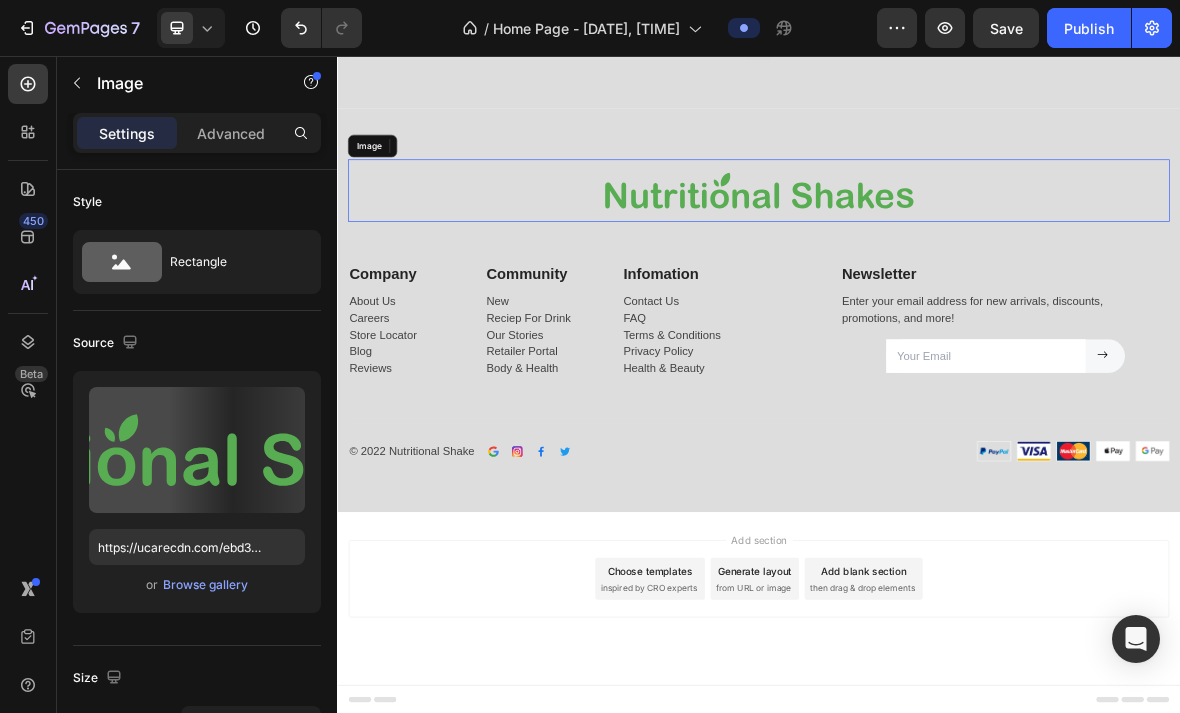 scroll, scrollTop: 3009, scrollLeft: 0, axis: vertical 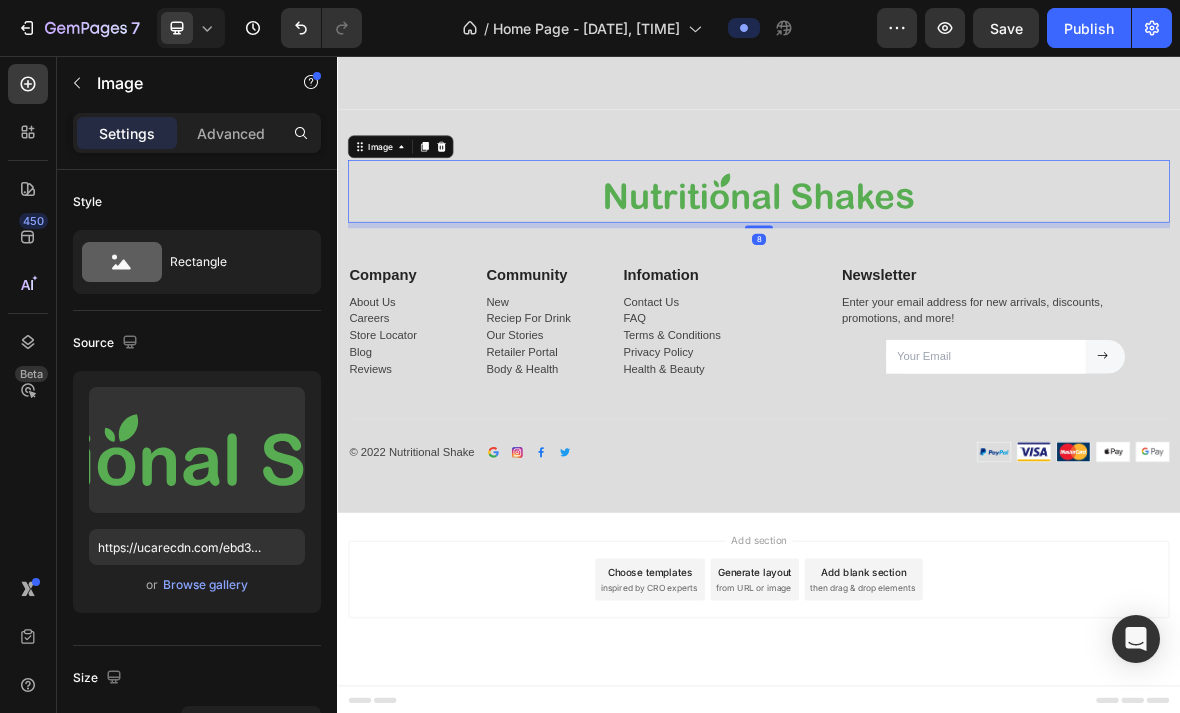 click at bounding box center [485, 185] 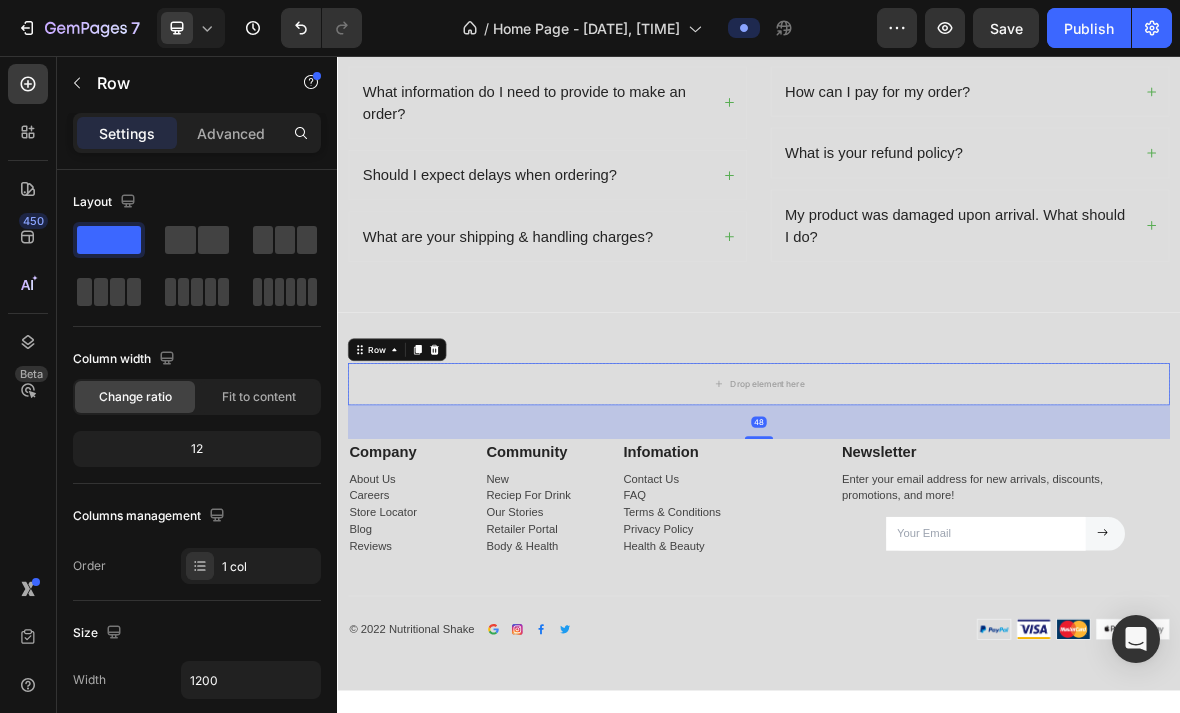 scroll, scrollTop: 2719, scrollLeft: 0, axis: vertical 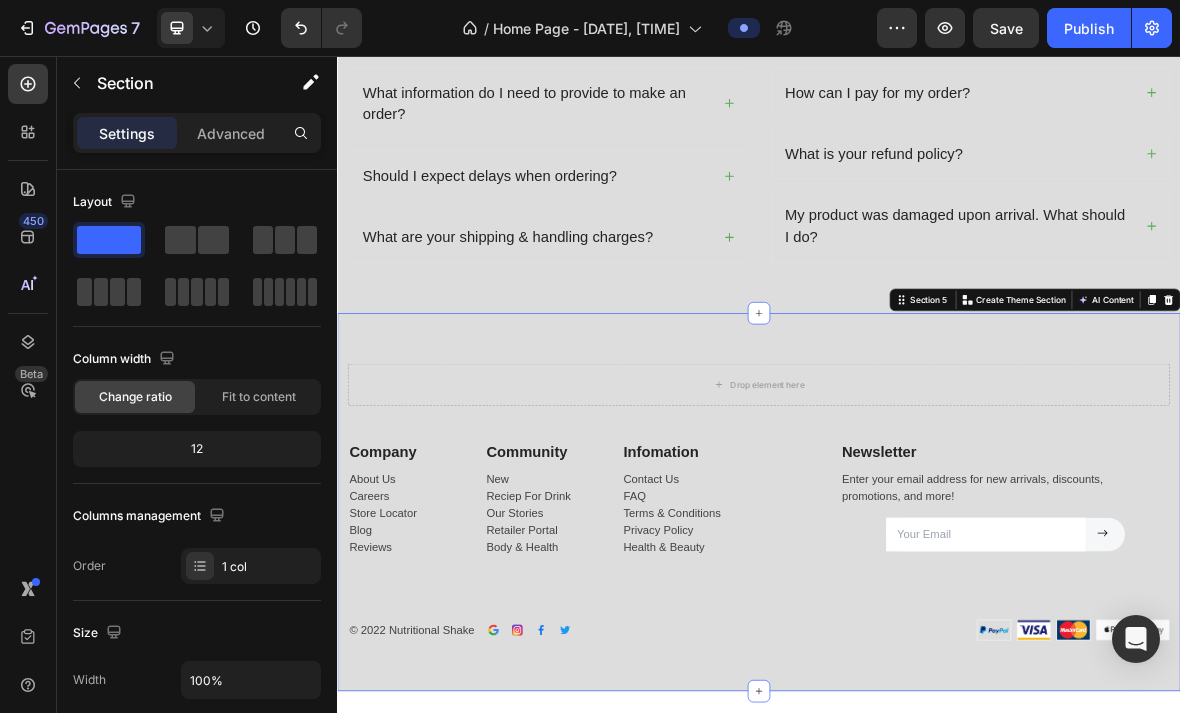 click 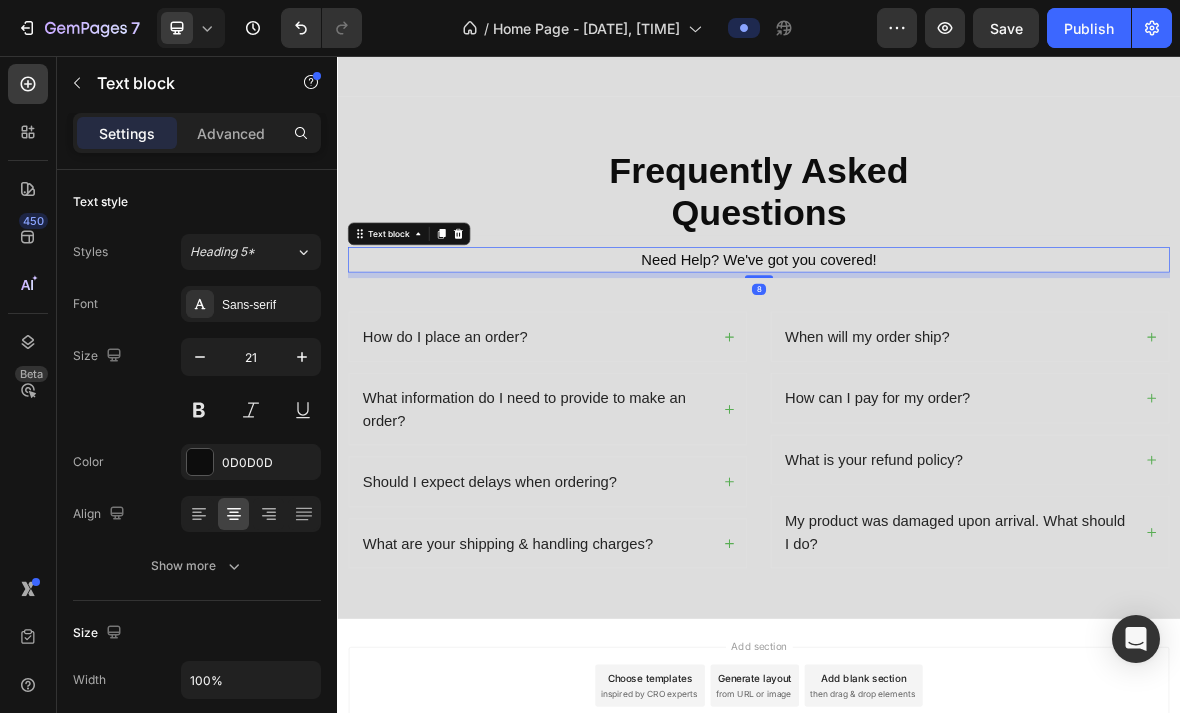 scroll, scrollTop: 2286, scrollLeft: 0, axis: vertical 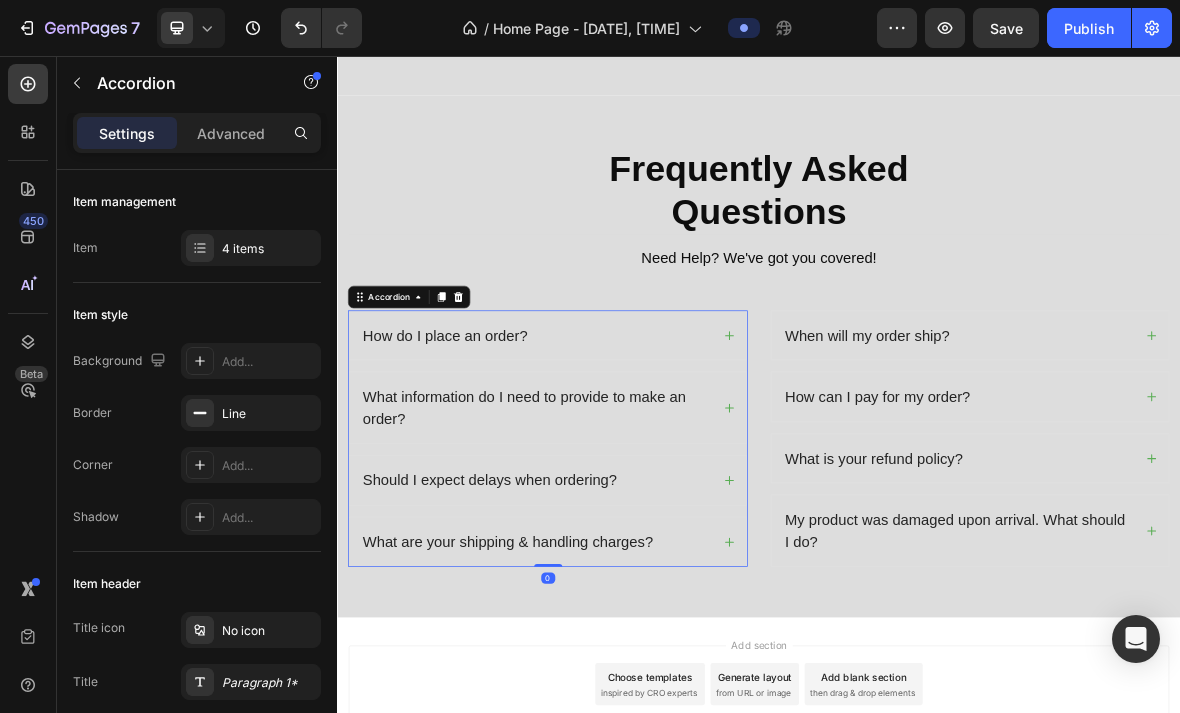 click on "How do I place an order?" at bounding box center (636, 454) 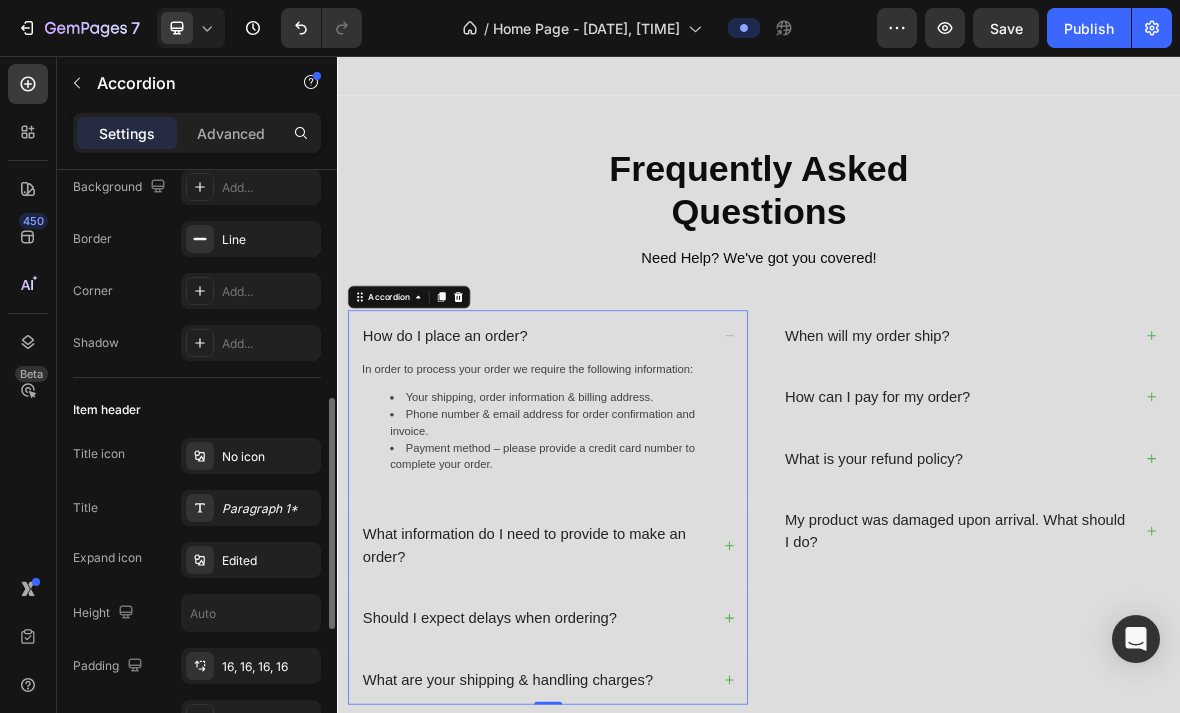 scroll, scrollTop: 308, scrollLeft: 0, axis: vertical 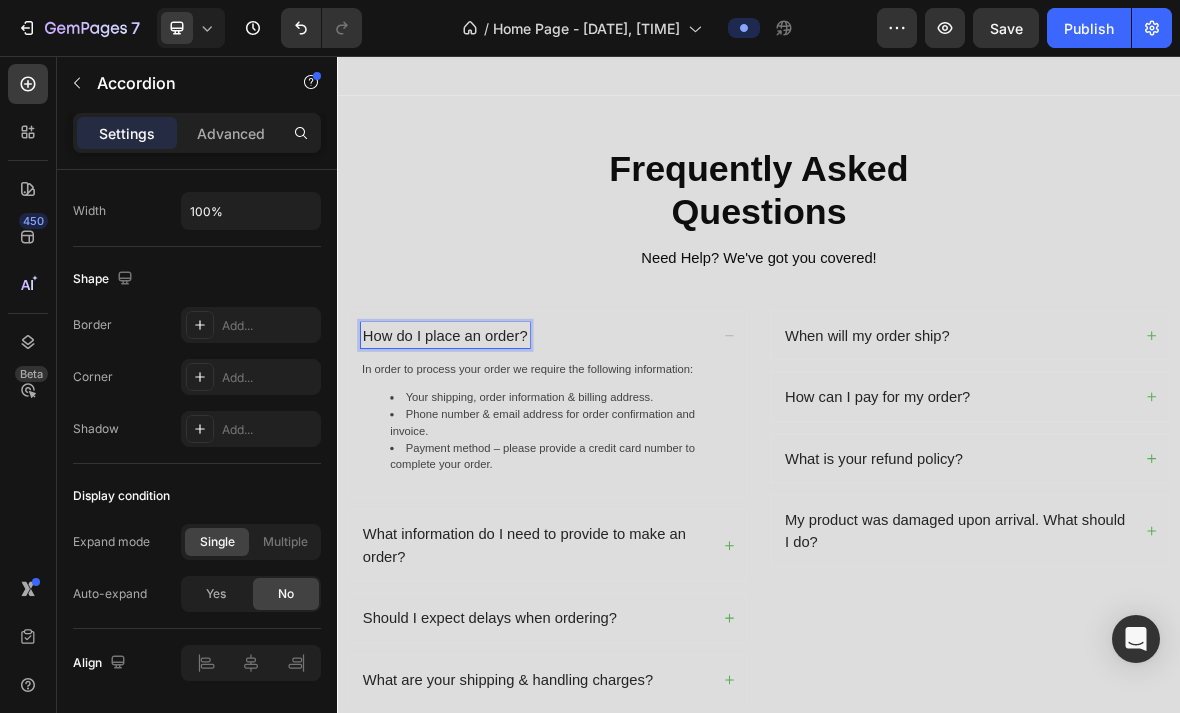 click on "How do I place an order?" at bounding box center (490, 454) 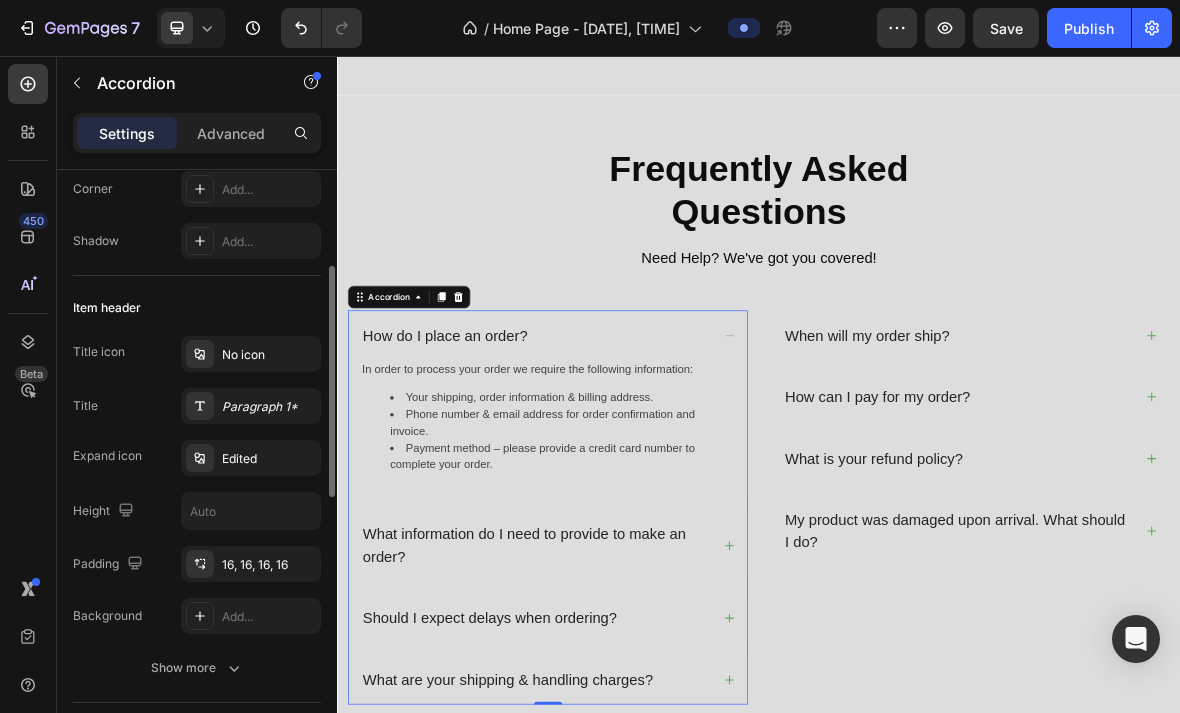 scroll, scrollTop: 0, scrollLeft: 0, axis: both 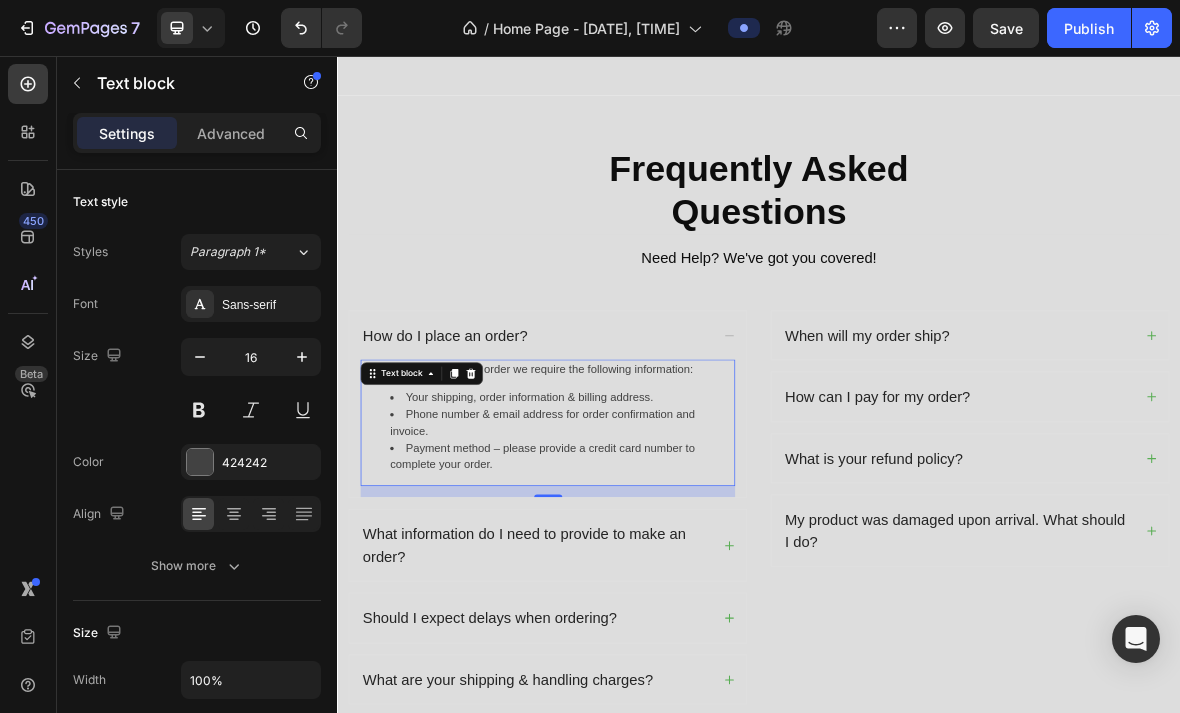 click on "Phone number & email address for order confirmation and invoice." at bounding box center [656, 578] 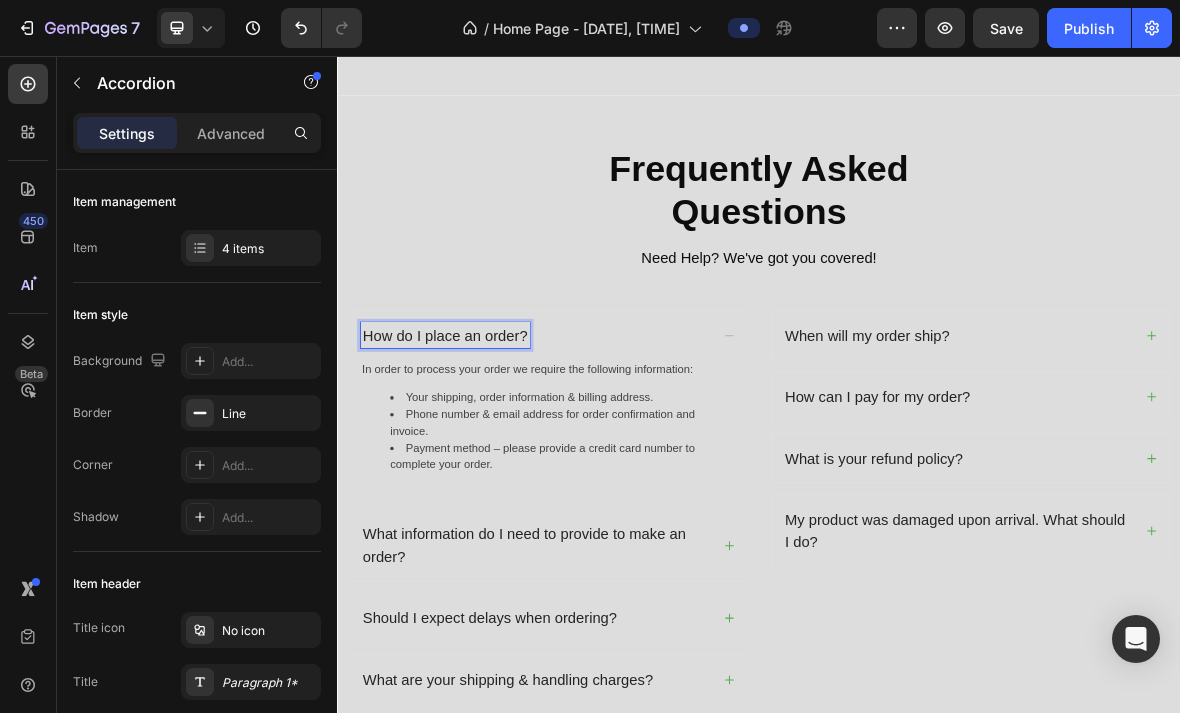 click on "How do I place an order?" at bounding box center [490, 454] 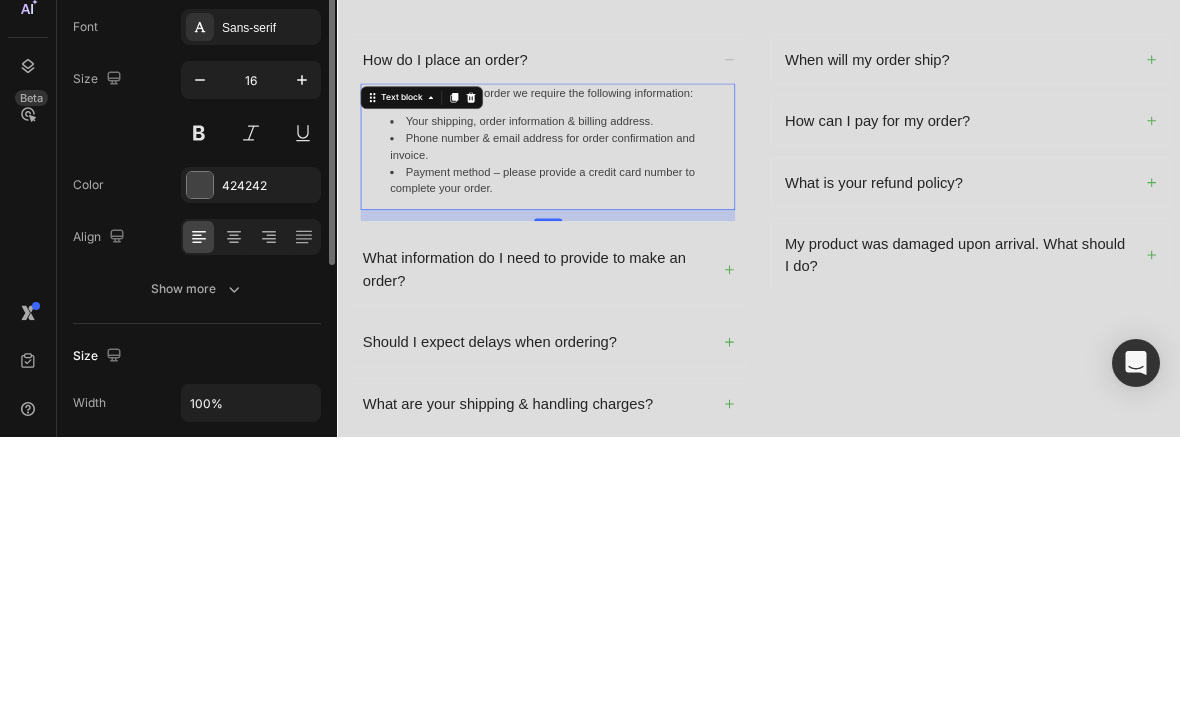 scroll, scrollTop: 0, scrollLeft: 0, axis: both 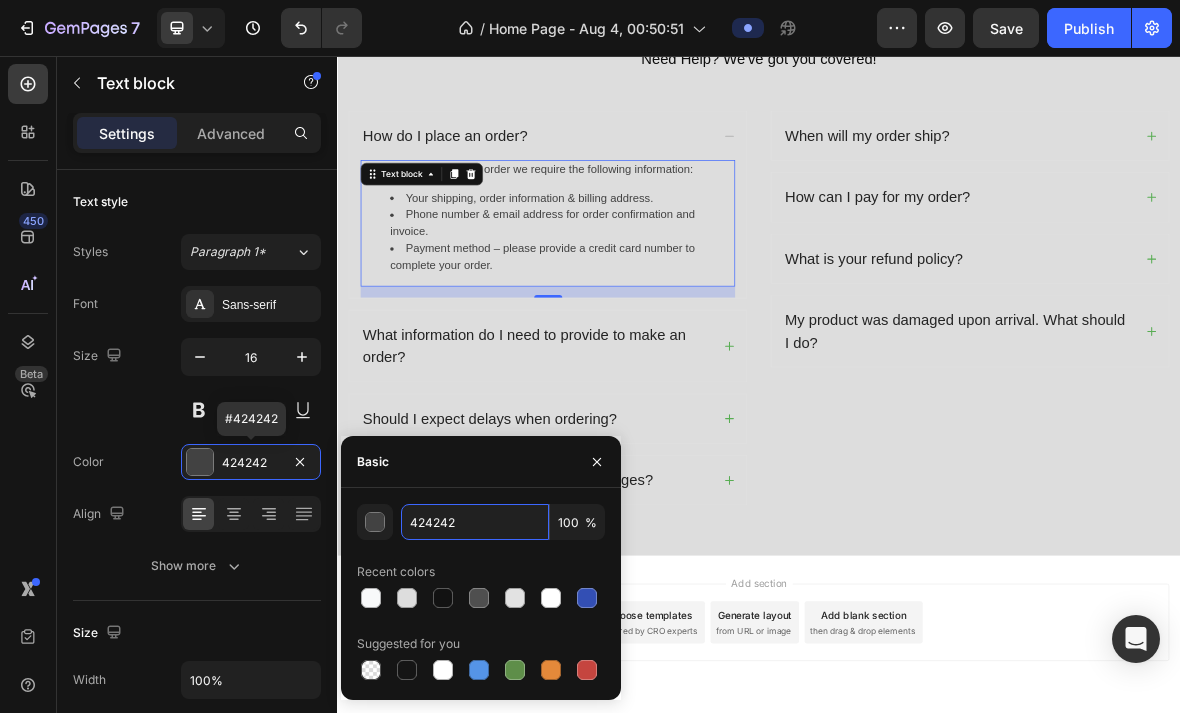 click on "424242" at bounding box center [475, 522] 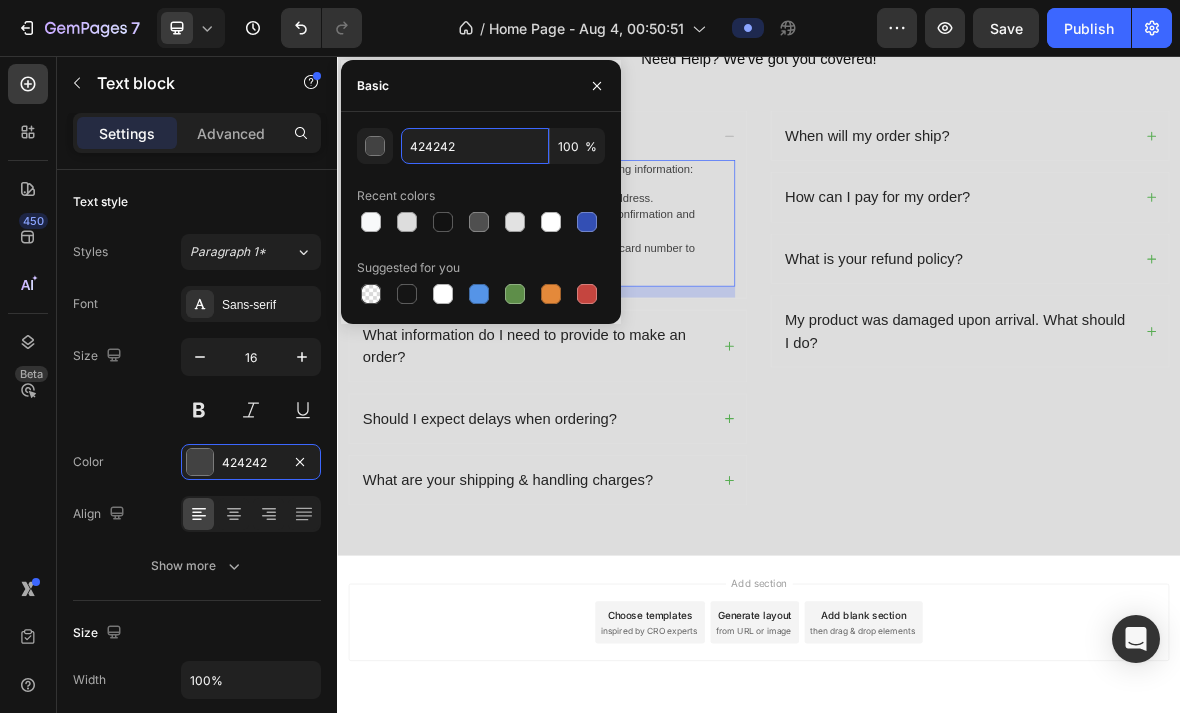 click on "424242" at bounding box center [475, 146] 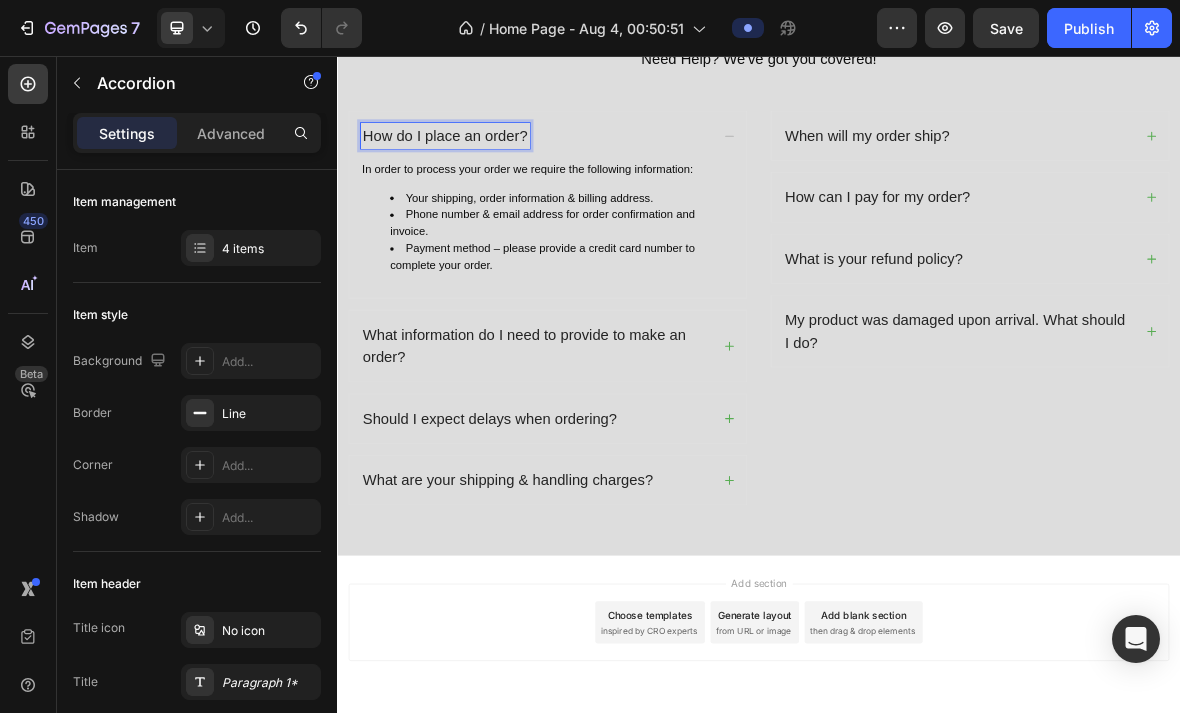 click on "How do I place an order?" at bounding box center [490, 170] 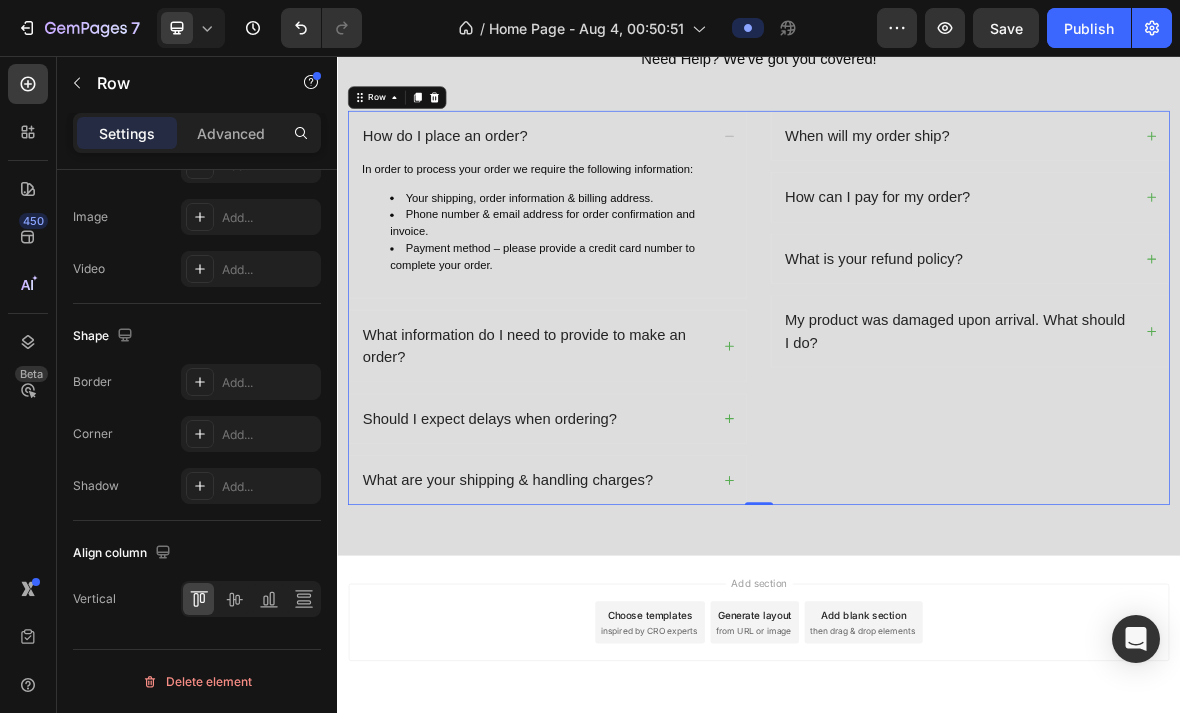 scroll, scrollTop: 0, scrollLeft: 0, axis: both 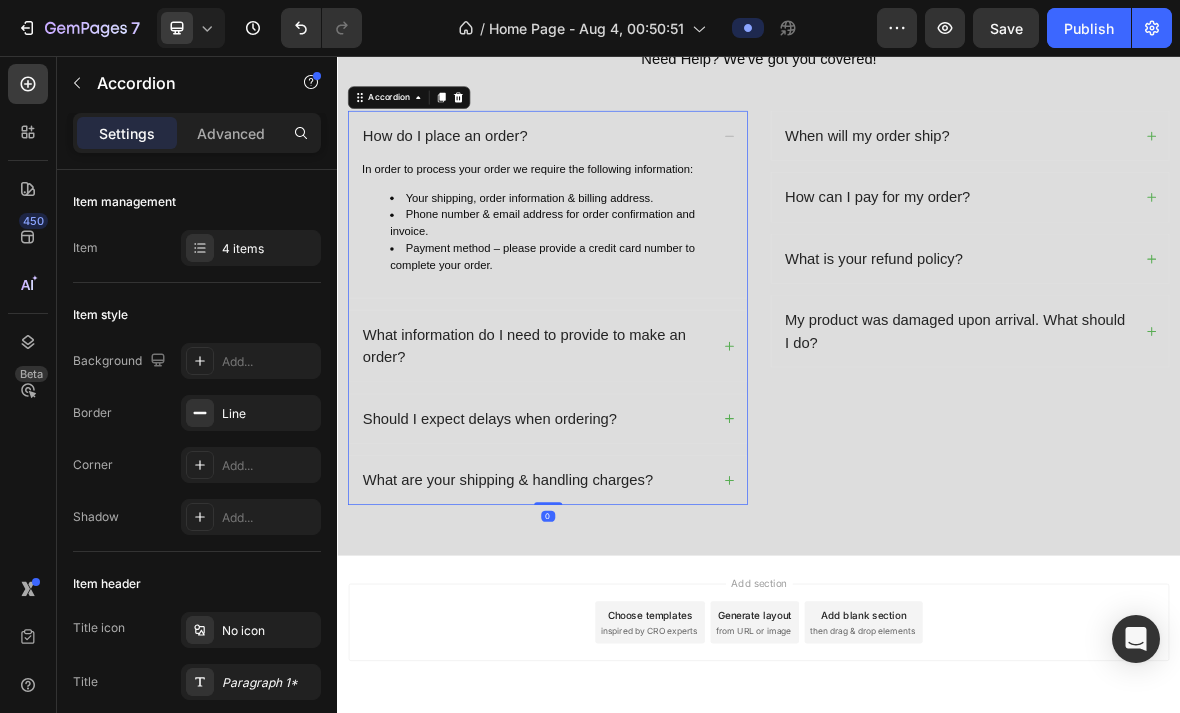 click on "What information do I need to provide to make an order?" at bounding box center [636, 468] 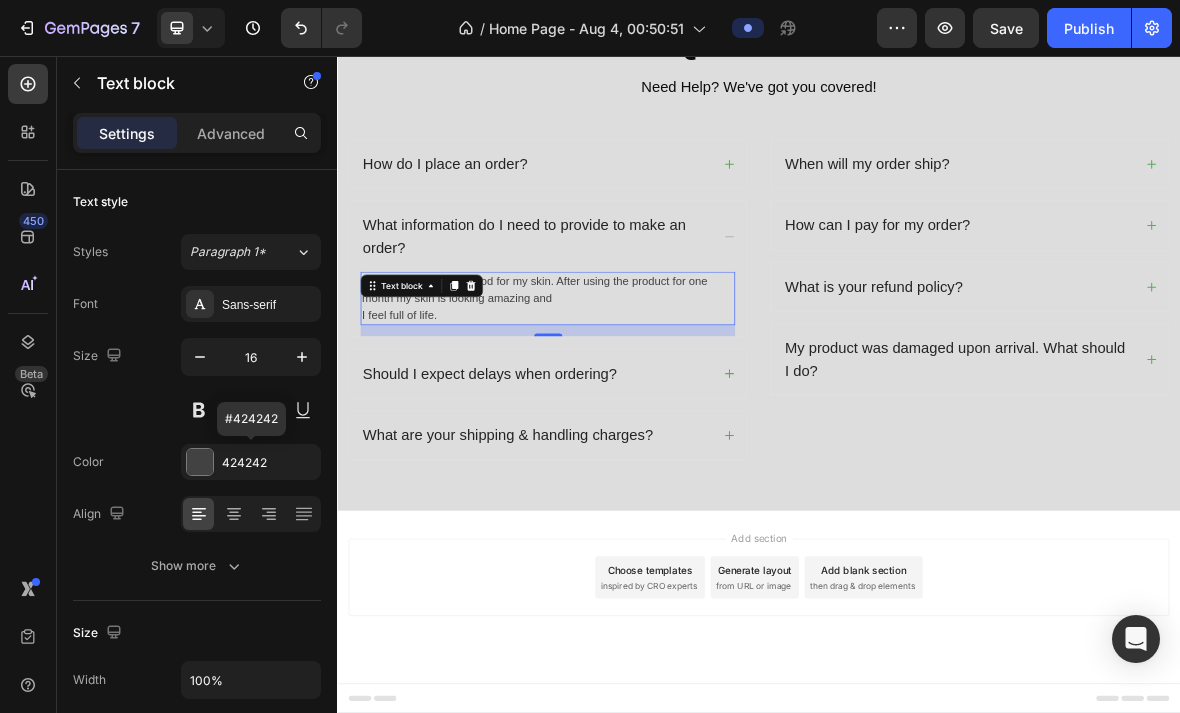 click on "424242" at bounding box center [269, 463] 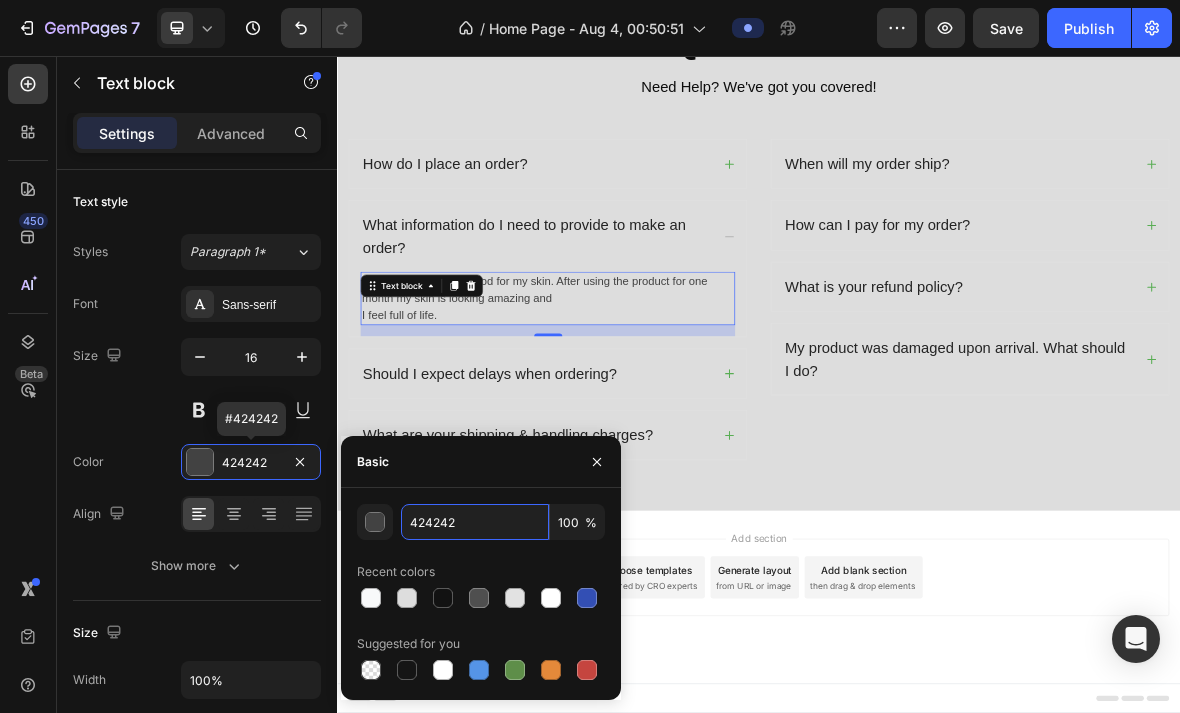 click on "424242" at bounding box center (475, 522) 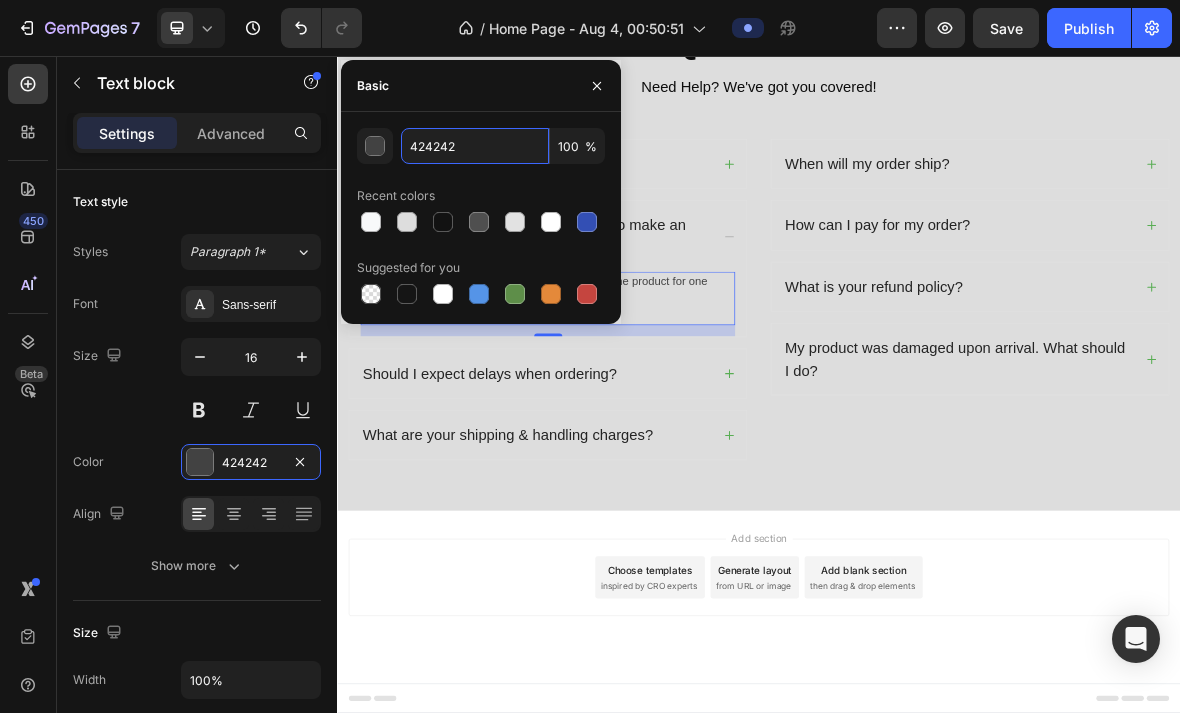 click on "424242" at bounding box center [475, 146] 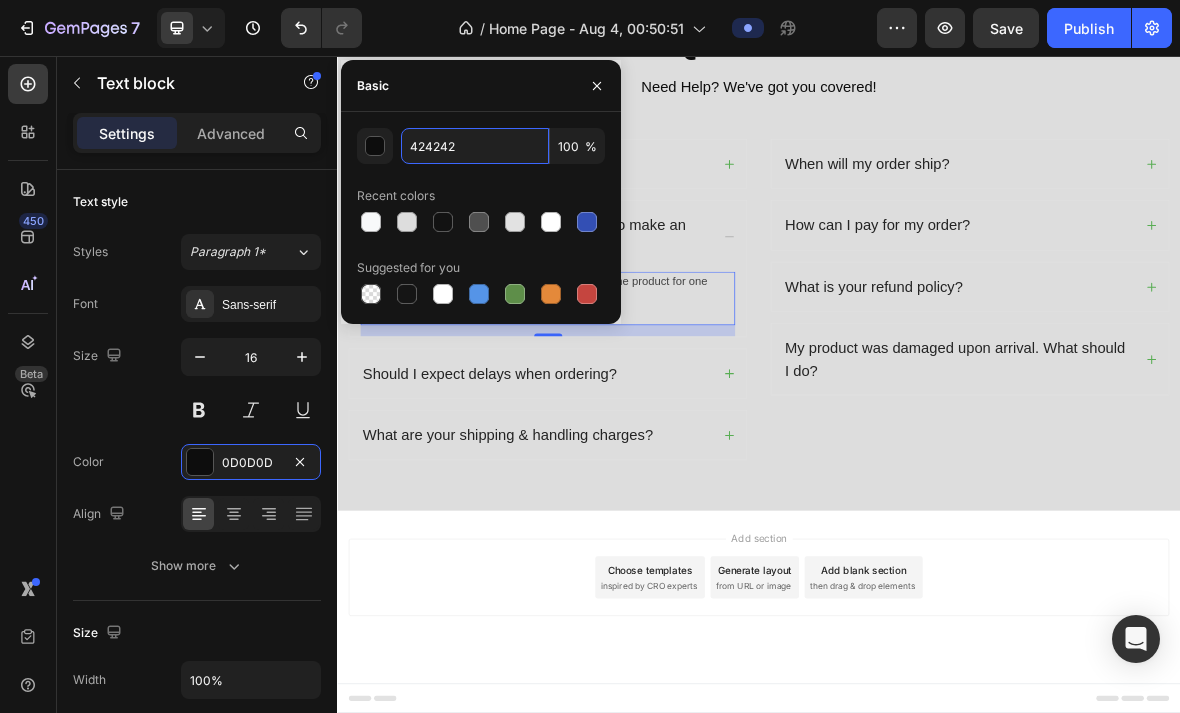 type on "0D0D0D" 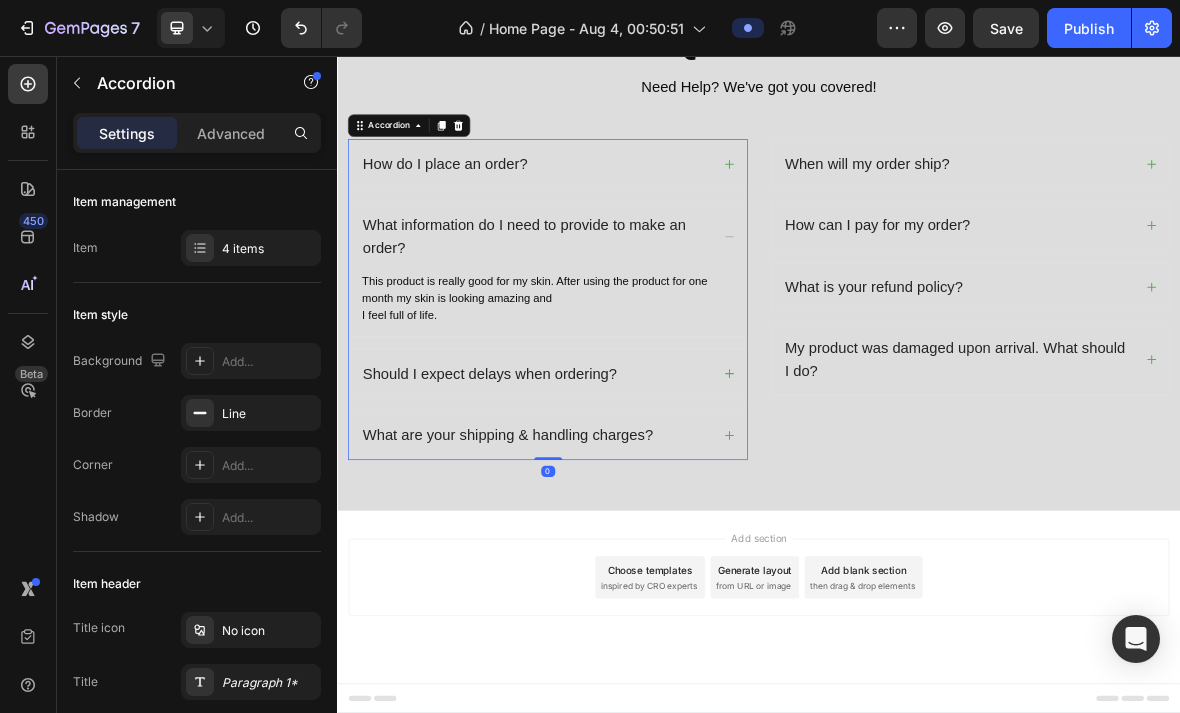 click on "Should I expect delays when ordering?" at bounding box center [636, 508] 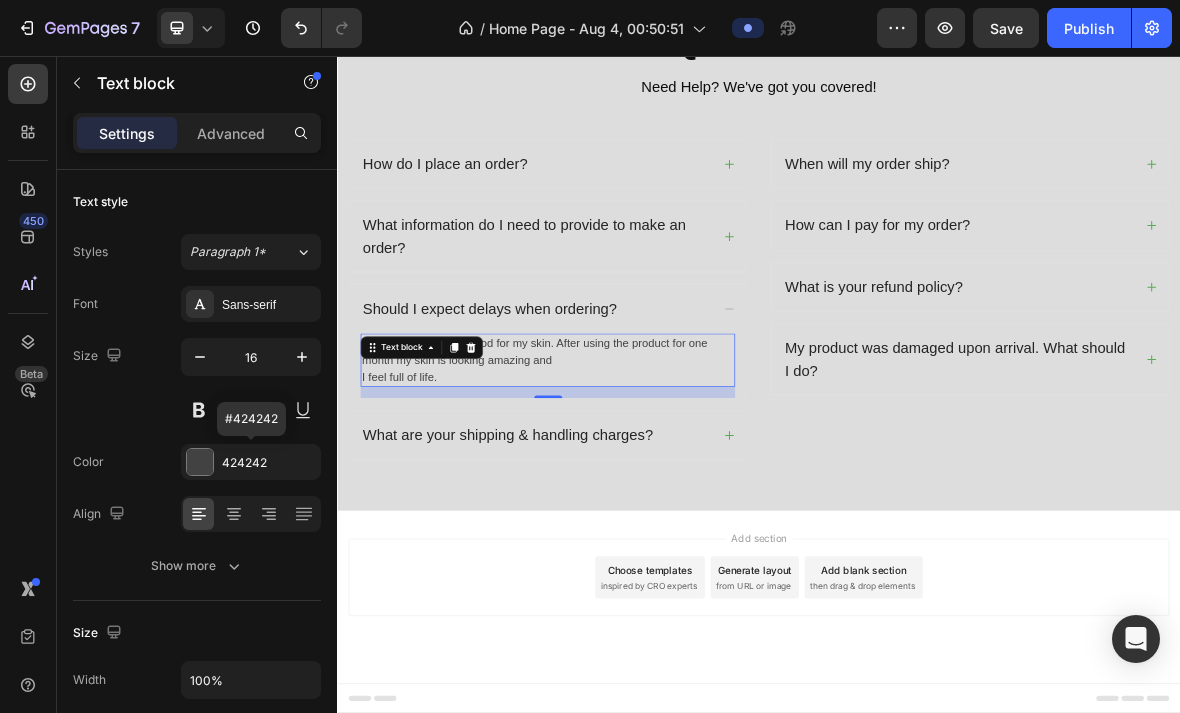 click on "424242" at bounding box center (251, 462) 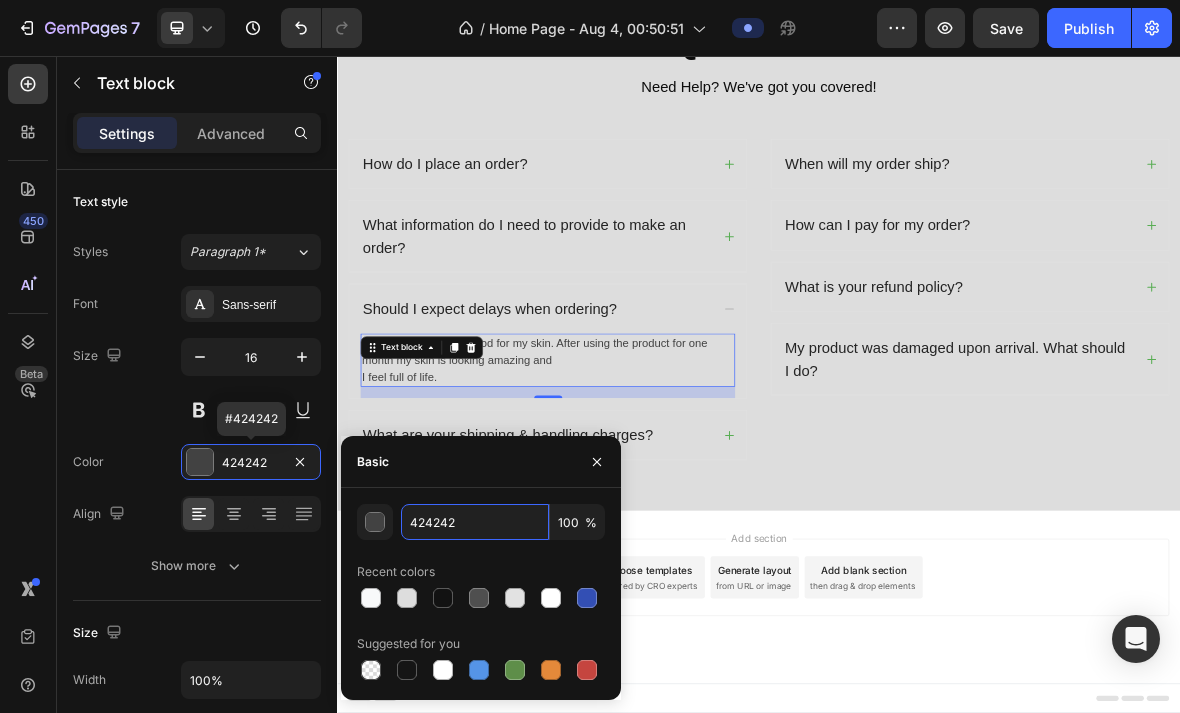 click on "424242" at bounding box center [475, 522] 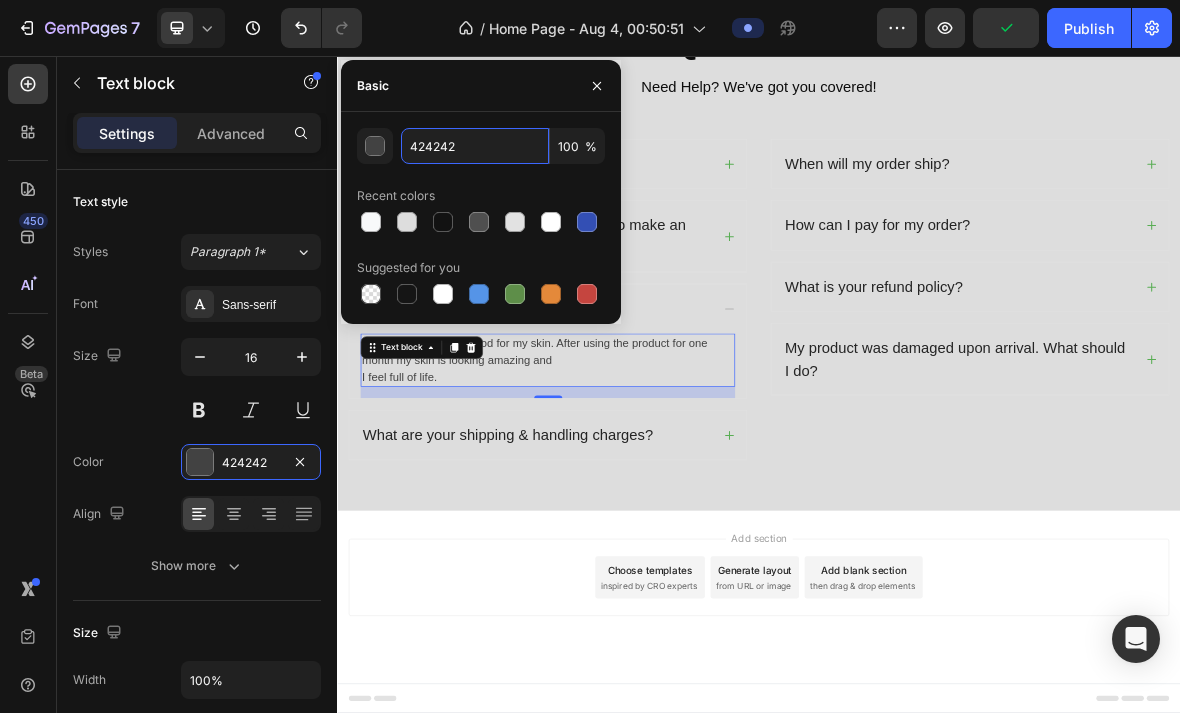 paste on "0D0D0D" 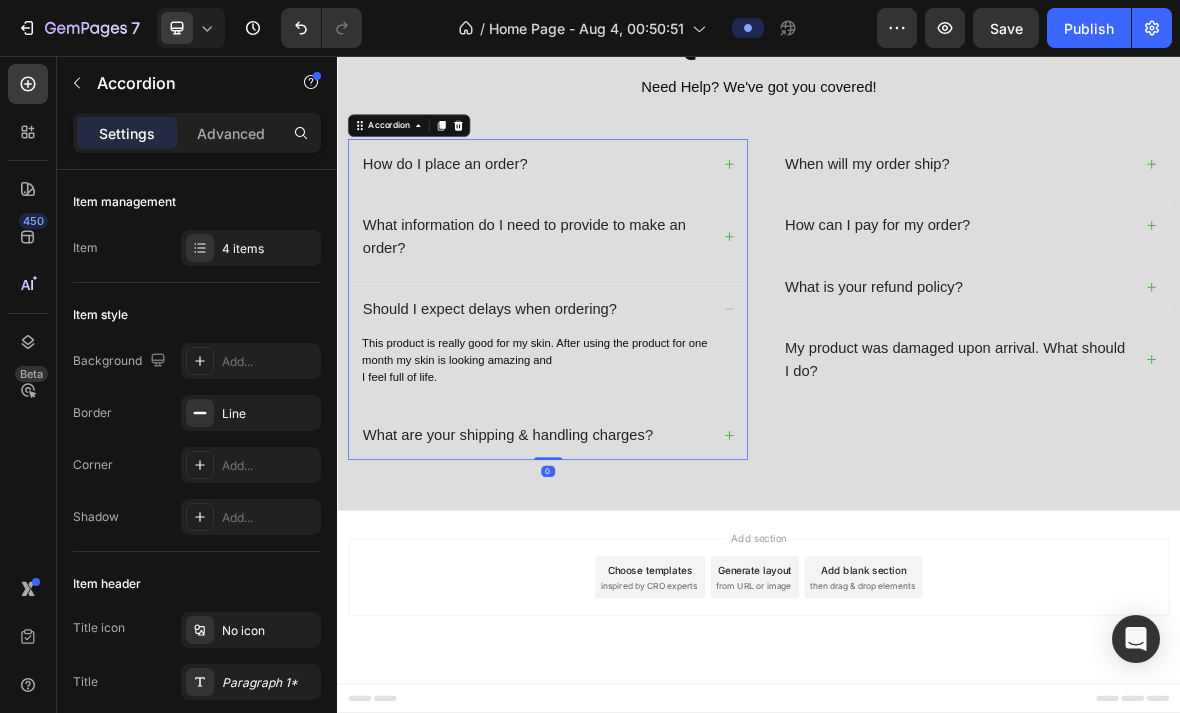 click on "What are your shipping & handling charges?" at bounding box center (636, 596) 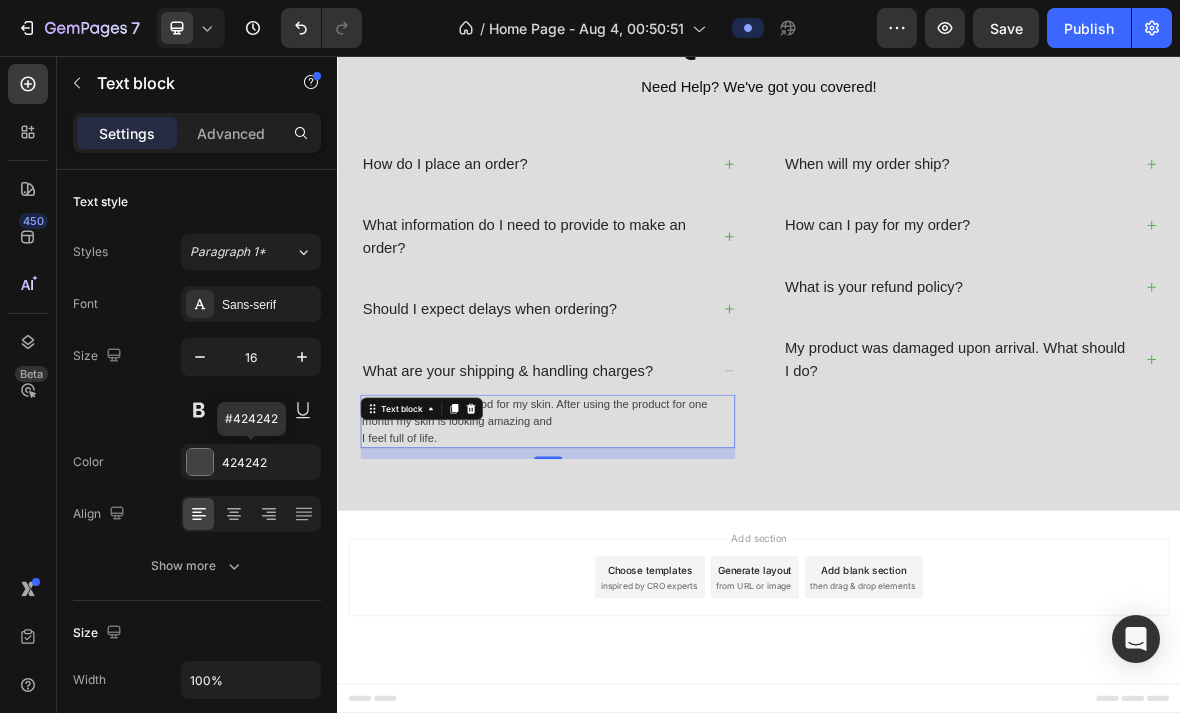 click at bounding box center [200, 462] 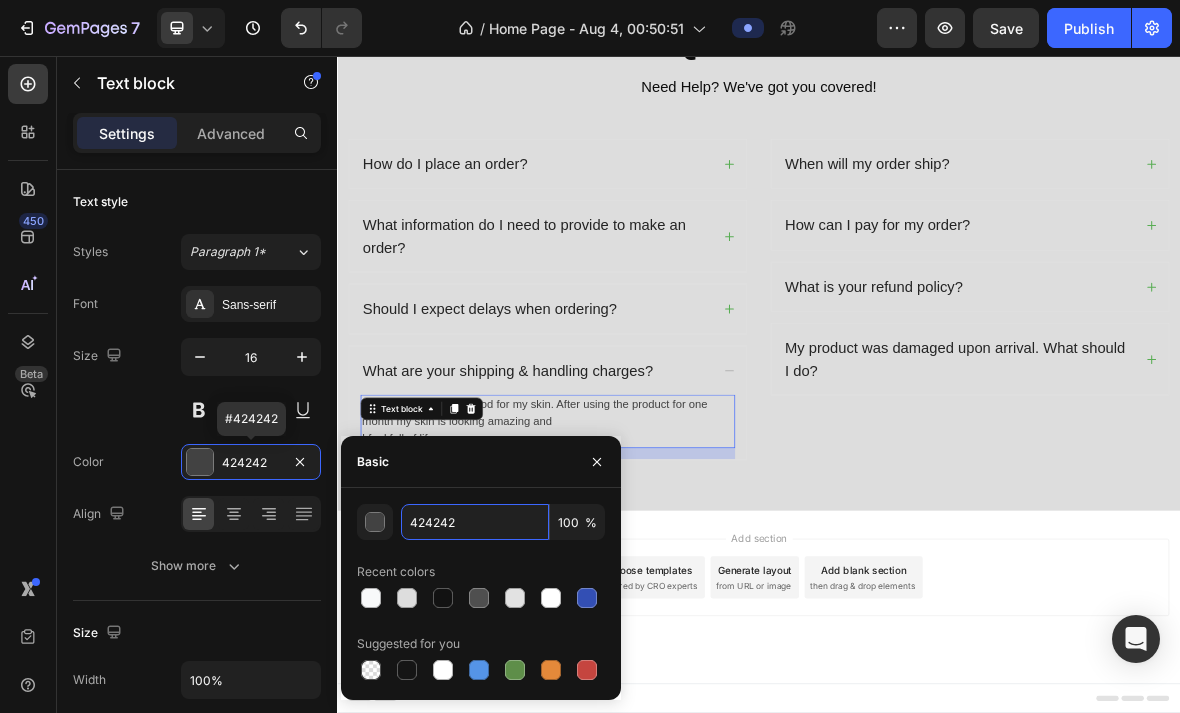 click on "424242" at bounding box center (475, 522) 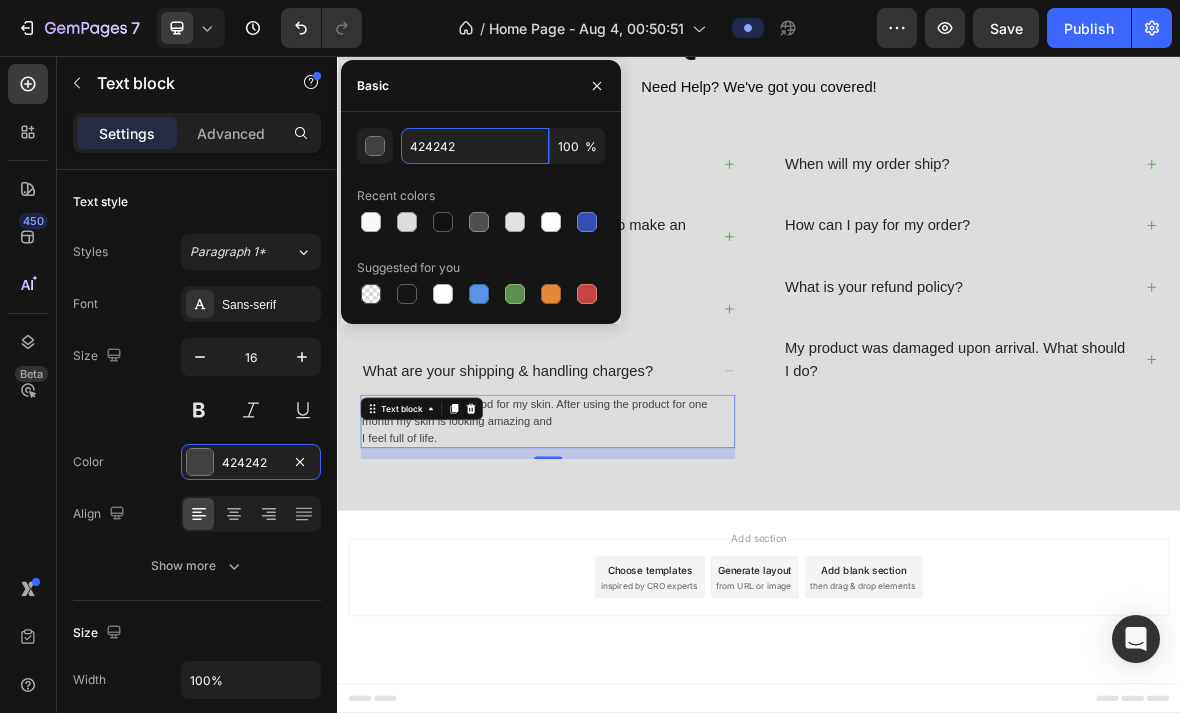 paste on "0D0D0D" 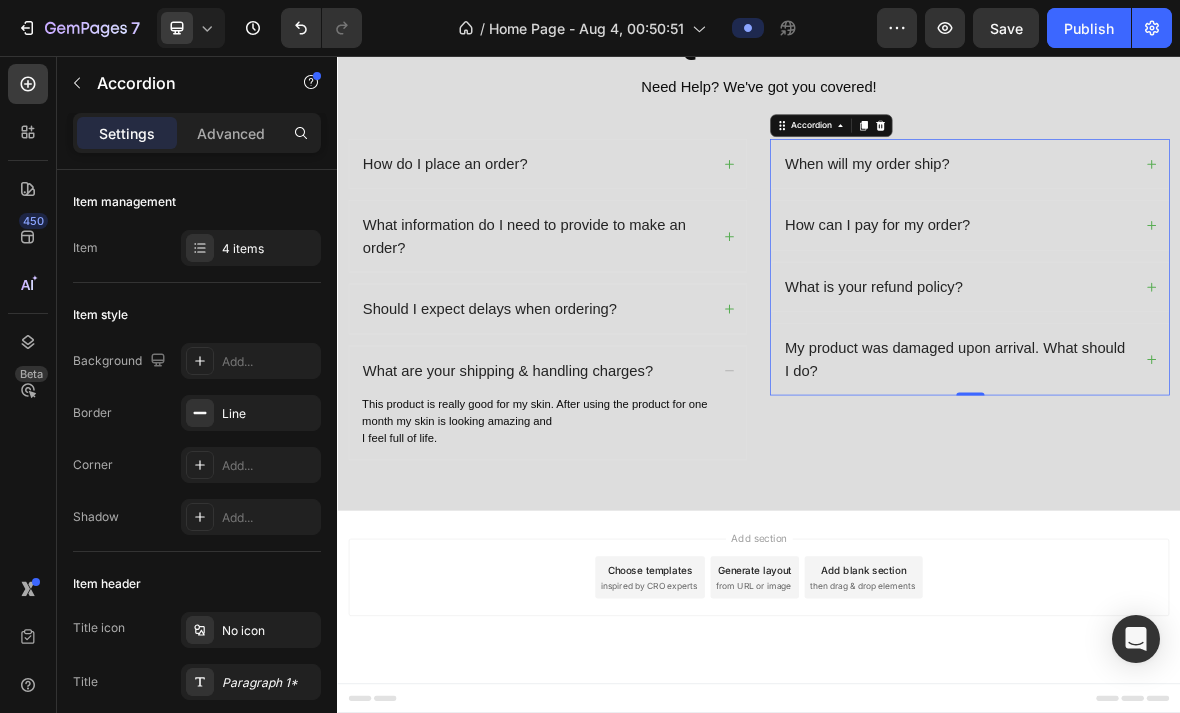 click on "When will my order ship?" at bounding box center (1221, 210) 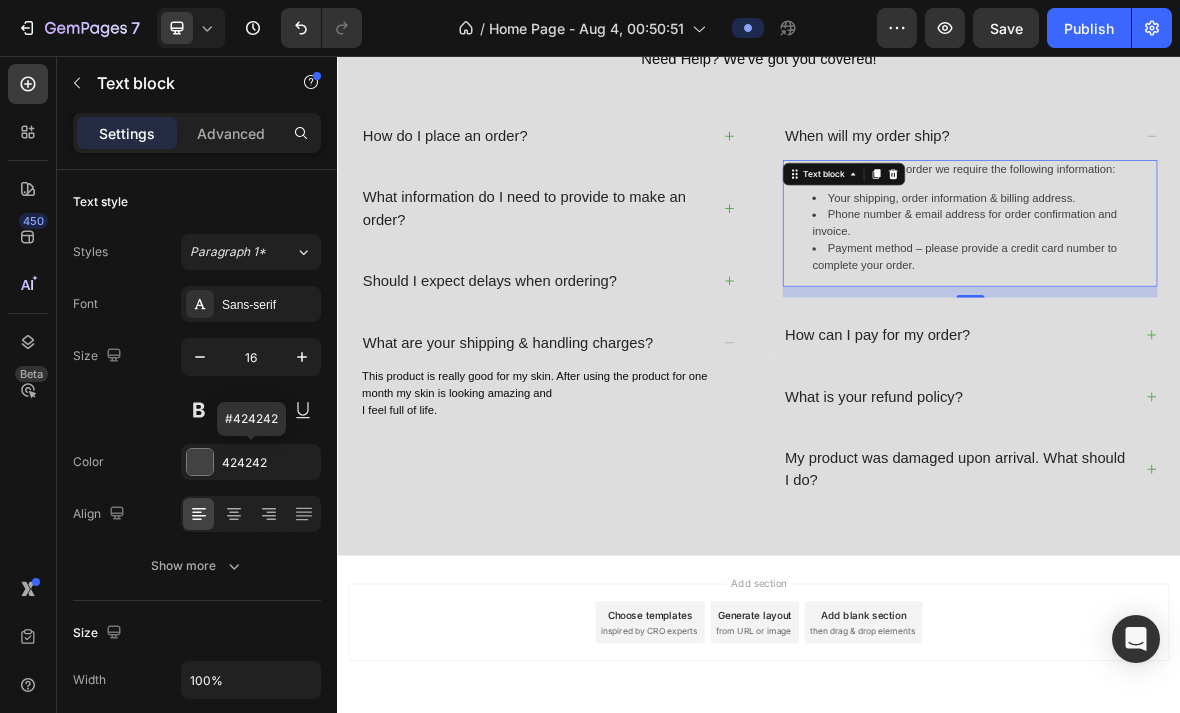 click on "424242" at bounding box center (251, 462) 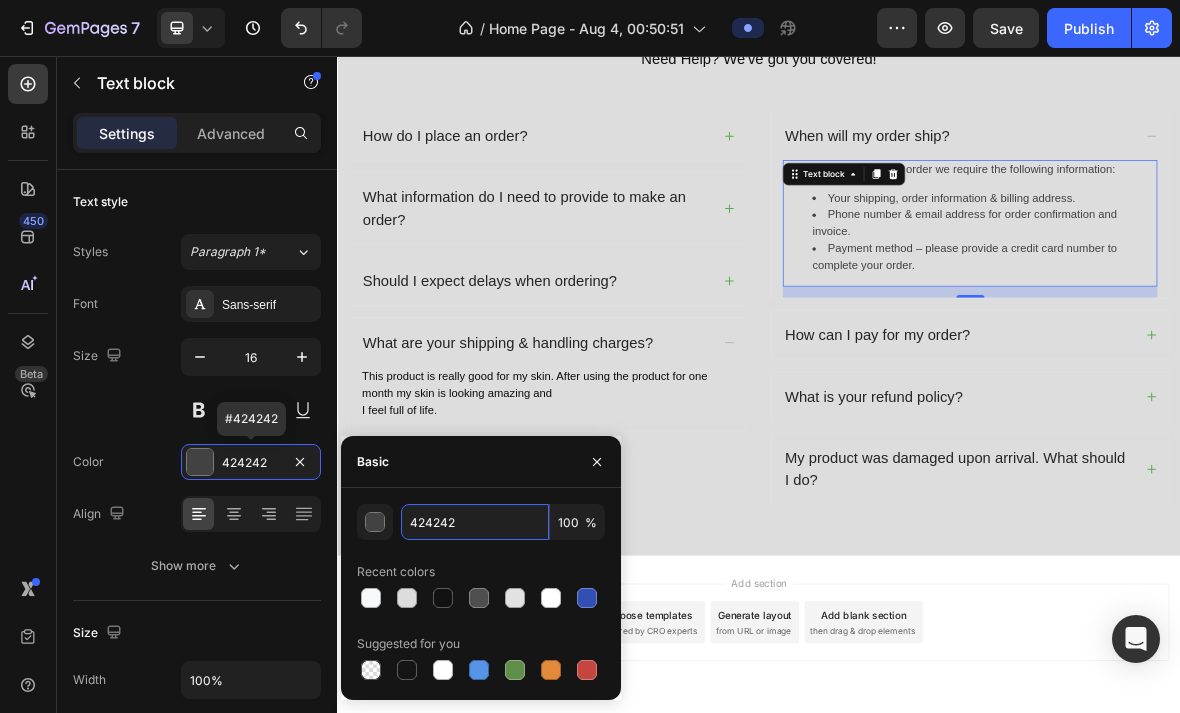 click on "424242" at bounding box center (475, 522) 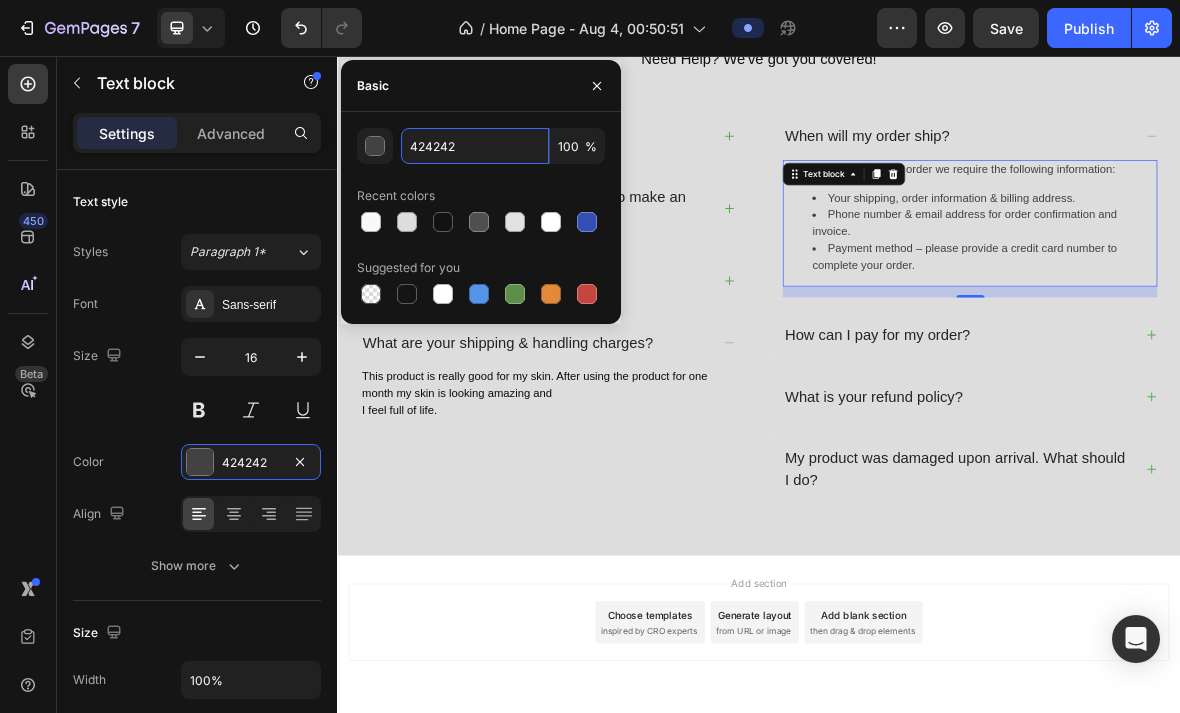 paste on "0D0D0D" 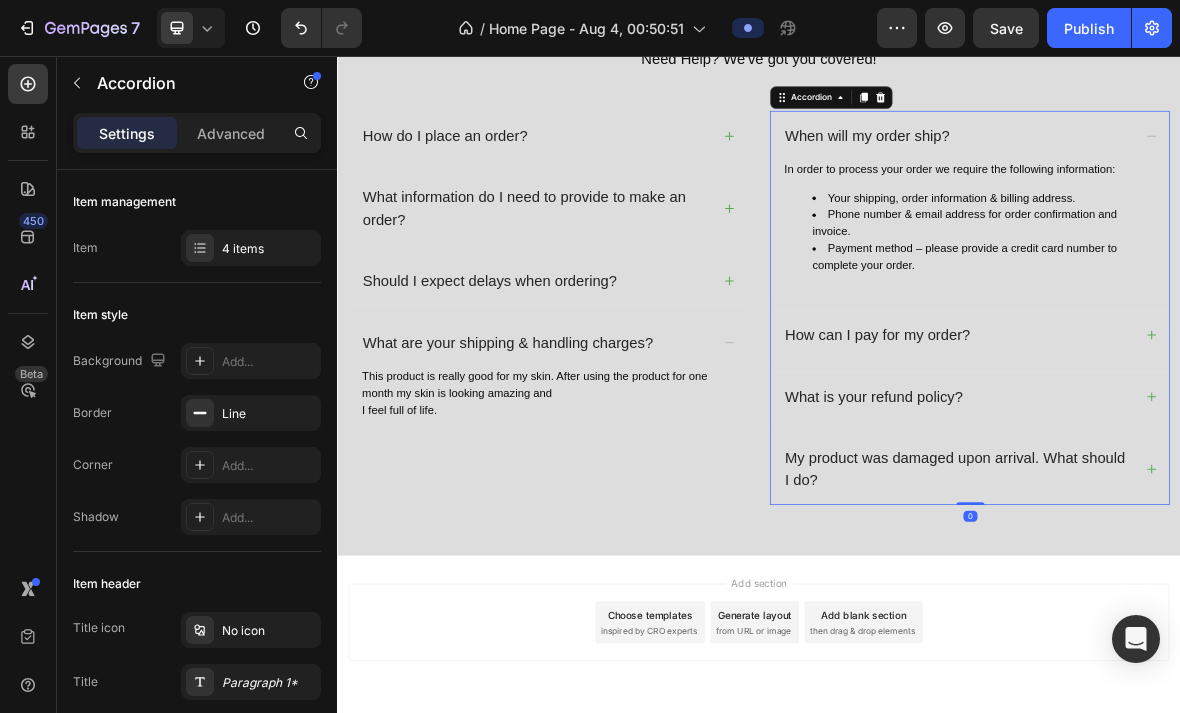 click on "How can I pay for my order?" at bounding box center (1221, 453) 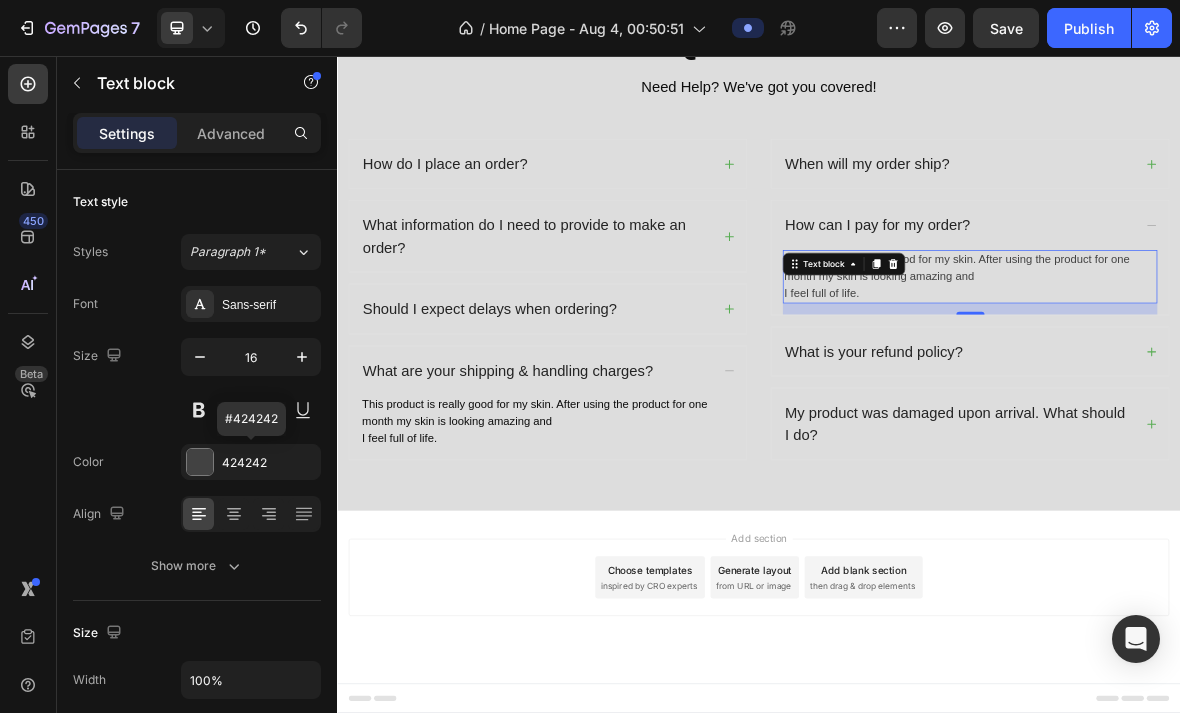 click at bounding box center (200, 462) 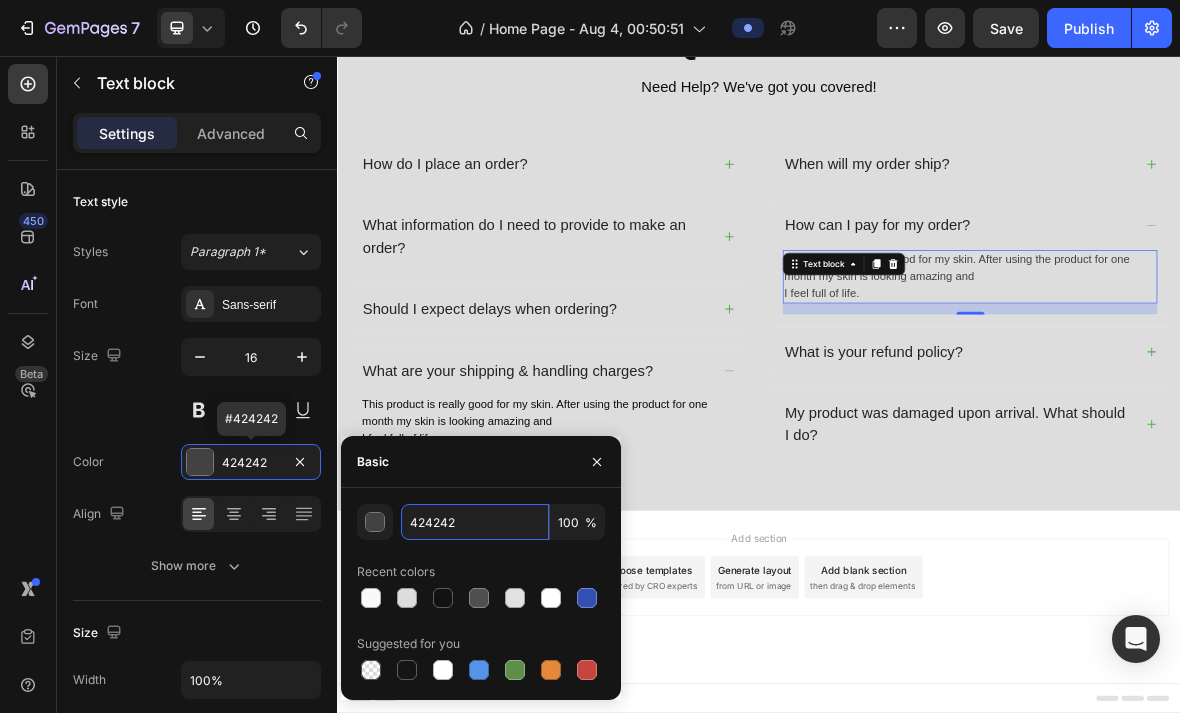 click on "424242" at bounding box center (475, 522) 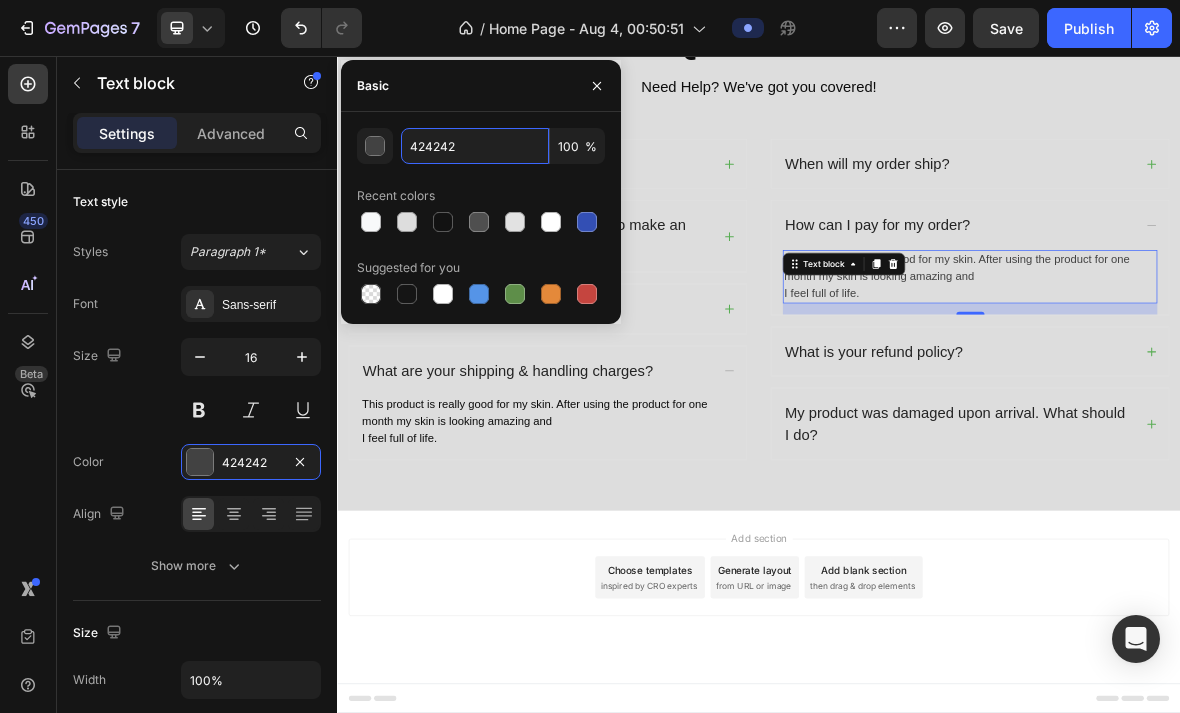 paste on "0D0D0D" 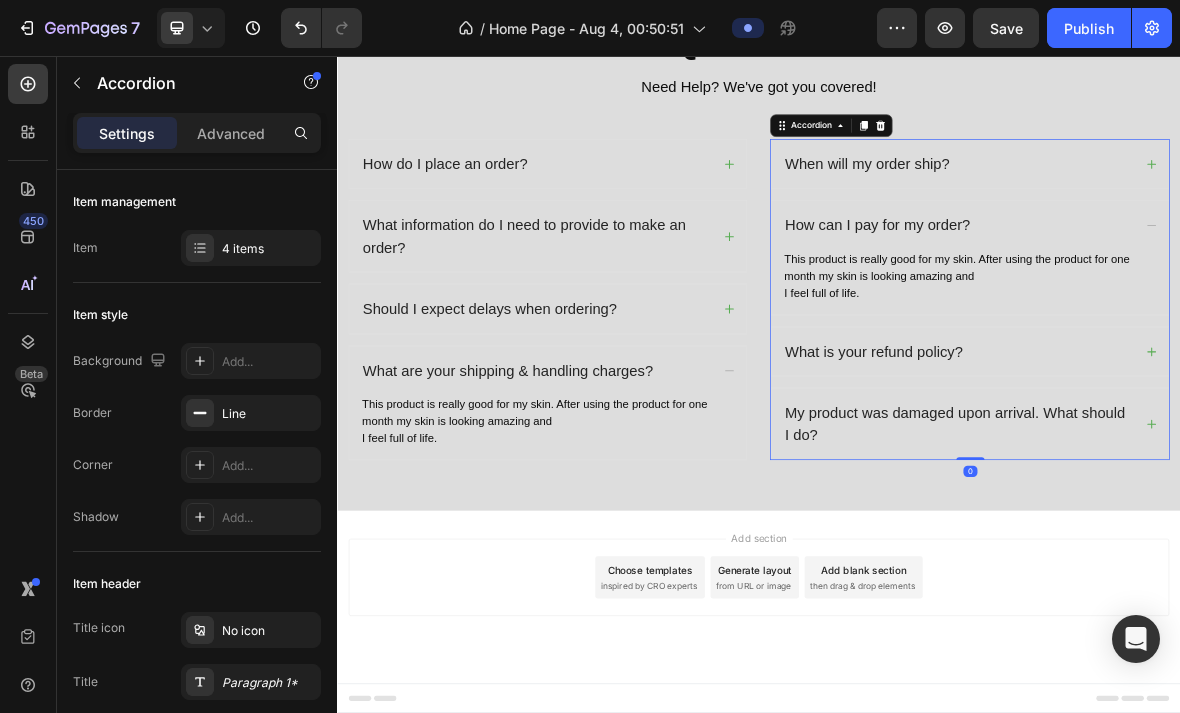 click on "What is your refund policy?" at bounding box center [1237, 477] 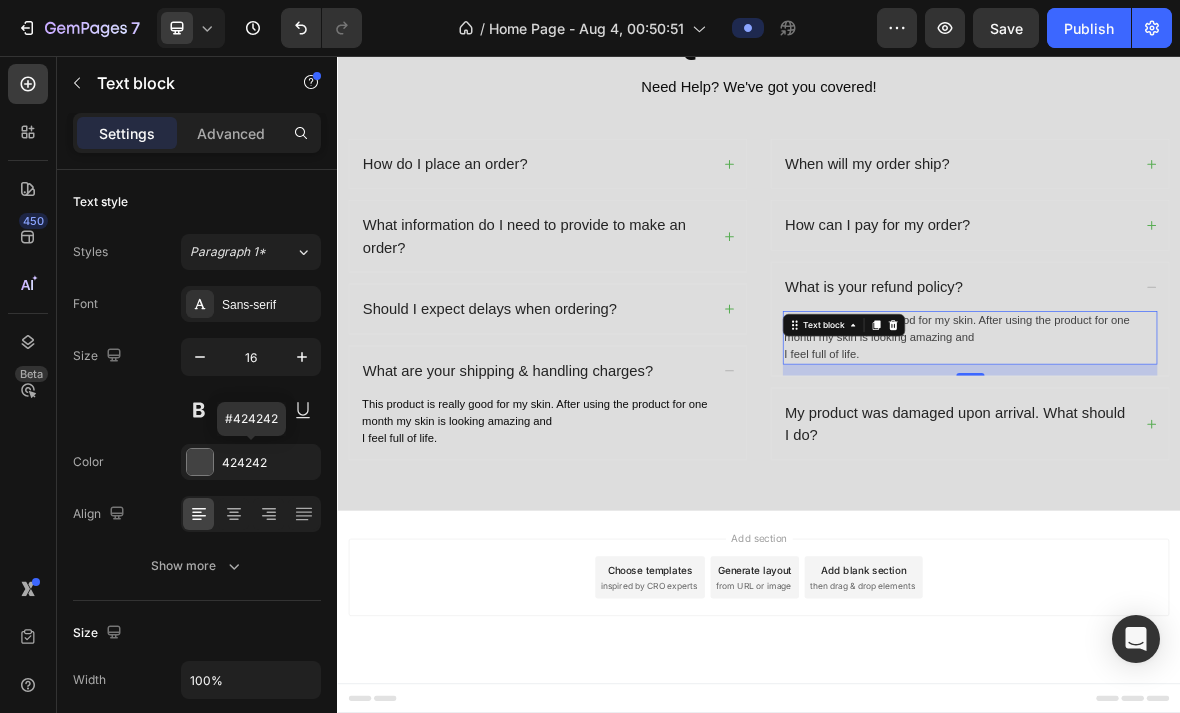 click on "424242" at bounding box center (269, 463) 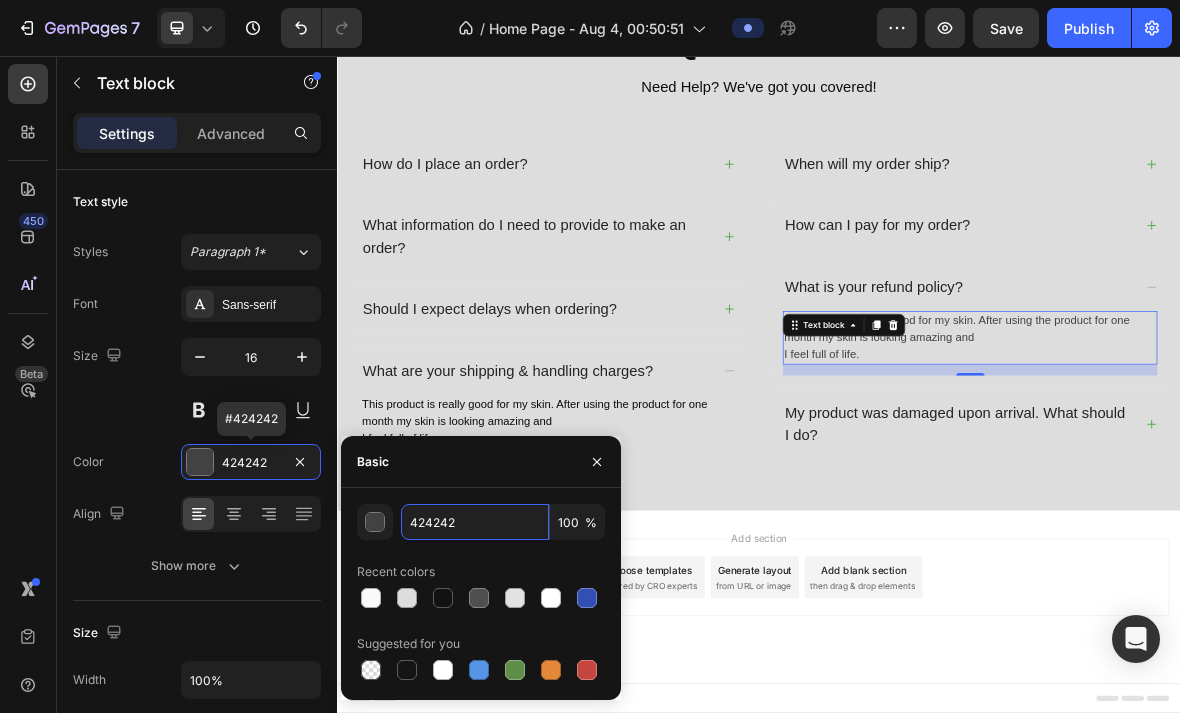 click on "424242" at bounding box center (475, 522) 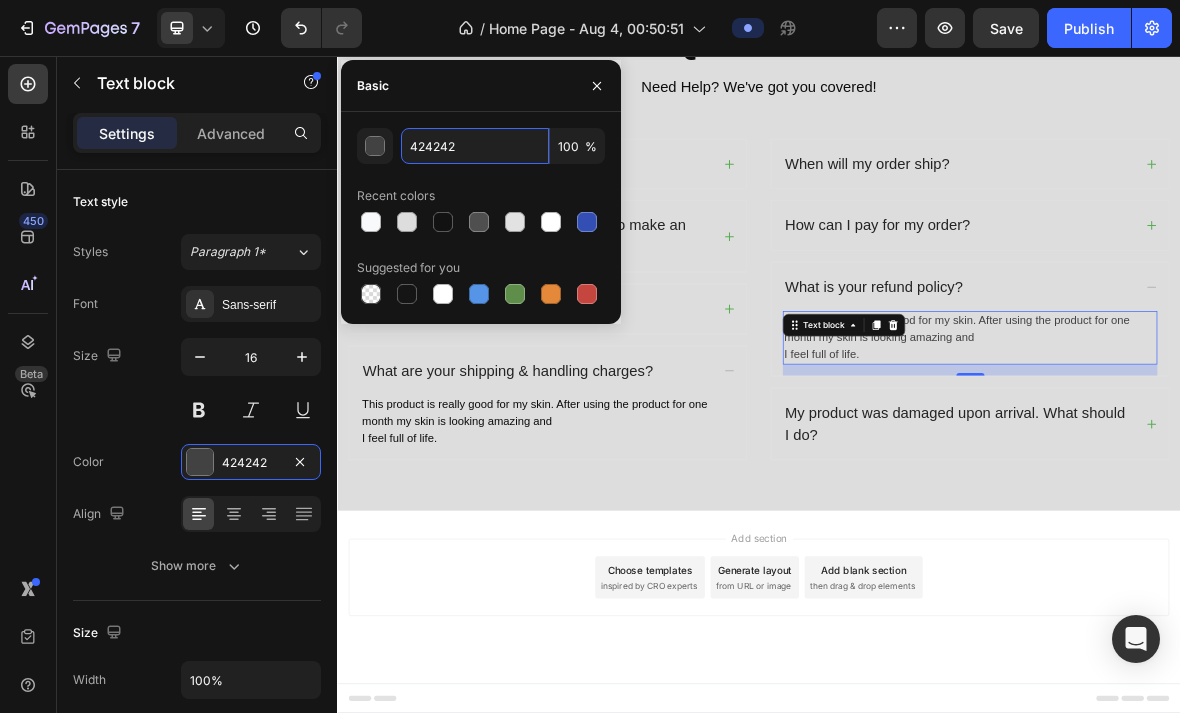 paste on "0D0D0D" 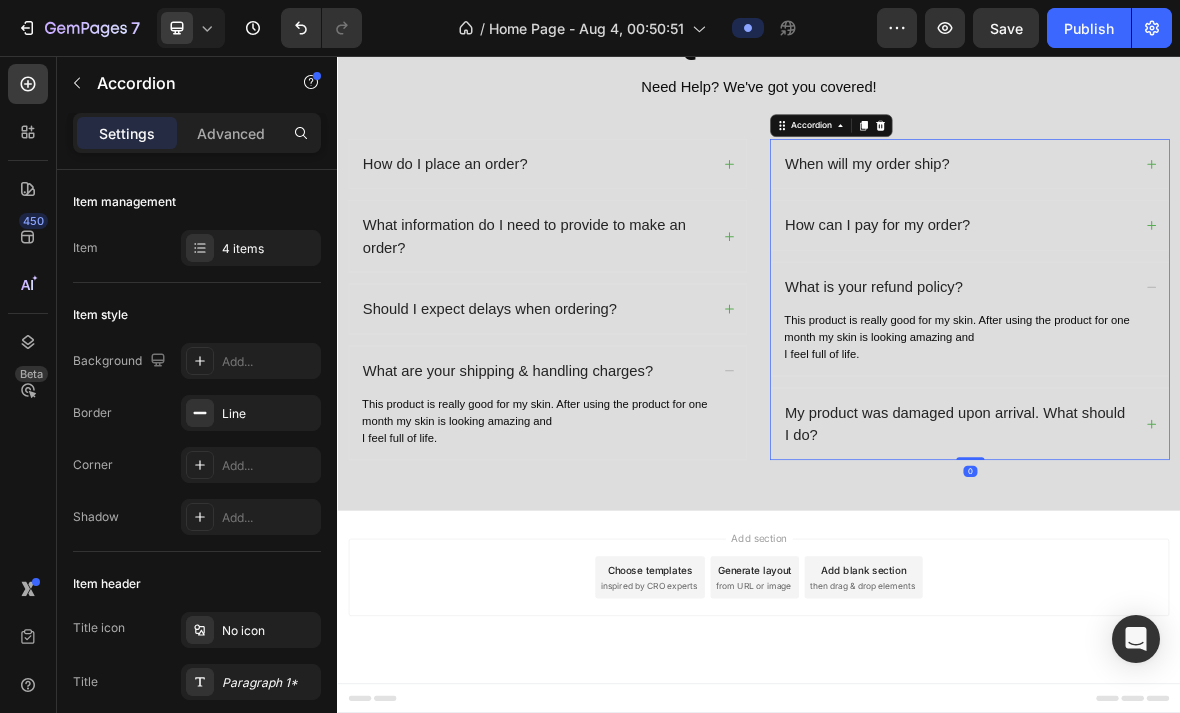 click on "My product was damaged upon arrival. What should I do?" at bounding box center (1237, 579) 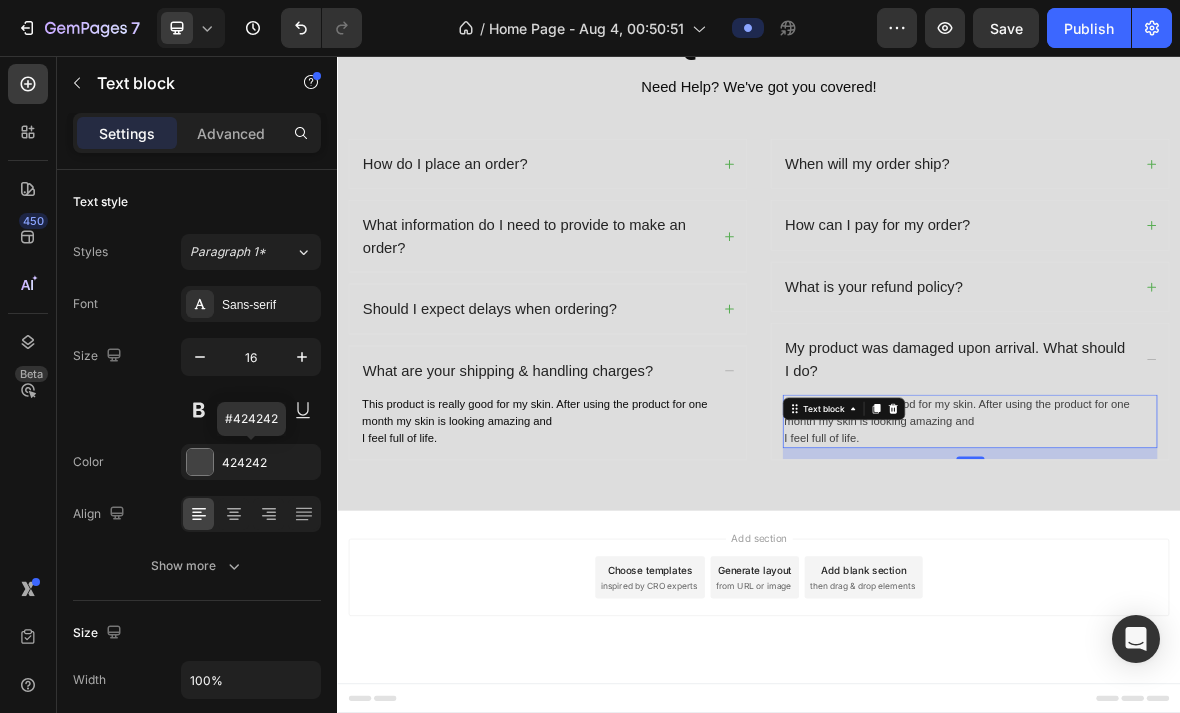 click on "424242" at bounding box center [269, 463] 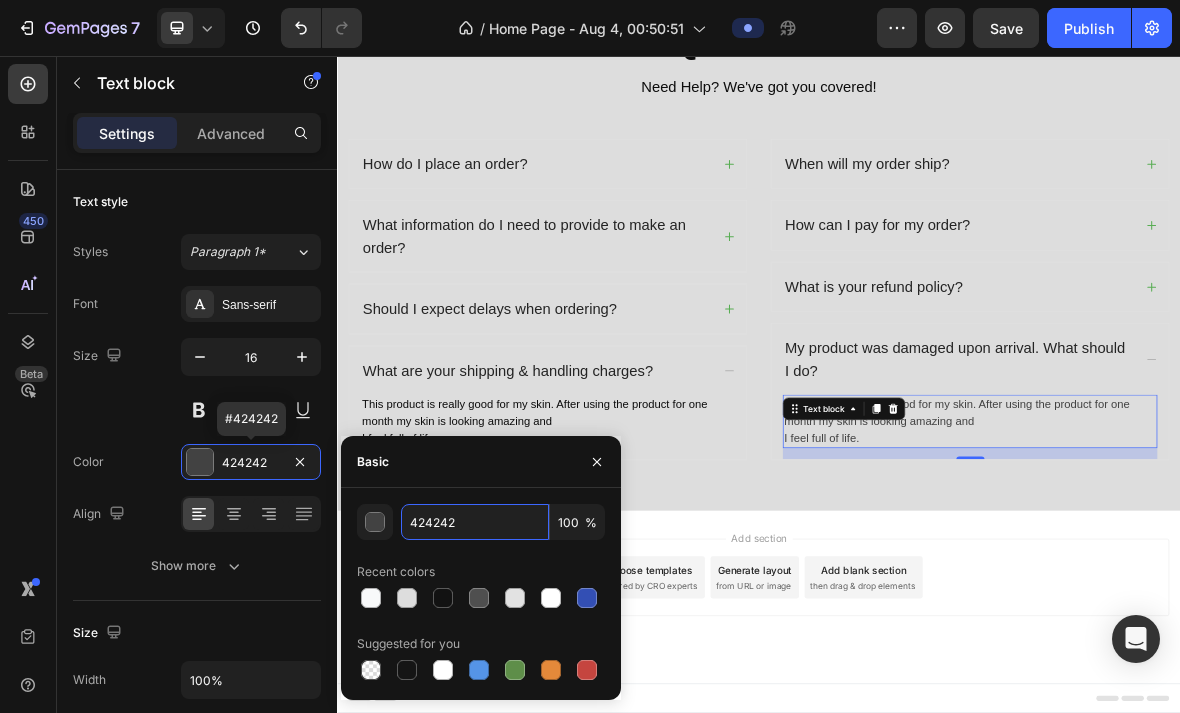 click on "424242" at bounding box center (475, 522) 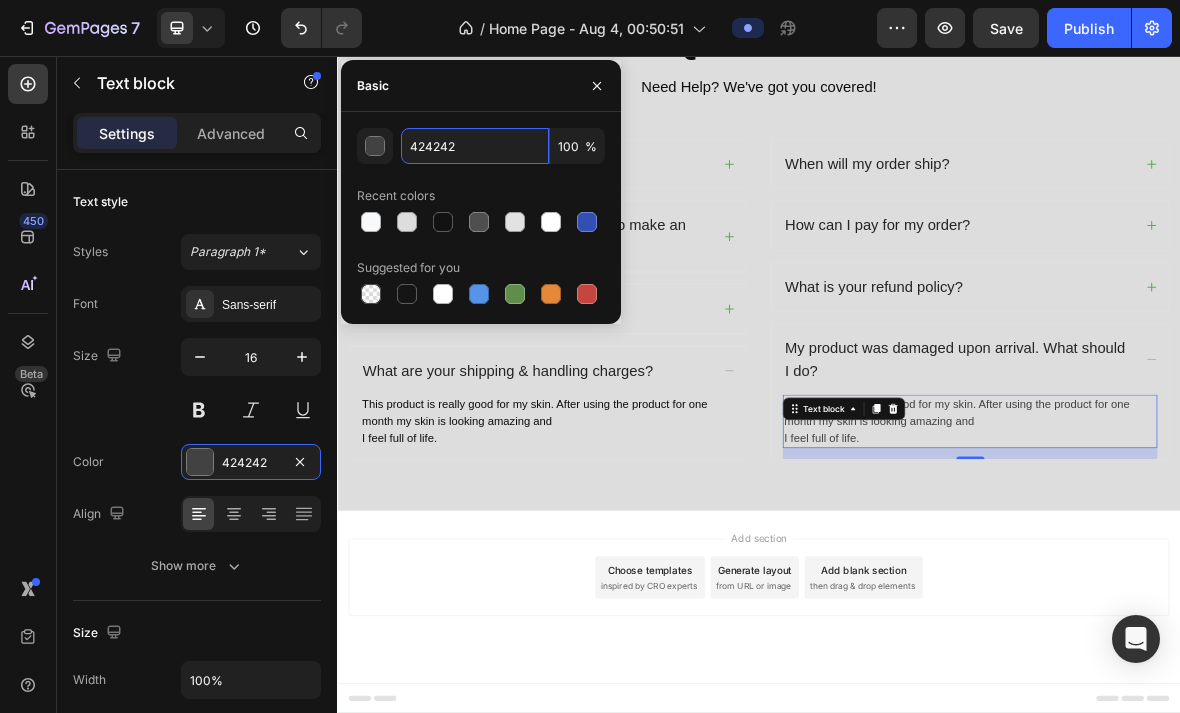 paste on "0D0D0D" 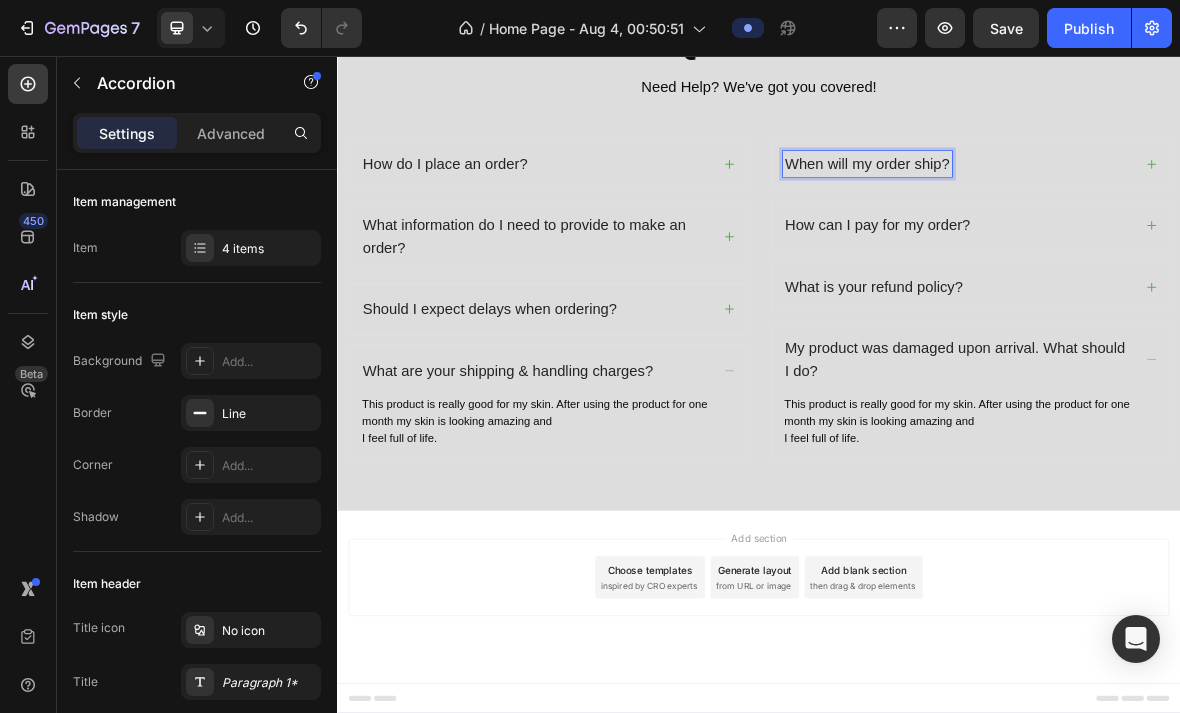 click on "When will my order ship?" at bounding box center [1091, 210] 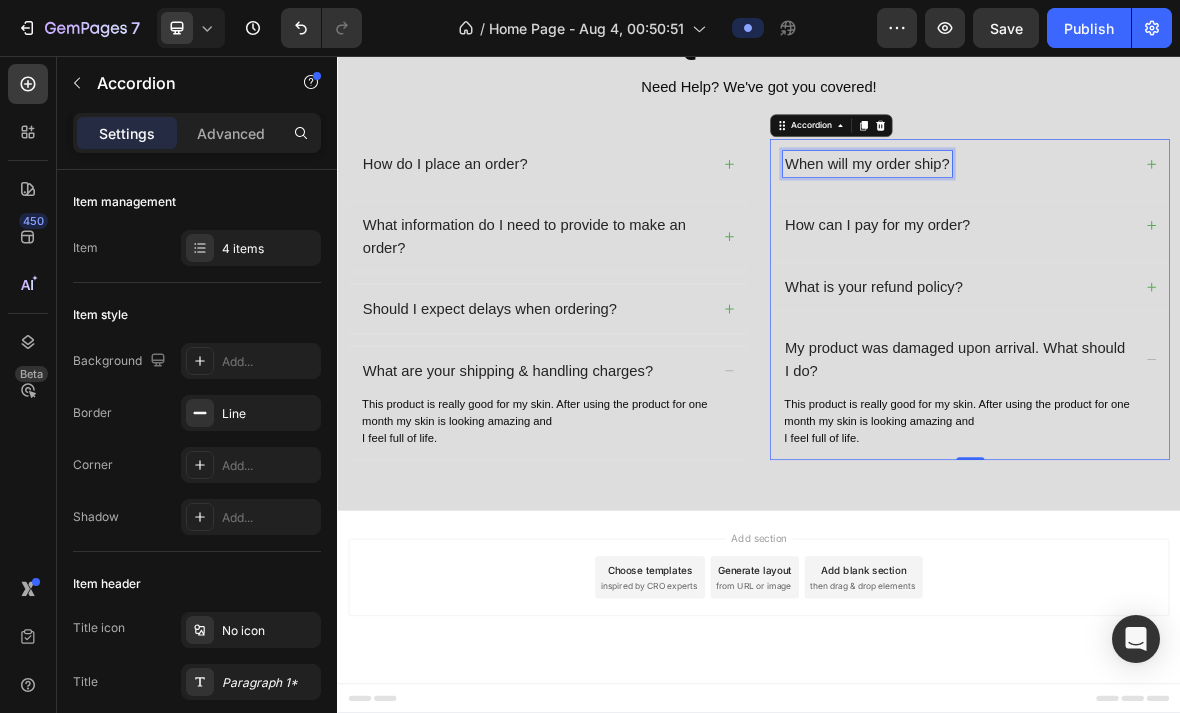 click on "Advanced" at bounding box center (231, 133) 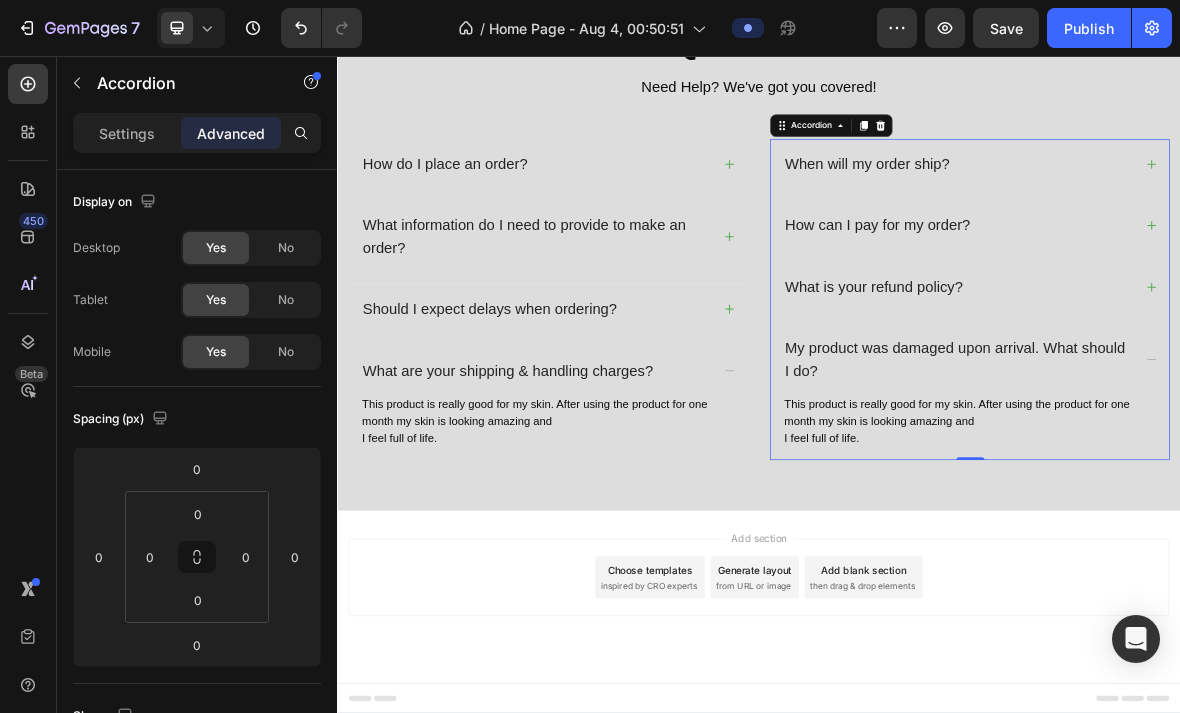 click on "Settings" 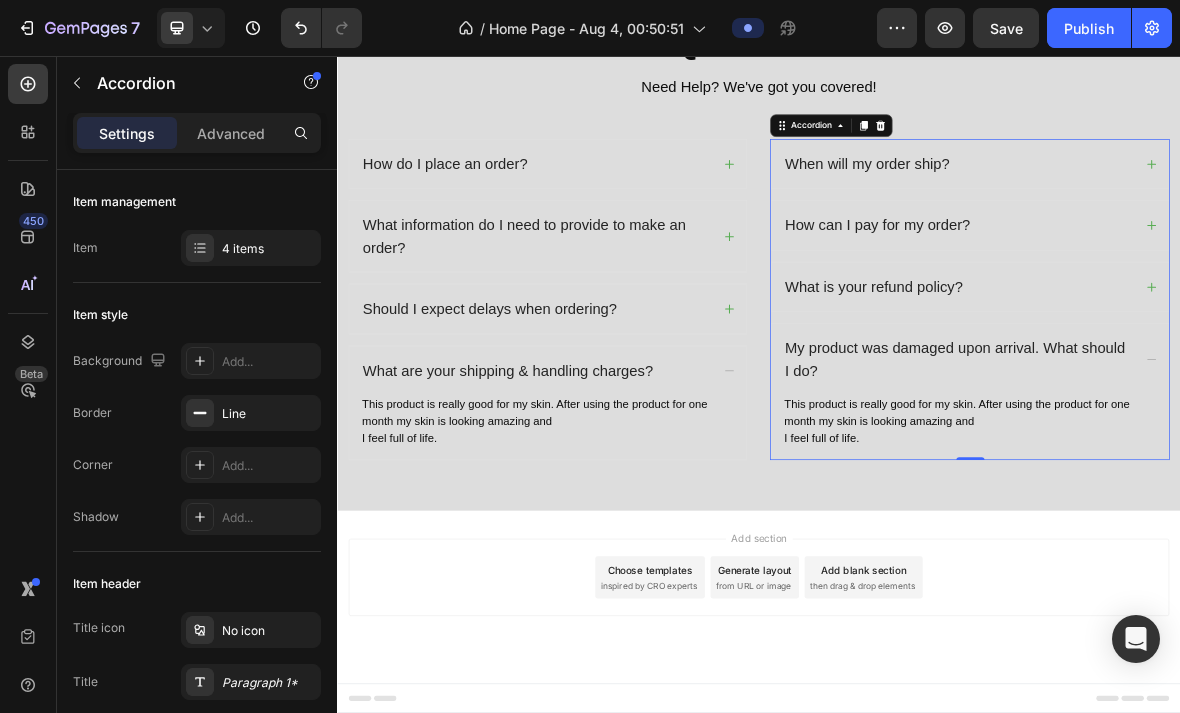 type on "16" 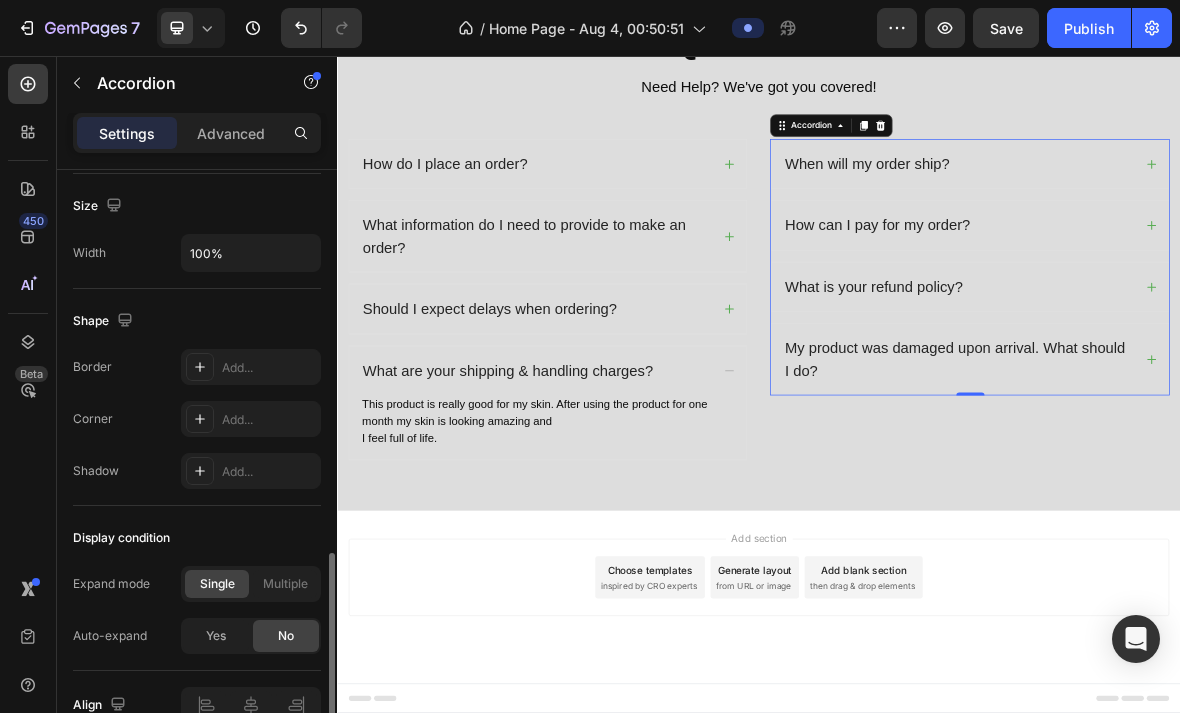 scroll, scrollTop: 1240, scrollLeft: 0, axis: vertical 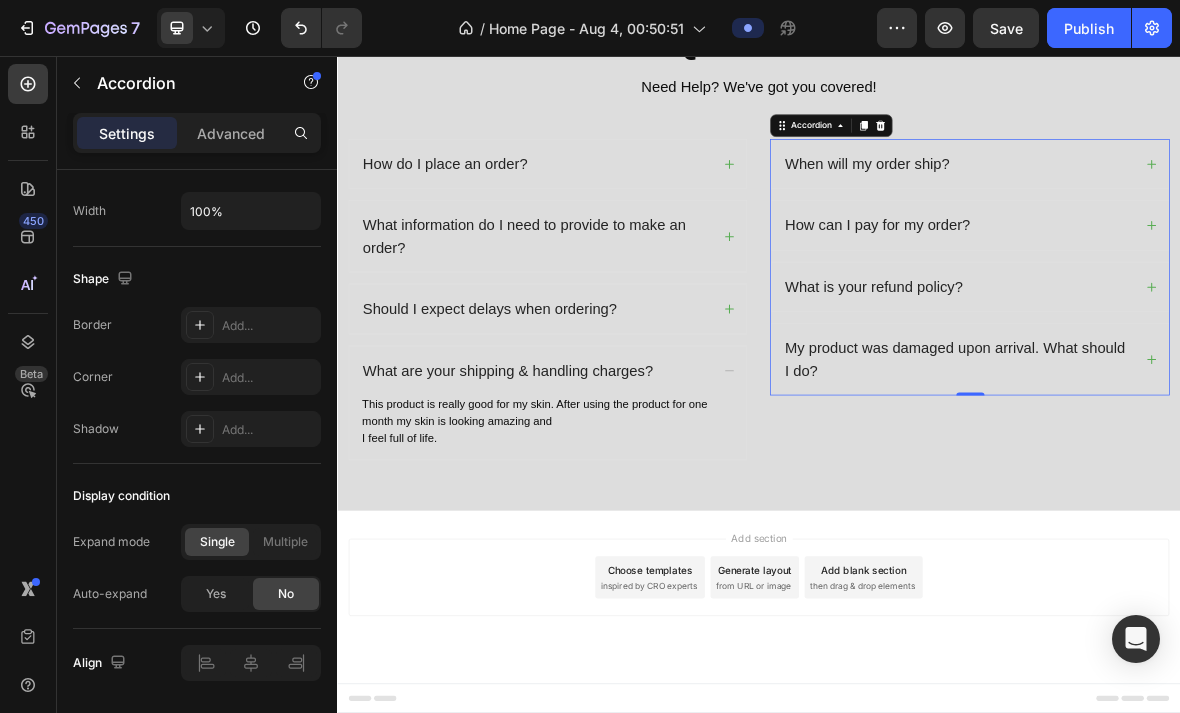 click on "When will my order ship?" at bounding box center [1091, 210] 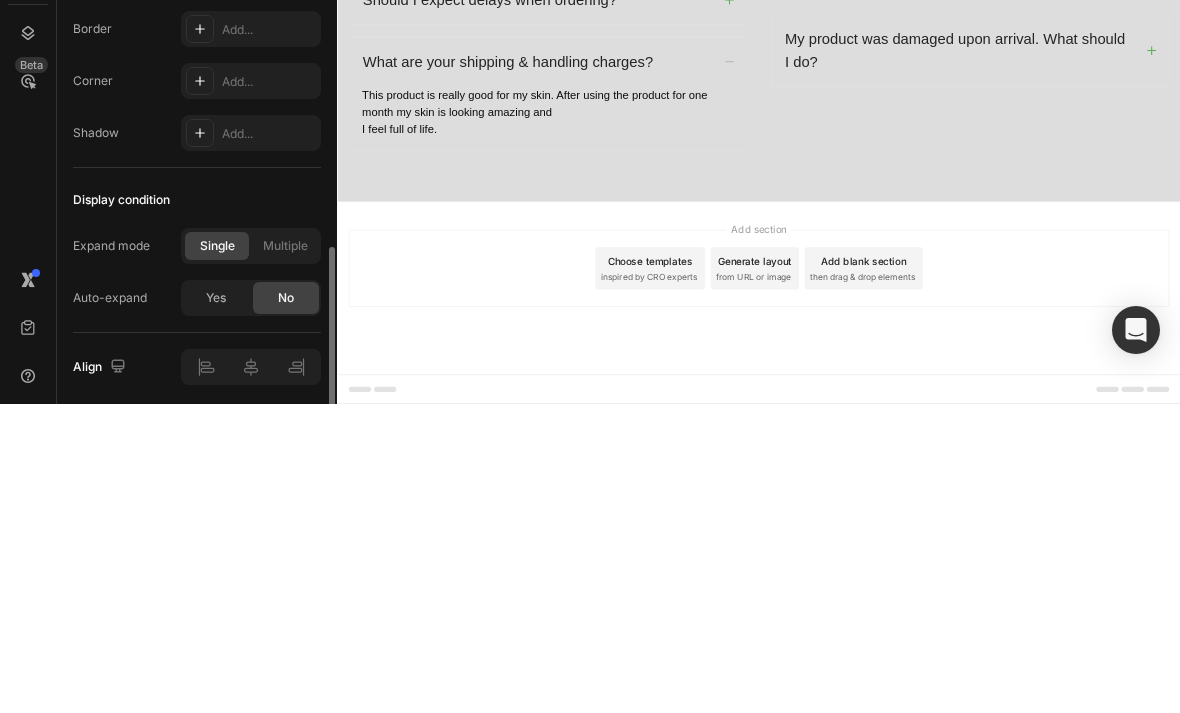 scroll, scrollTop: 1192, scrollLeft: 0, axis: vertical 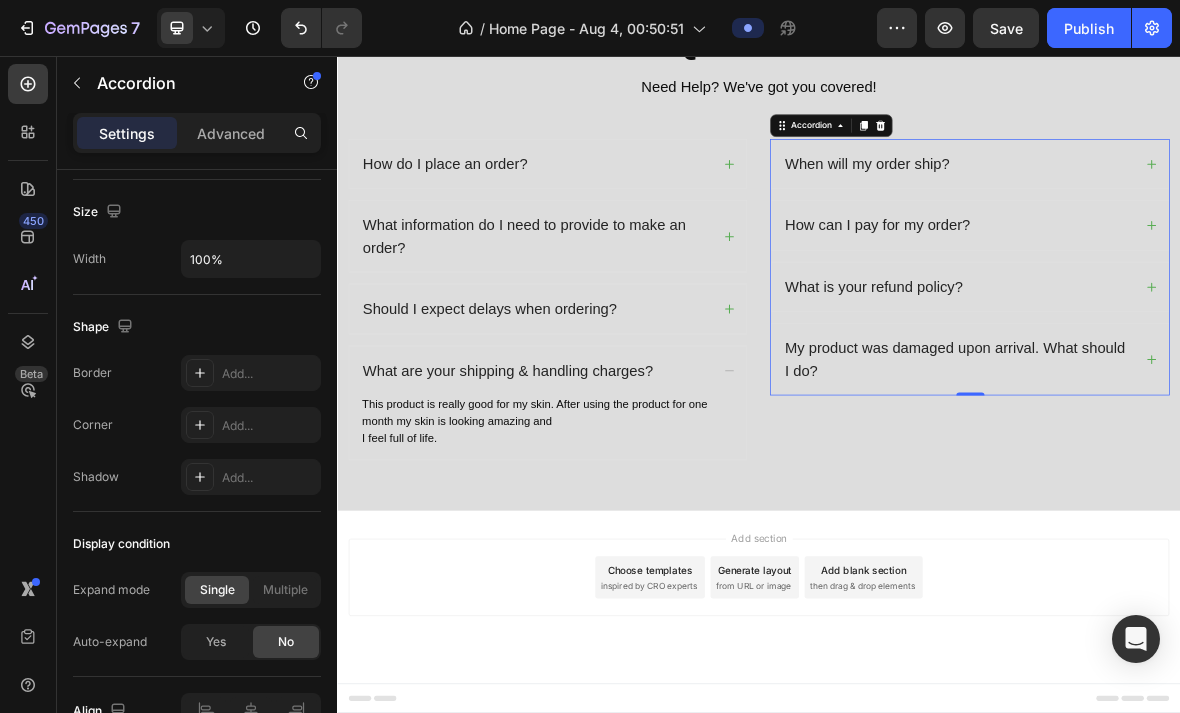 click on "When will my order ship?" at bounding box center (1091, 210) 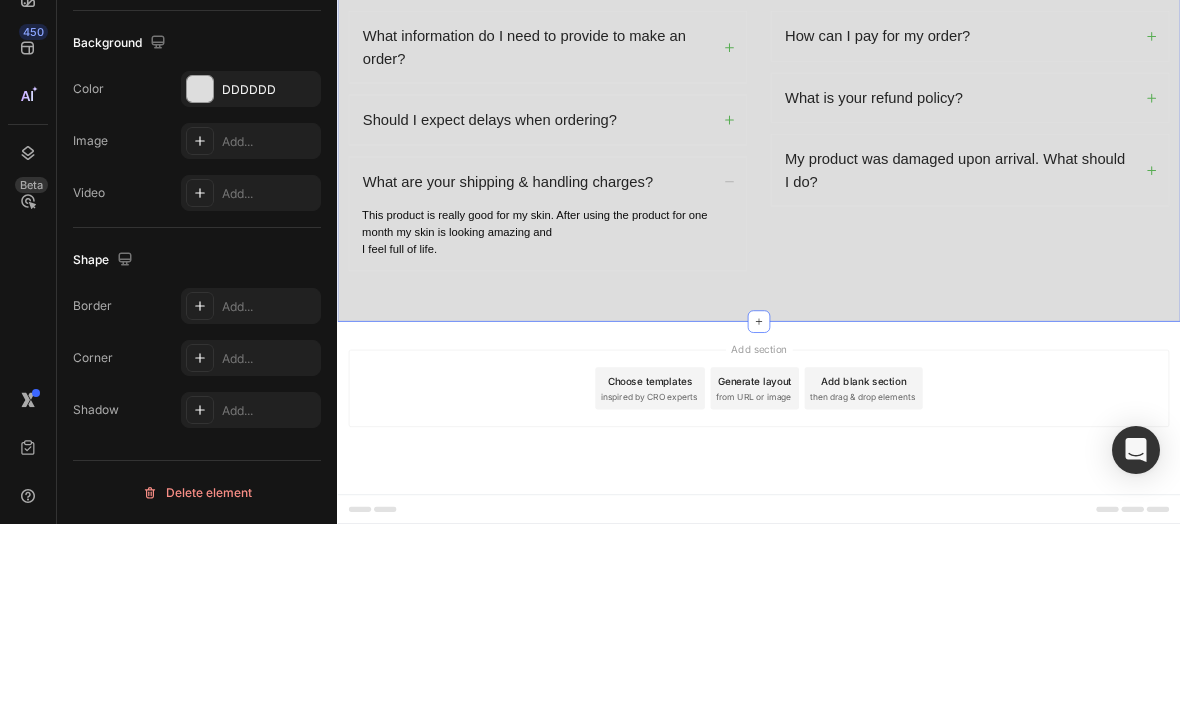 scroll, scrollTop: 2153, scrollLeft: 0, axis: vertical 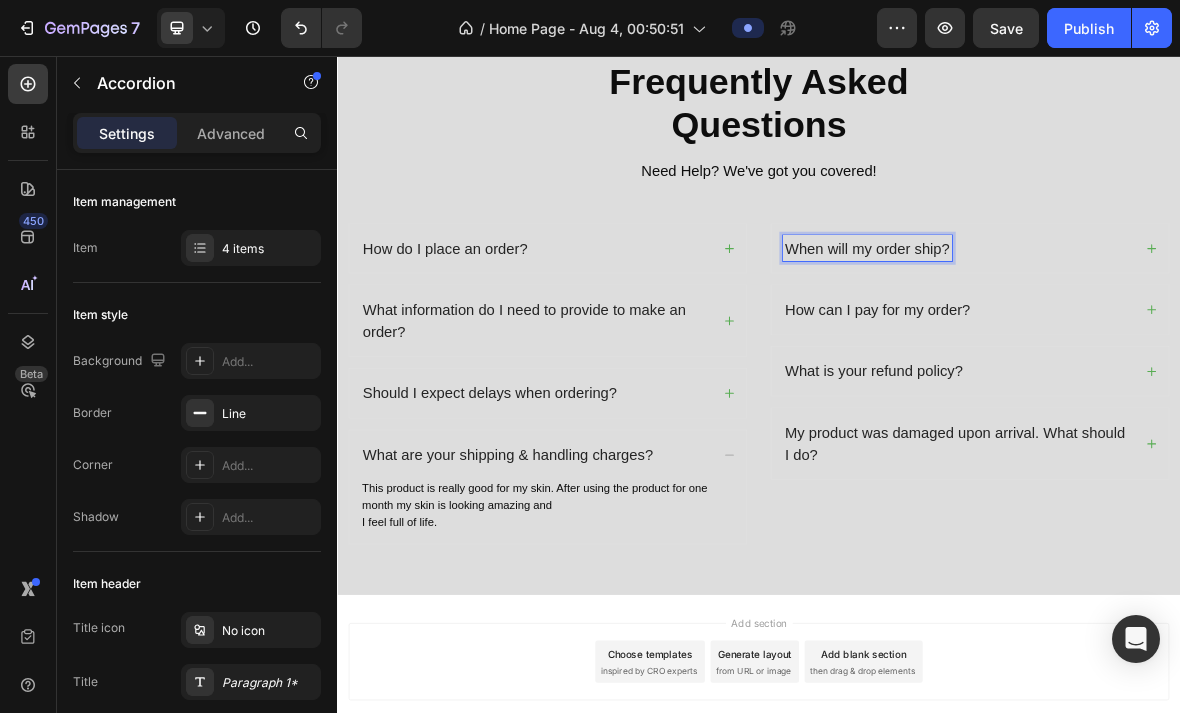 click at bounding box center (77, 83) 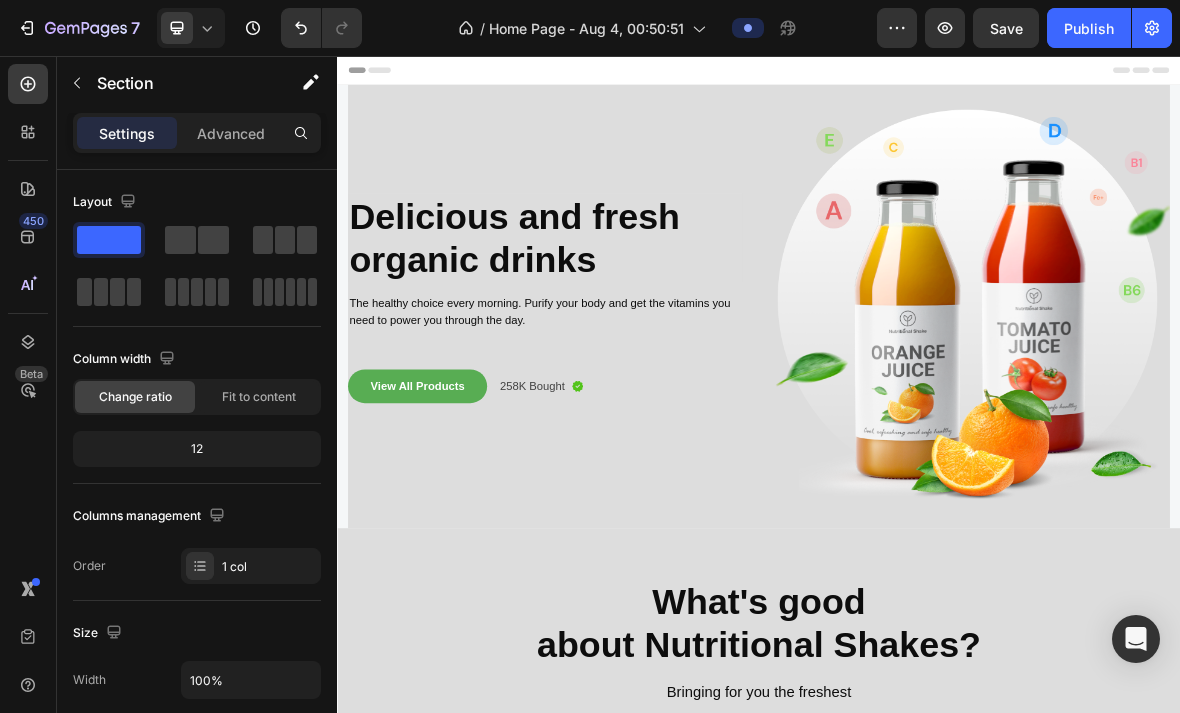 scroll, scrollTop: 0, scrollLeft: 0, axis: both 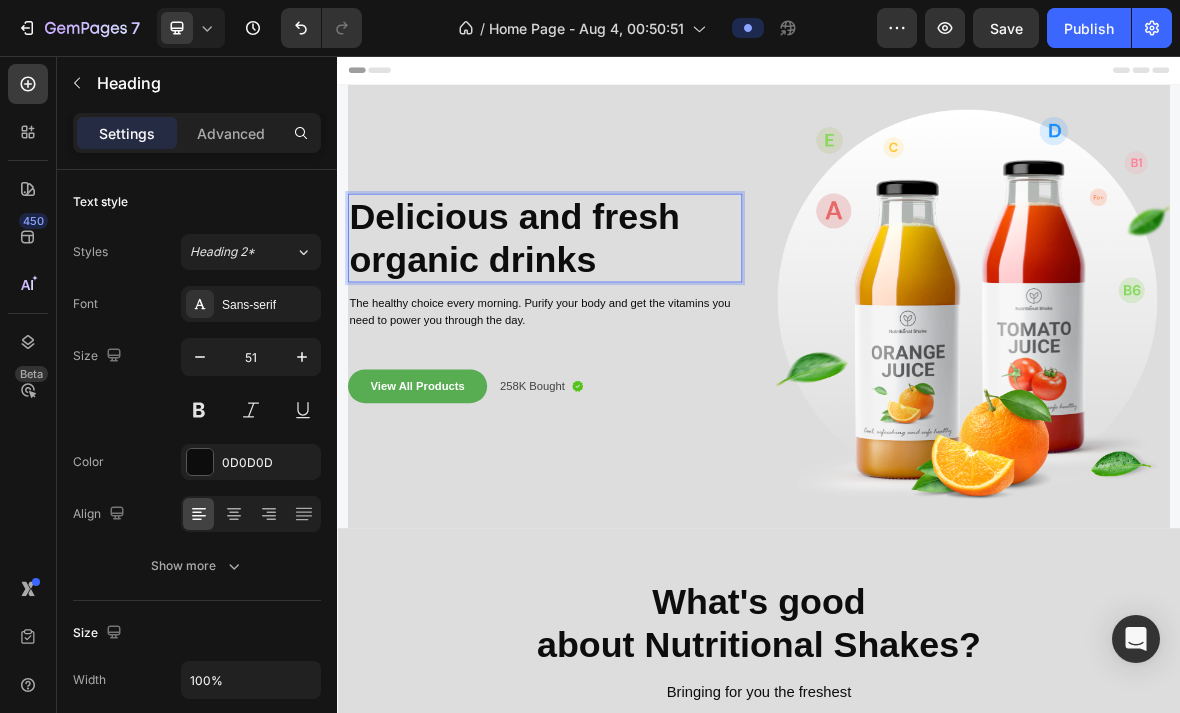 click on "Delicious and fresh organic drinks" at bounding box center [632, 315] 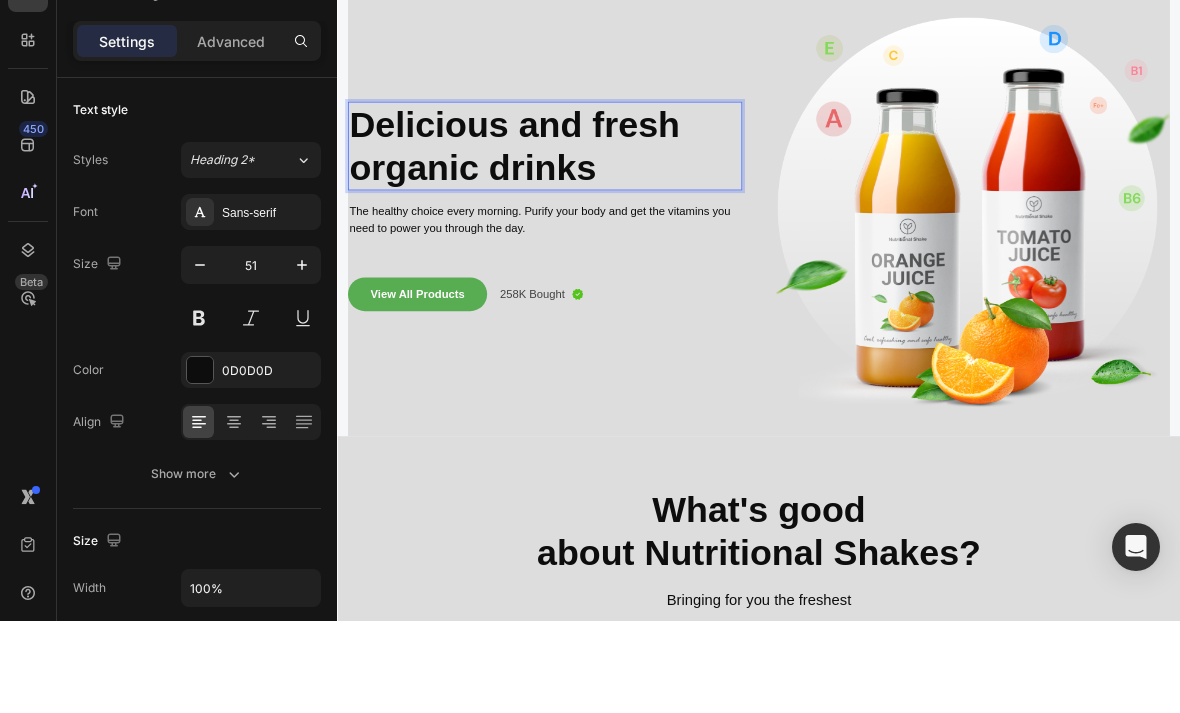 click on "Delicious and fresh organic drinks" at bounding box center (632, 223) 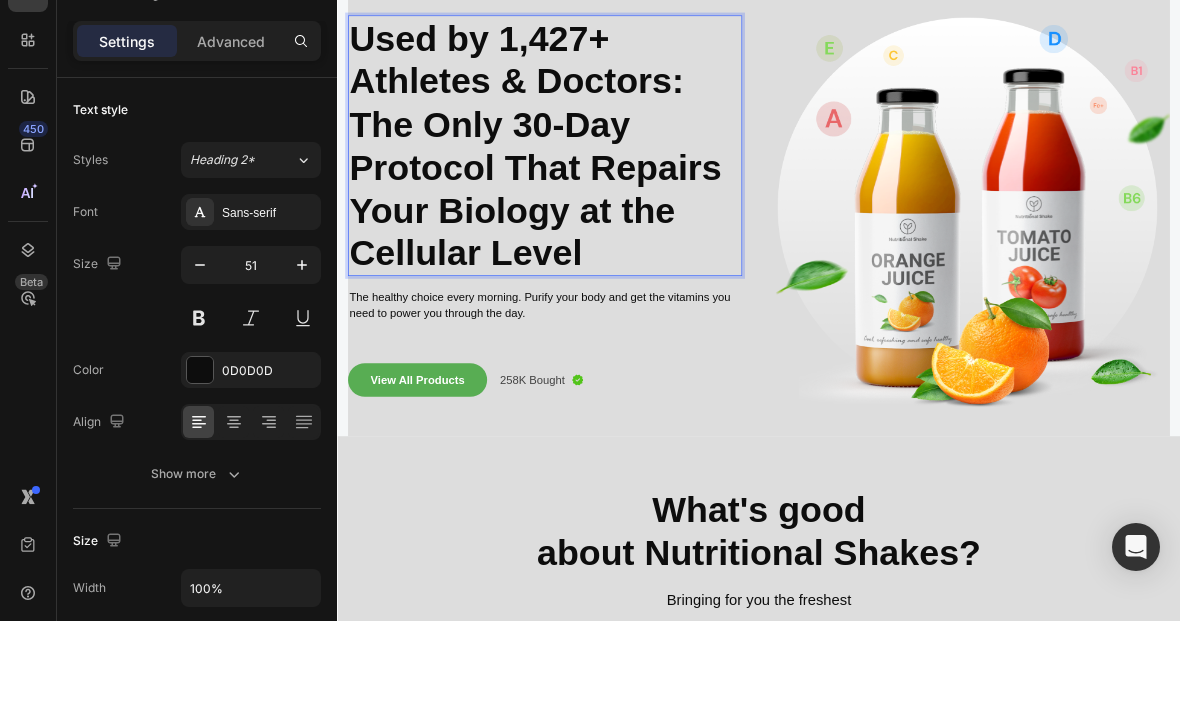 click 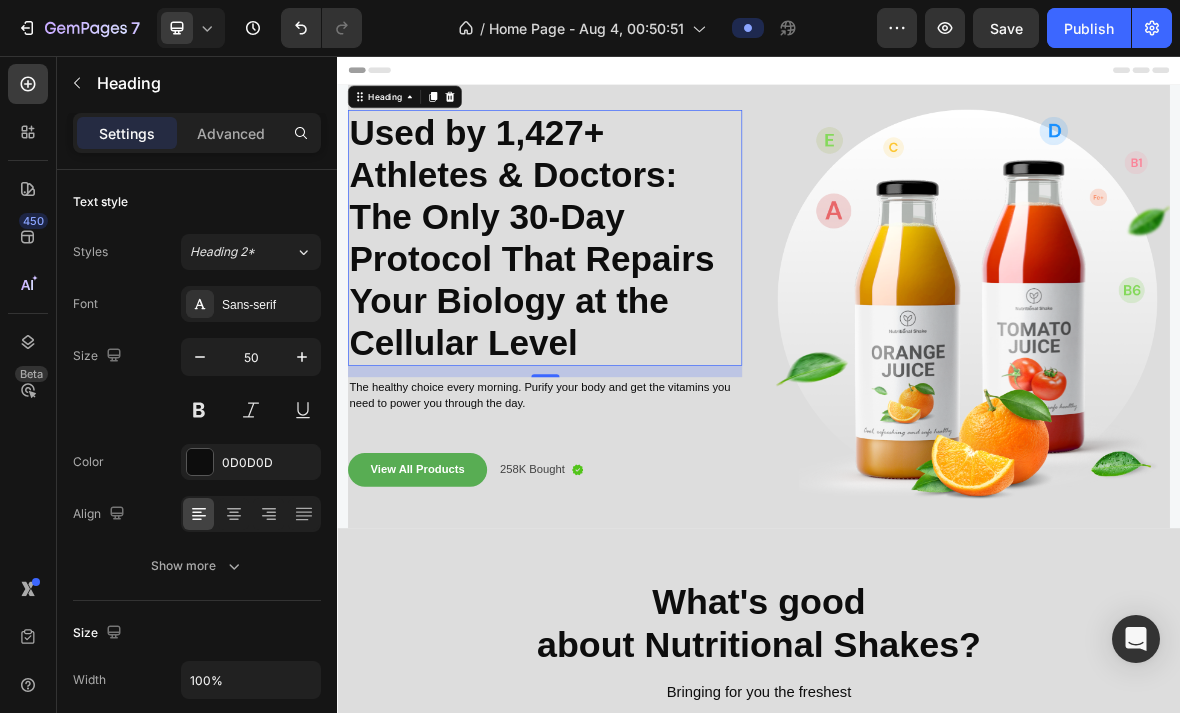click at bounding box center (200, 357) 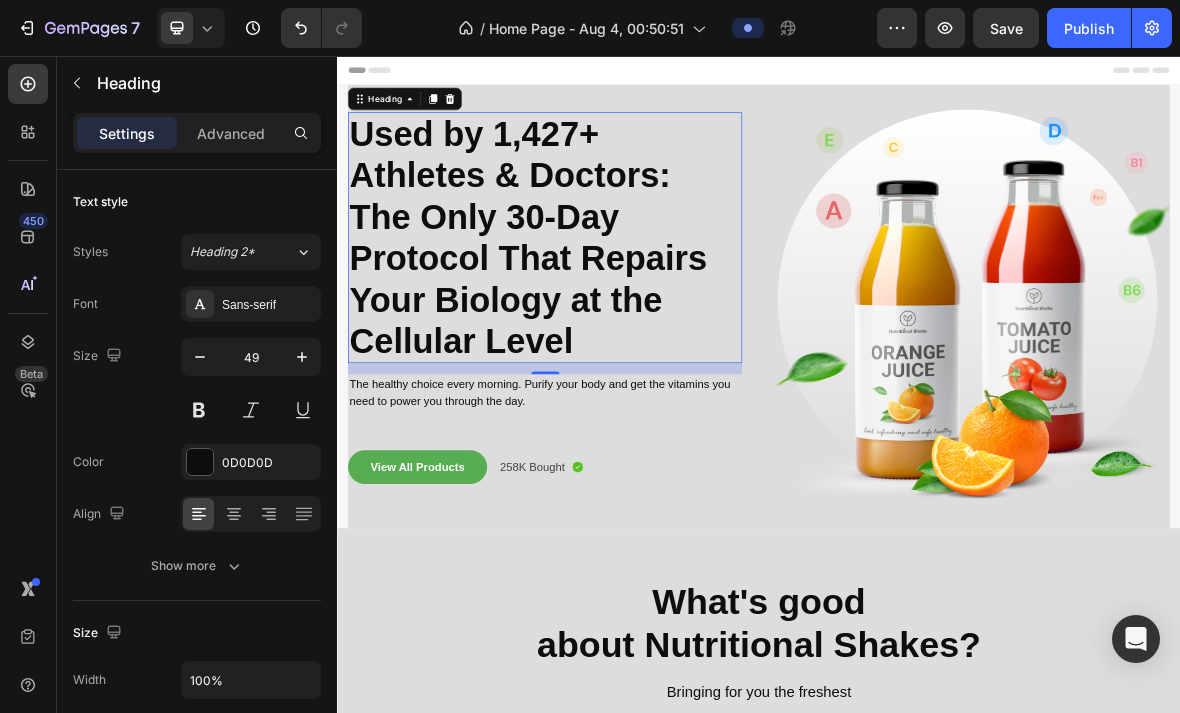 click on "49" at bounding box center [251, 357] 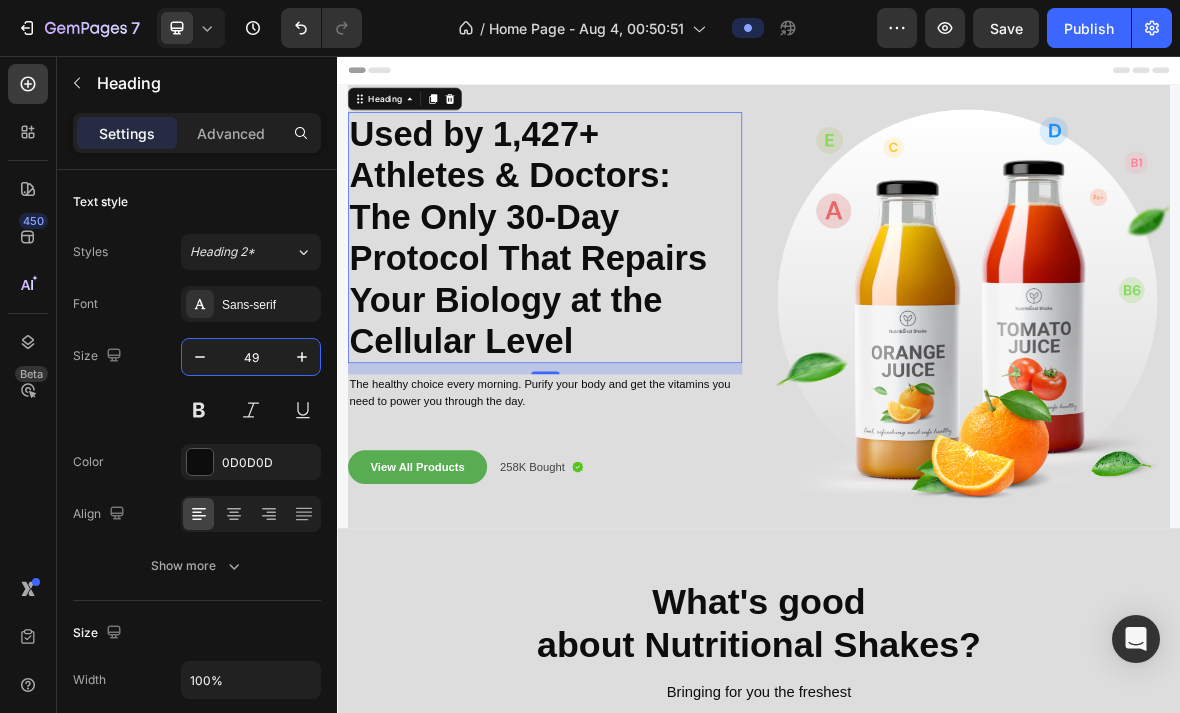 type on "Q" 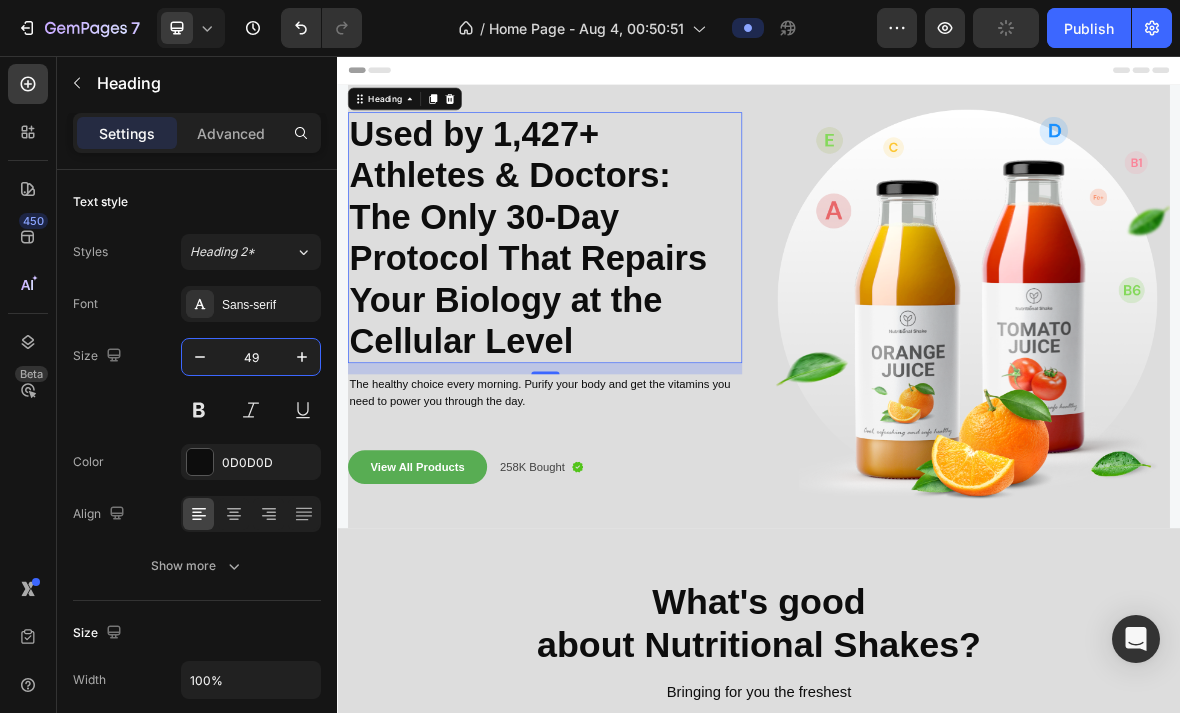 click 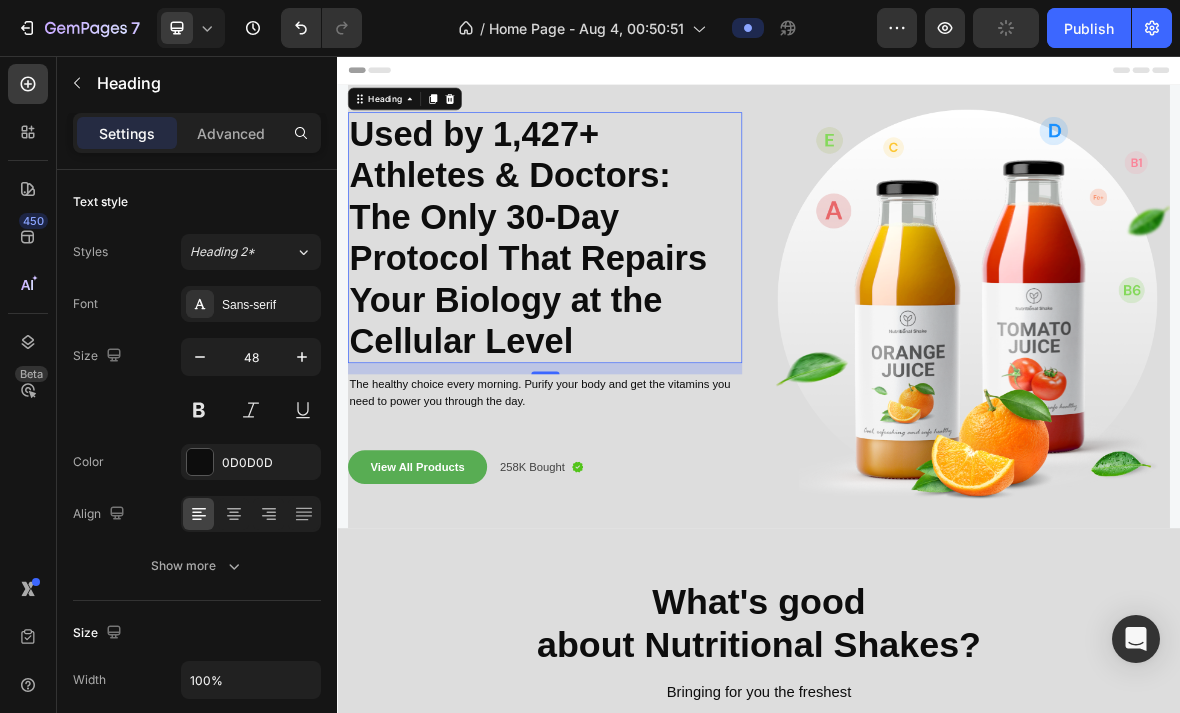 click 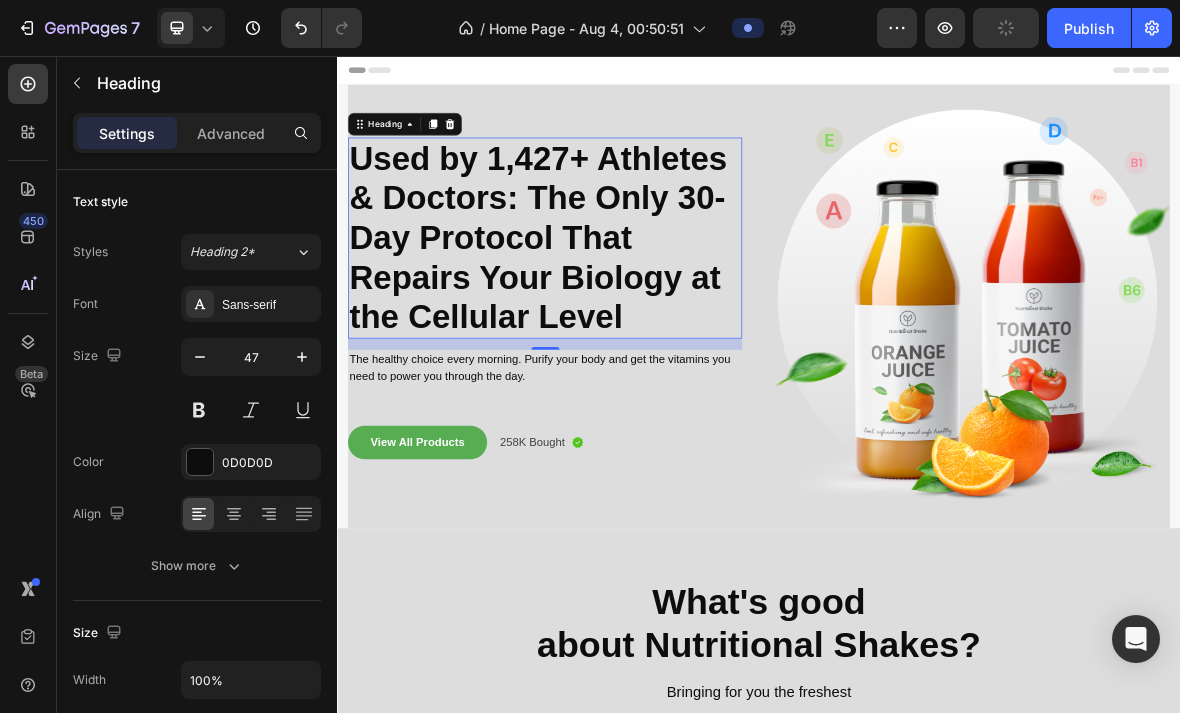 click 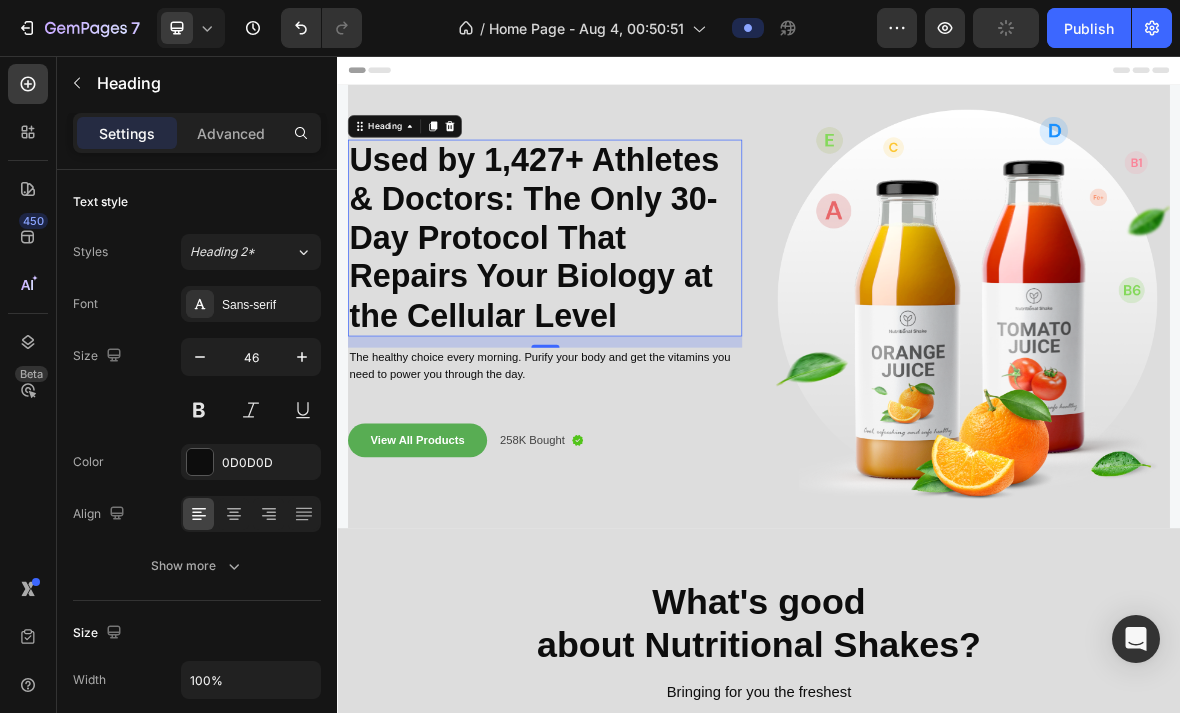 click 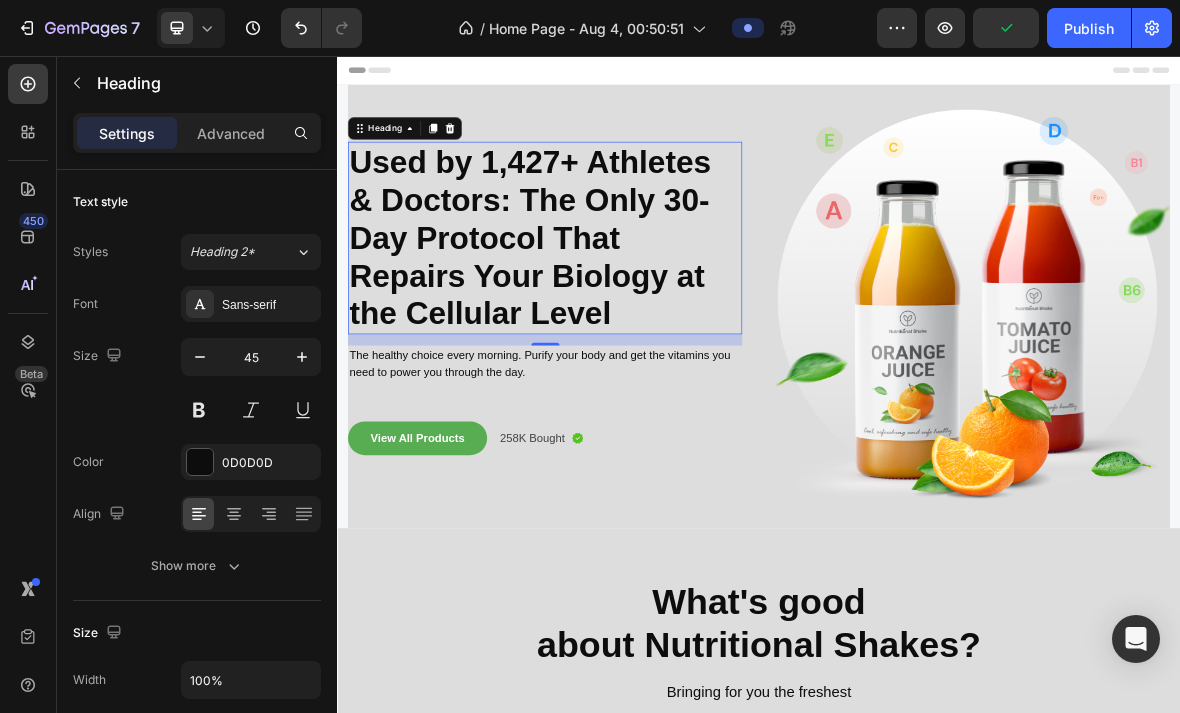 click 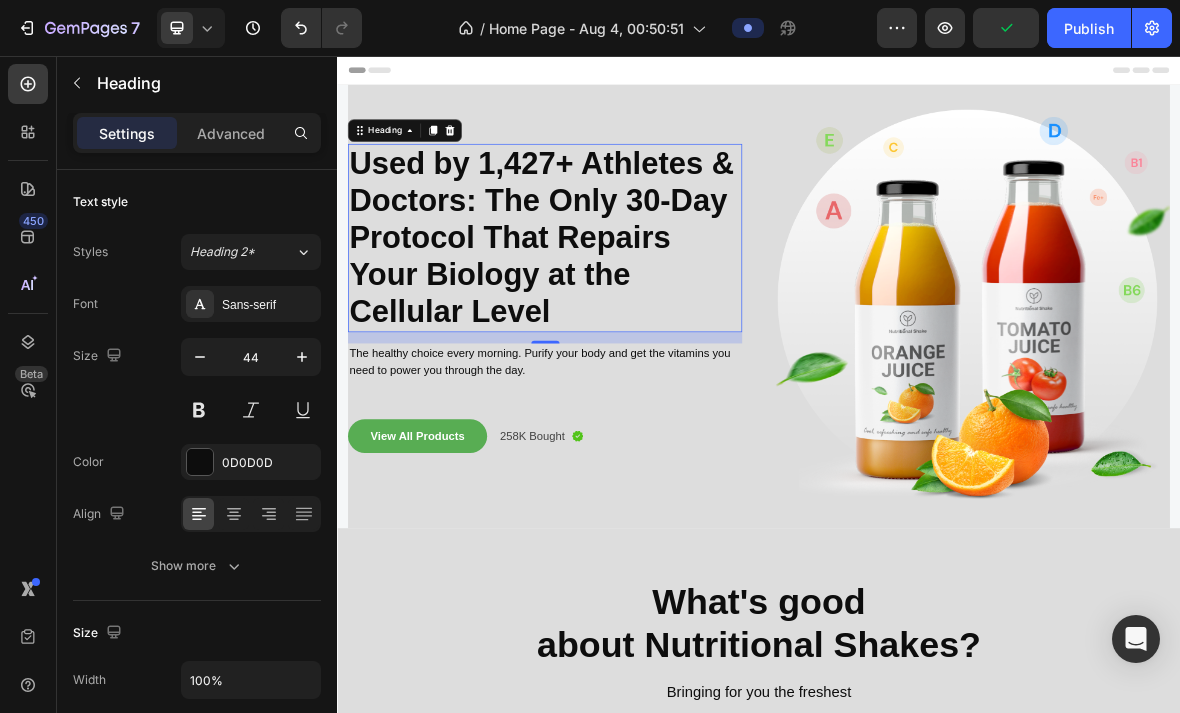 click 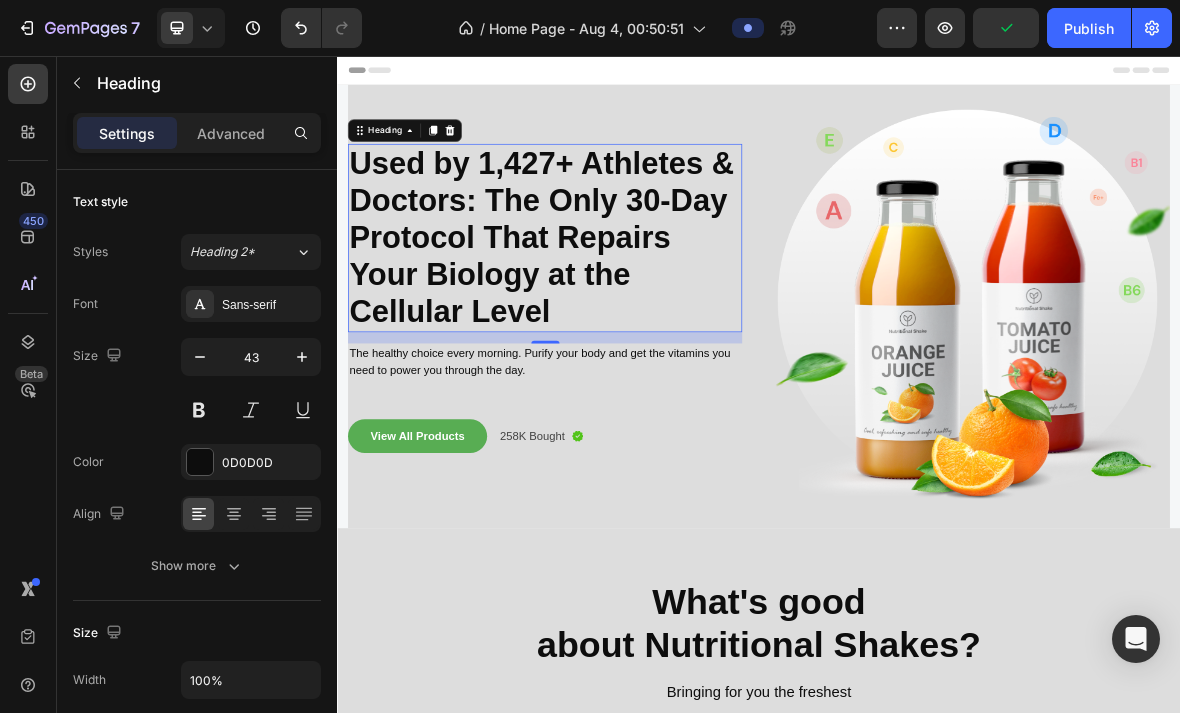 click 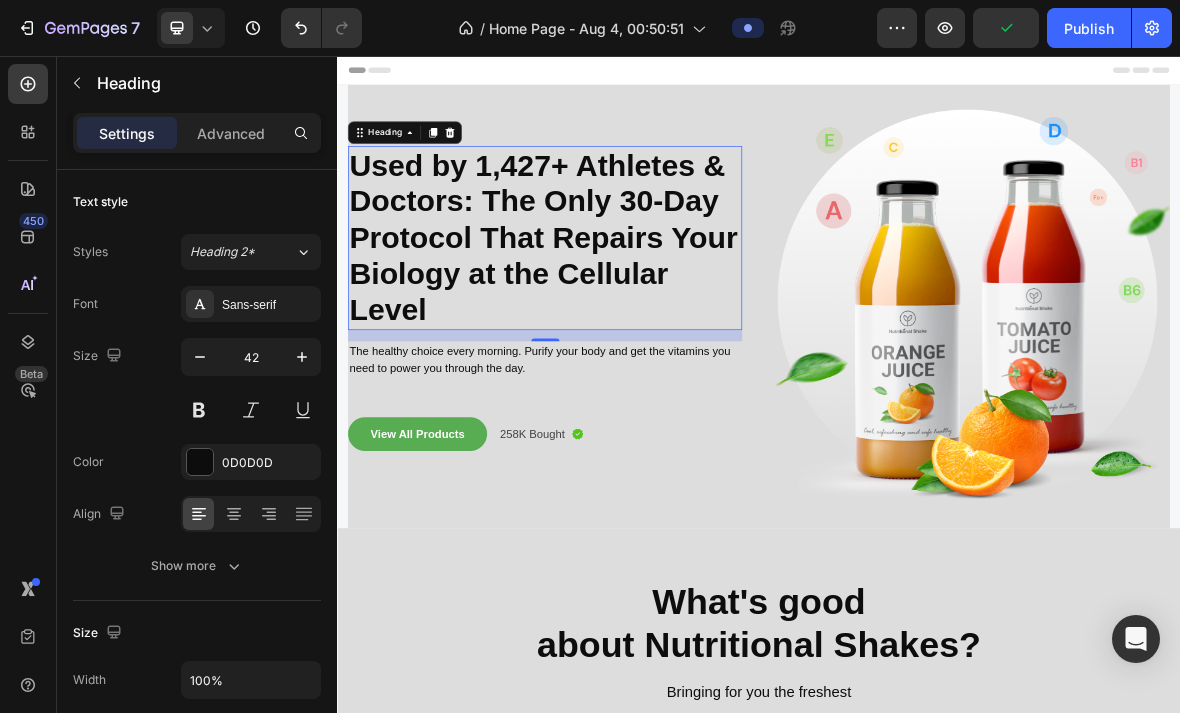 click 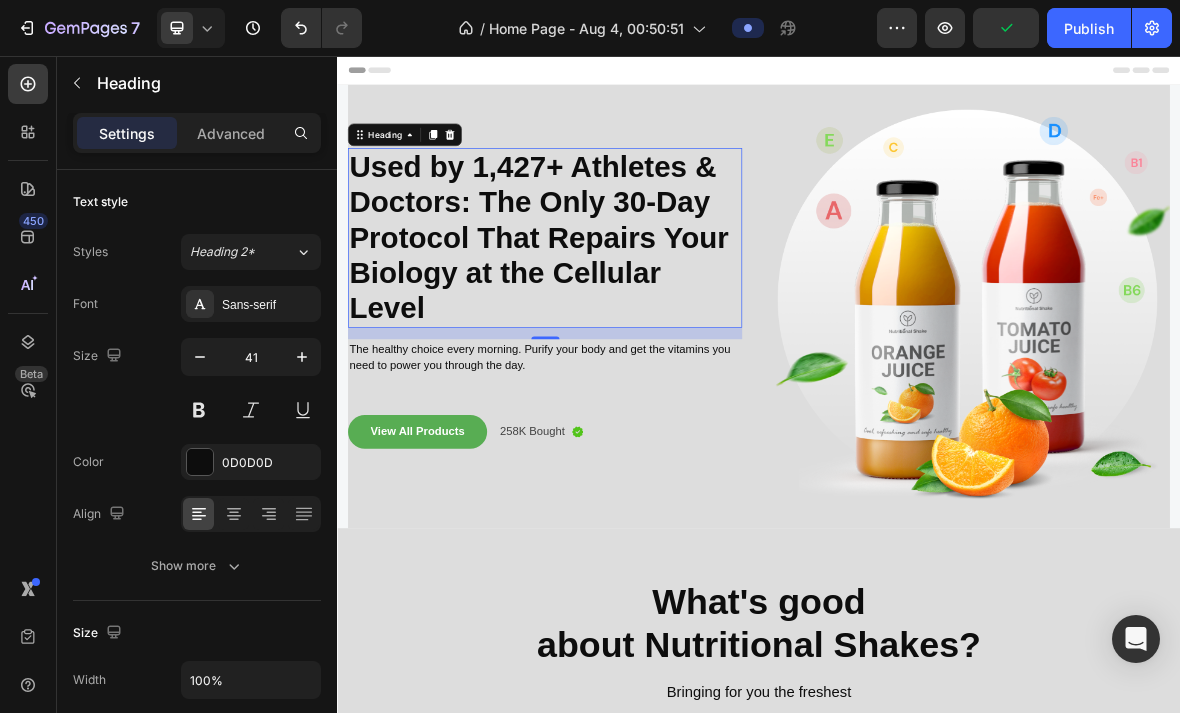 click 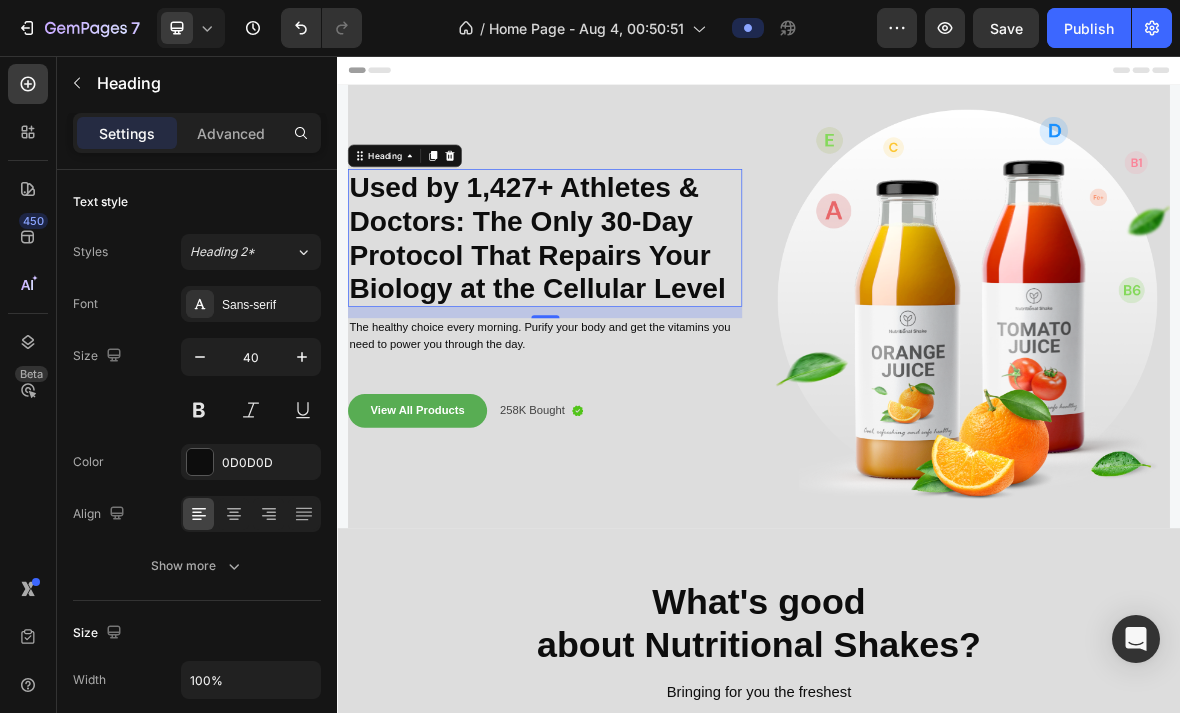click 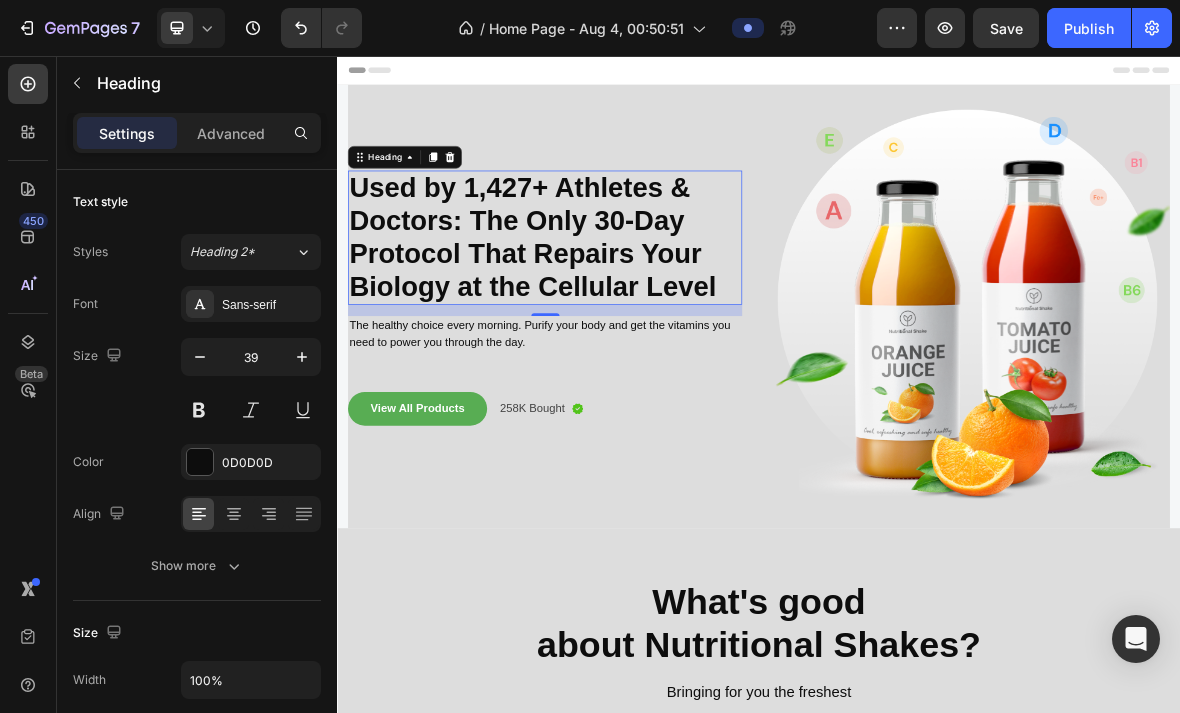 click 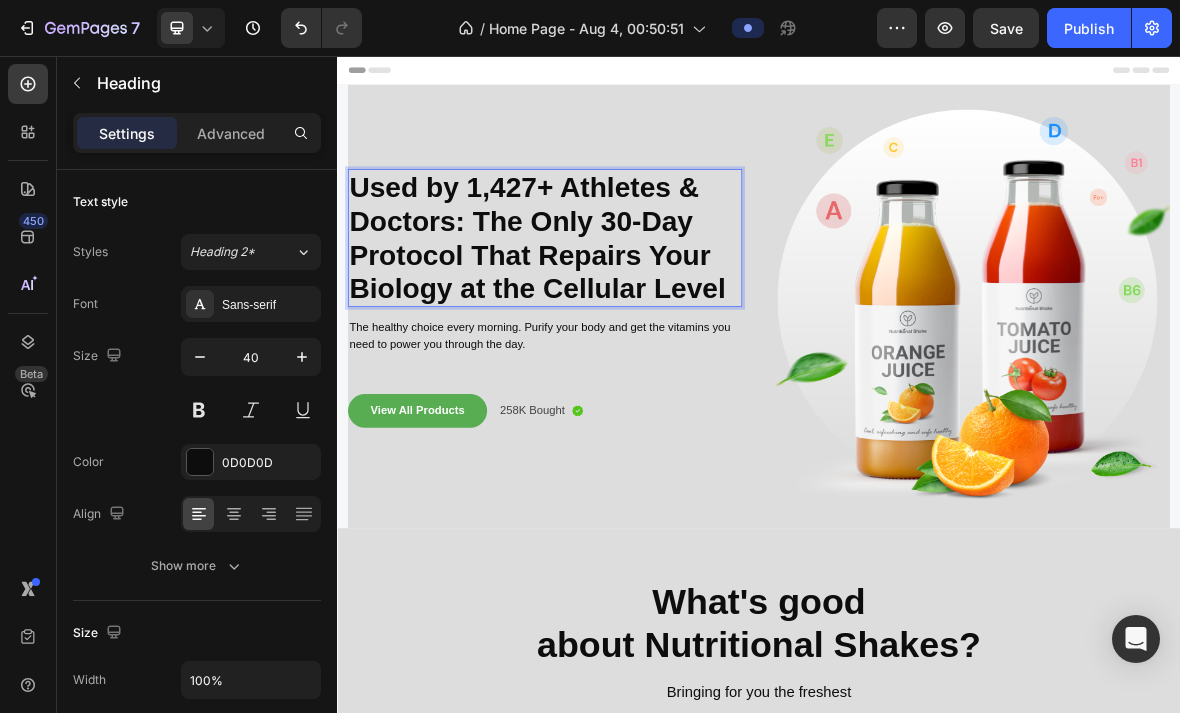 click on "Used by 1,427+ Athletes & Doctors: The Only 30-Day Protocol That Repairs Your Biology at the Cellular Level" at bounding box center [622, 315] 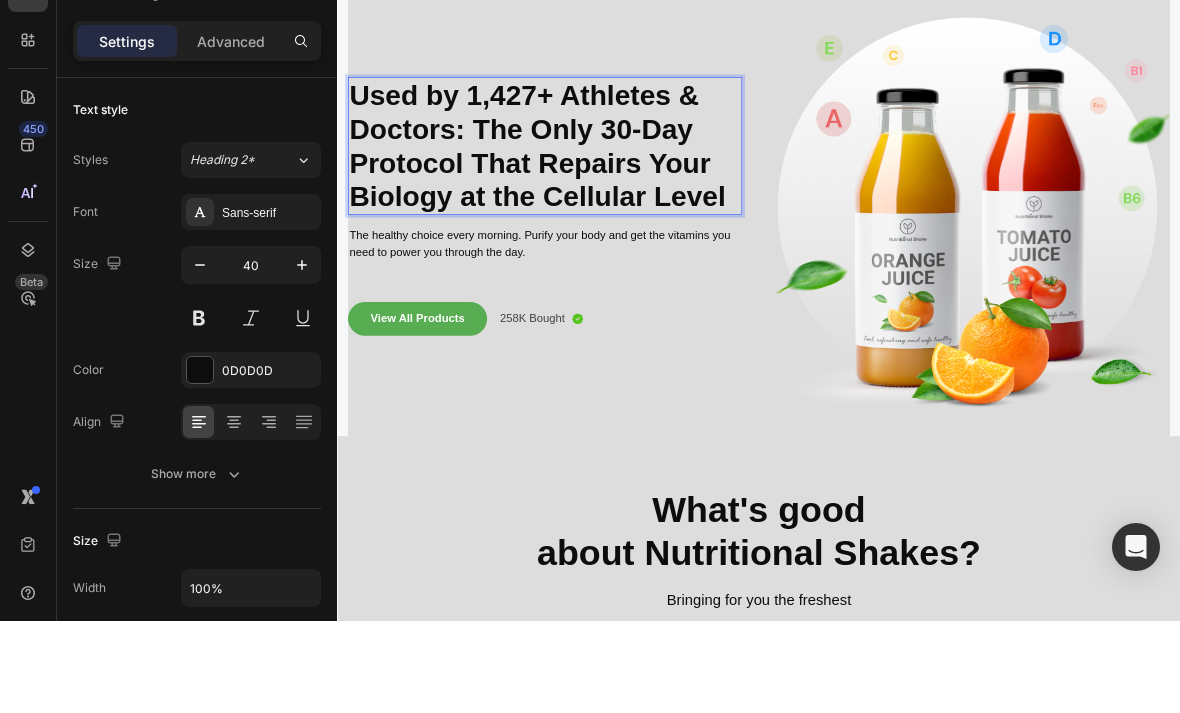 click on "Used by 1,427+ Athletes & Doctors: The Only 30-Day Protocol That Repairs Your Biology at the Cellular Level" at bounding box center [622, 223] 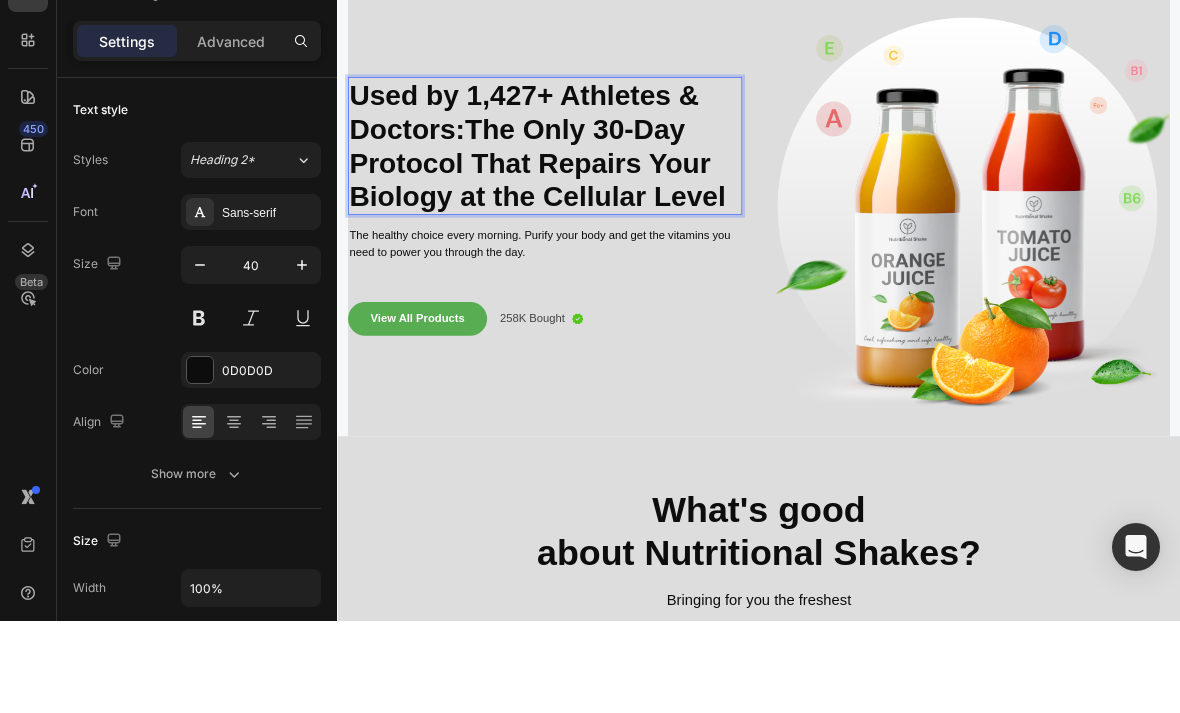 click on "Used by 1,427+ Athletes & Doctors:The Only 30-Day Protocol That Repairs Your Biology at the Cellular Level" at bounding box center [622, 223] 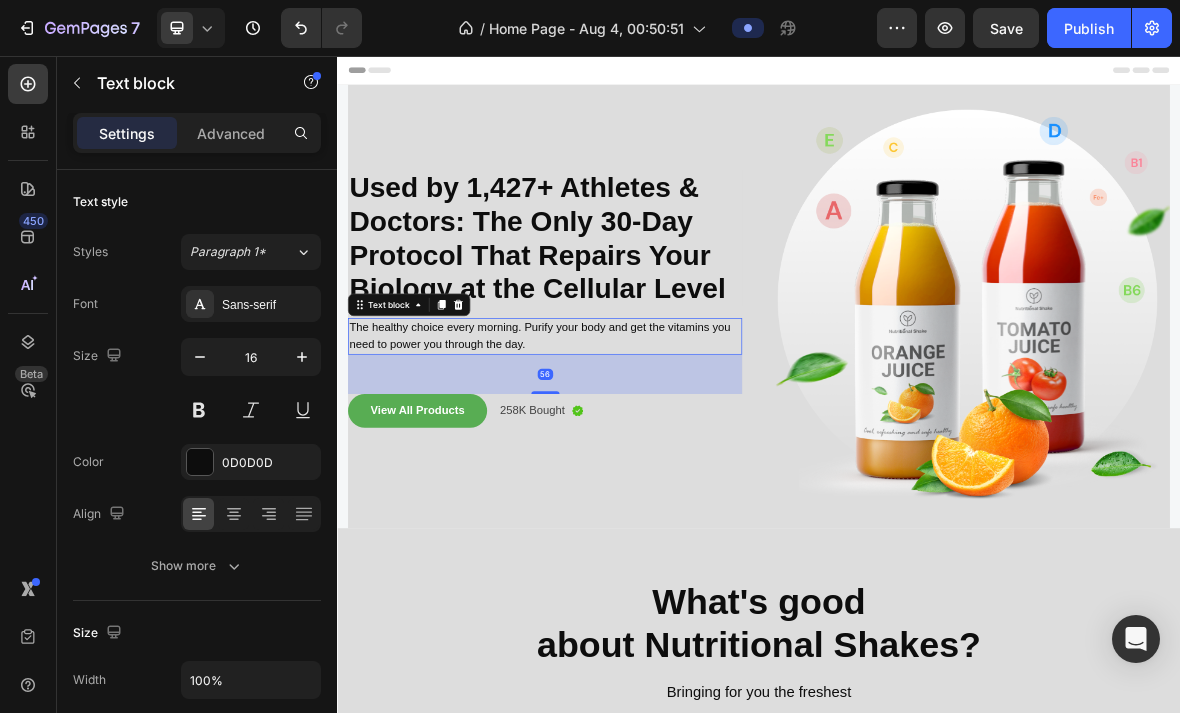 click on "The healthy choice every morning. Purify your body and get the vitamins you need to power you through the day." at bounding box center (632, 455) 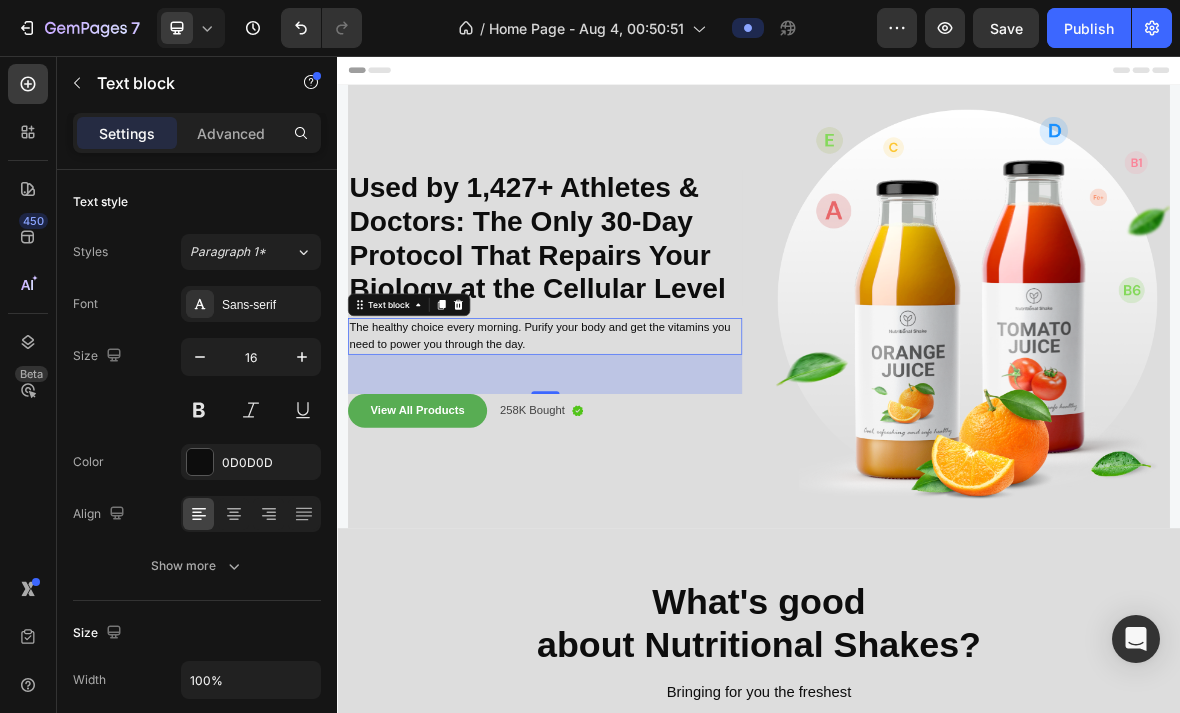 click on "The healthy choice every morning. Purify your body and get the vitamins you need to power you through the day." at bounding box center (632, 455) 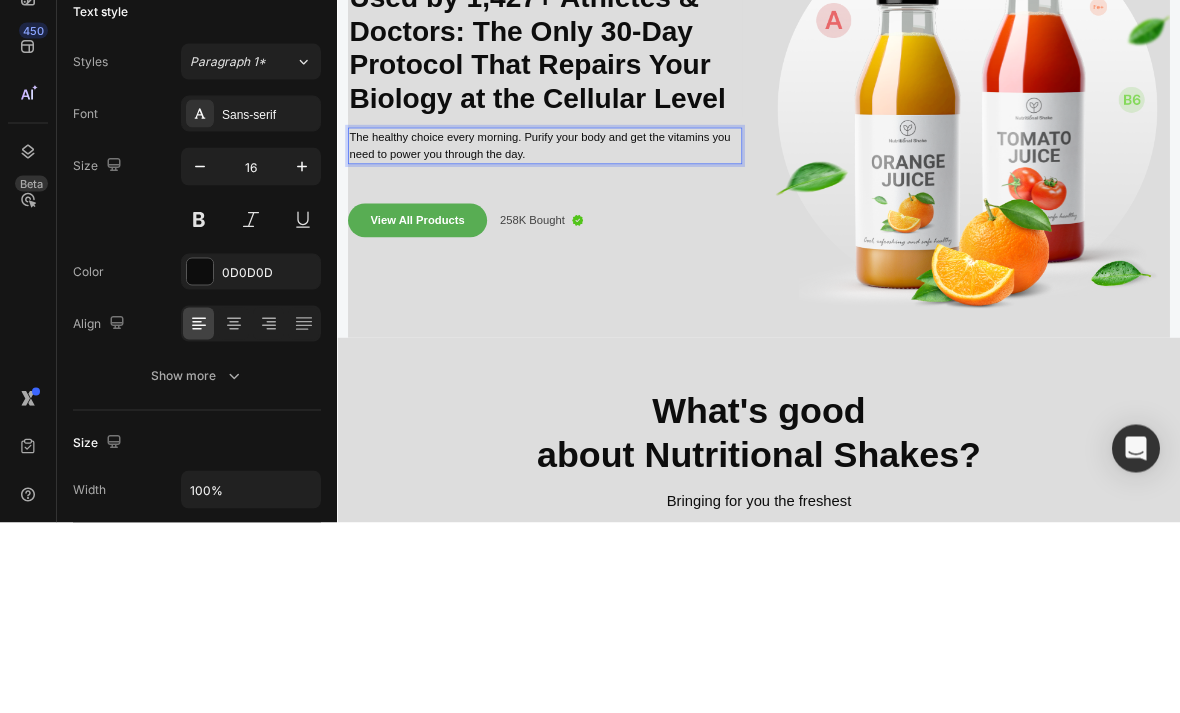 click on "The healthy choice every morning. Purify your body and get the vitamins you need to power you through the day." at bounding box center [632, 265] 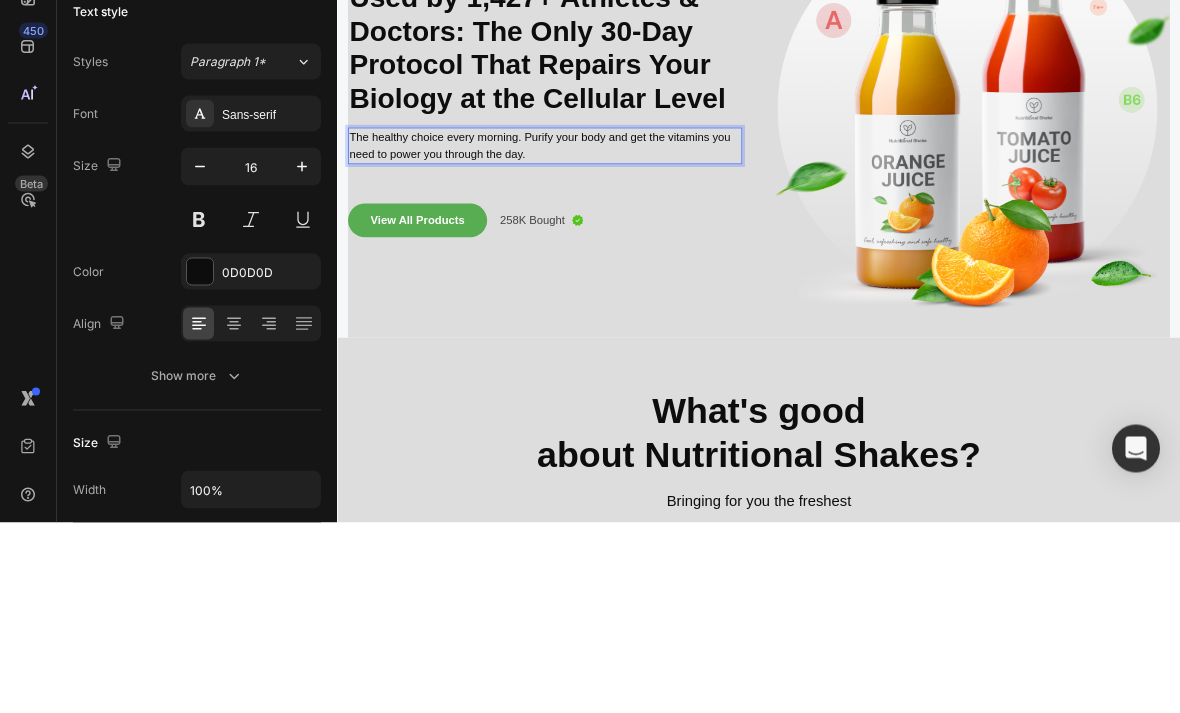 click on "The healthy choice every morning. Purify your body and get the vitamins you need to power you through the day." at bounding box center [632, 265] 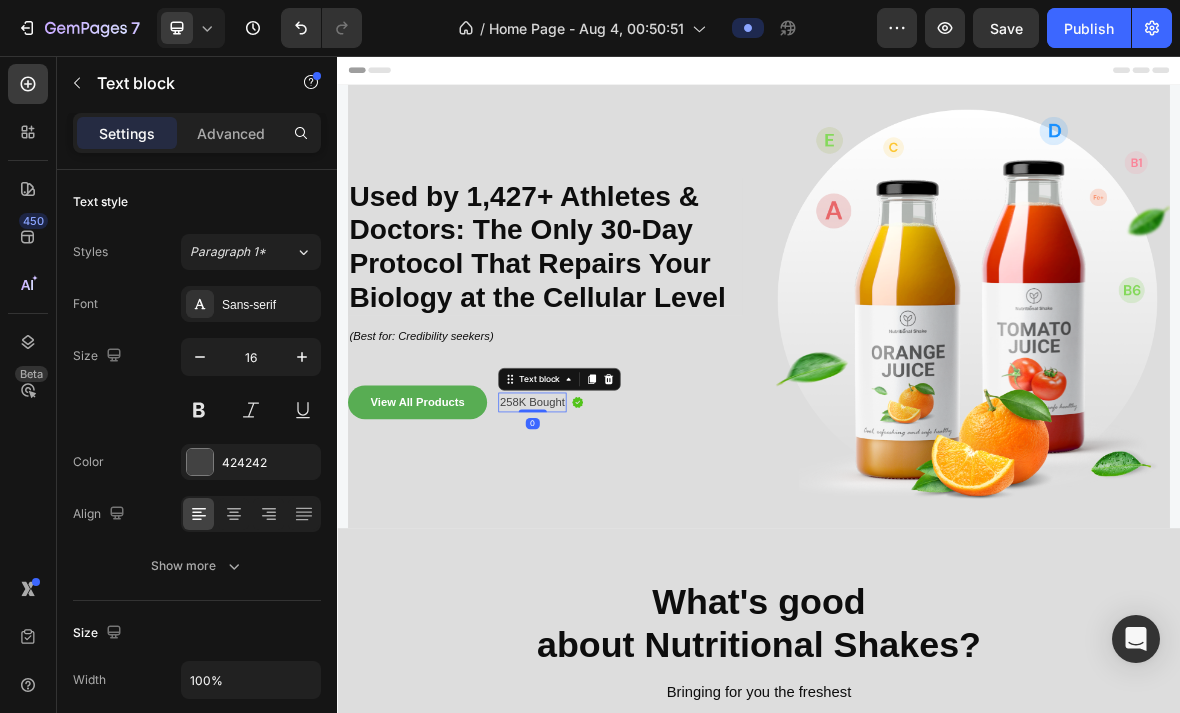 click on "258K Bought" at bounding box center [614, 549] 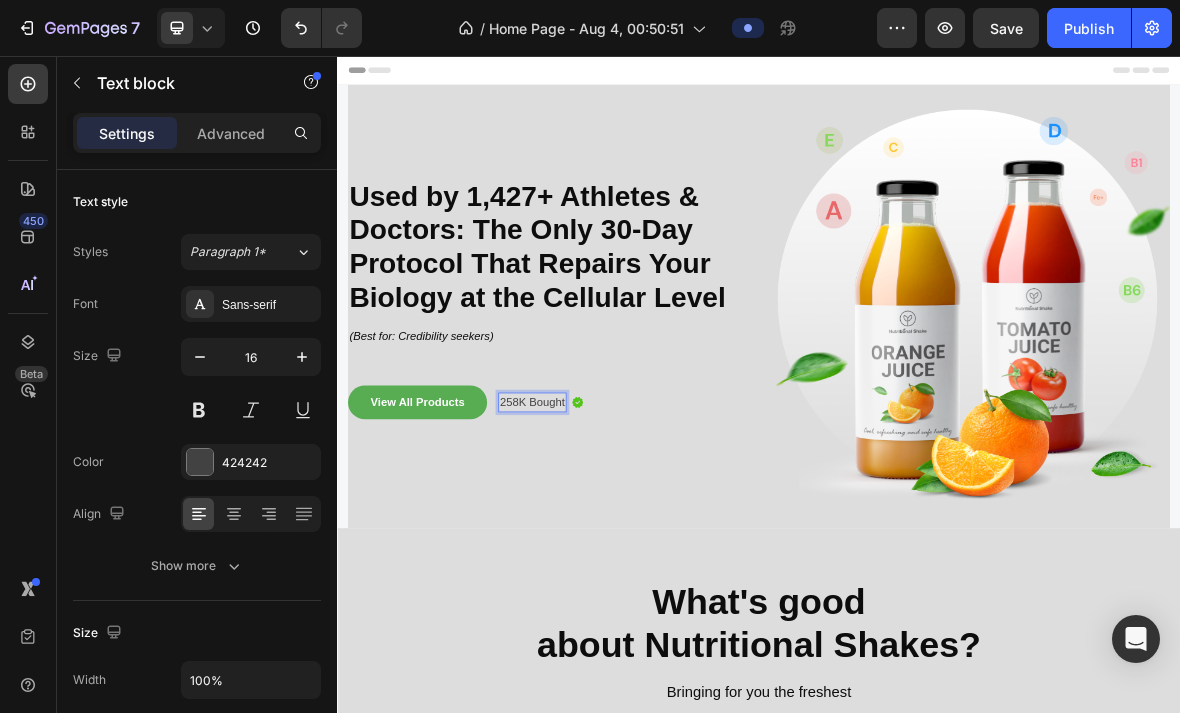 click on "258K Bought" at bounding box center [614, 549] 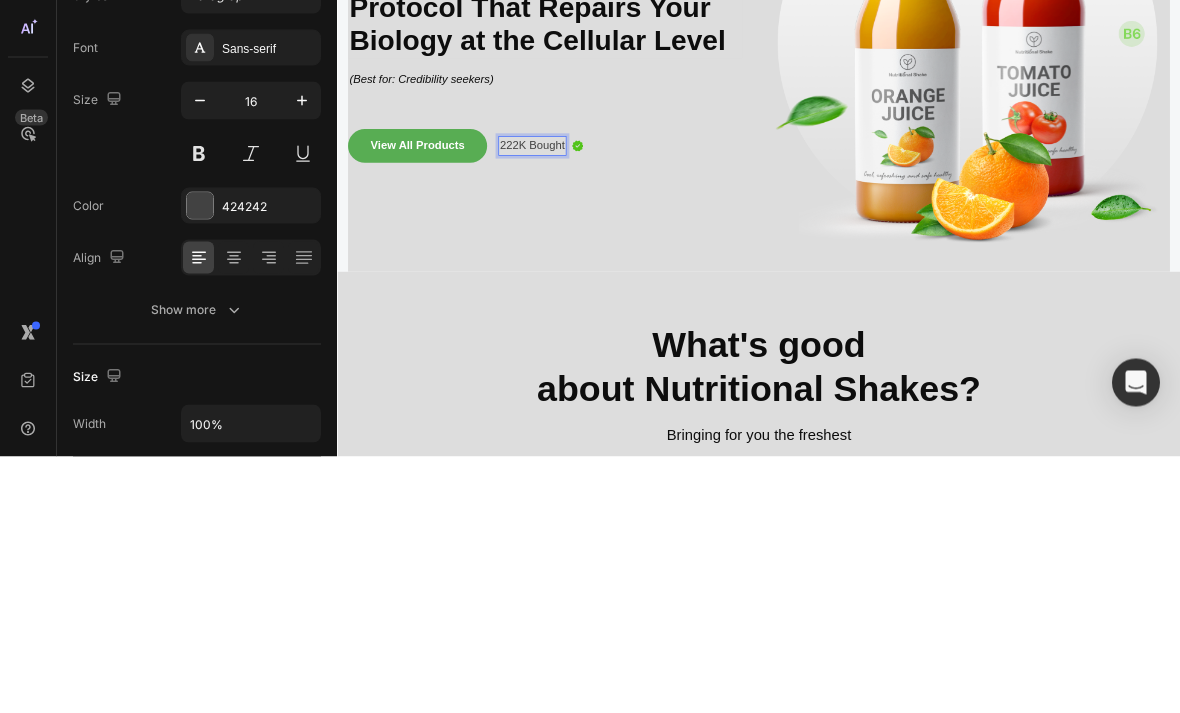 click on "222K Bought" at bounding box center (614, 293) 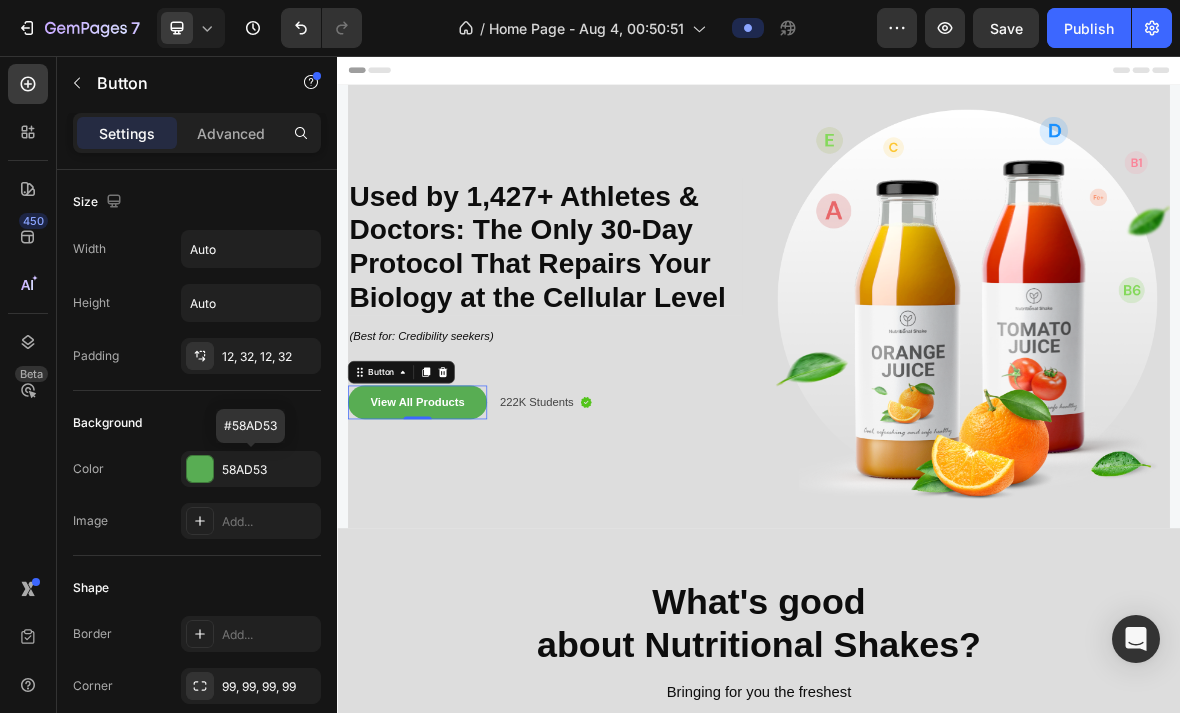 click on "58AD53" at bounding box center (269, 470) 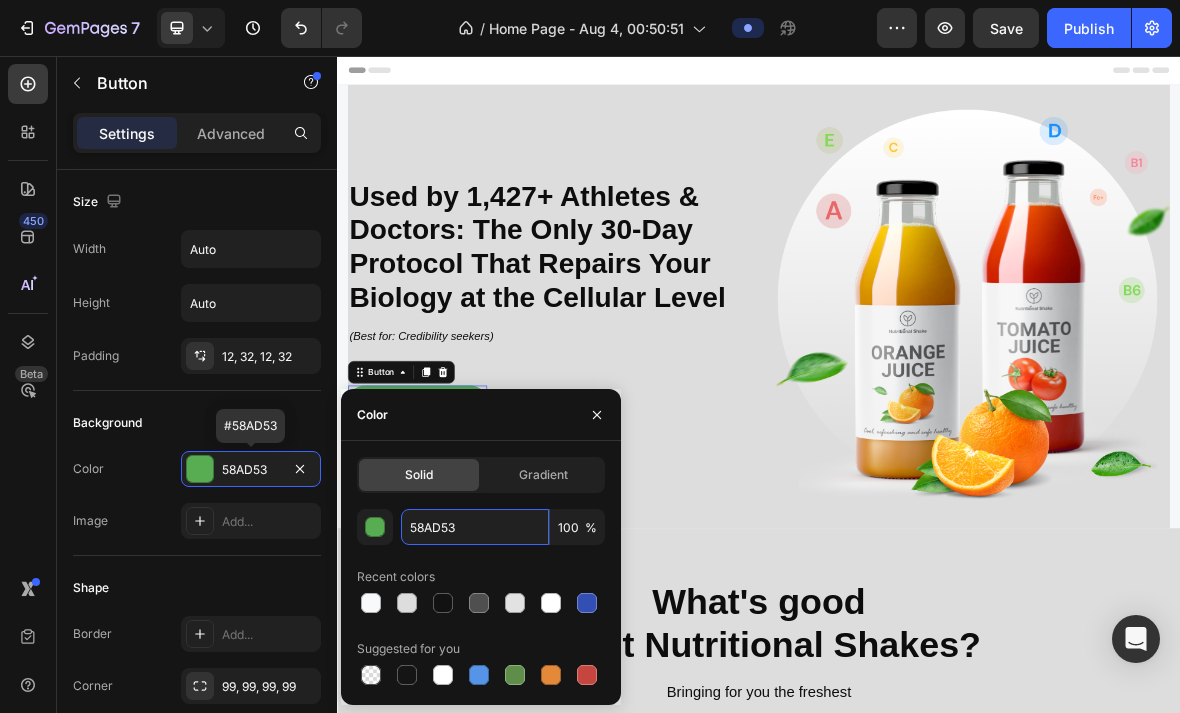 click on "58AD53" at bounding box center [475, 527] 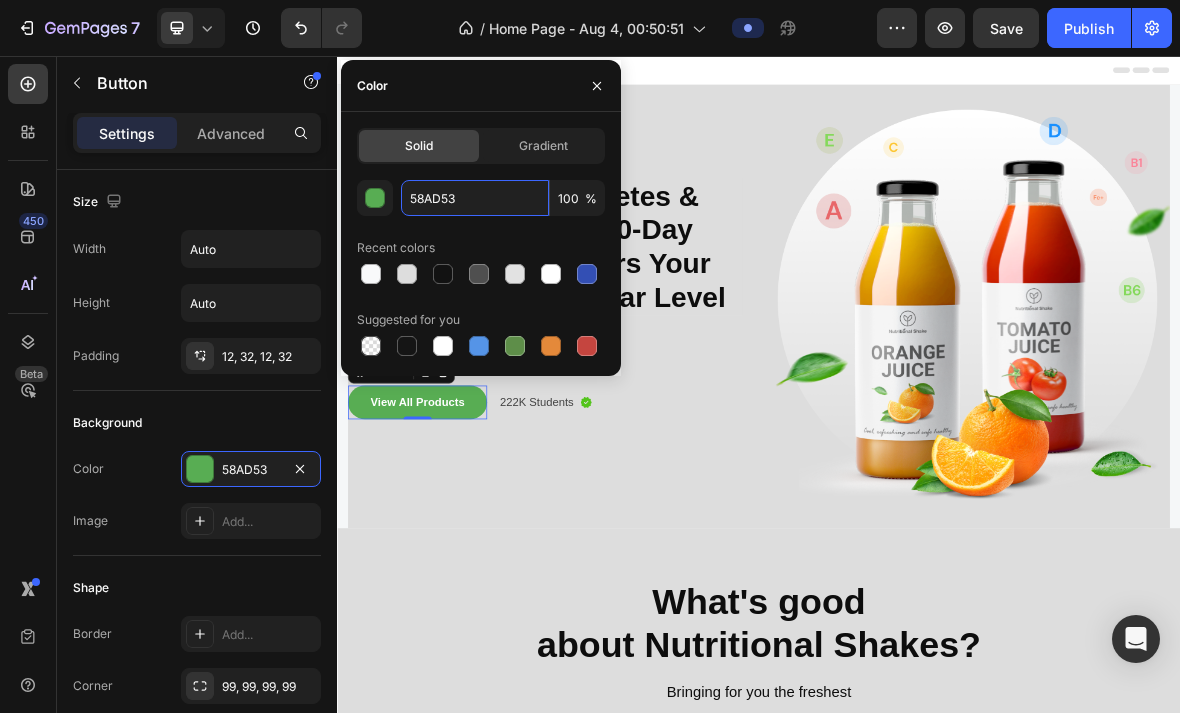 paste on "#F8F9FA" 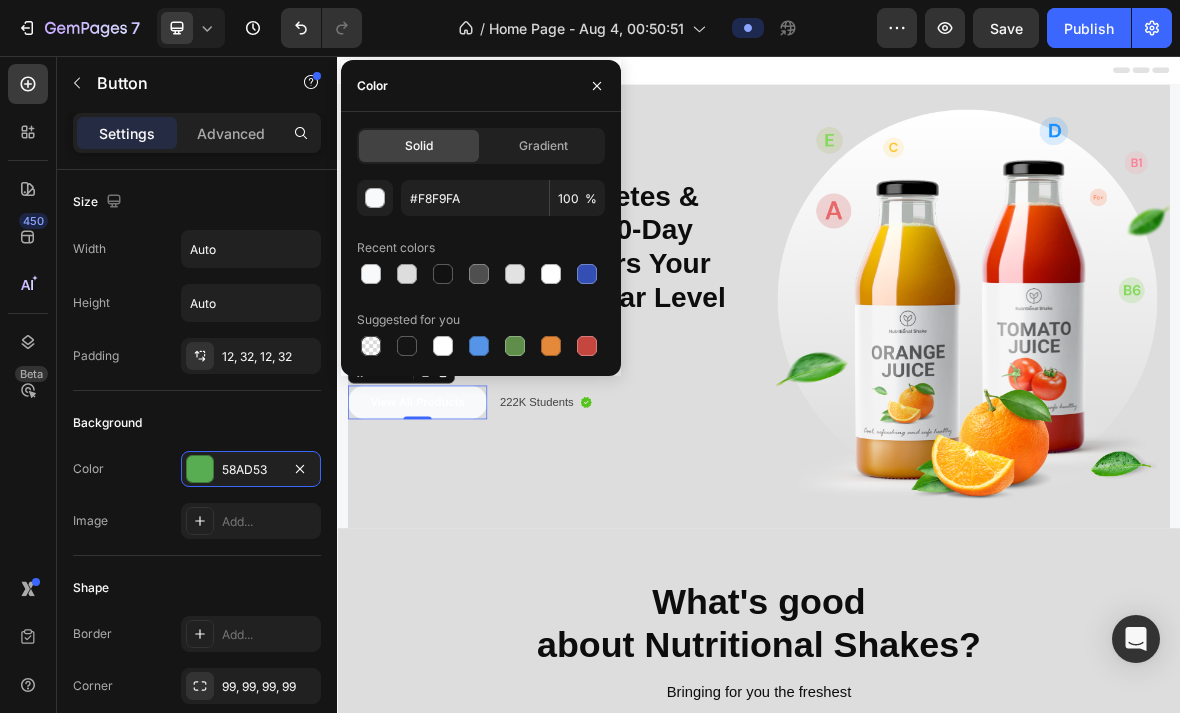type on "F8F9FA" 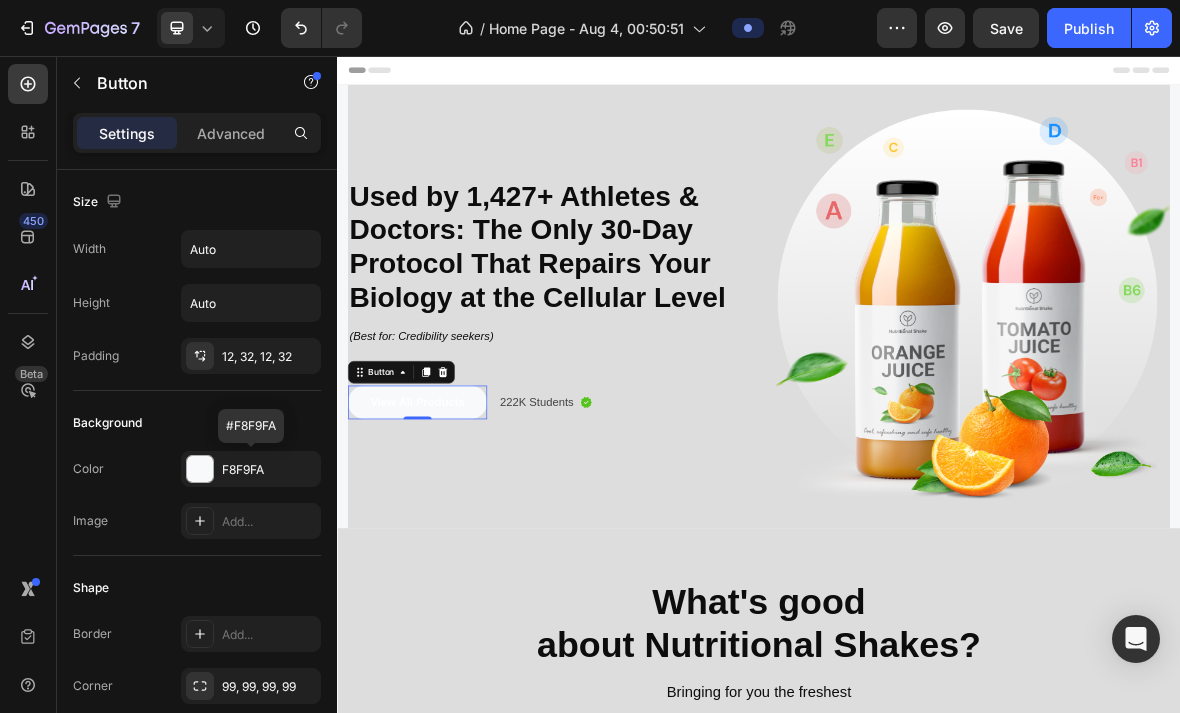 click on "F8F9FA" at bounding box center [269, 470] 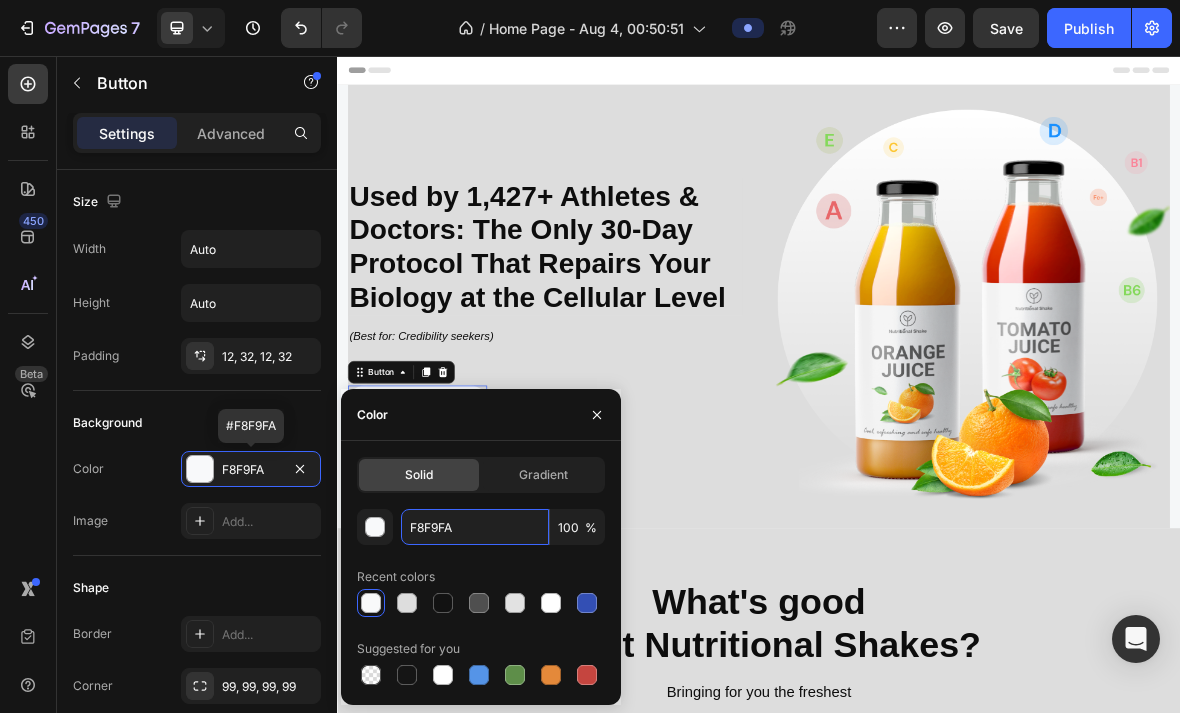 click on "F8F9FA" at bounding box center [475, 527] 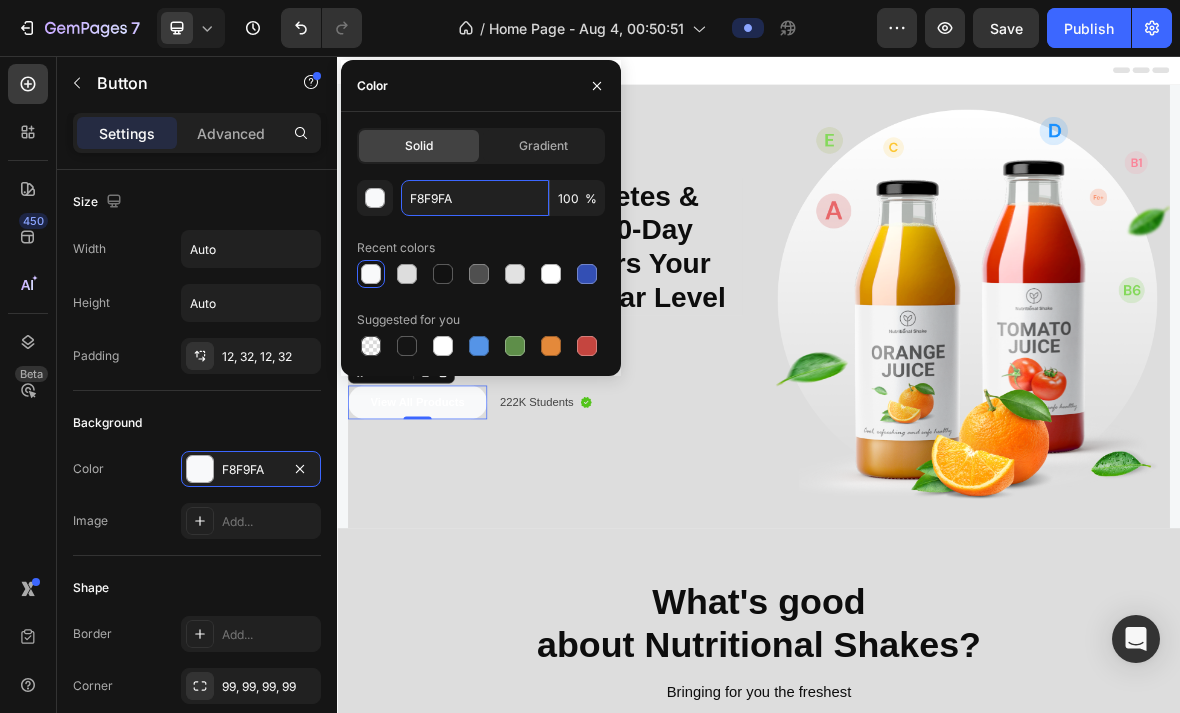 paste on "#2EC4B6" 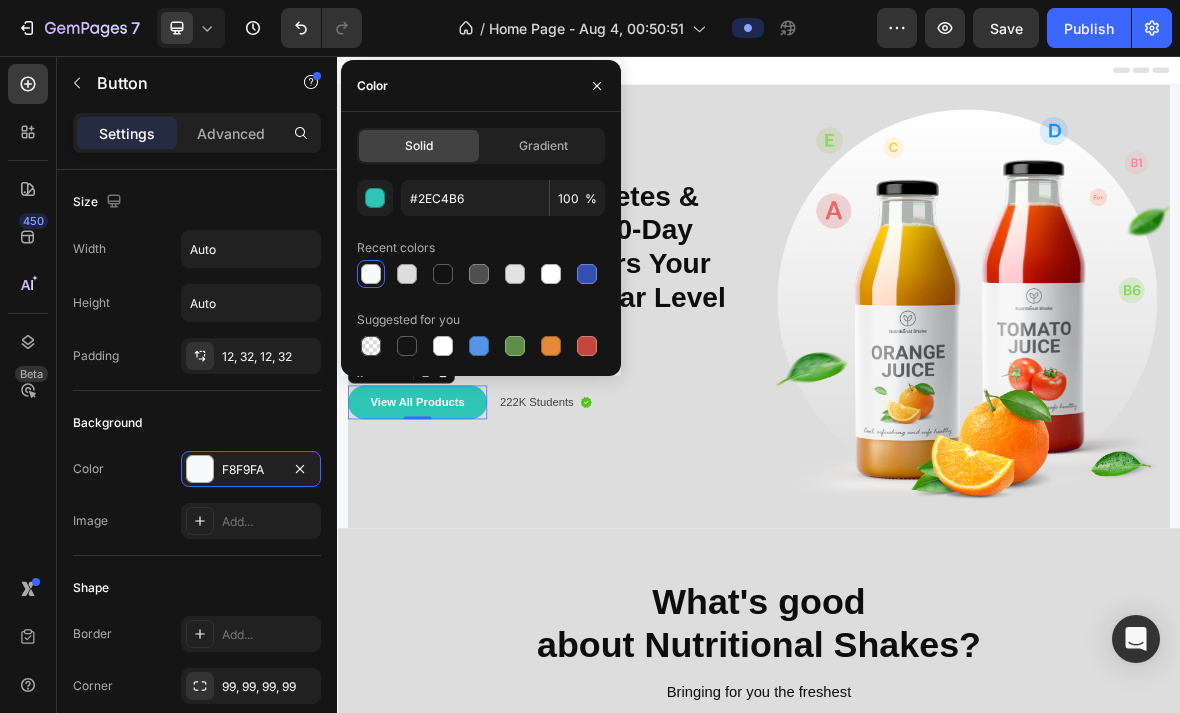 type on "2EC4B6" 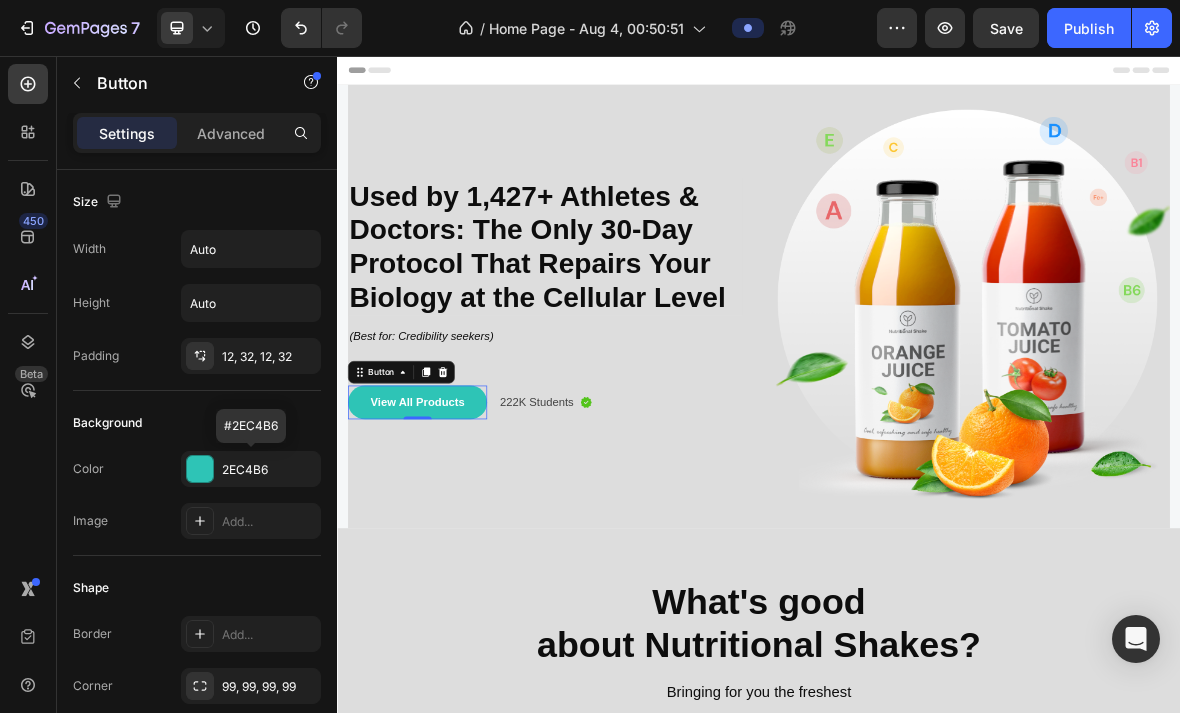 click on "2EC4B6" at bounding box center [269, 470] 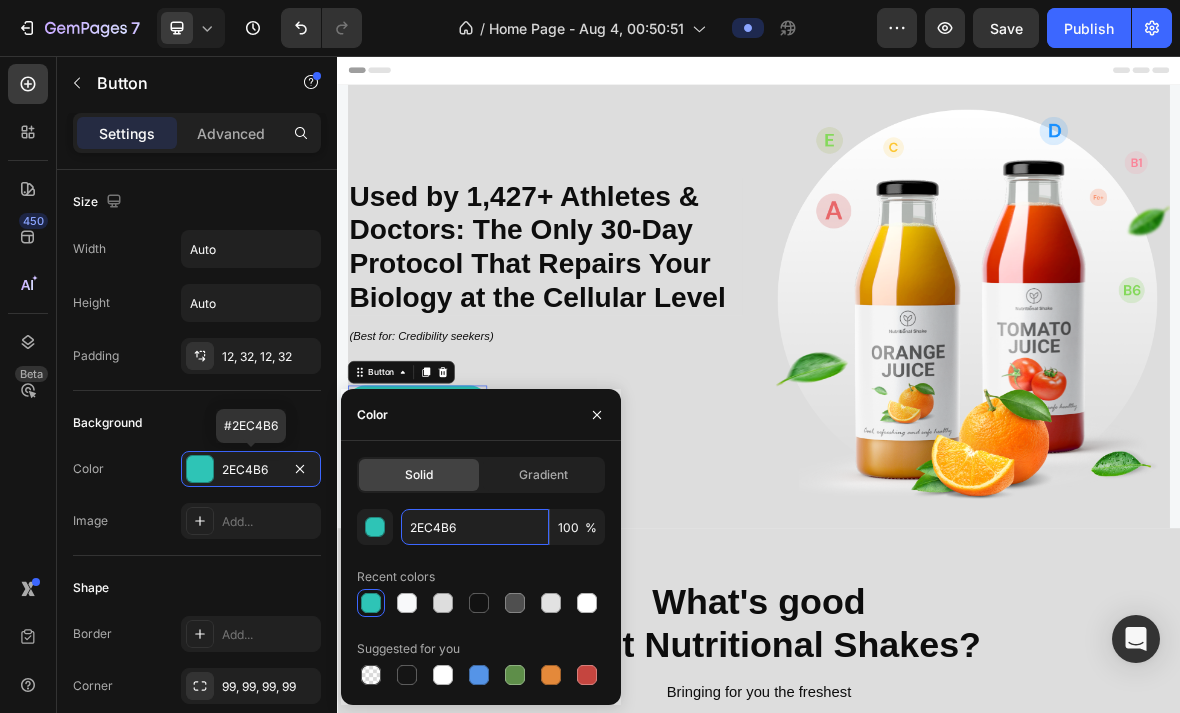 click on "2EC4B6" at bounding box center (475, 527) 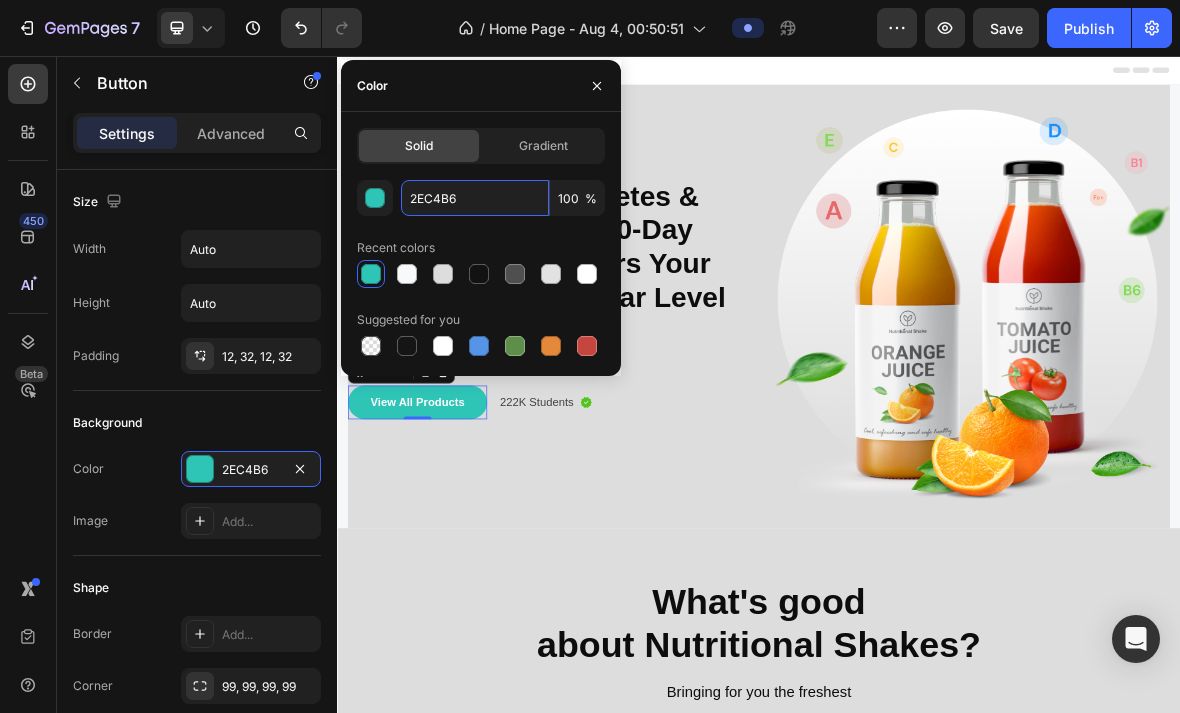 paste on "#E31937" 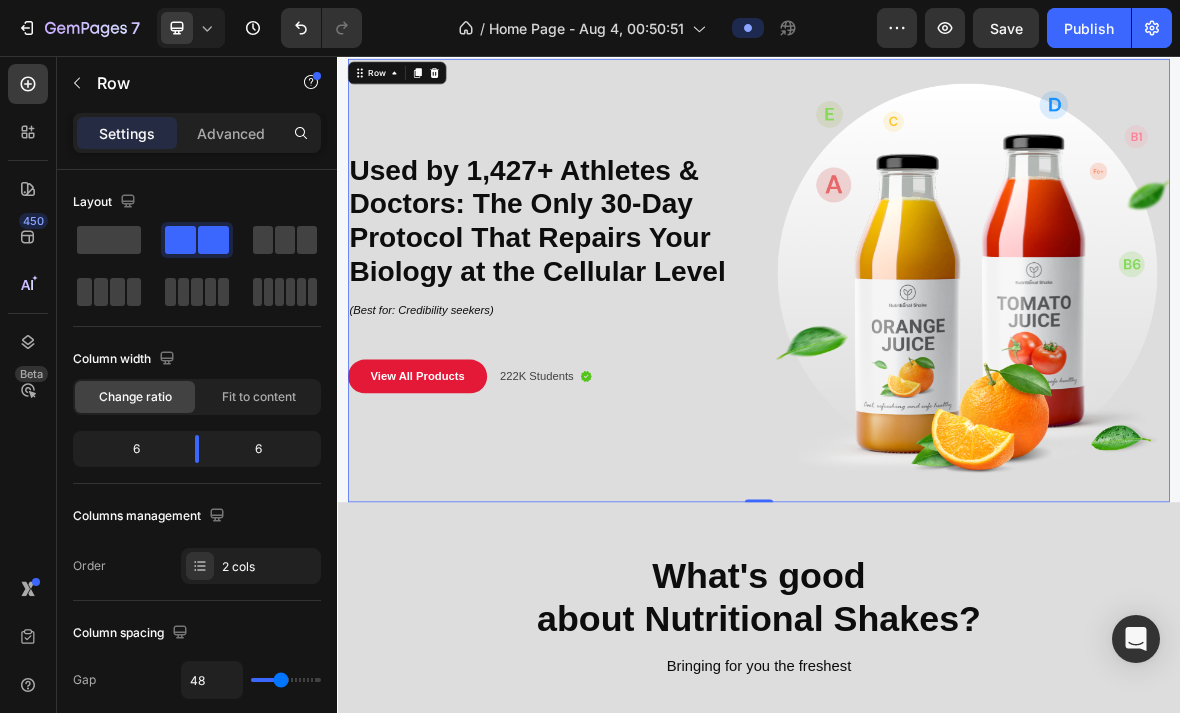 scroll, scrollTop: 5, scrollLeft: 0, axis: vertical 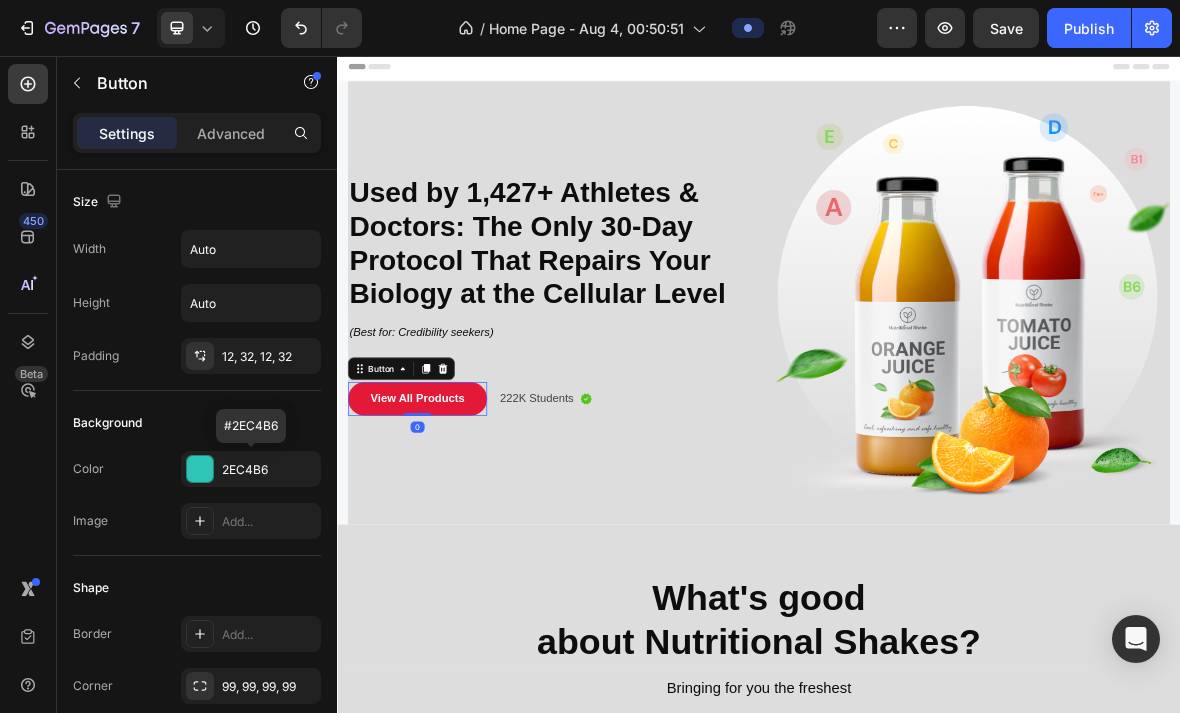 click on "2EC4B6" at bounding box center (251, 469) 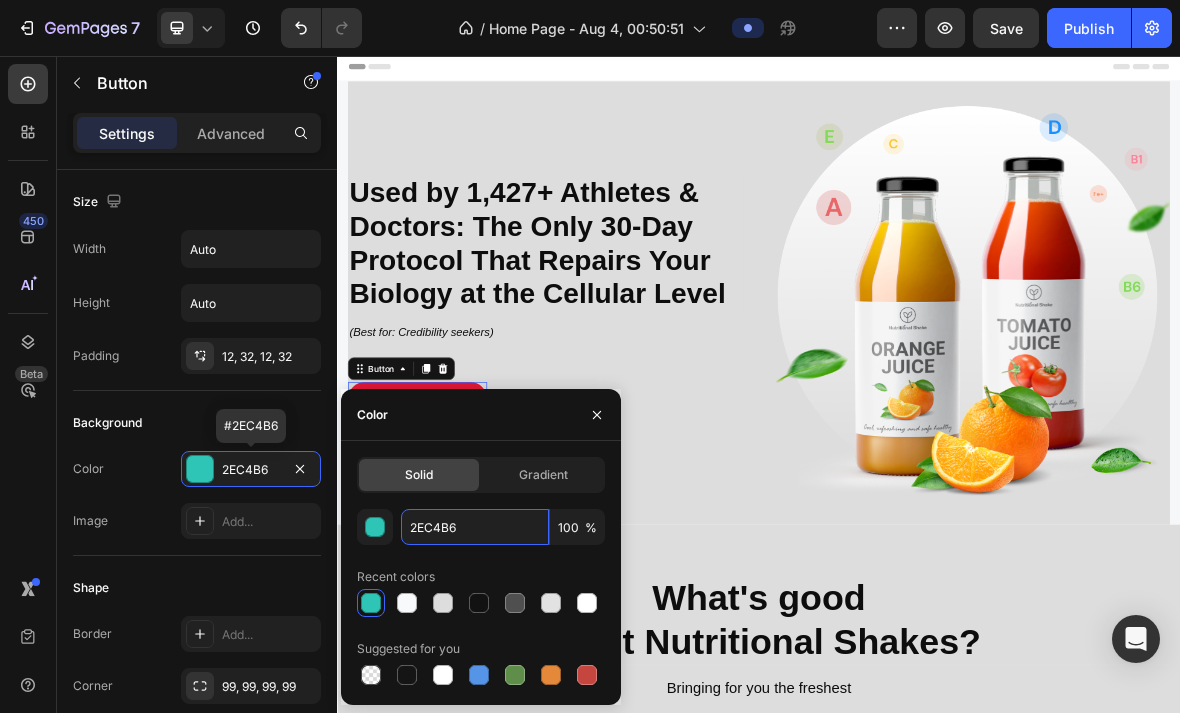 click on "2EC4B6" at bounding box center [475, 527] 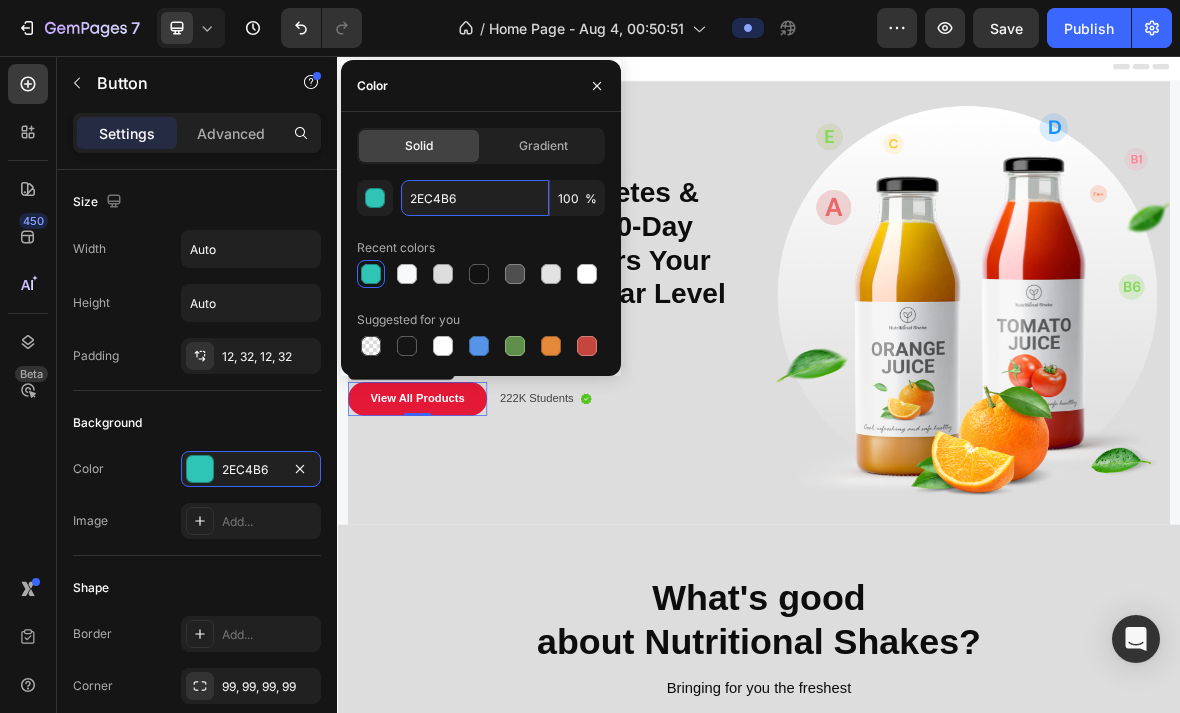 click on "2EC4B6" at bounding box center [475, 198] 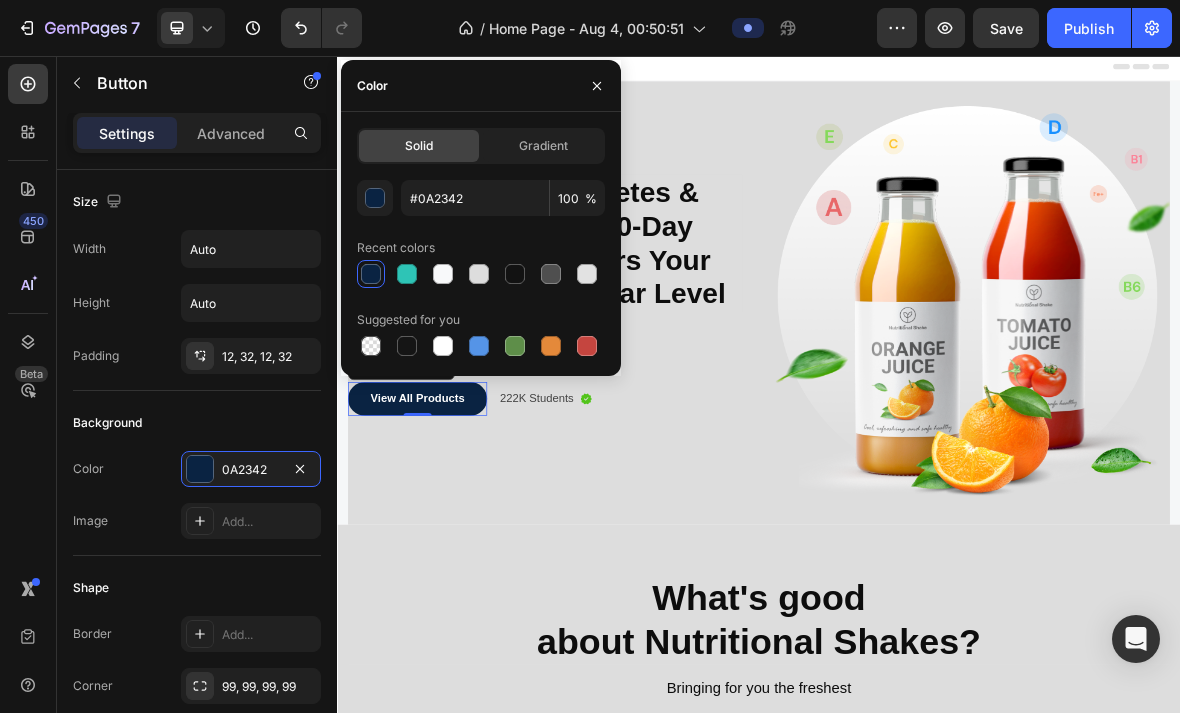 type on "0A2342" 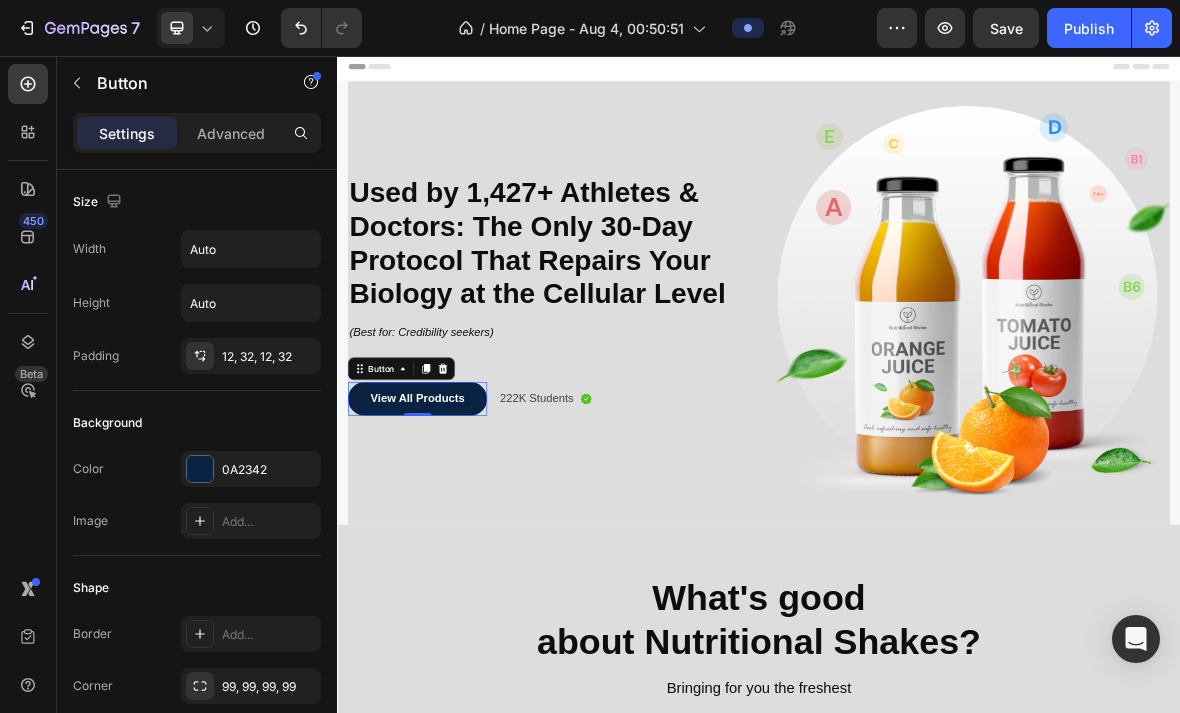 click 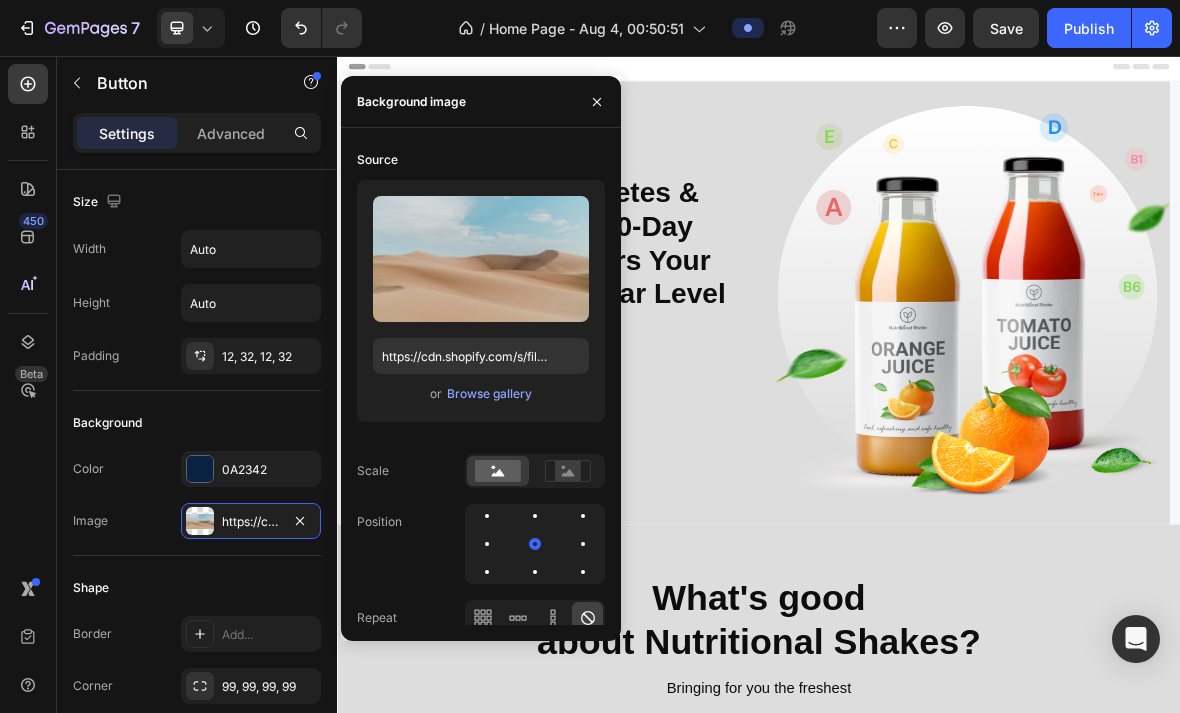 click 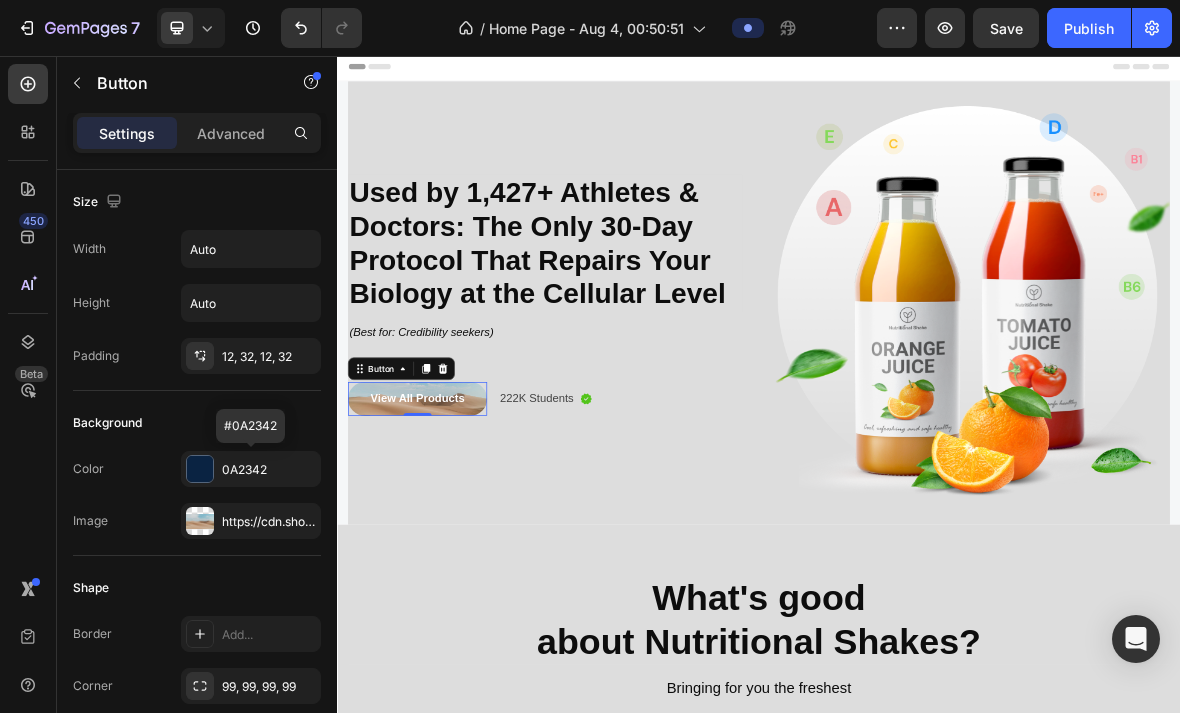 click on "0A2342" at bounding box center (269, 470) 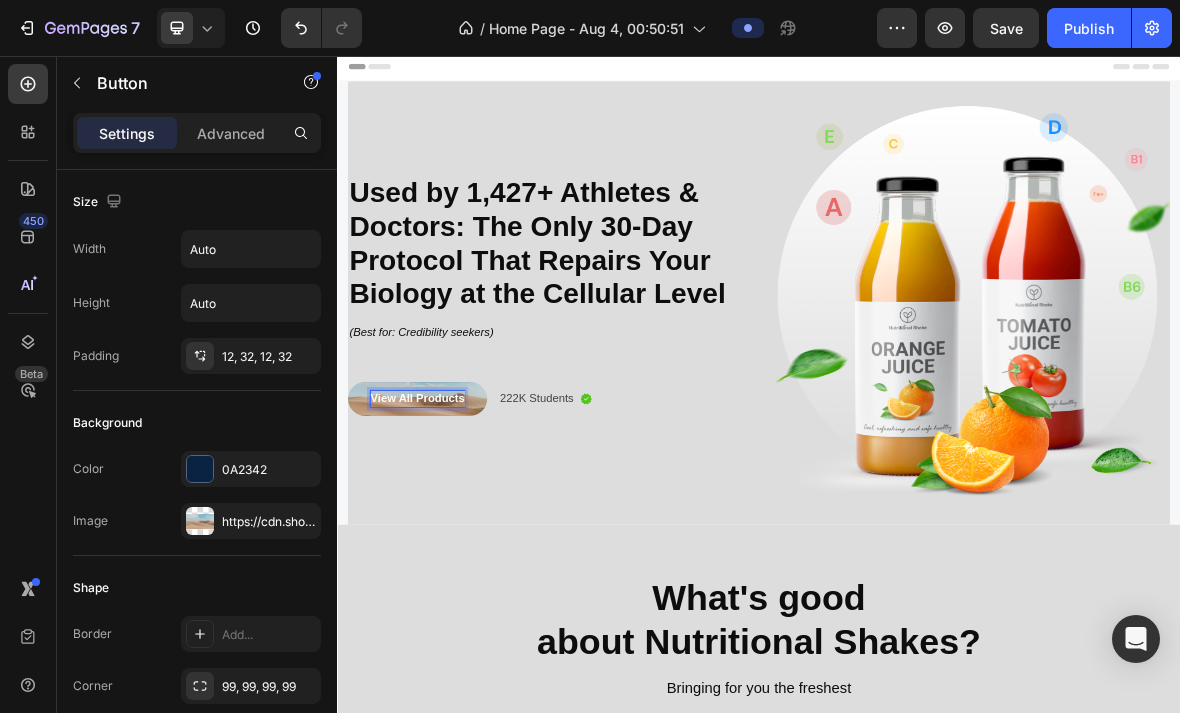 click on "View All Products" at bounding box center [451, 544] 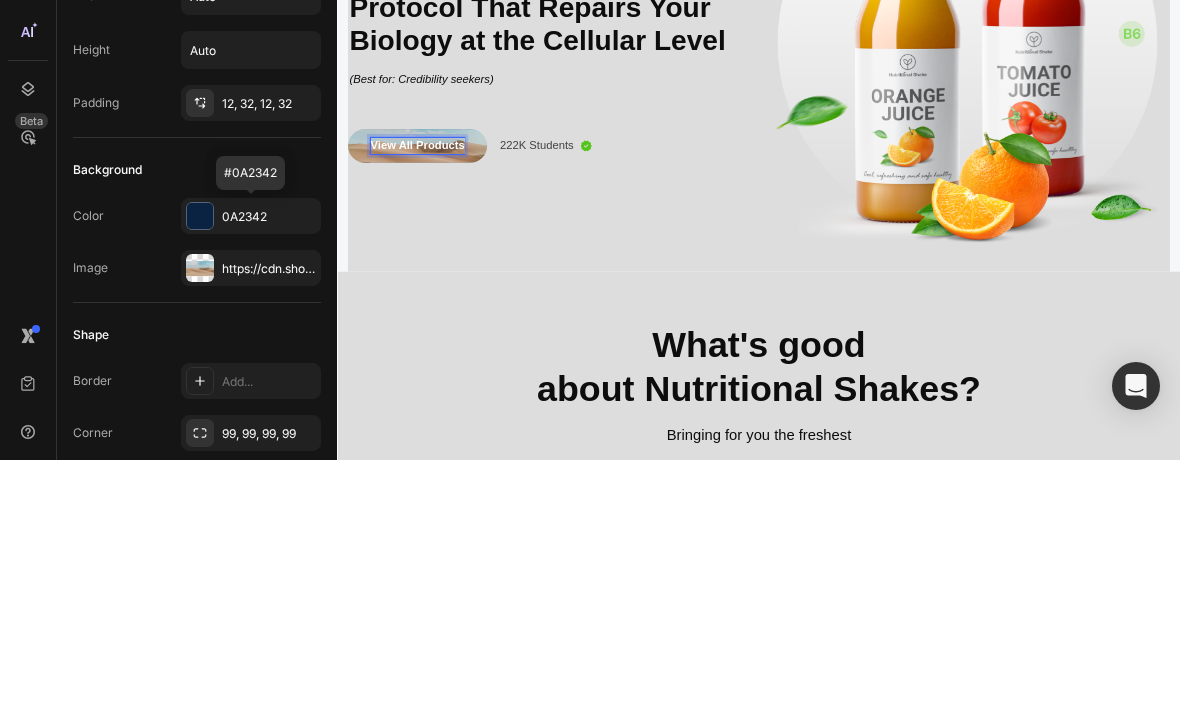 click on "0A2342" at bounding box center [269, 470] 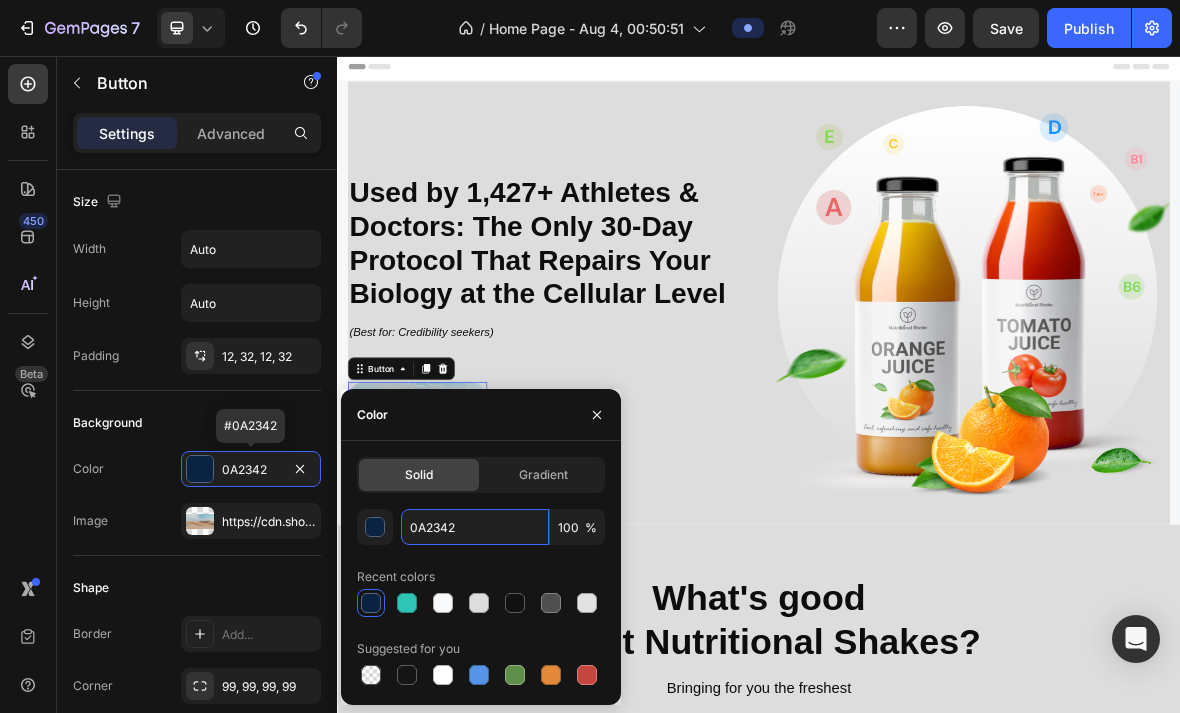 click on "0A2342" at bounding box center [475, 527] 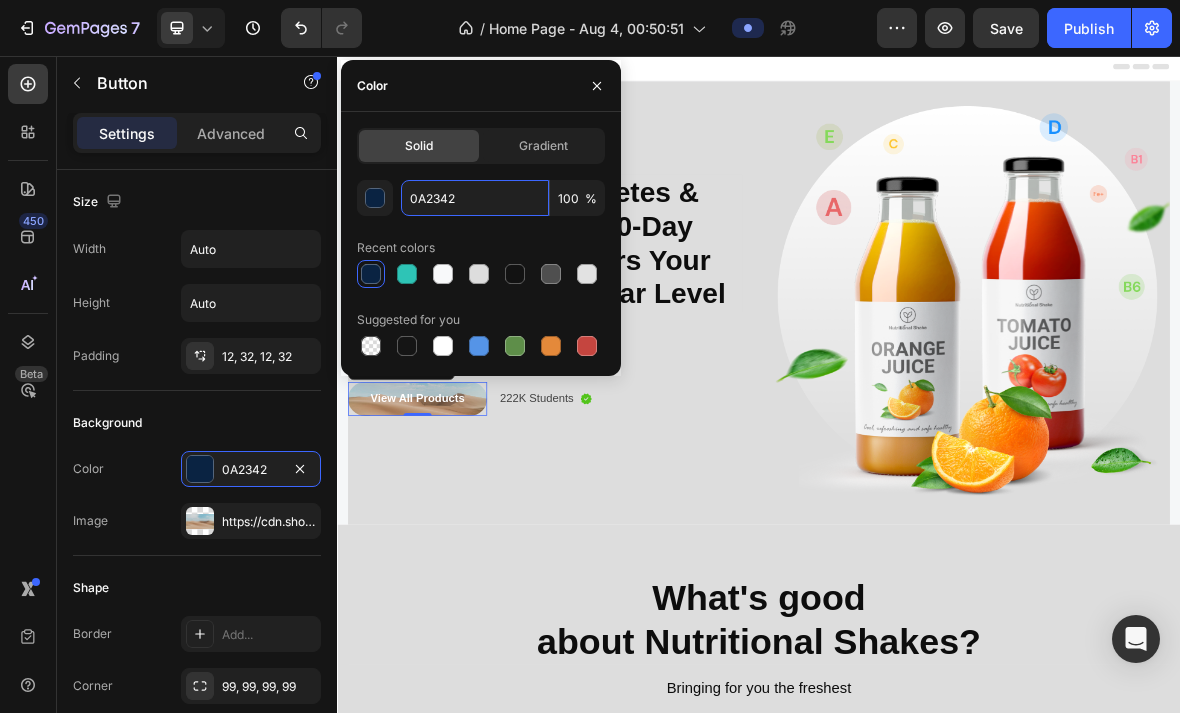 click on "0A2342" at bounding box center (475, 198) 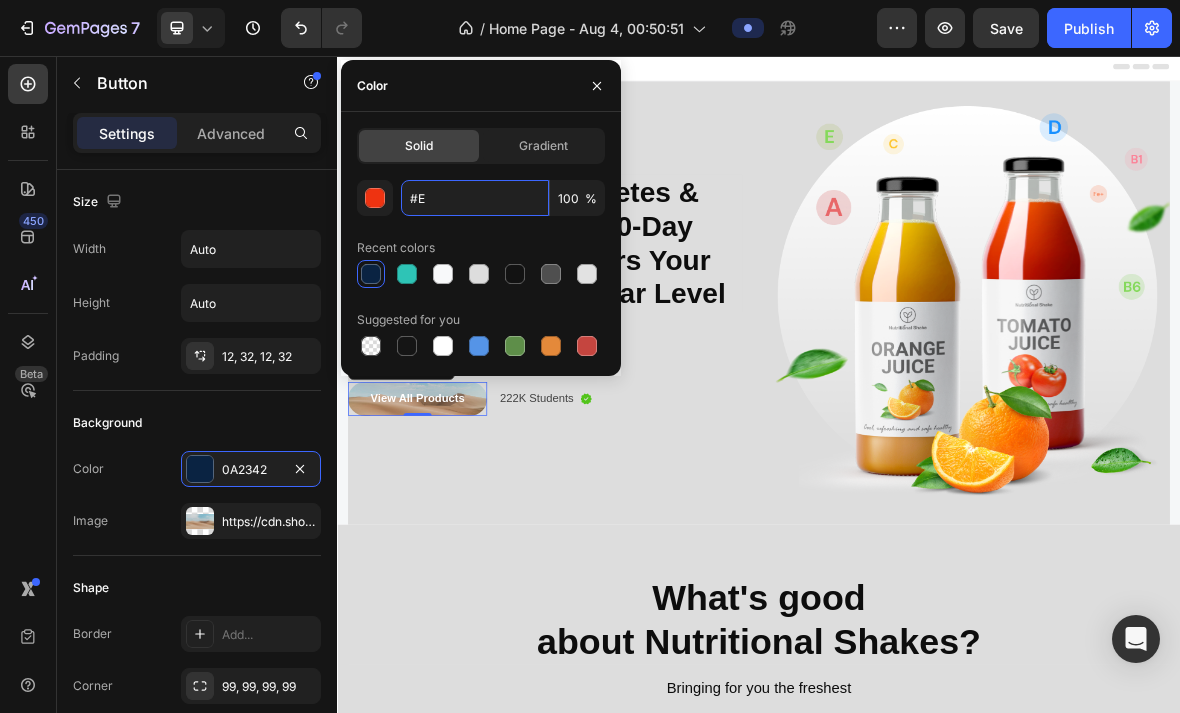 type on "#" 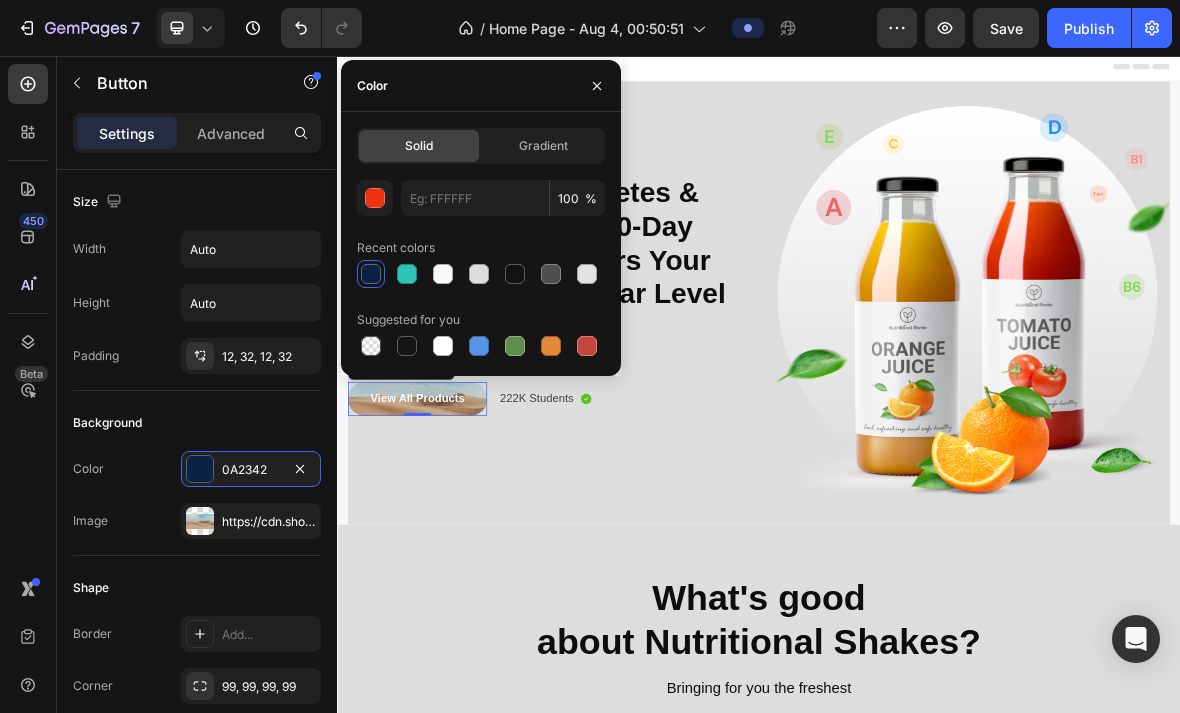 click 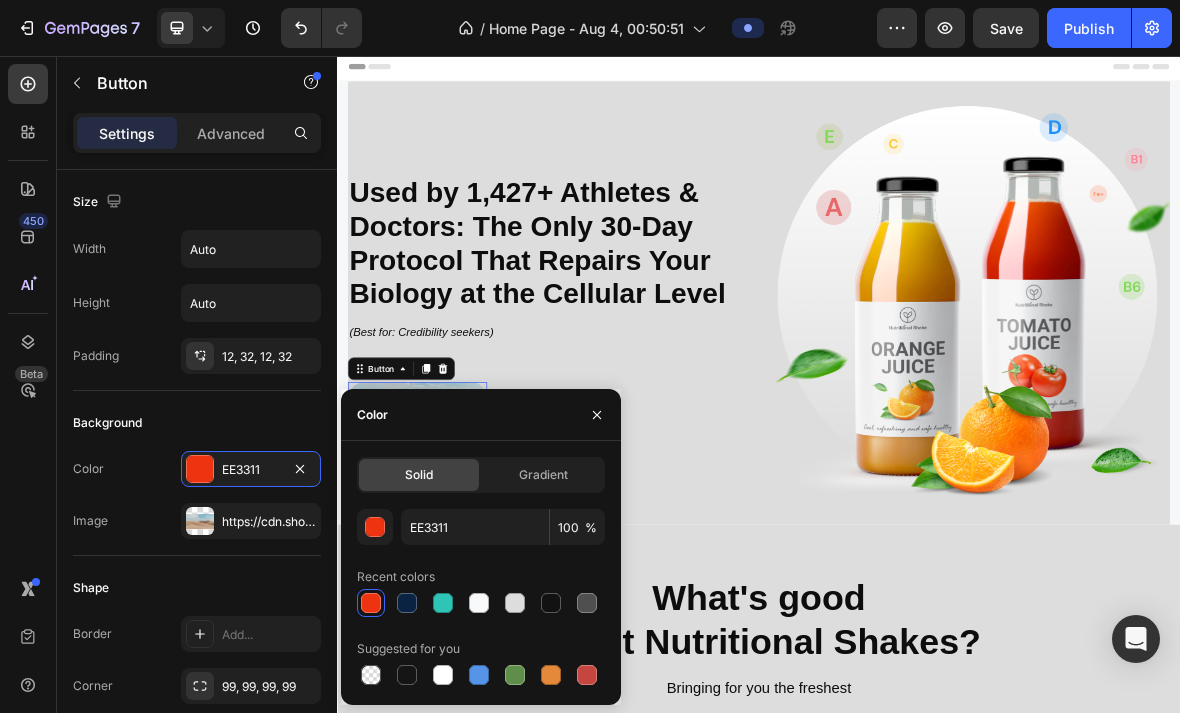 click at bounding box center [479, 603] 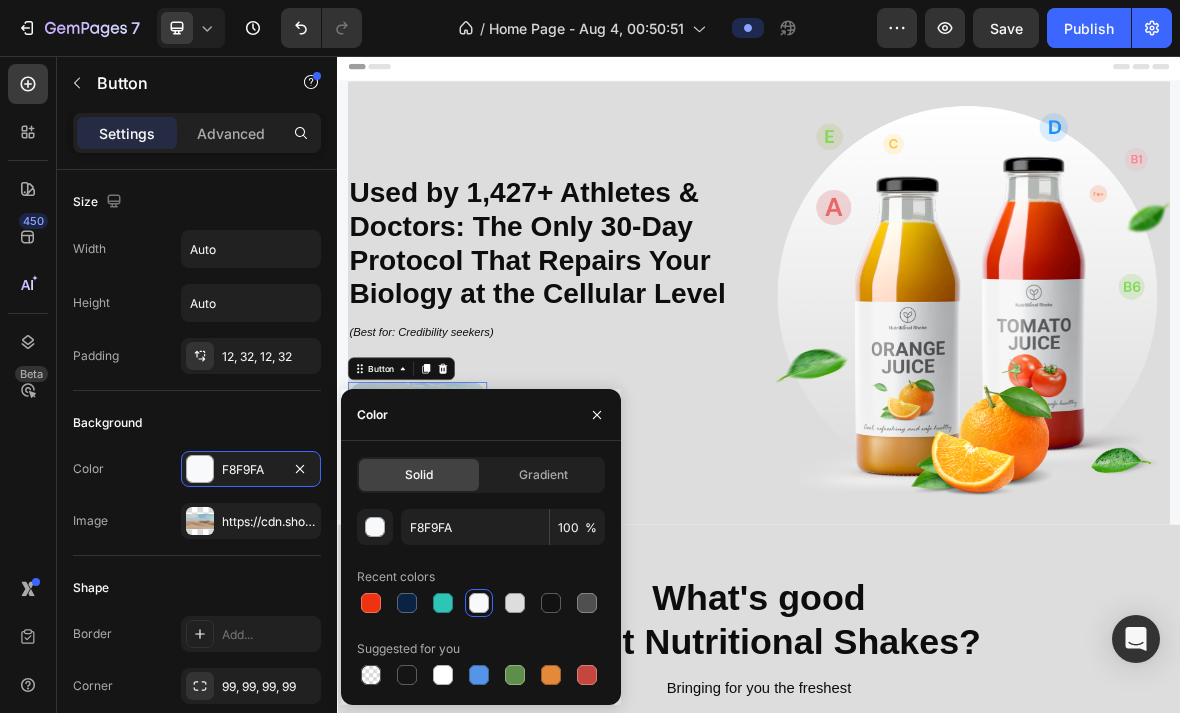 click 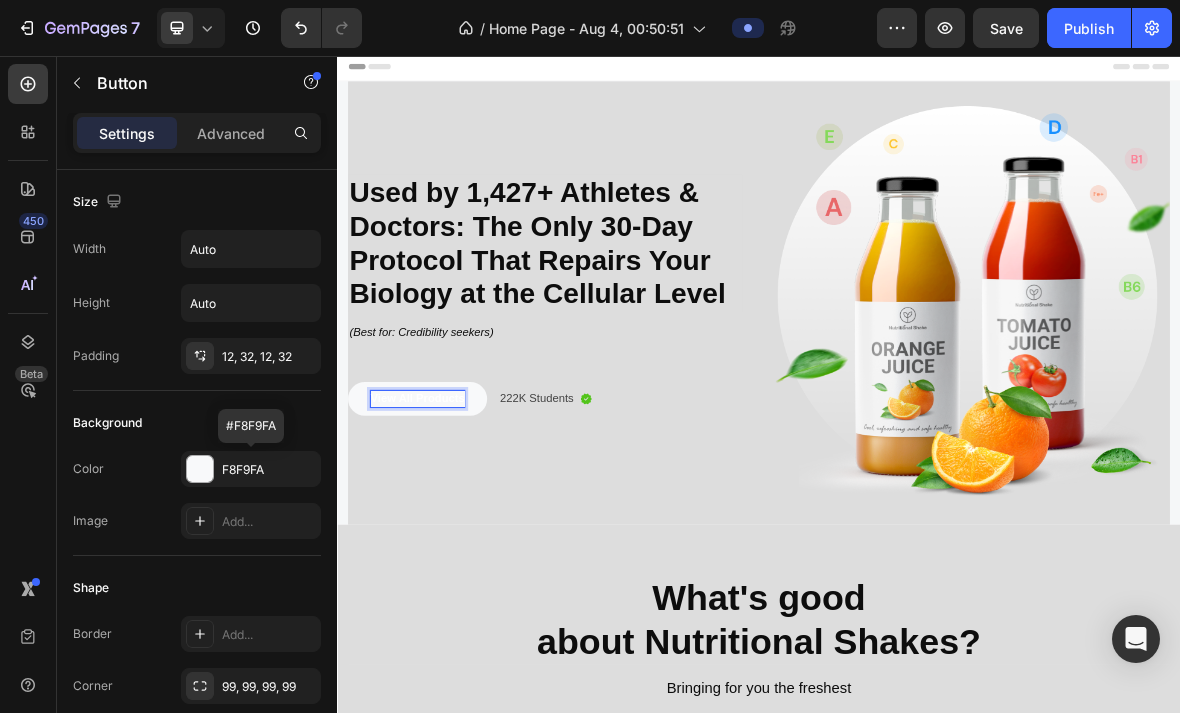 click on "F8F9FA" at bounding box center [269, 470] 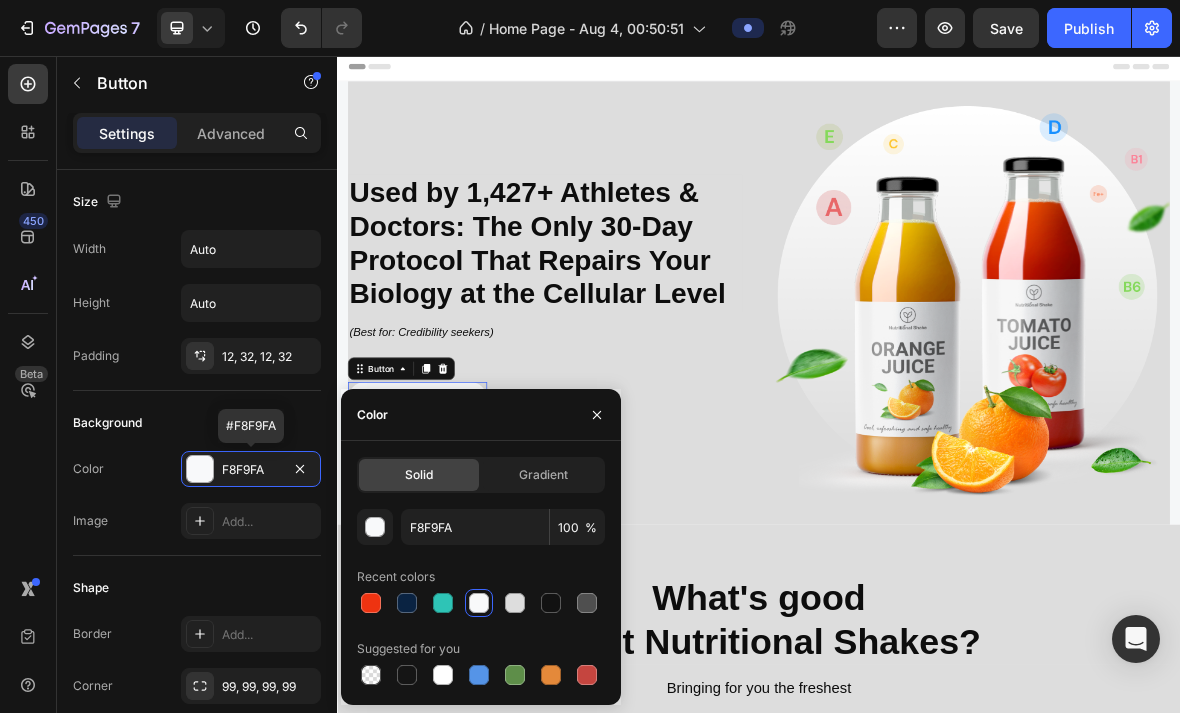 click at bounding box center (407, 603) 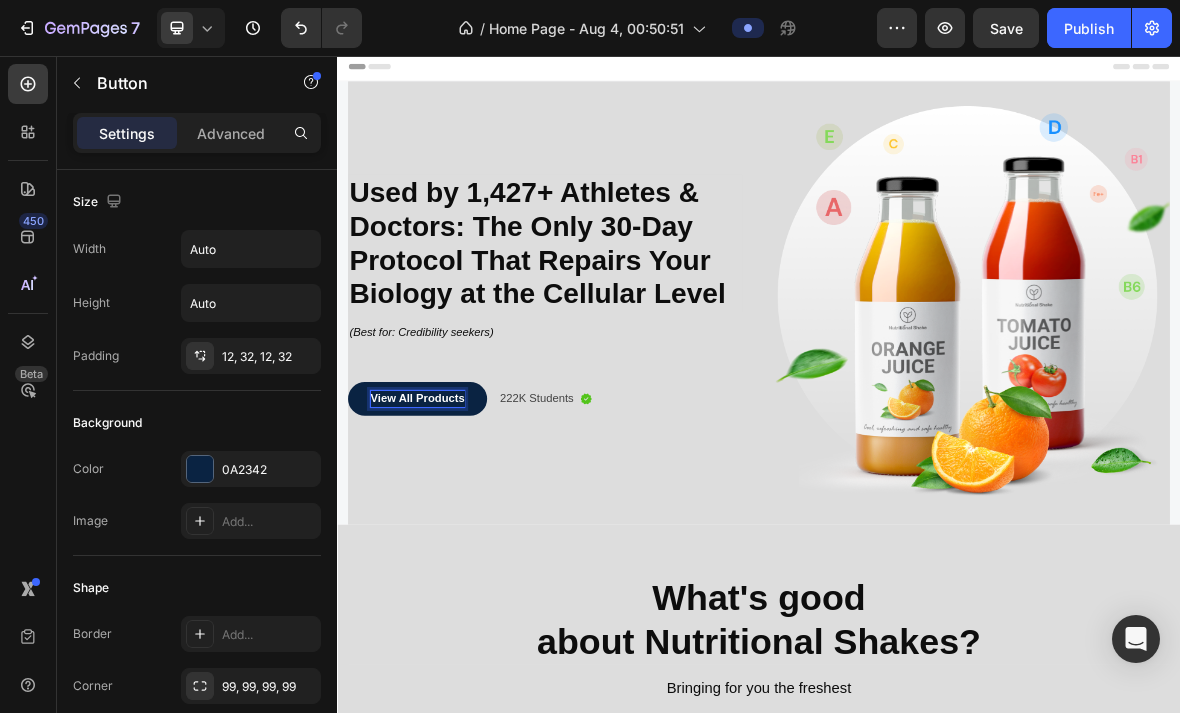 click on "View All Products" at bounding box center [451, 544] 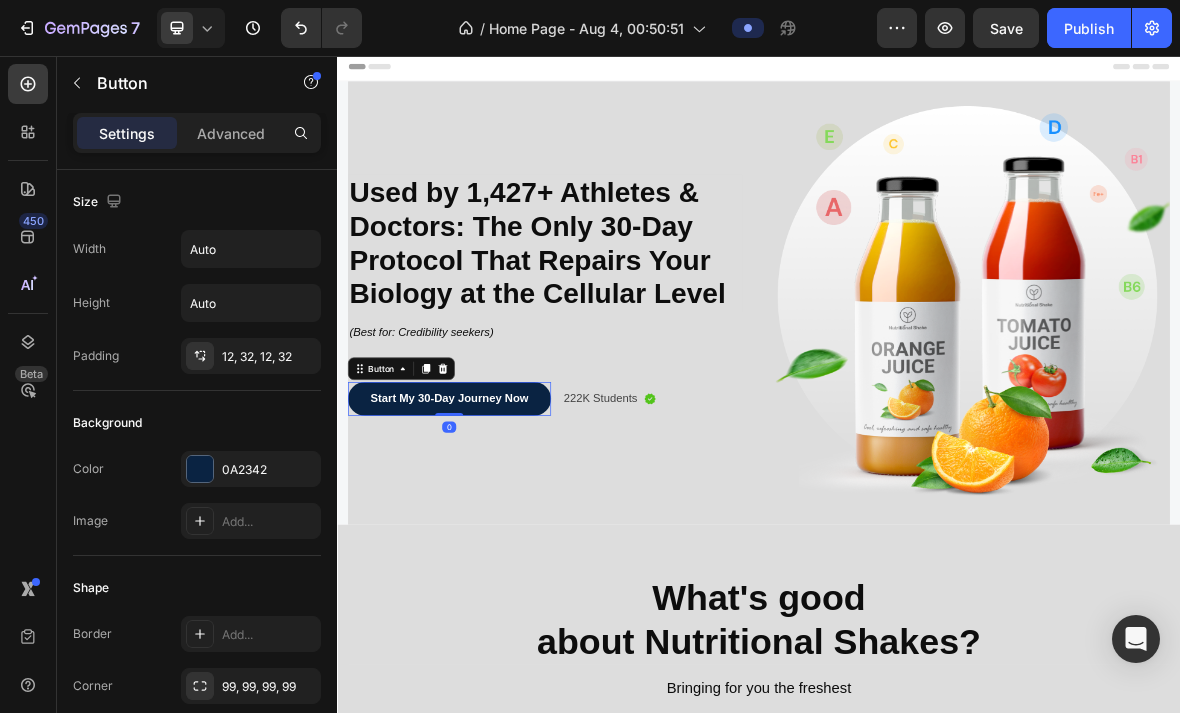click on "Start My 30-Day Journey Now" at bounding box center [496, 544] 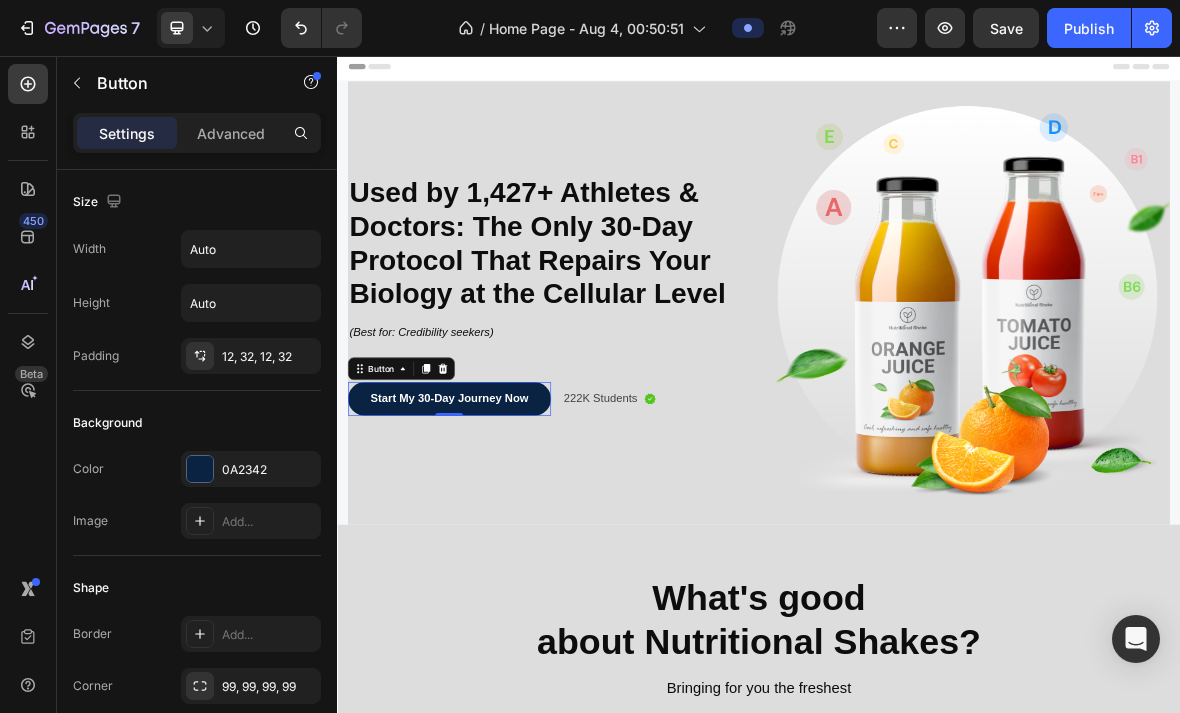 scroll, scrollTop: 5, scrollLeft: 0, axis: vertical 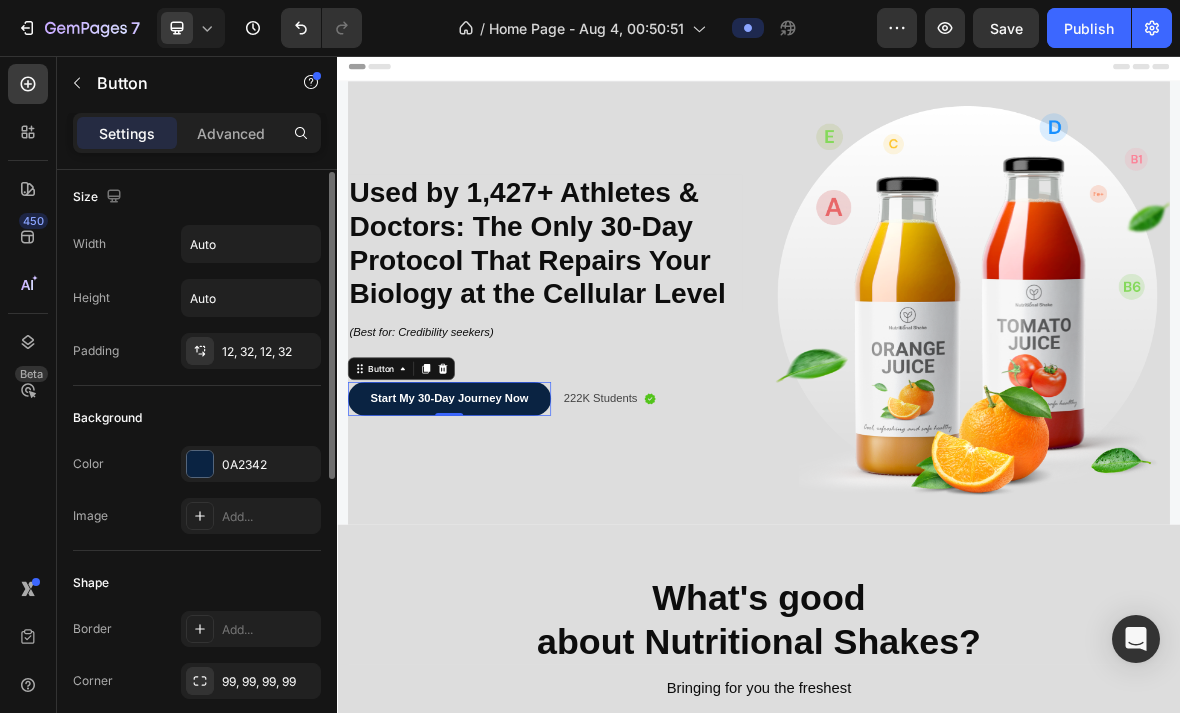 click on "Advanced" 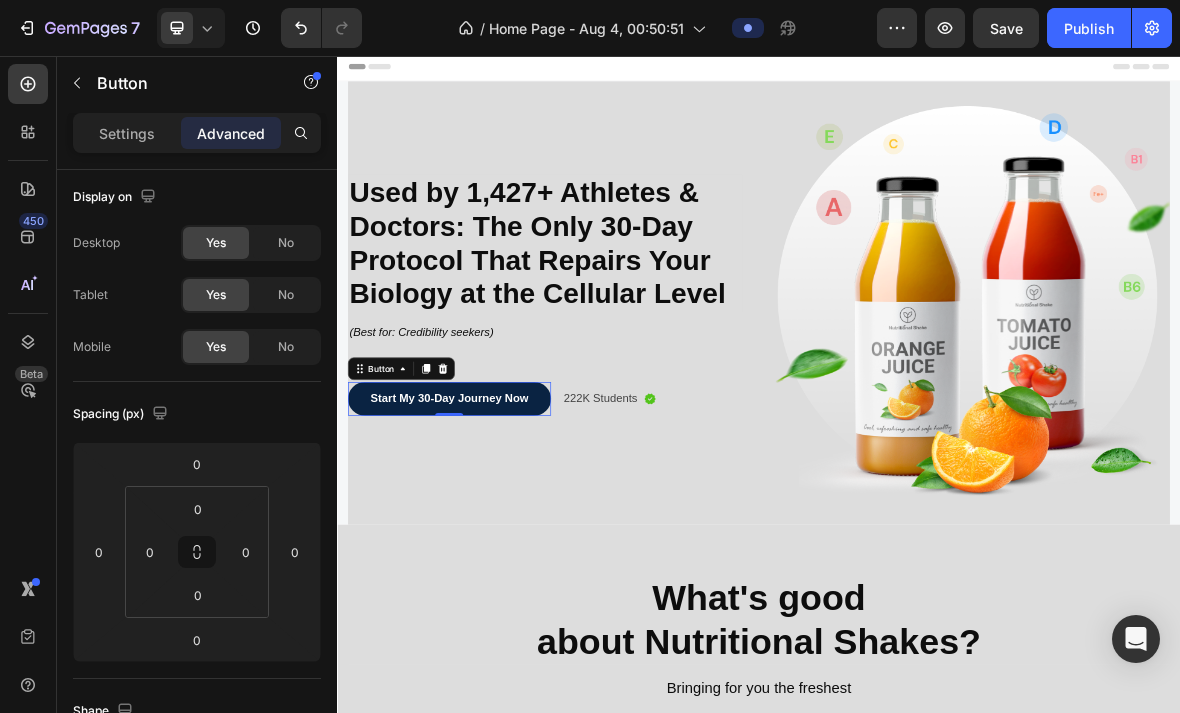click on "Settings" 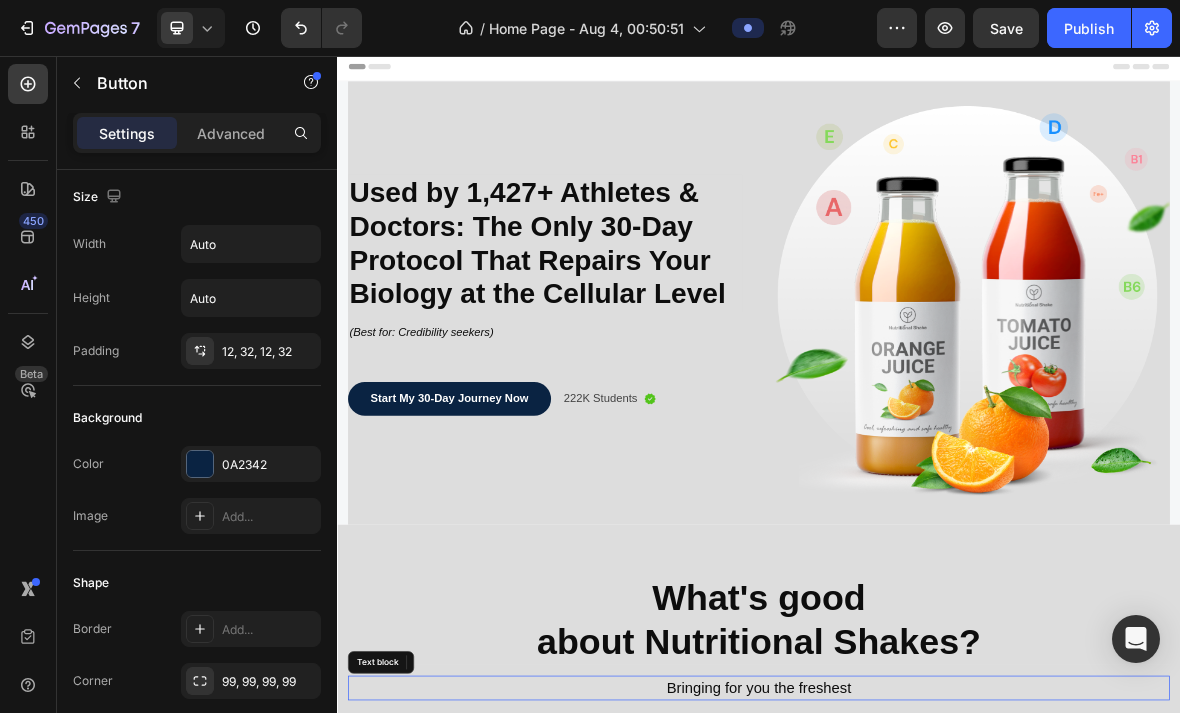 scroll, scrollTop: 0, scrollLeft: 0, axis: both 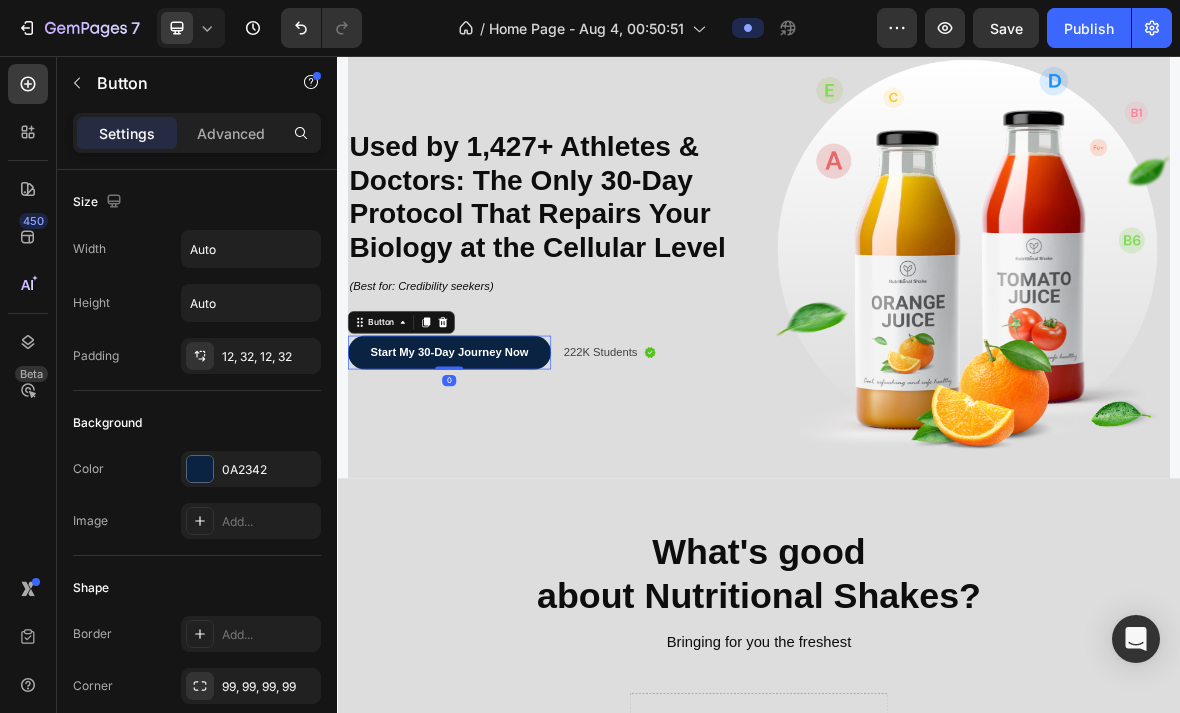 click on "Start My 30-Day Journey Now" at bounding box center [496, 478] 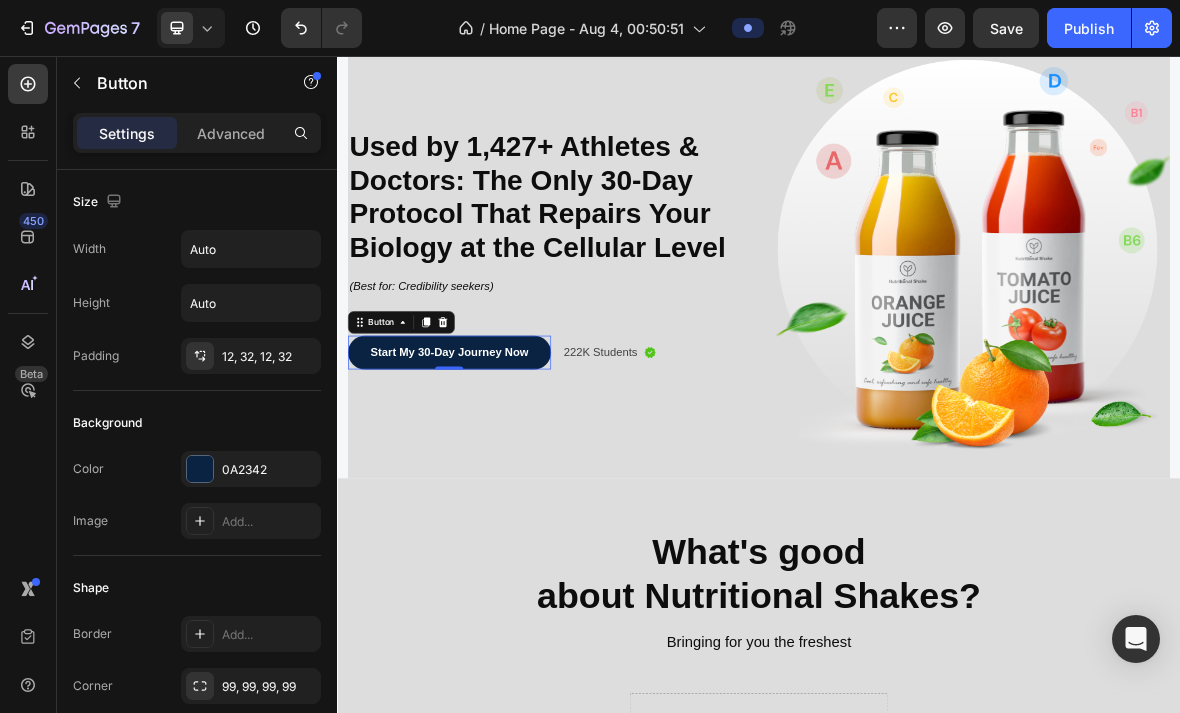 click on "0" at bounding box center (496, 518) 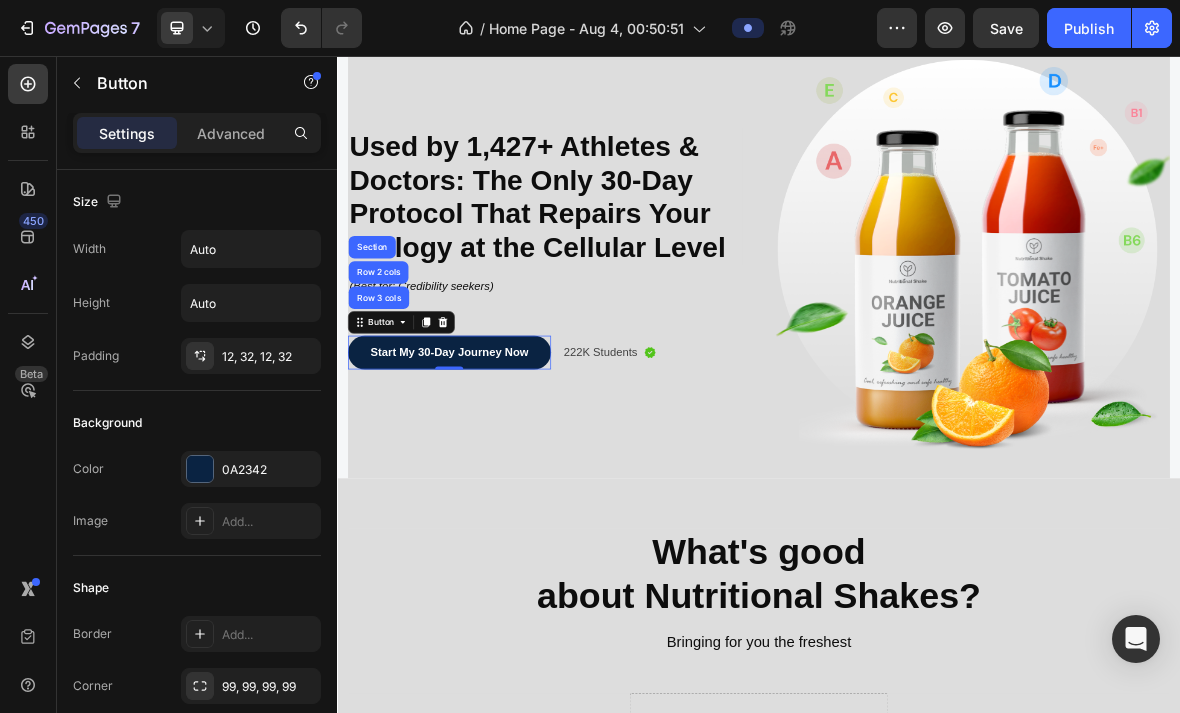 click on "Section" at bounding box center (386, 328) 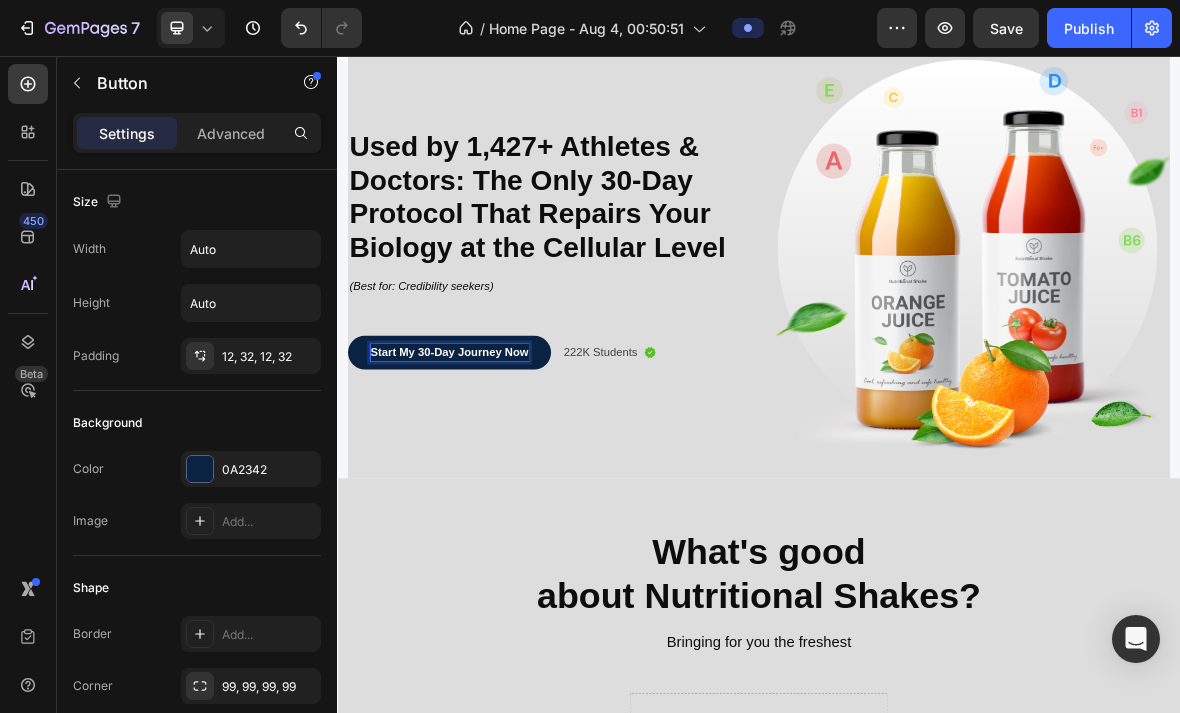 click on "Start My 30-Day Journey Now" at bounding box center [496, 478] 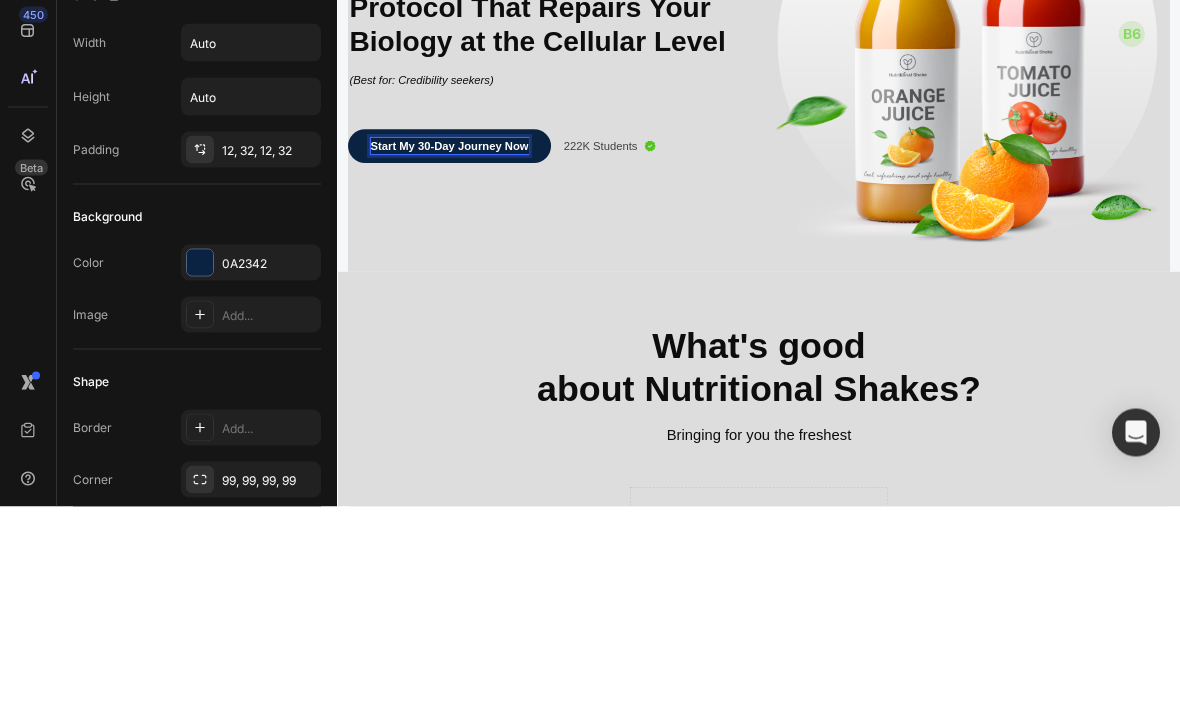 click on "Start My 30-Day Journey Now" at bounding box center (496, 272) 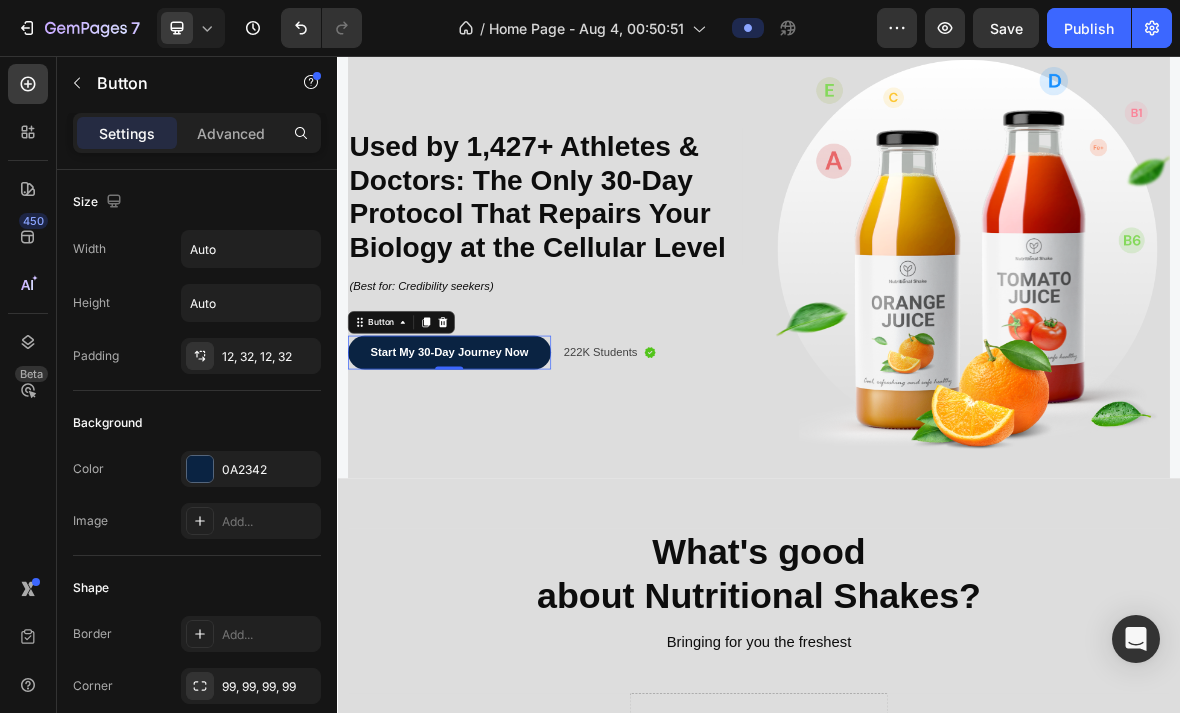 click on "Start My 30-Day Journey Now" at bounding box center [496, 478] 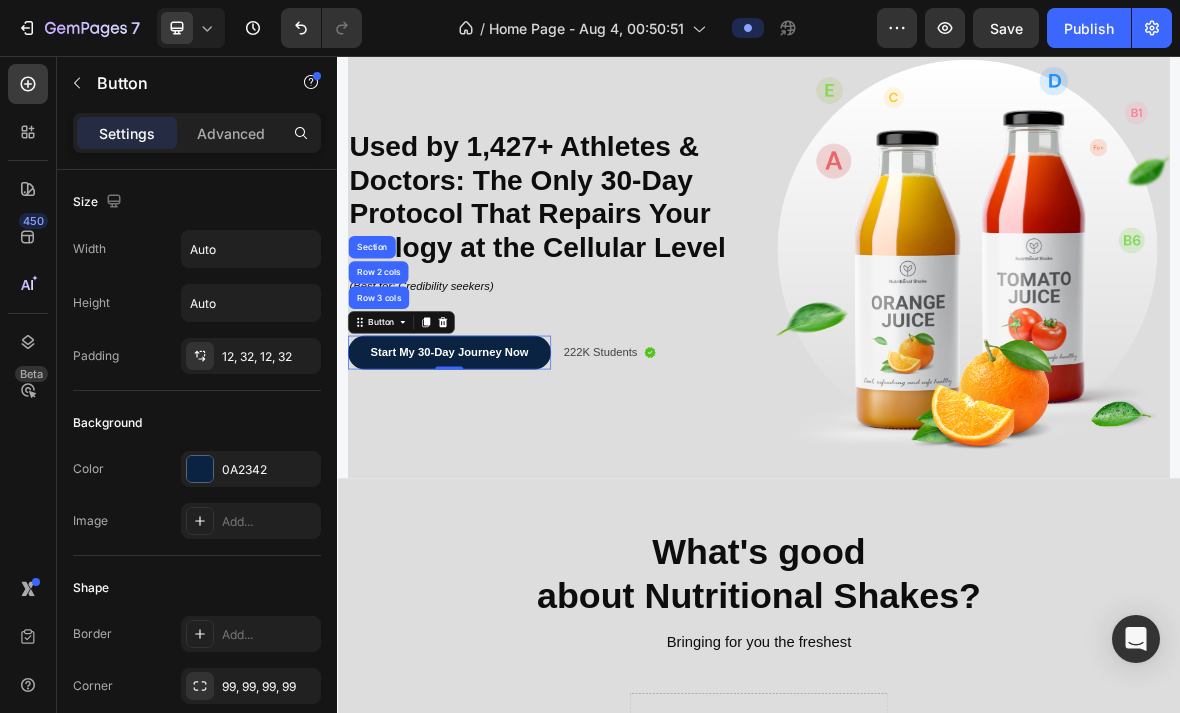 click at bounding box center [114, 202] 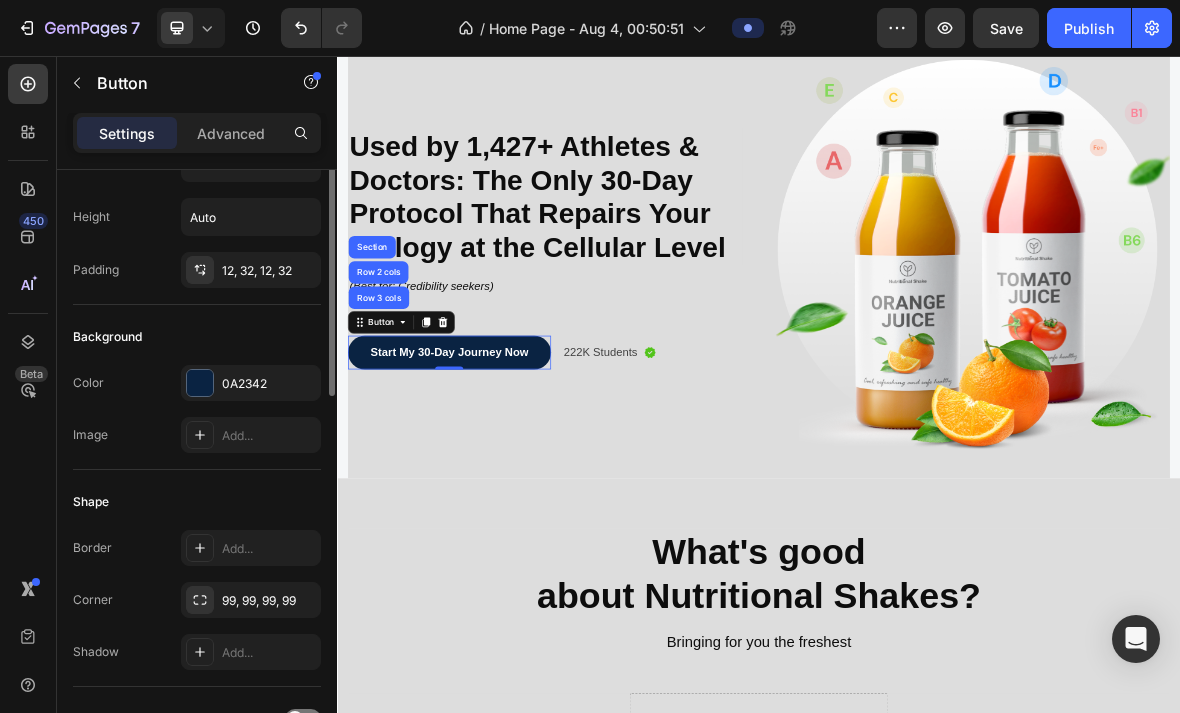 scroll, scrollTop: 0, scrollLeft: 0, axis: both 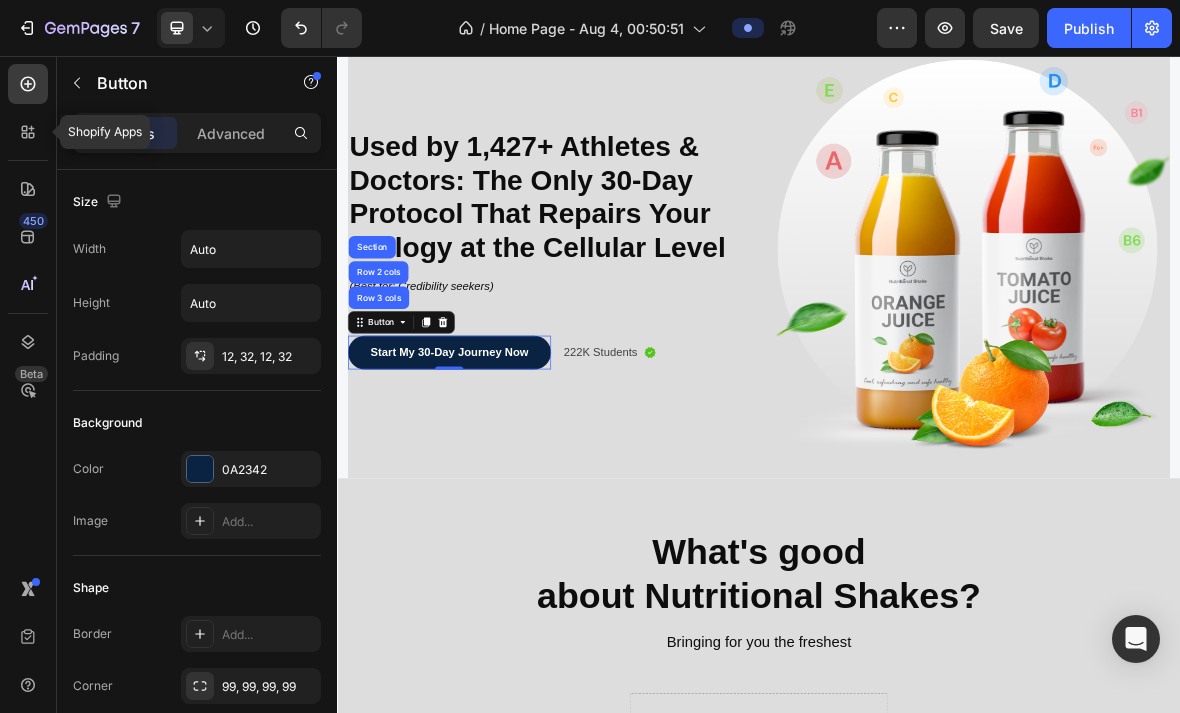 click 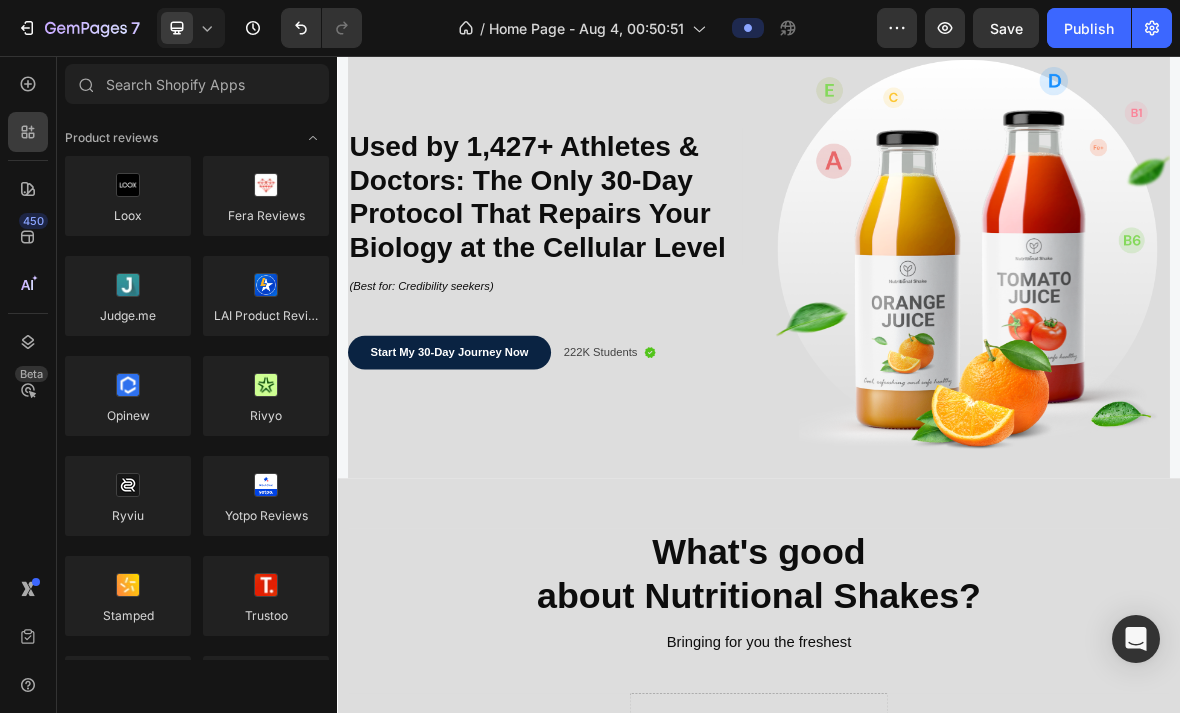 click 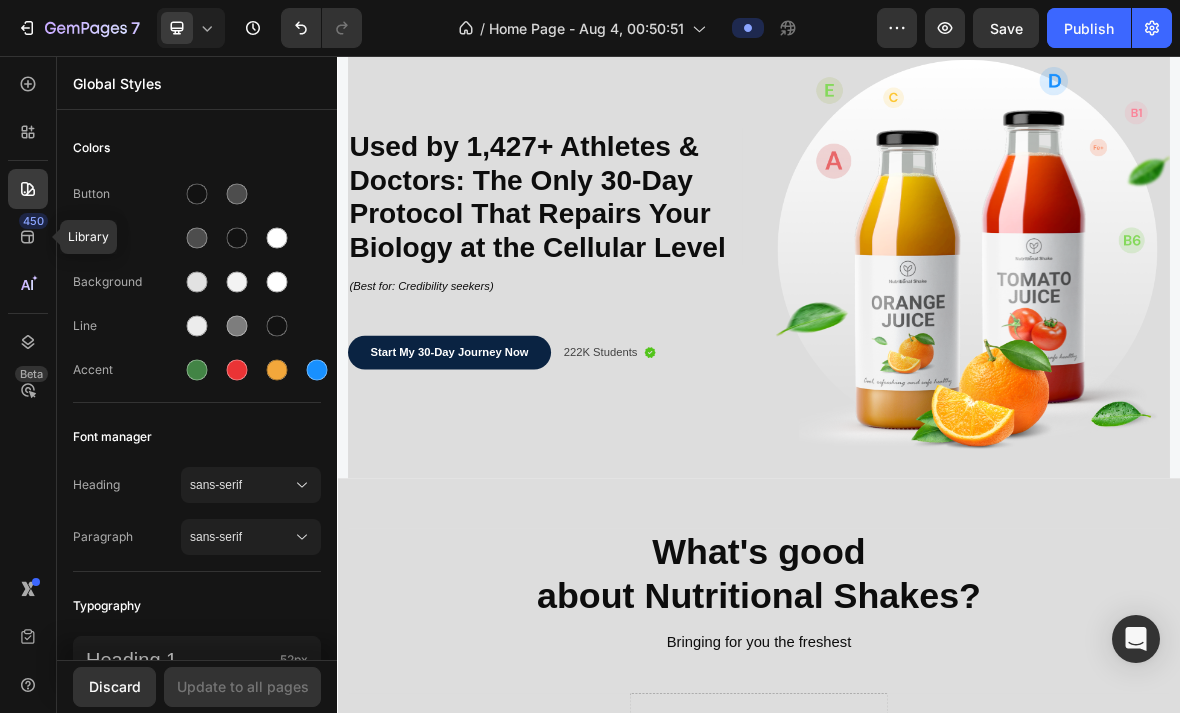 click 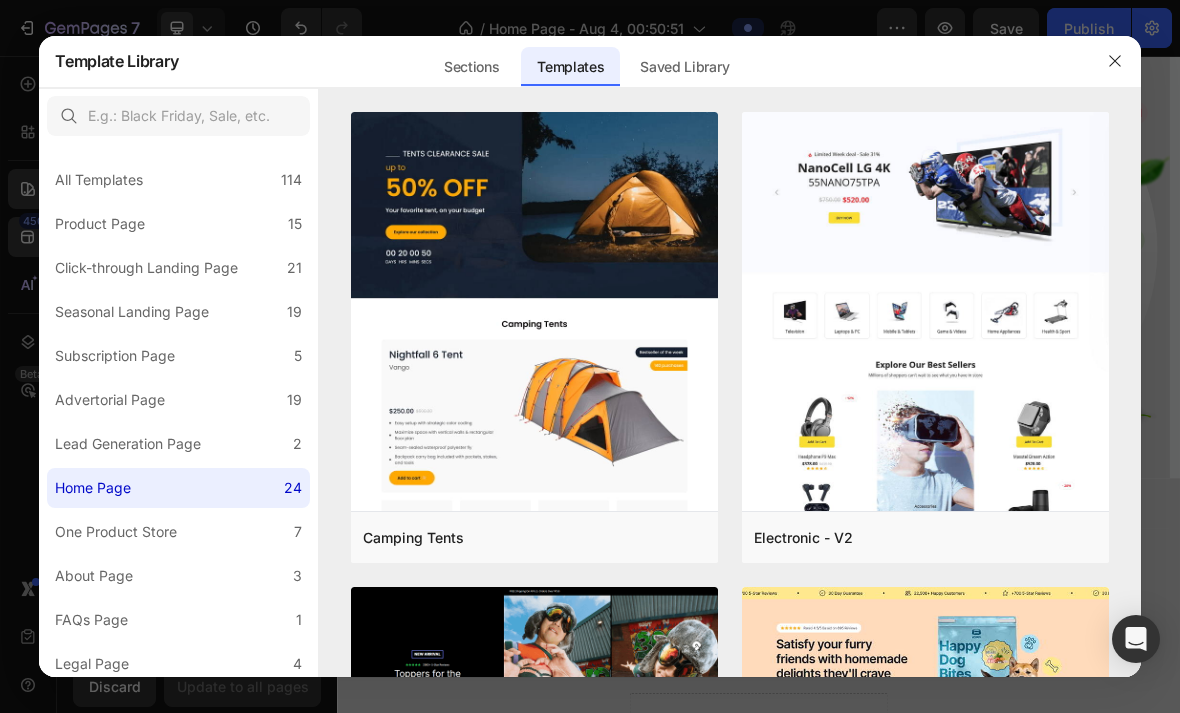 click at bounding box center (1115, 61) 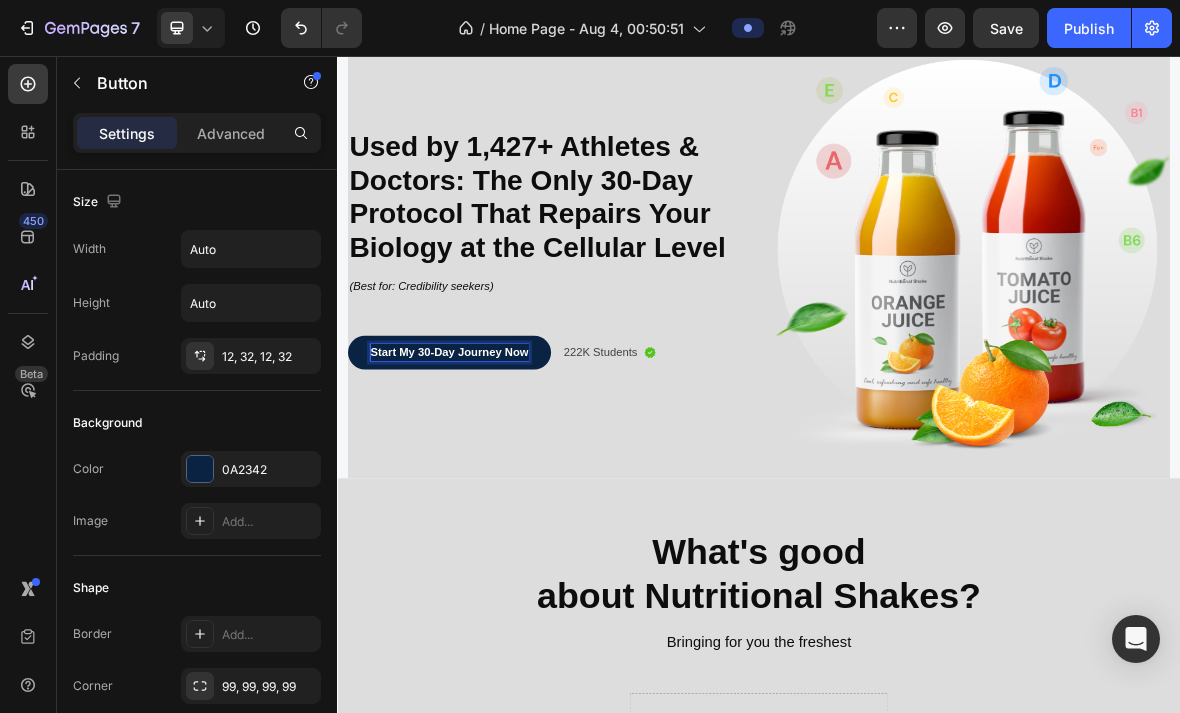 click on "Start My 30-Day Journey Now" at bounding box center (496, 478) 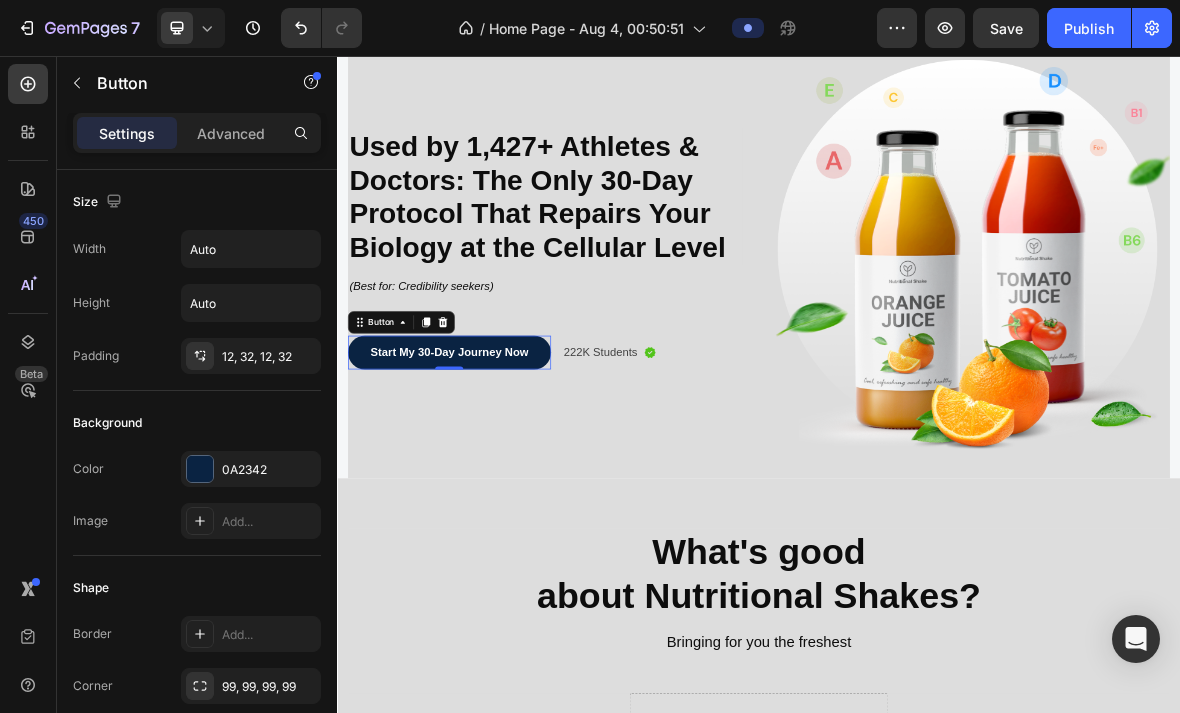 click on "Start My 30-Day Journey Now" at bounding box center (496, 478) 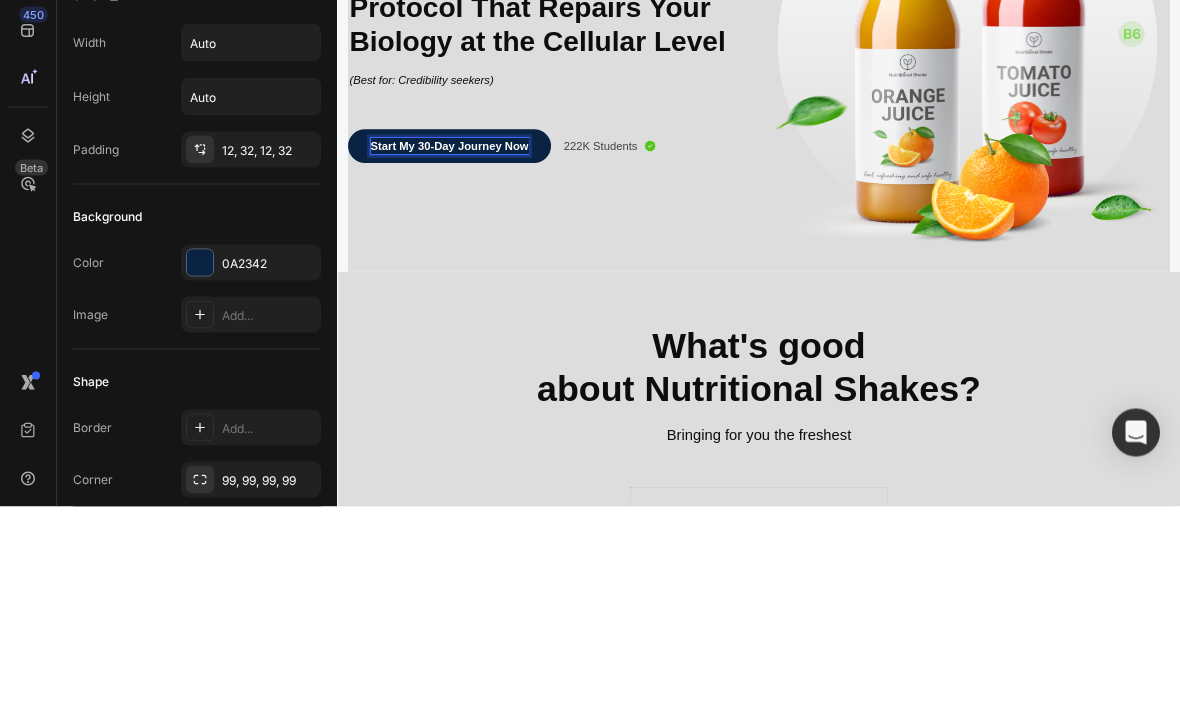 click on "Start My 30-Day Journey Now" at bounding box center (496, 272) 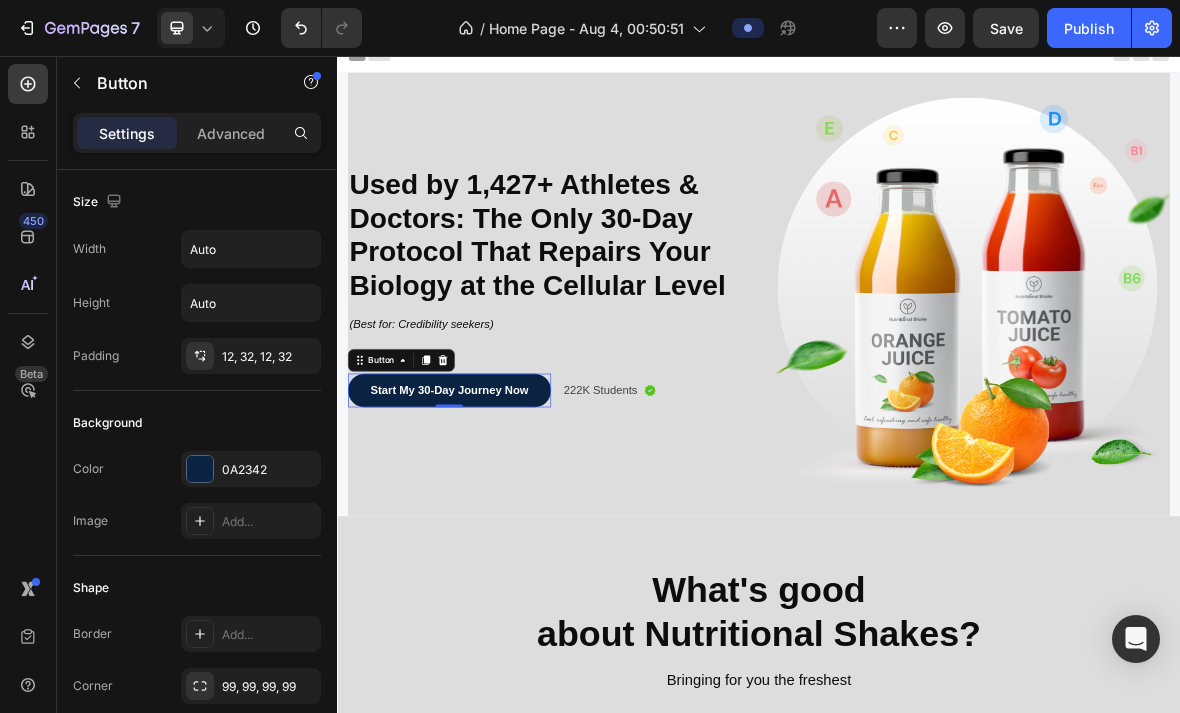 scroll, scrollTop: 13, scrollLeft: 0, axis: vertical 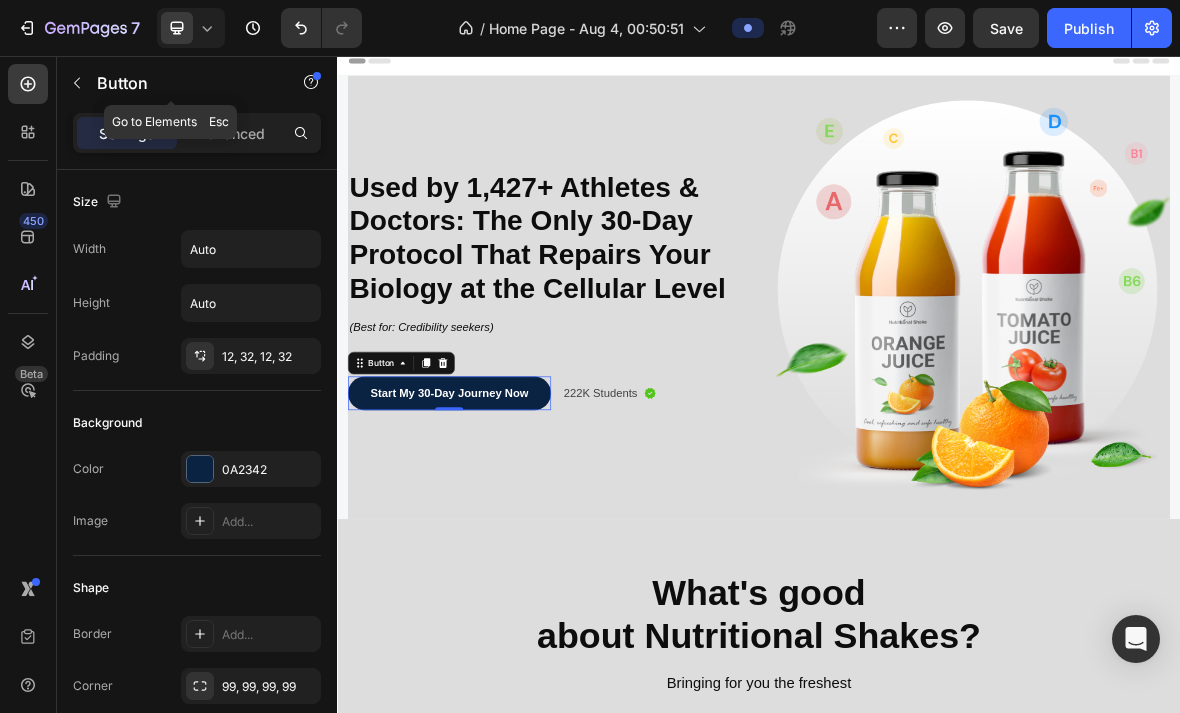 click on "Button" at bounding box center [182, 83] 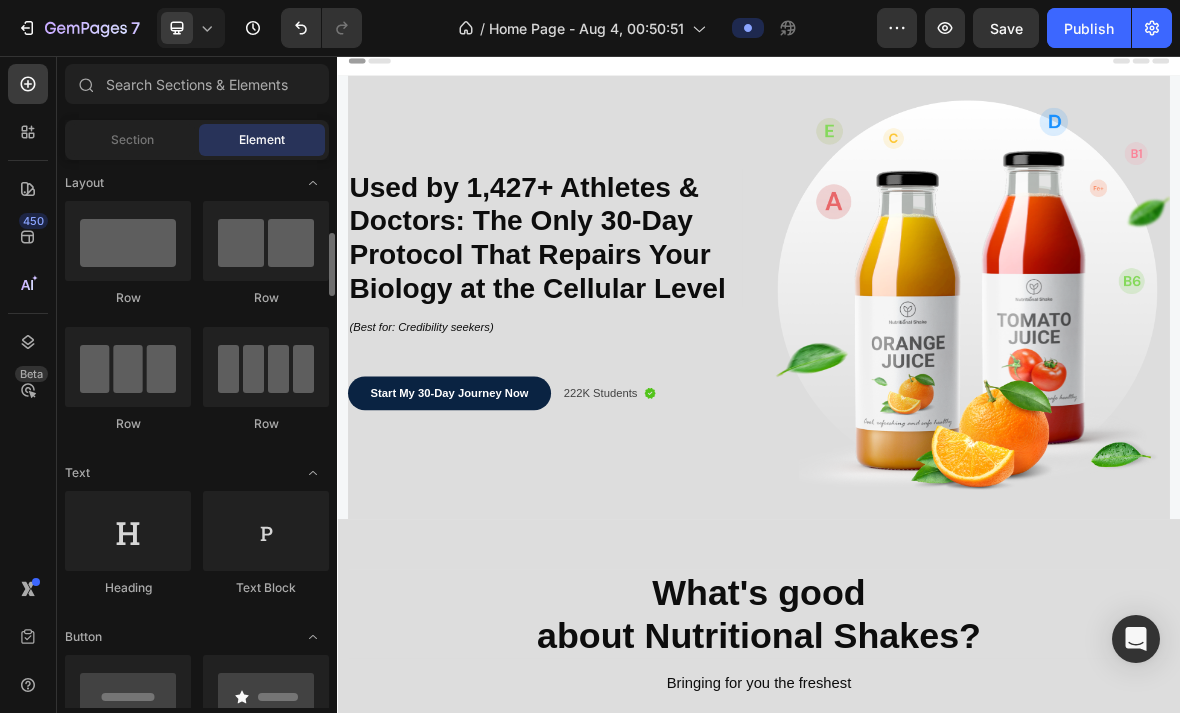 scroll, scrollTop: 0, scrollLeft: 0, axis: both 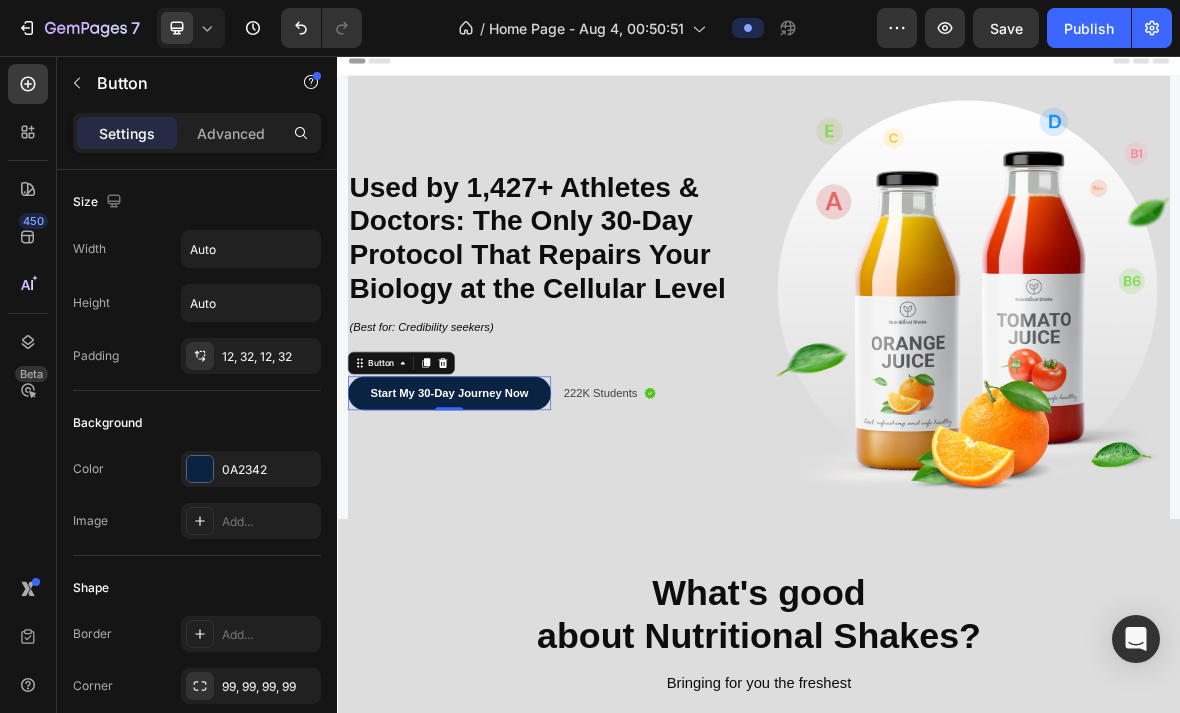 click at bounding box center (311, 82) 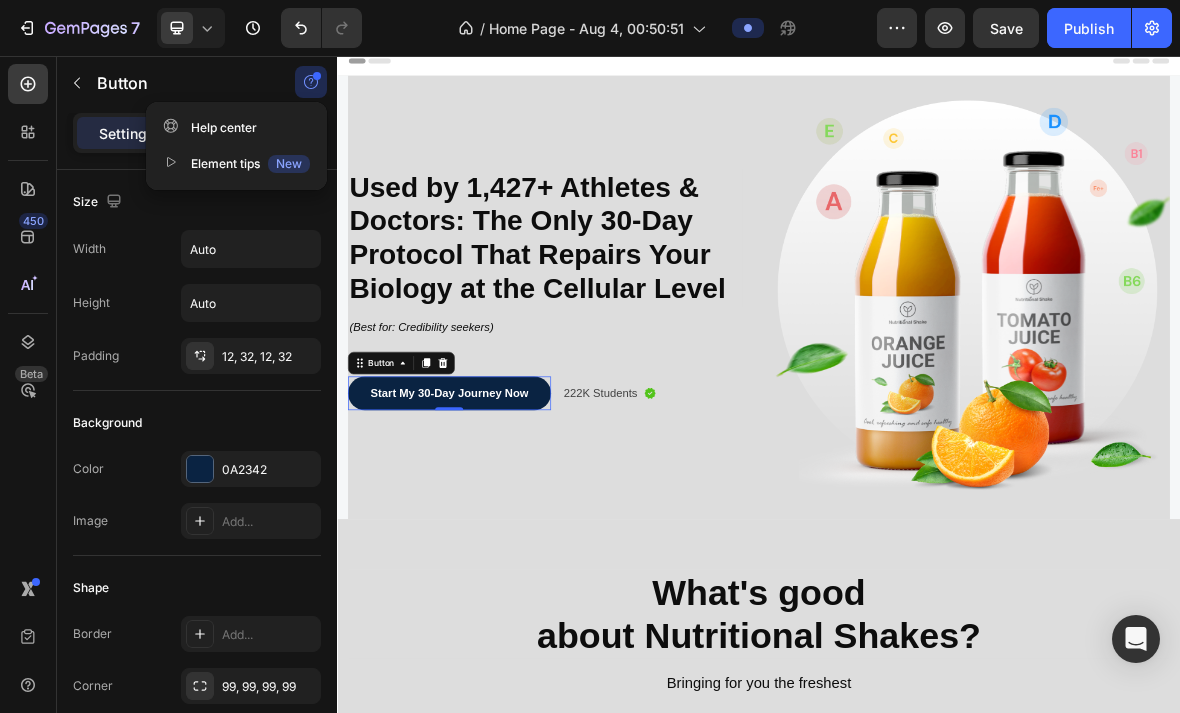 click on "Element tips New" at bounding box center (236, 164) 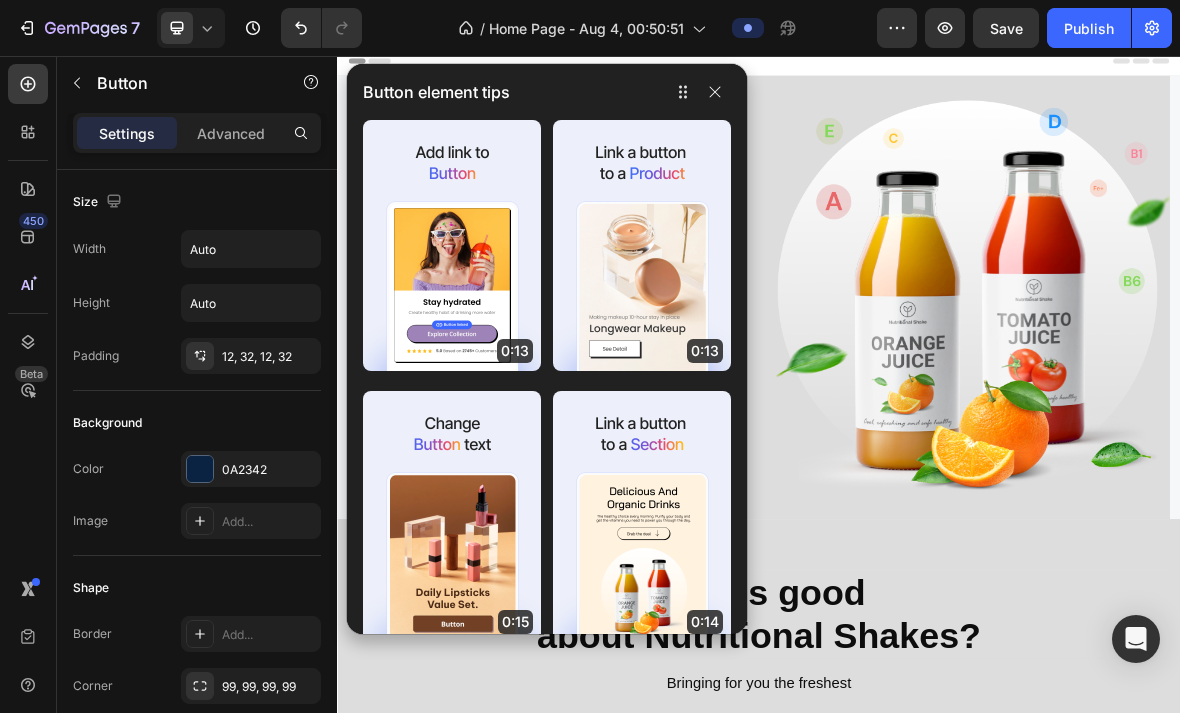 click 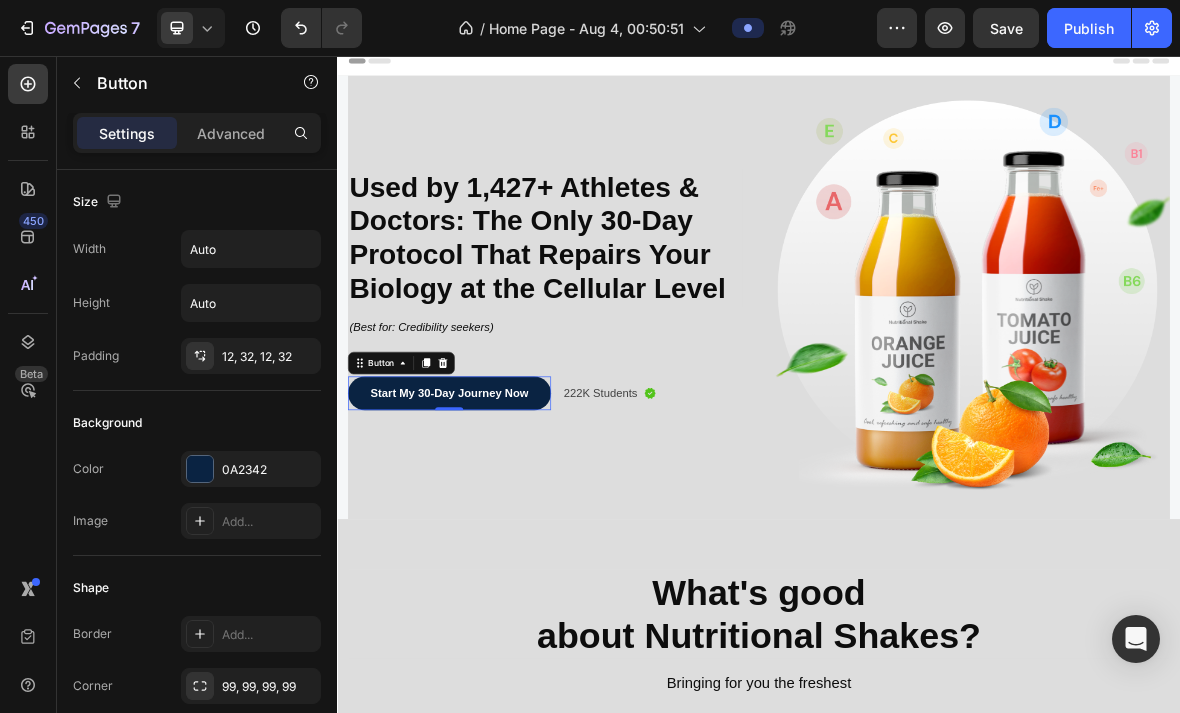 click on "12, 32, 12, 32" at bounding box center [251, 356] 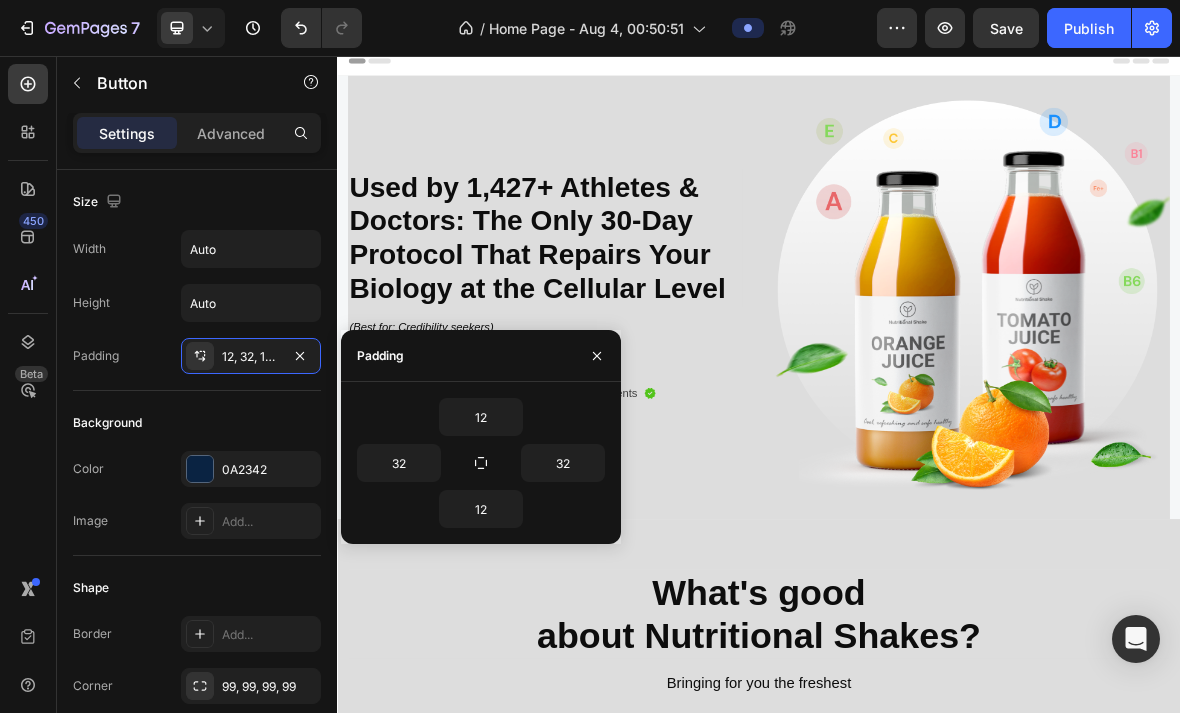 click at bounding box center (597, 356) 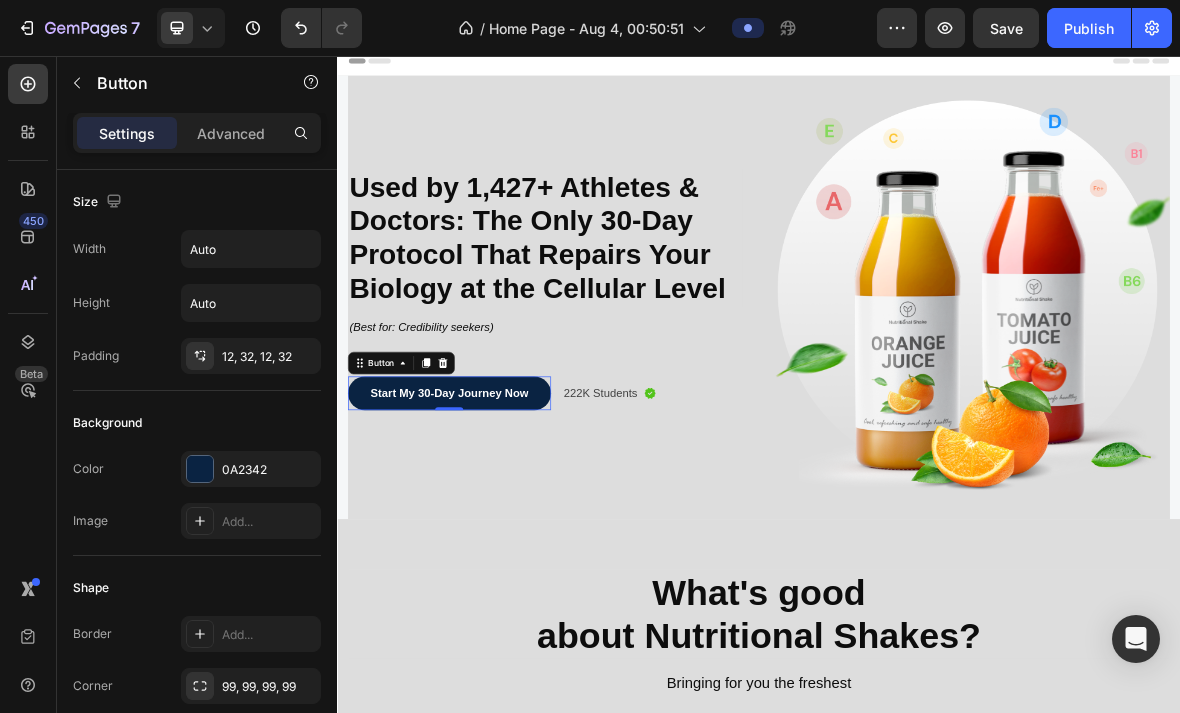 click on "Start My 30-Day Journey Now" at bounding box center (496, 536) 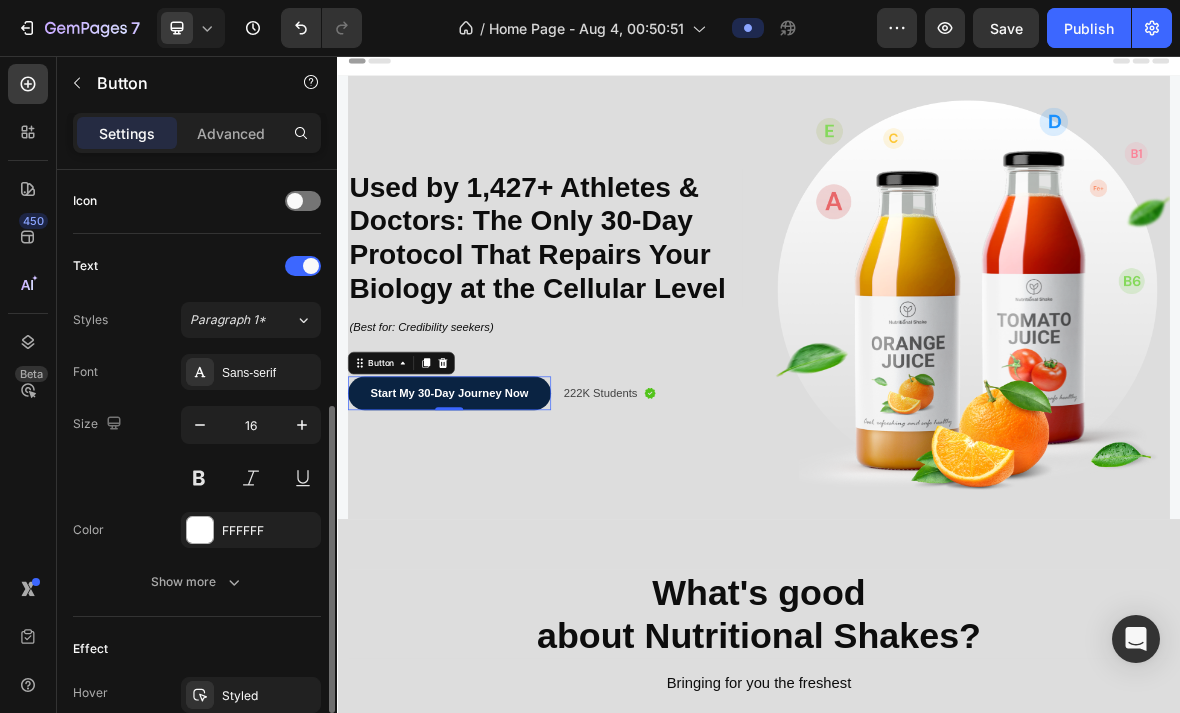 scroll, scrollTop: 606, scrollLeft: 0, axis: vertical 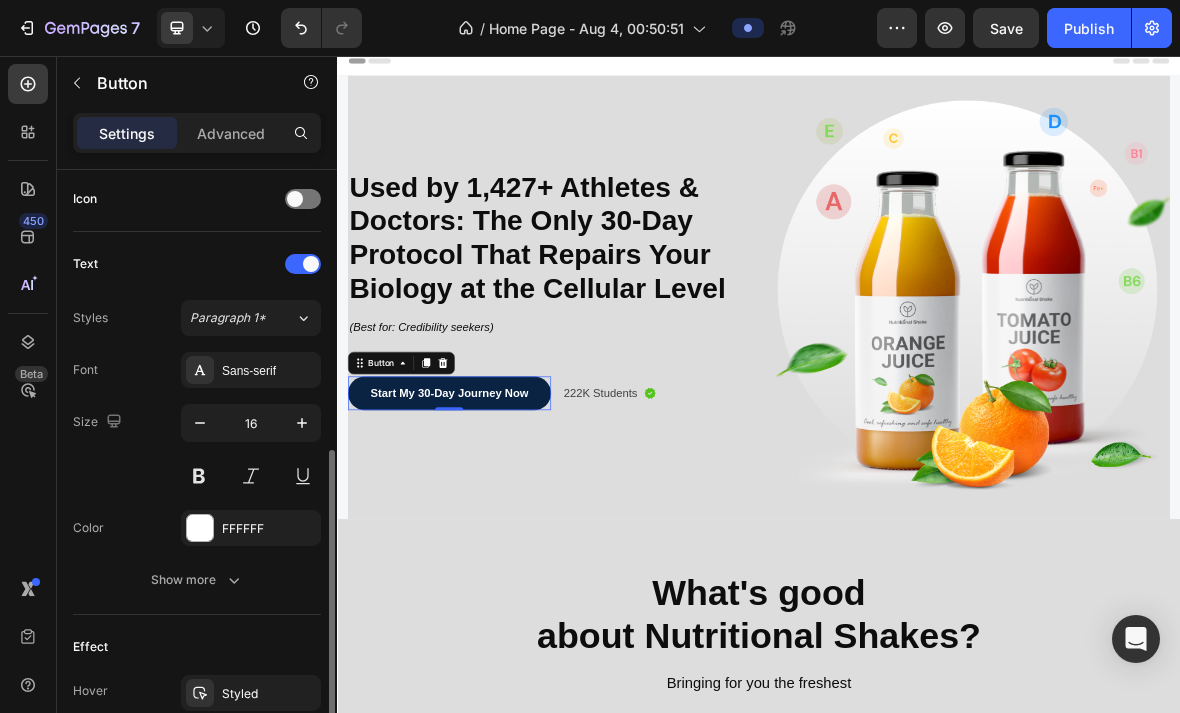 click 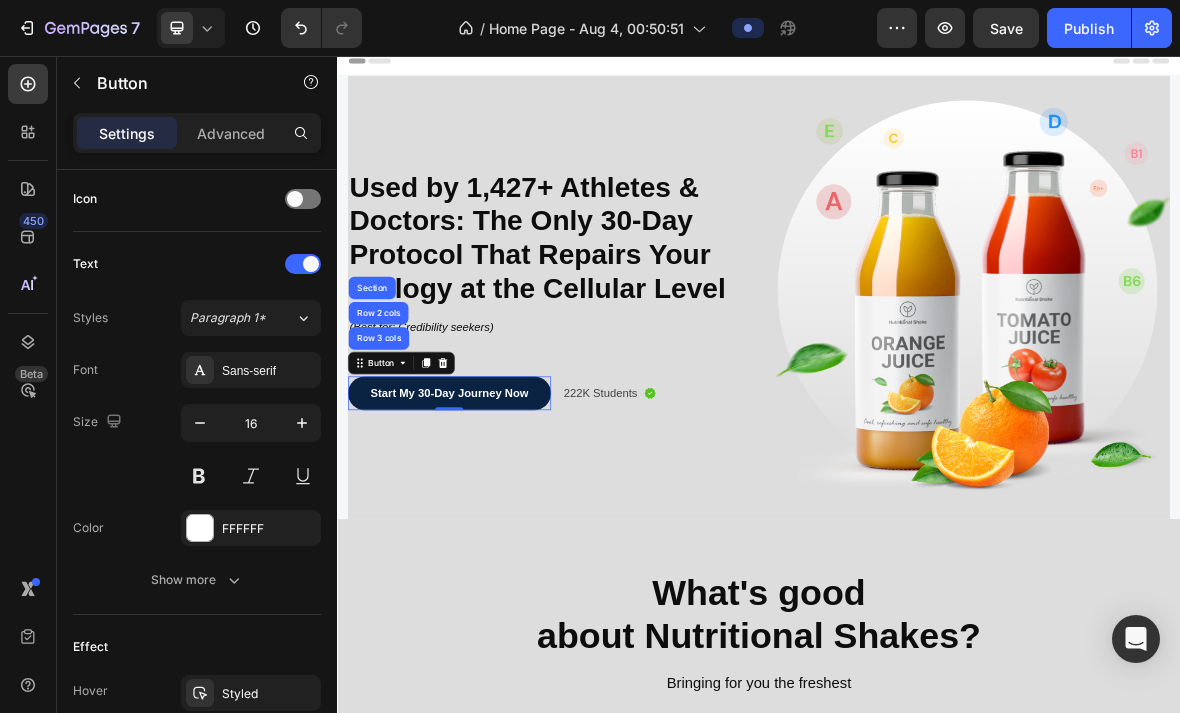 click on "Row 2 cols" at bounding box center (395, 422) 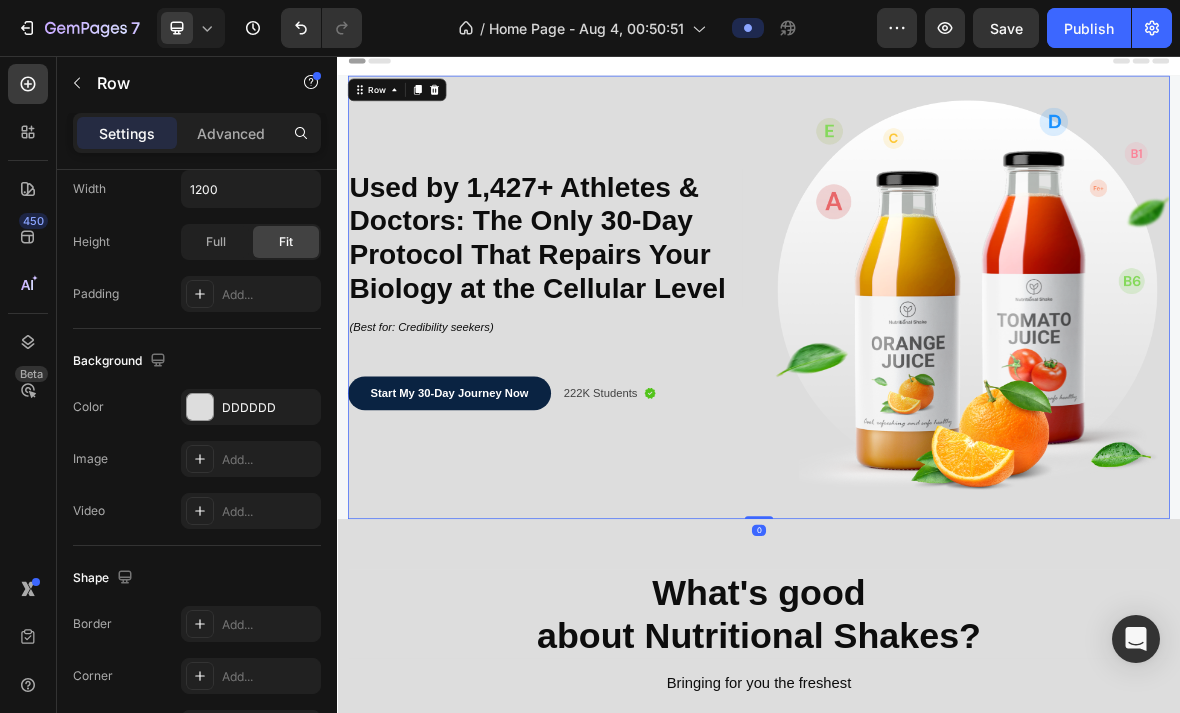 scroll, scrollTop: 0, scrollLeft: 0, axis: both 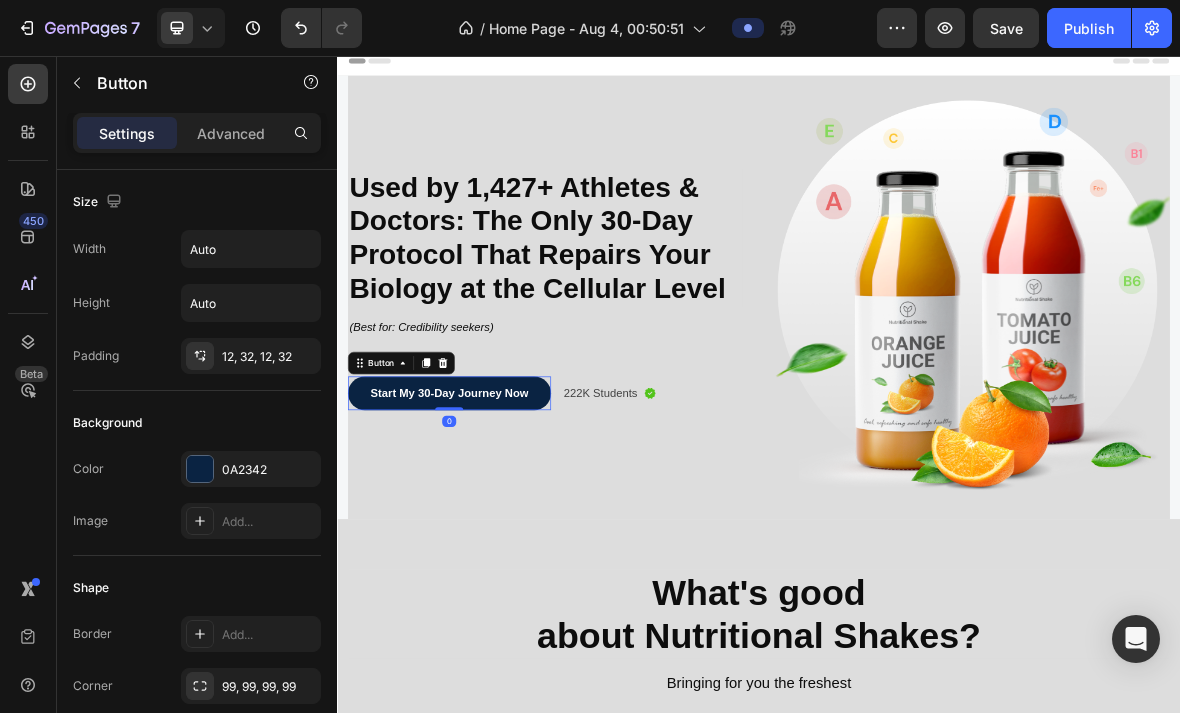 click on "Button" at bounding box center [399, 493] 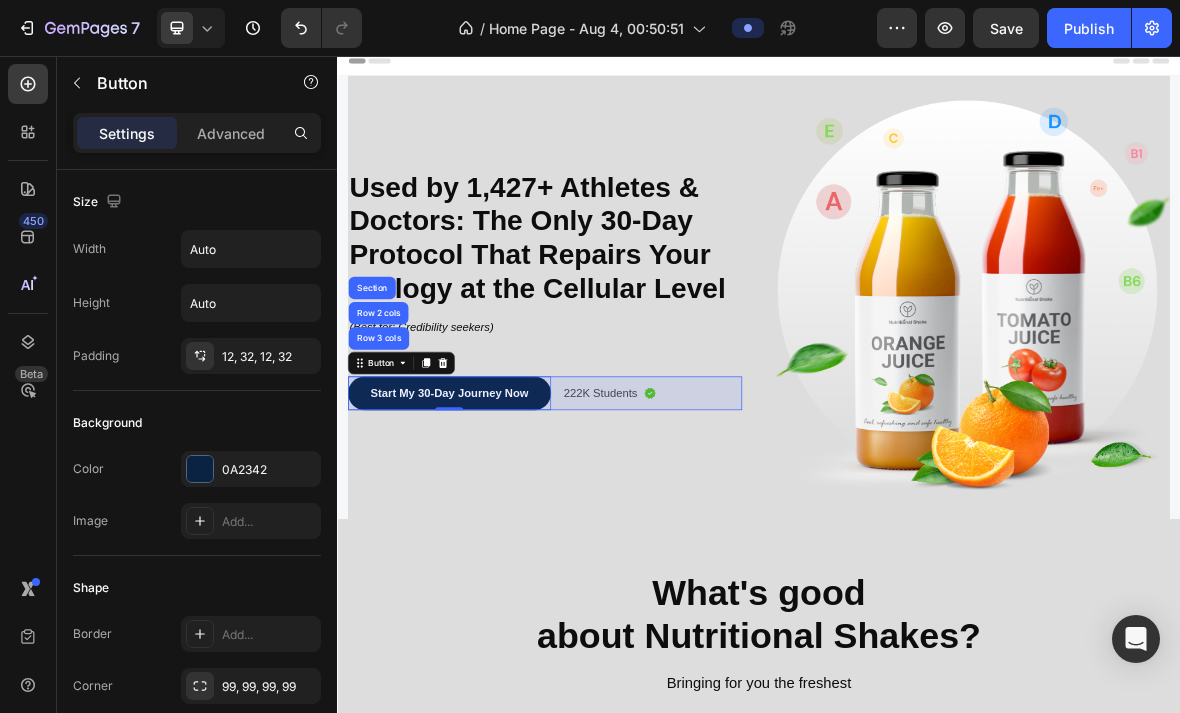click on "Row 3 cols" at bounding box center (396, 458) 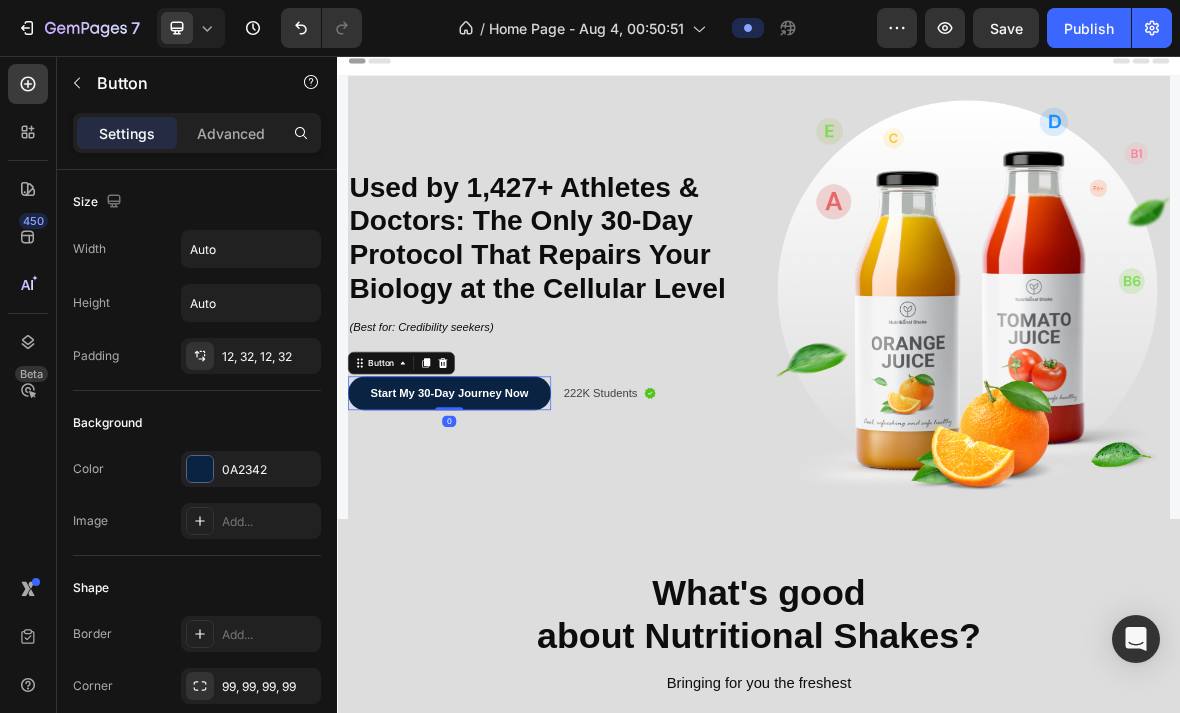 click on "Button" at bounding box center (399, 493) 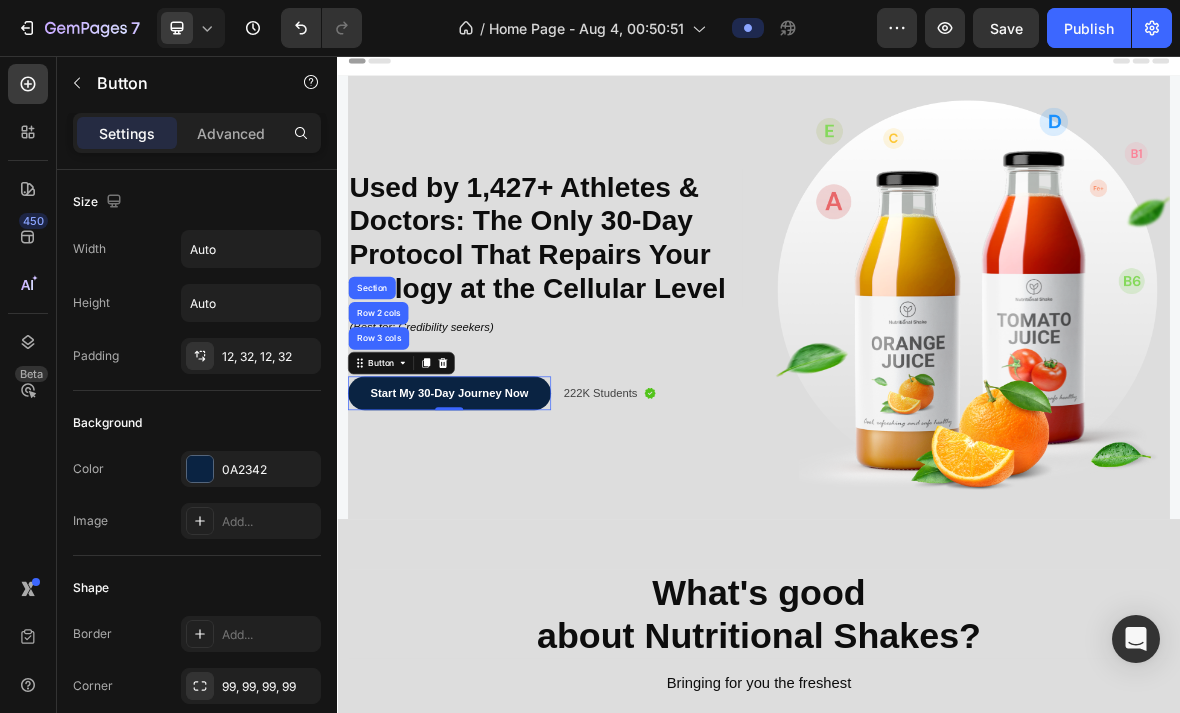 click on "Section" at bounding box center (386, 386) 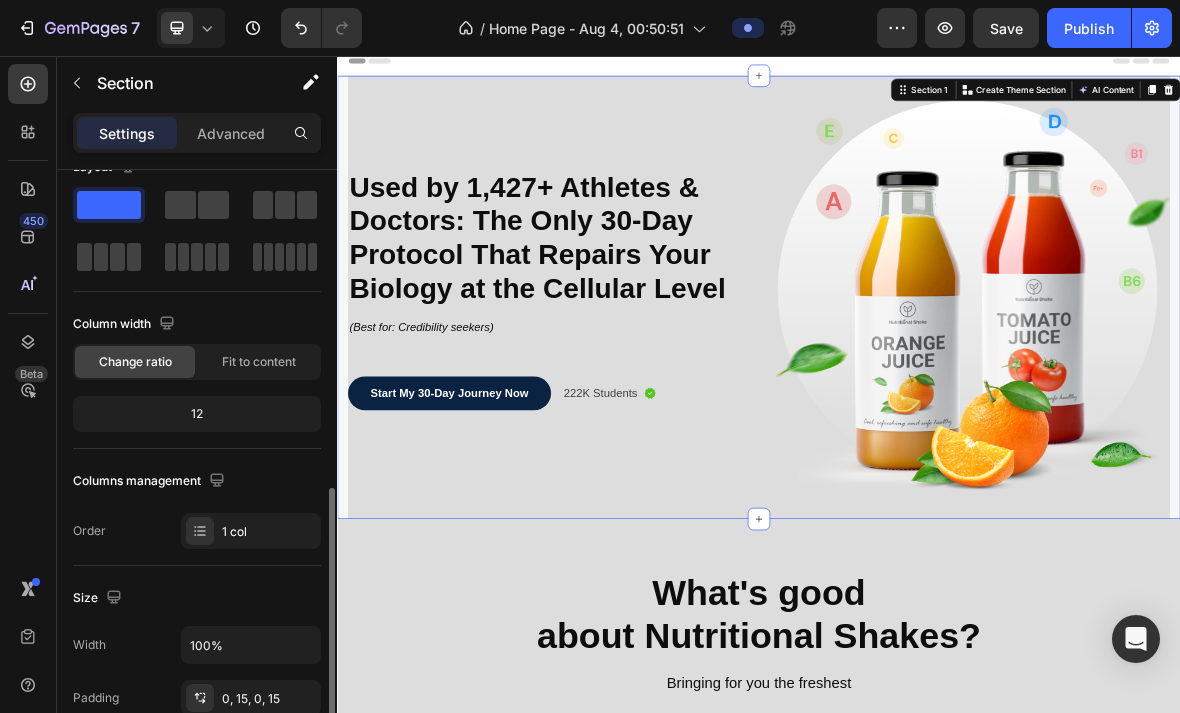 scroll, scrollTop: 0, scrollLeft: 0, axis: both 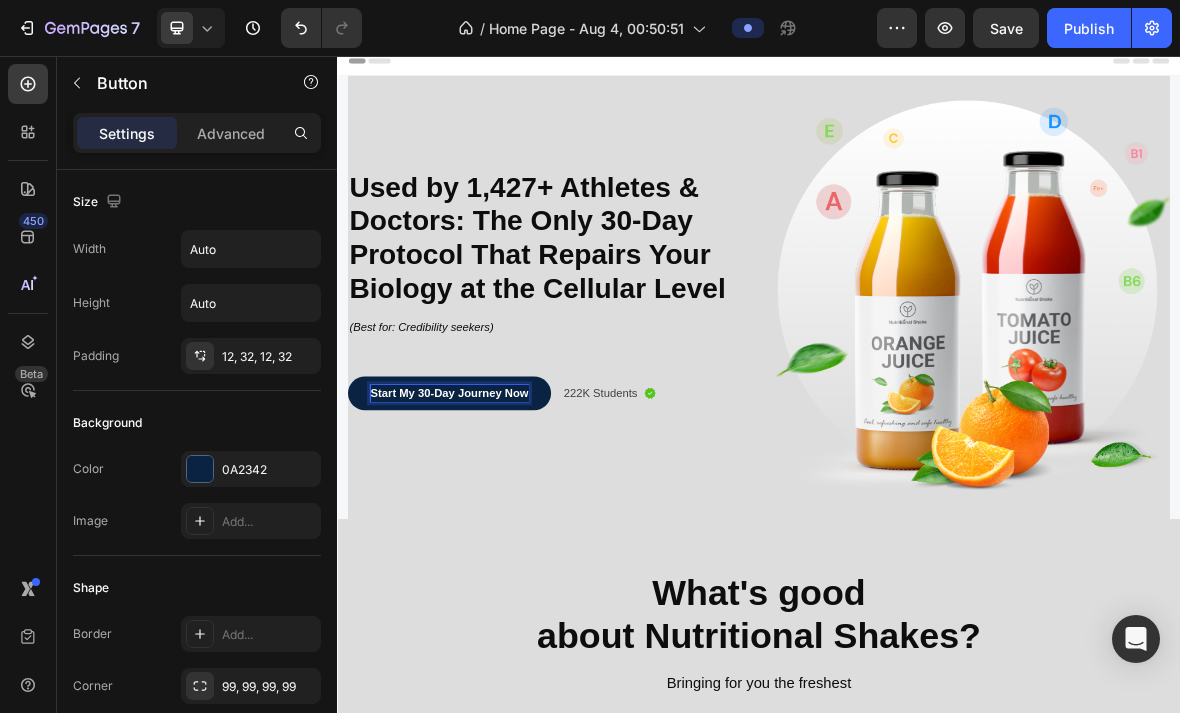 click on "Start My 30-Day Journey Now" at bounding box center [496, 536] 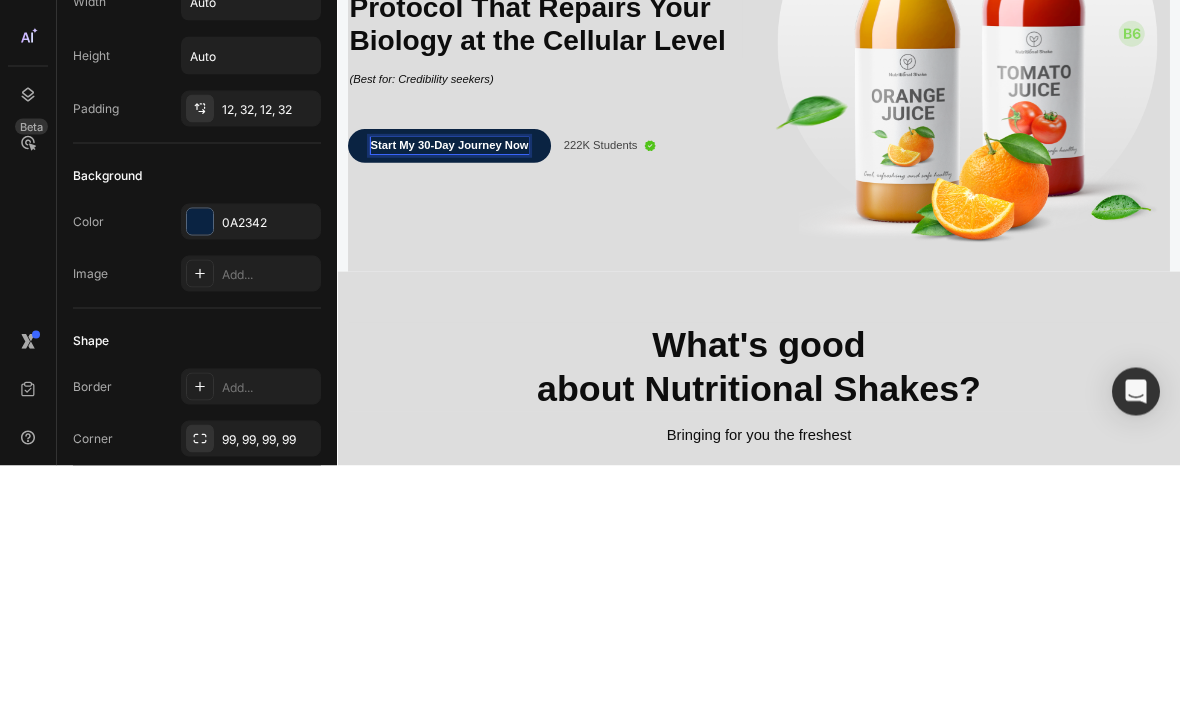 click on "Start My 30-Day Journey Now" at bounding box center (496, 289) 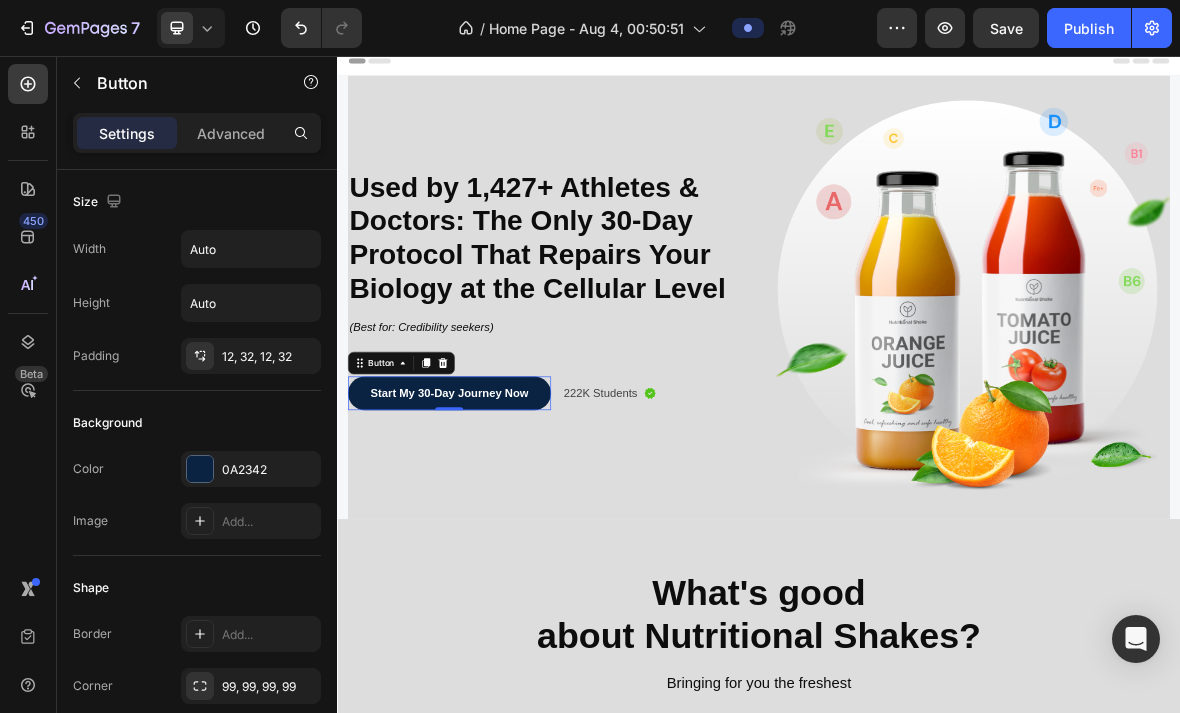 click on "Start My 30-Day Journey Now" at bounding box center [496, 536] 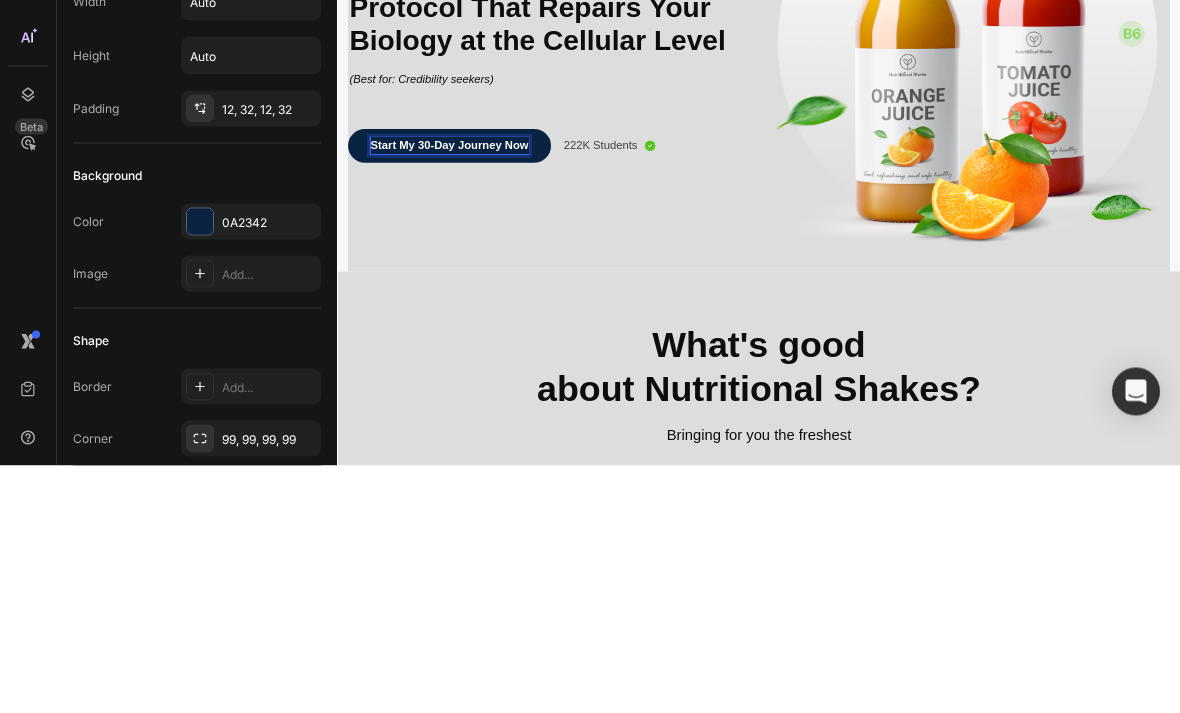 click on "Start My 30-Day Journey Now" at bounding box center (496, 289) 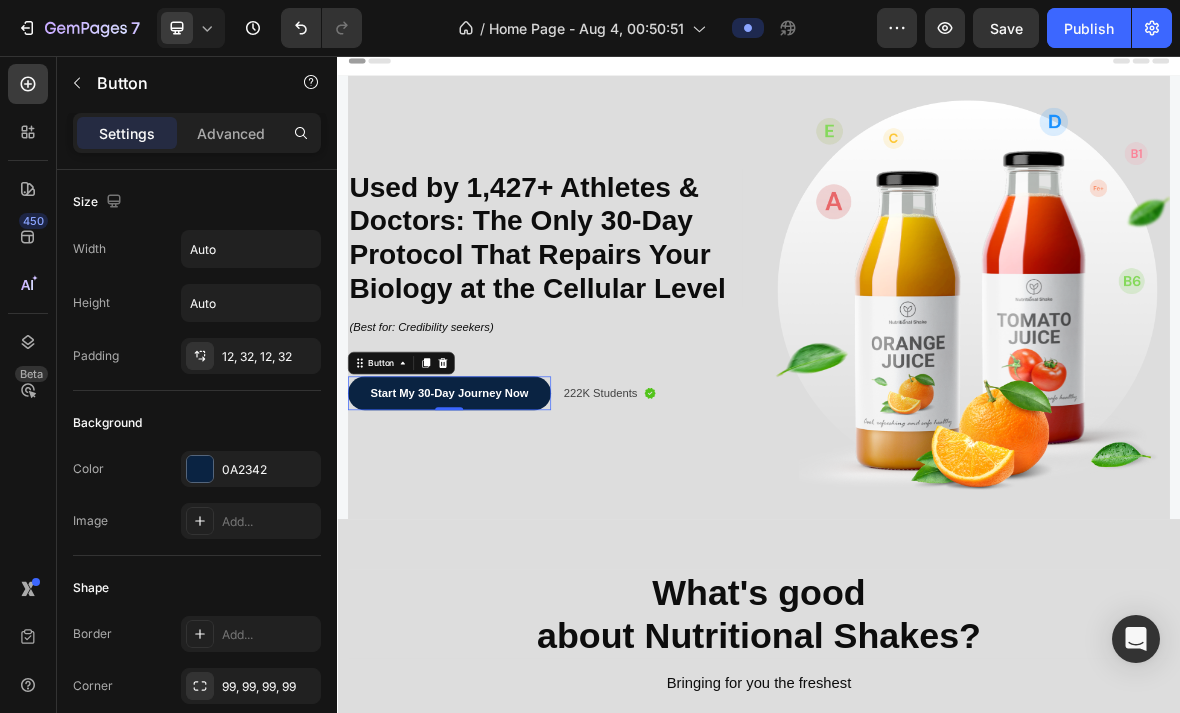 click on "Start My 30-Day Journey Now" at bounding box center [496, 536] 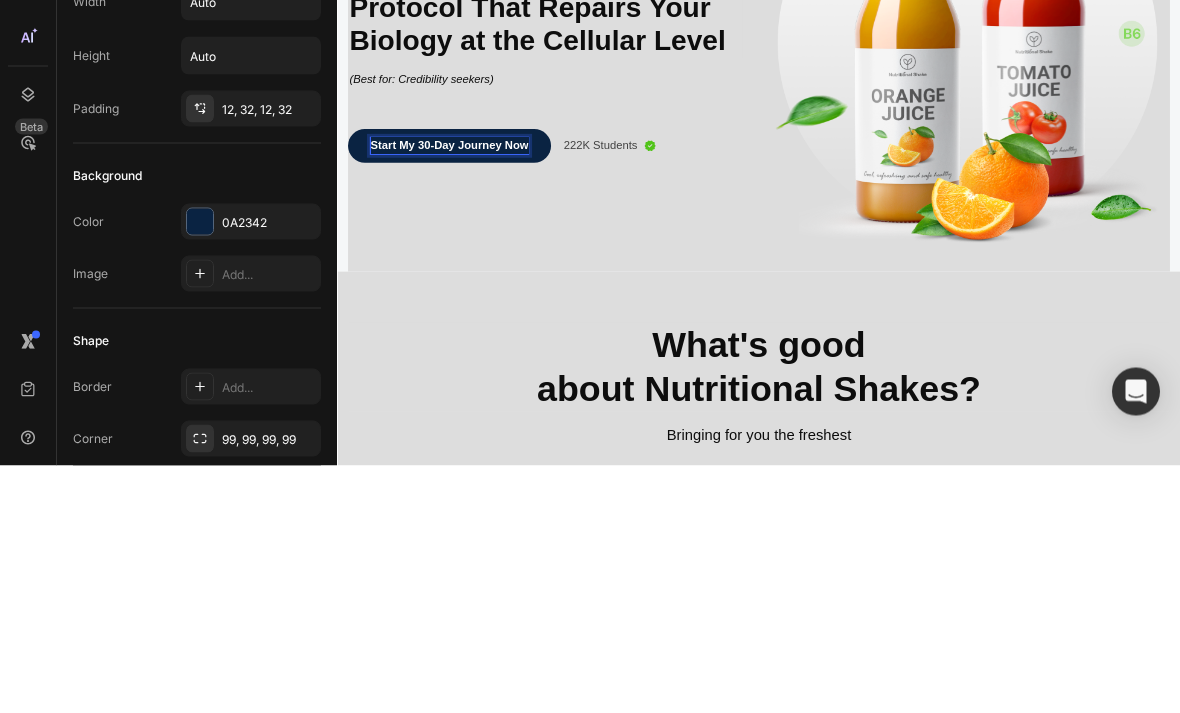 click on "Start My 30-Day Journey Now" at bounding box center [496, 289] 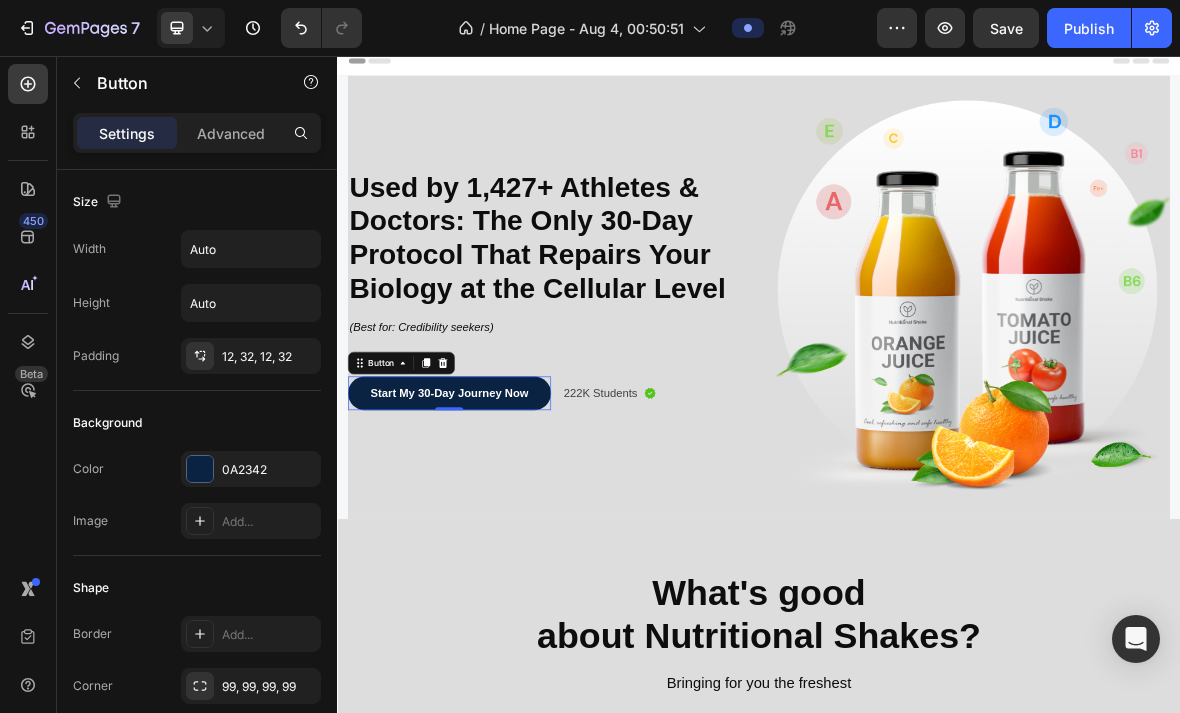 click on "Start My 30-Day Journey Now" at bounding box center (496, 536) 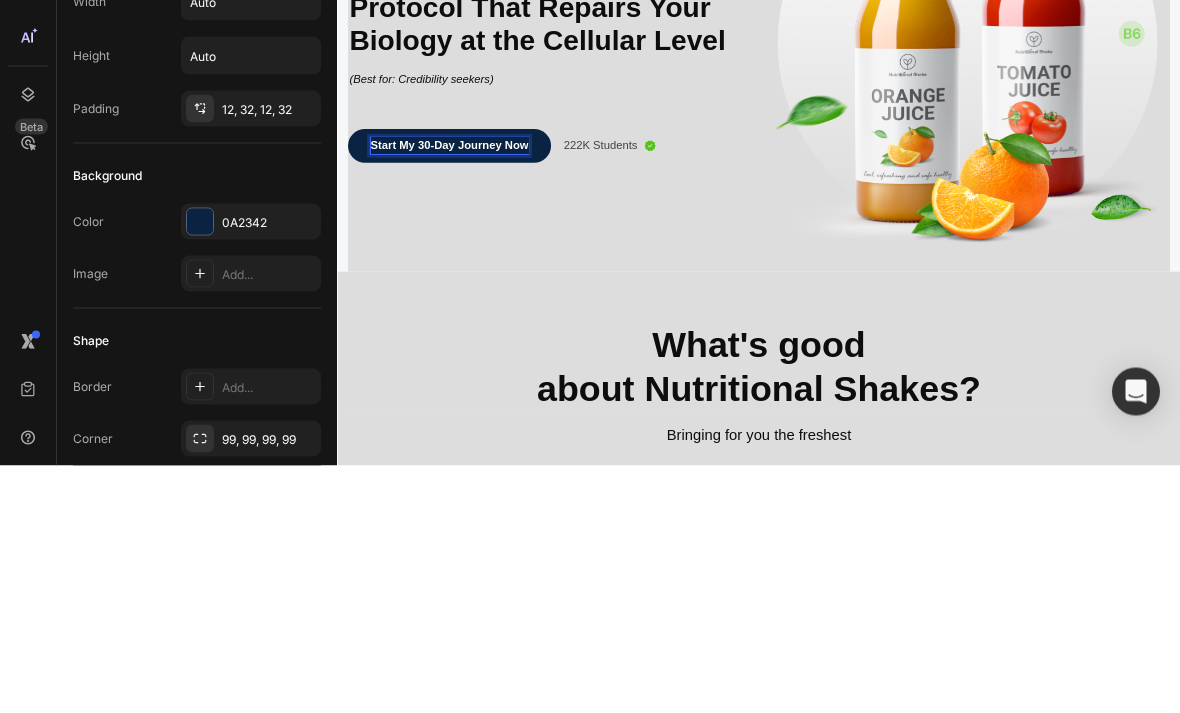 click on "Start My 30-Day Journey Now" at bounding box center [496, 289] 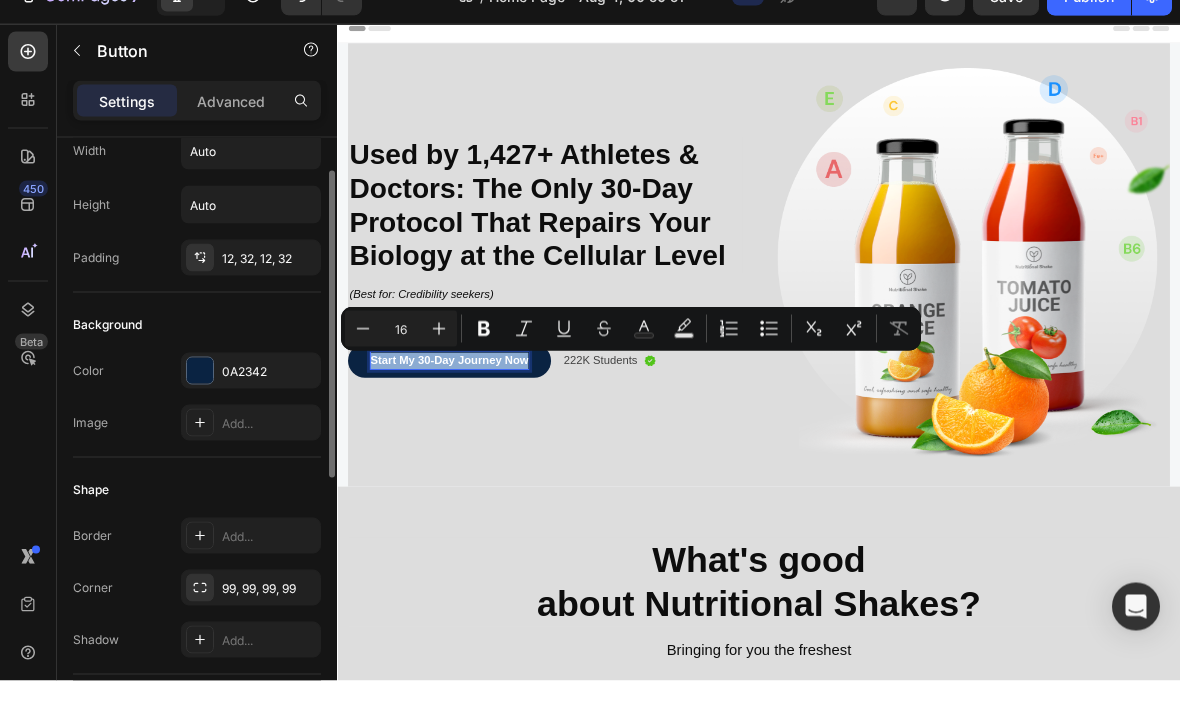 scroll, scrollTop: 68, scrollLeft: 0, axis: vertical 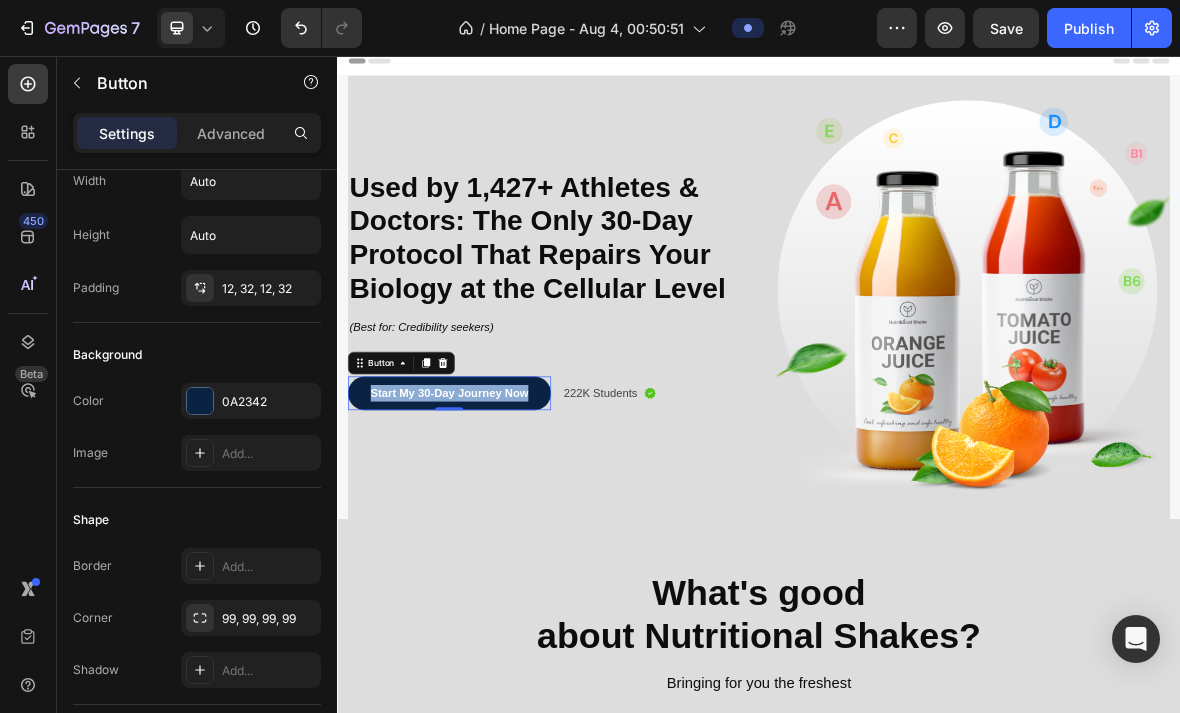 click on "Start My 30-Day Journey Now" at bounding box center [496, 536] 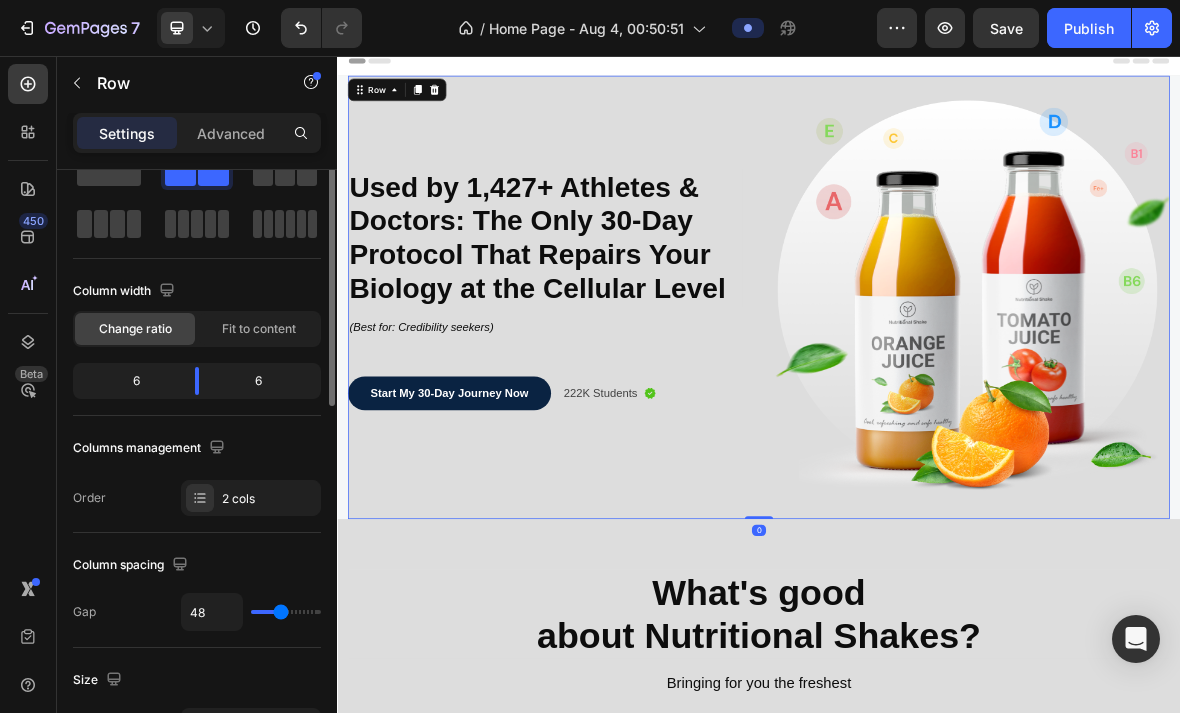 scroll, scrollTop: 0, scrollLeft: 0, axis: both 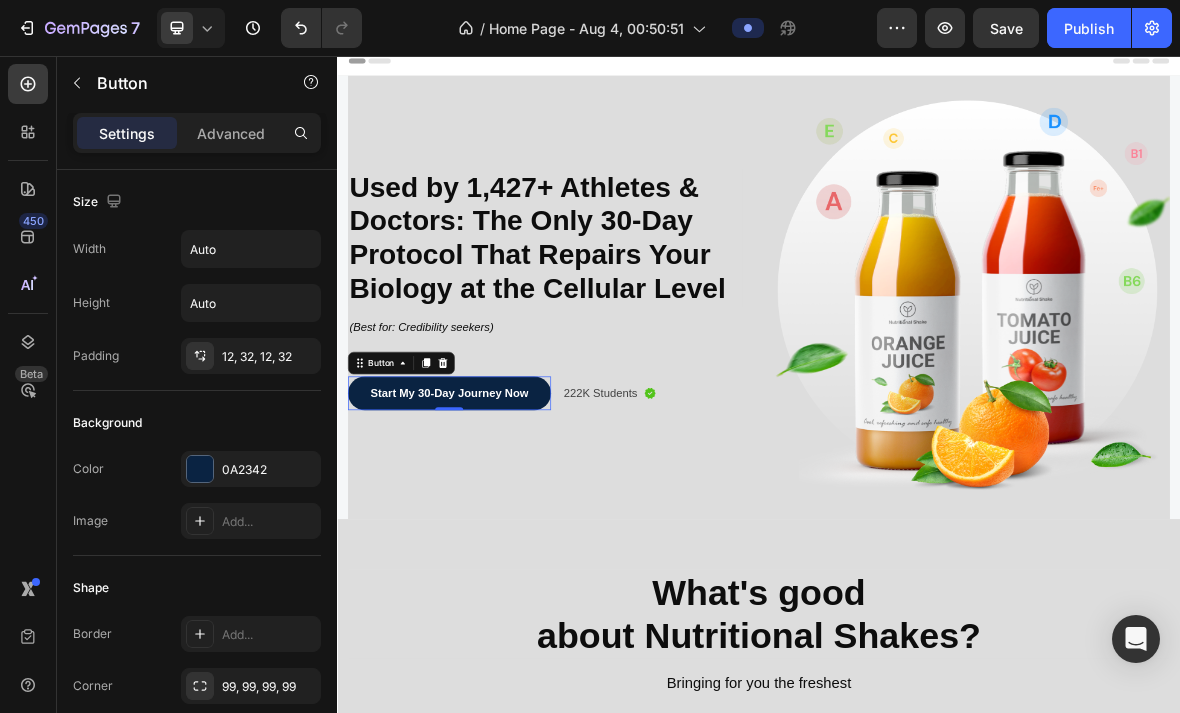 click on "Size" at bounding box center (99, 202) 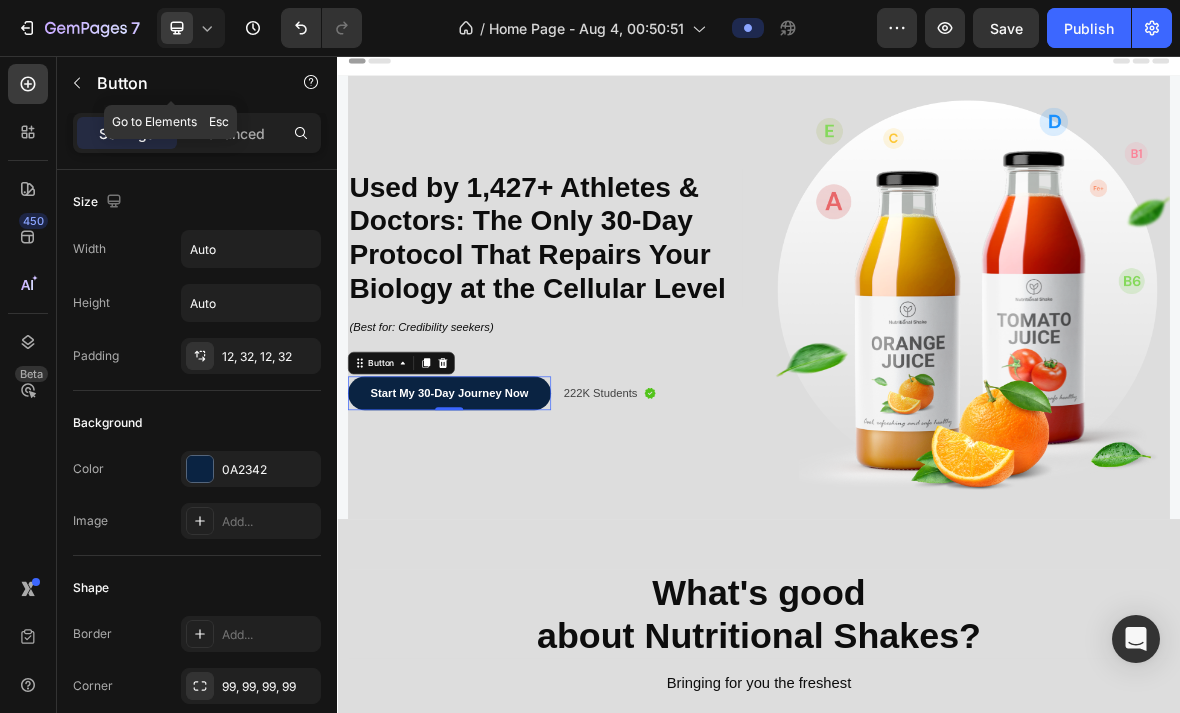 click on "Button" at bounding box center [182, 83] 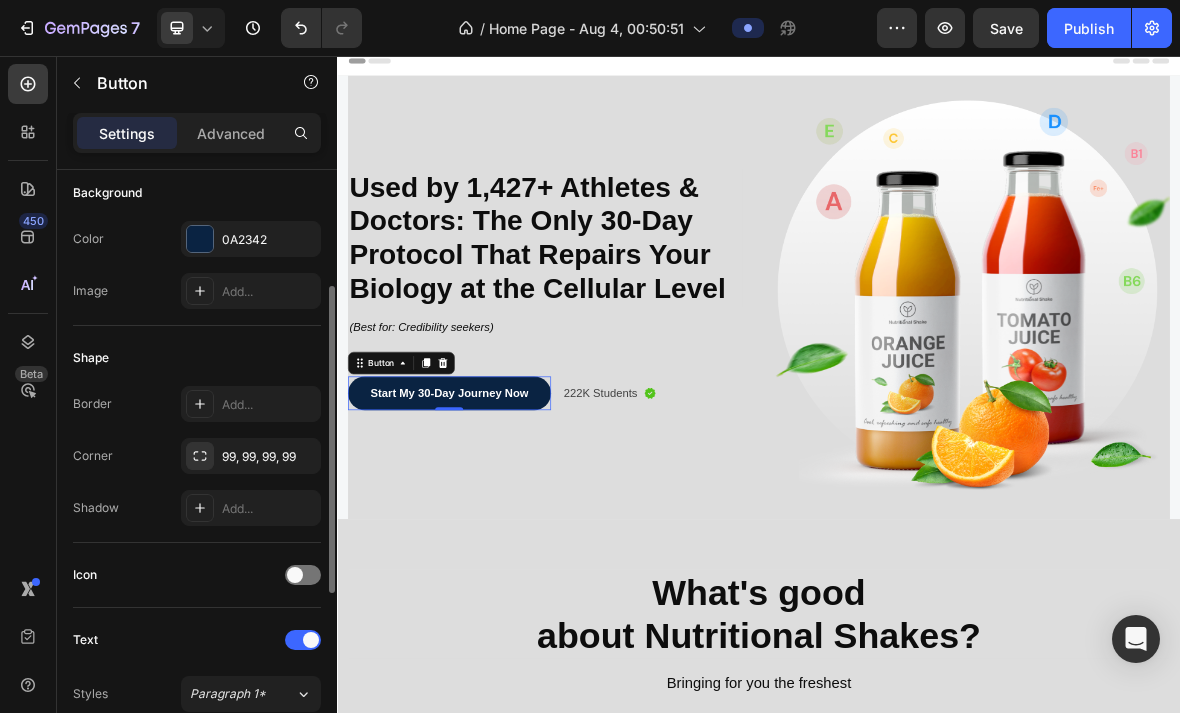 scroll, scrollTop: 237, scrollLeft: 0, axis: vertical 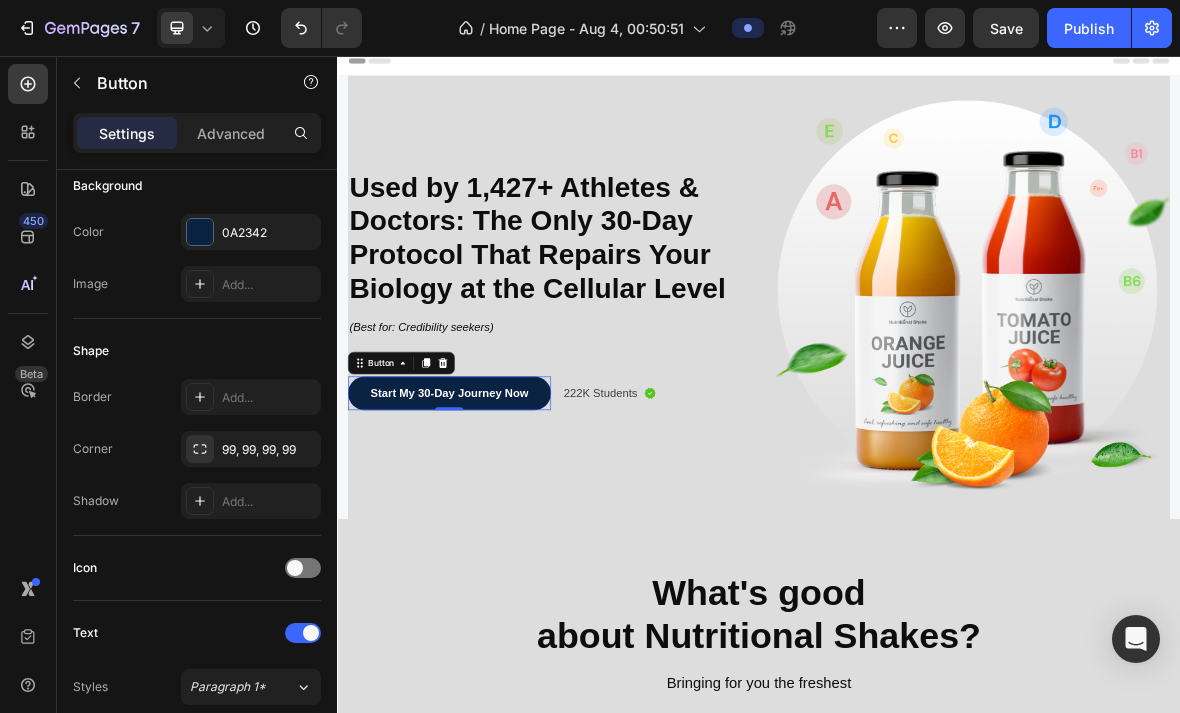 click on "Add..." at bounding box center [269, 398] 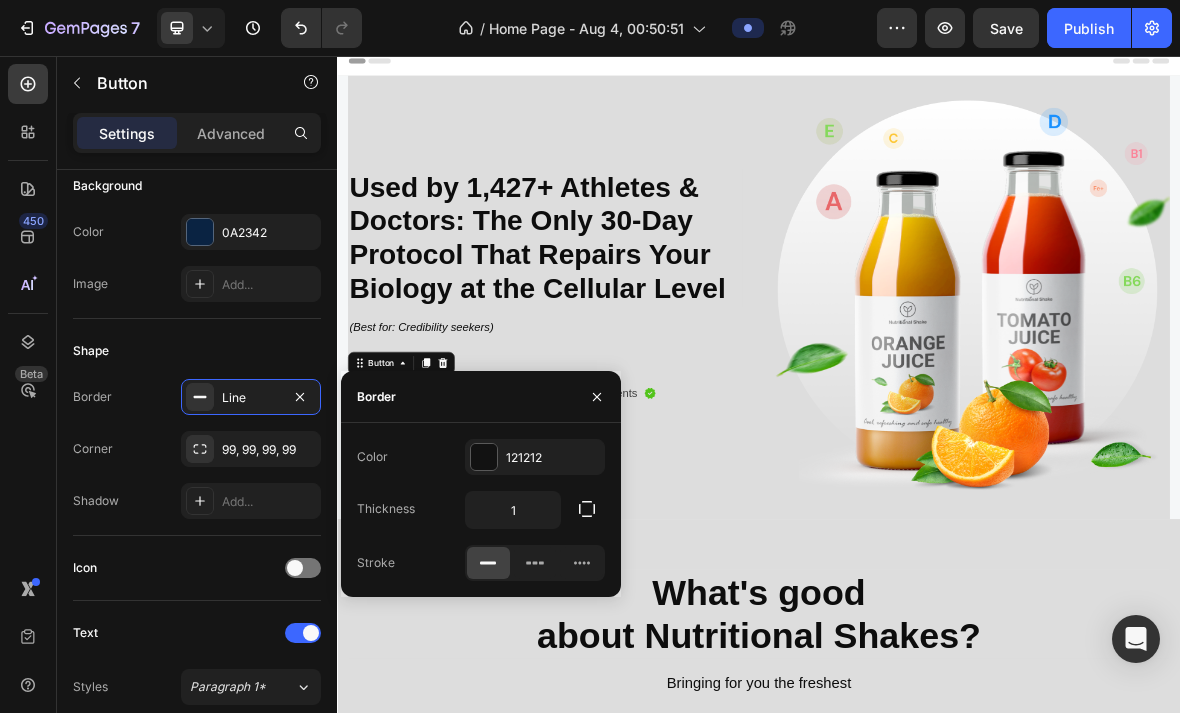 click on "Shape" at bounding box center (91, 351) 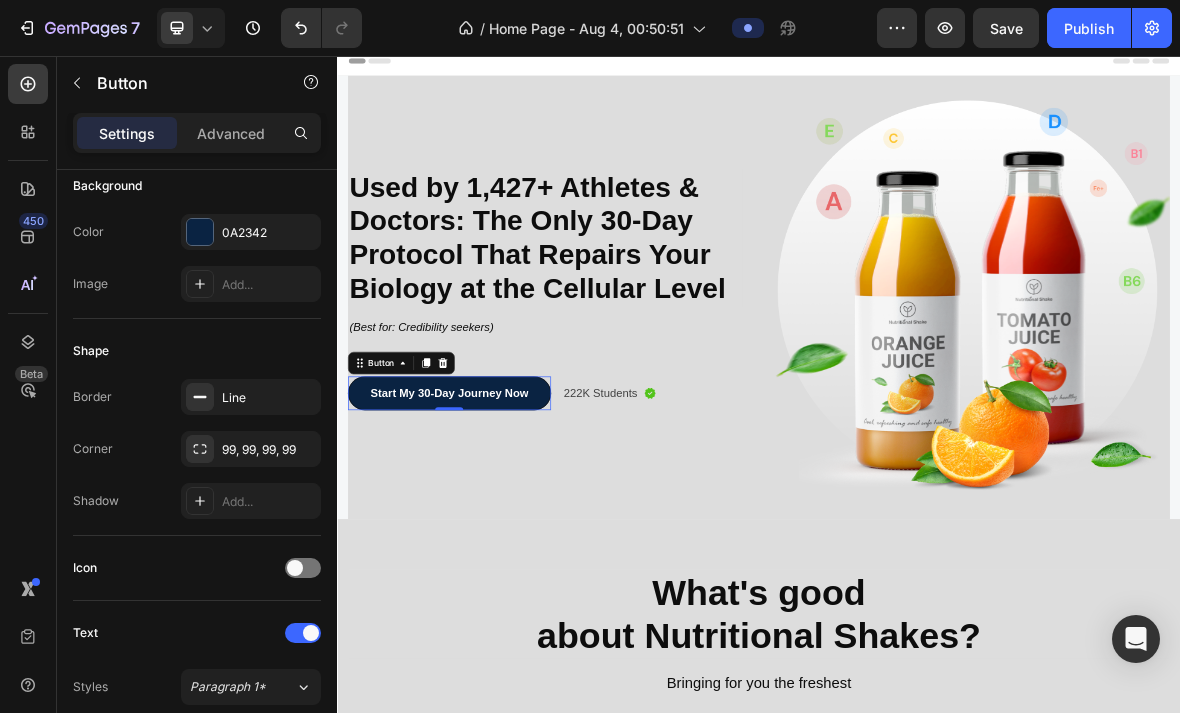 click on "Add..." at bounding box center (269, 502) 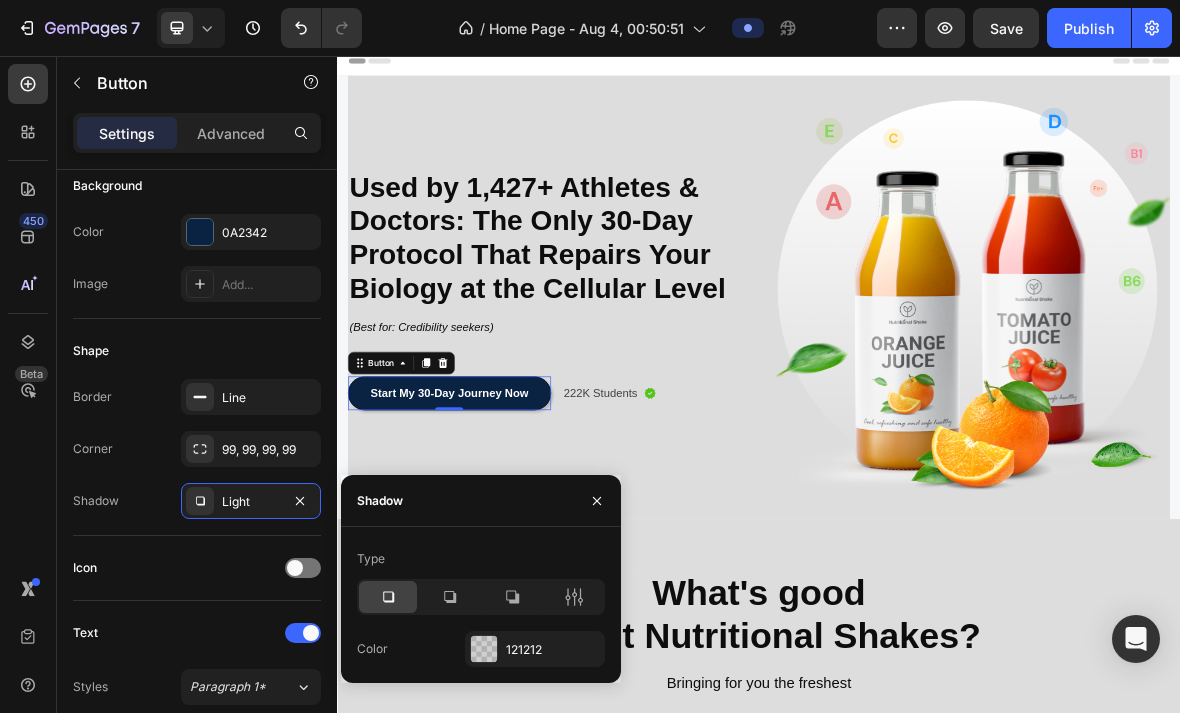click on "Shape" at bounding box center [91, 351] 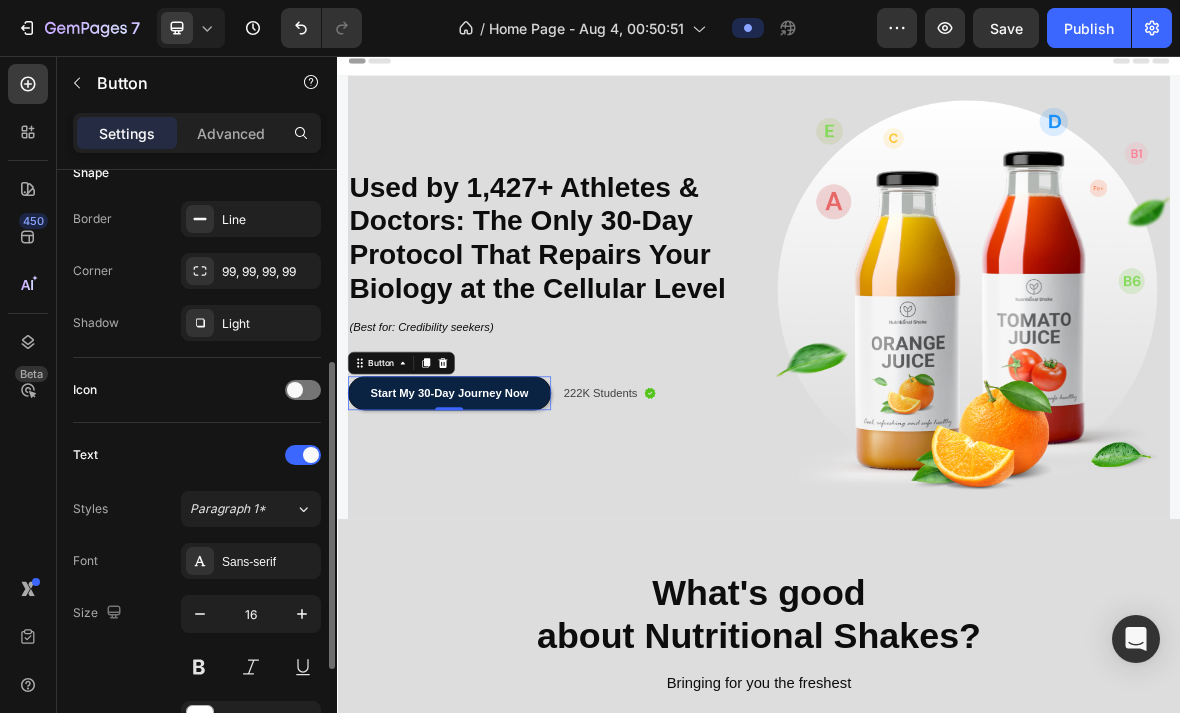 scroll, scrollTop: 448, scrollLeft: 0, axis: vertical 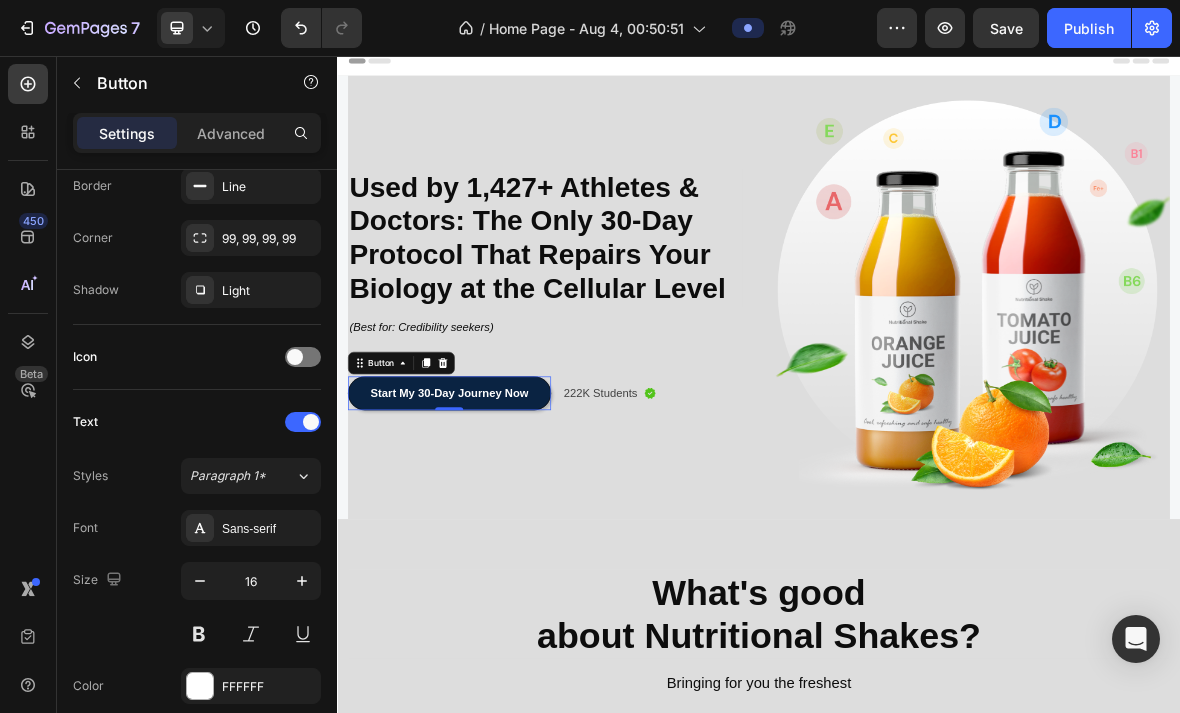 click at bounding box center (303, 357) 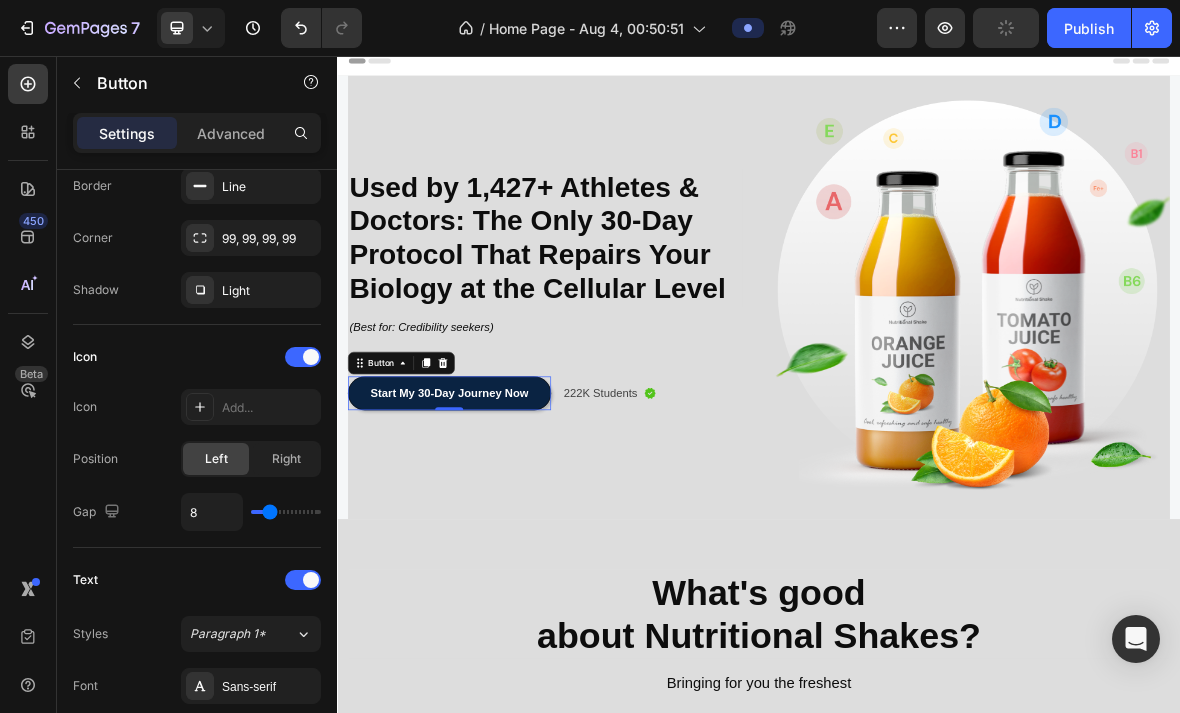 click at bounding box center (311, 357) 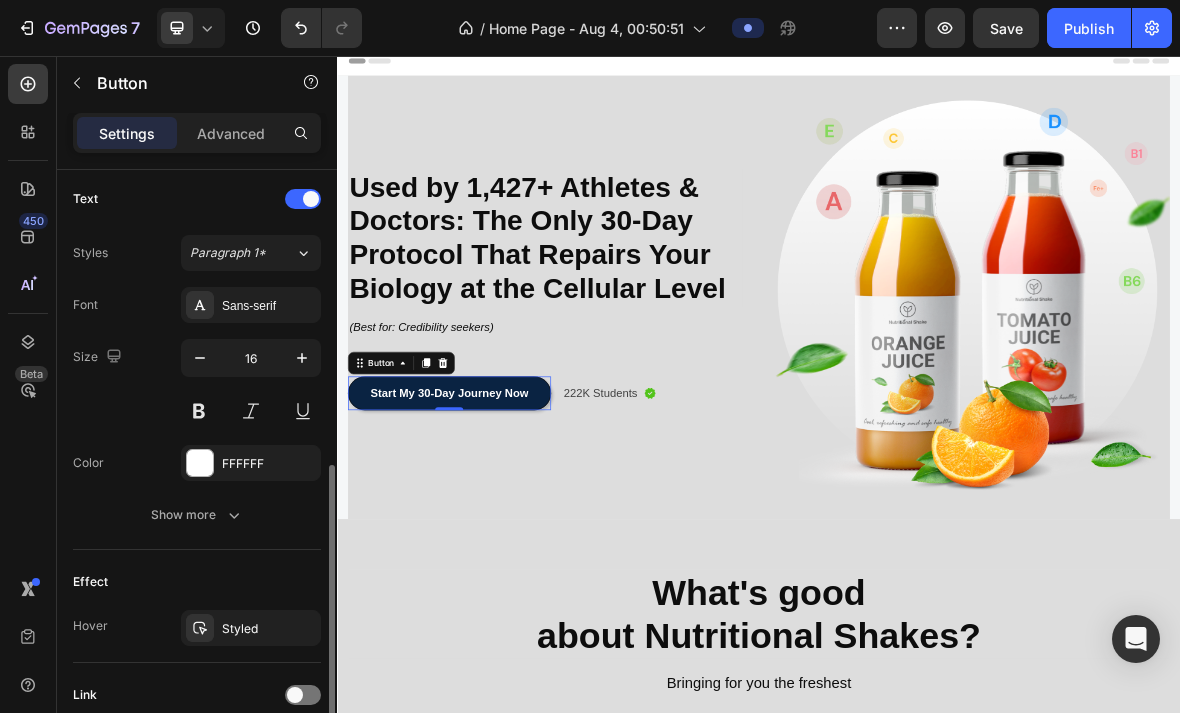 scroll, scrollTop: 770, scrollLeft: 0, axis: vertical 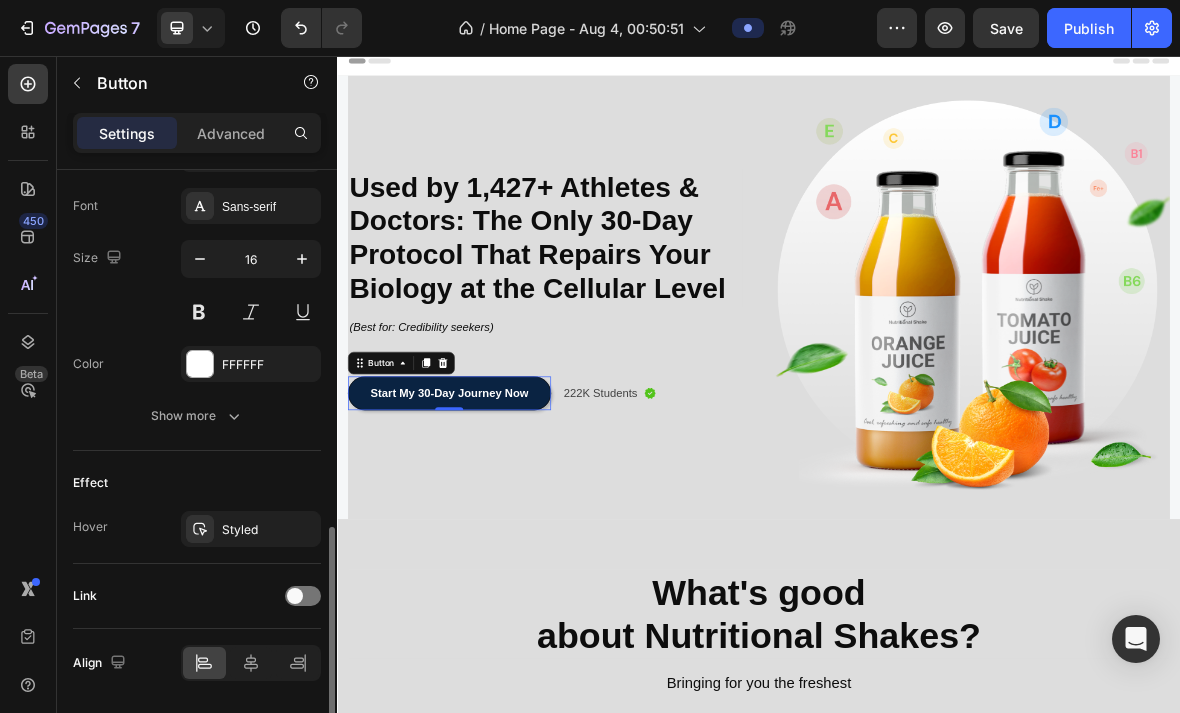 click on "Show more" at bounding box center (197, 416) 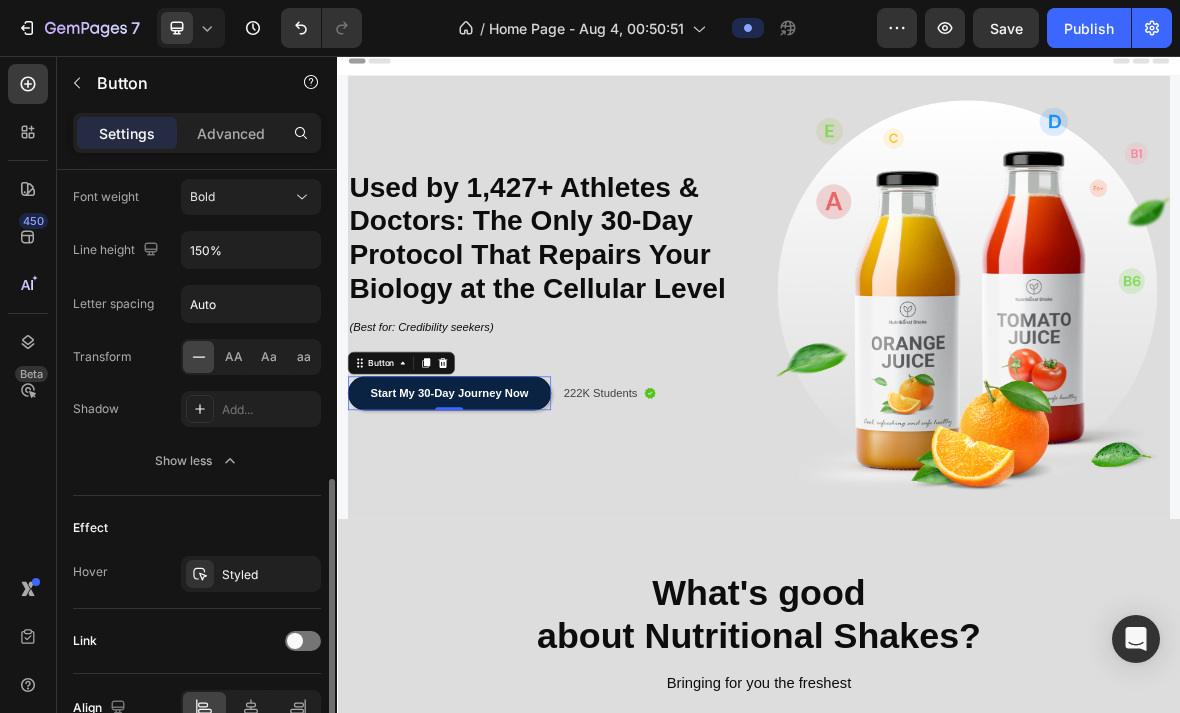 scroll, scrollTop: 1034, scrollLeft: 0, axis: vertical 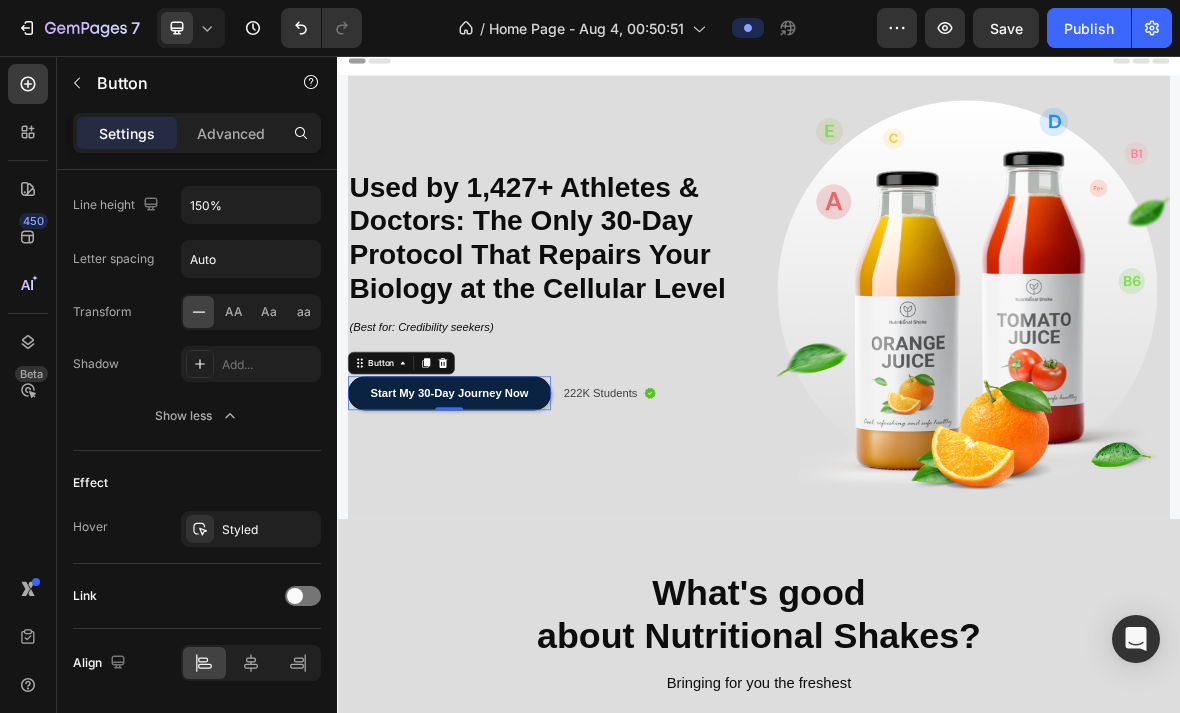 click on "Show less" at bounding box center (197, 416) 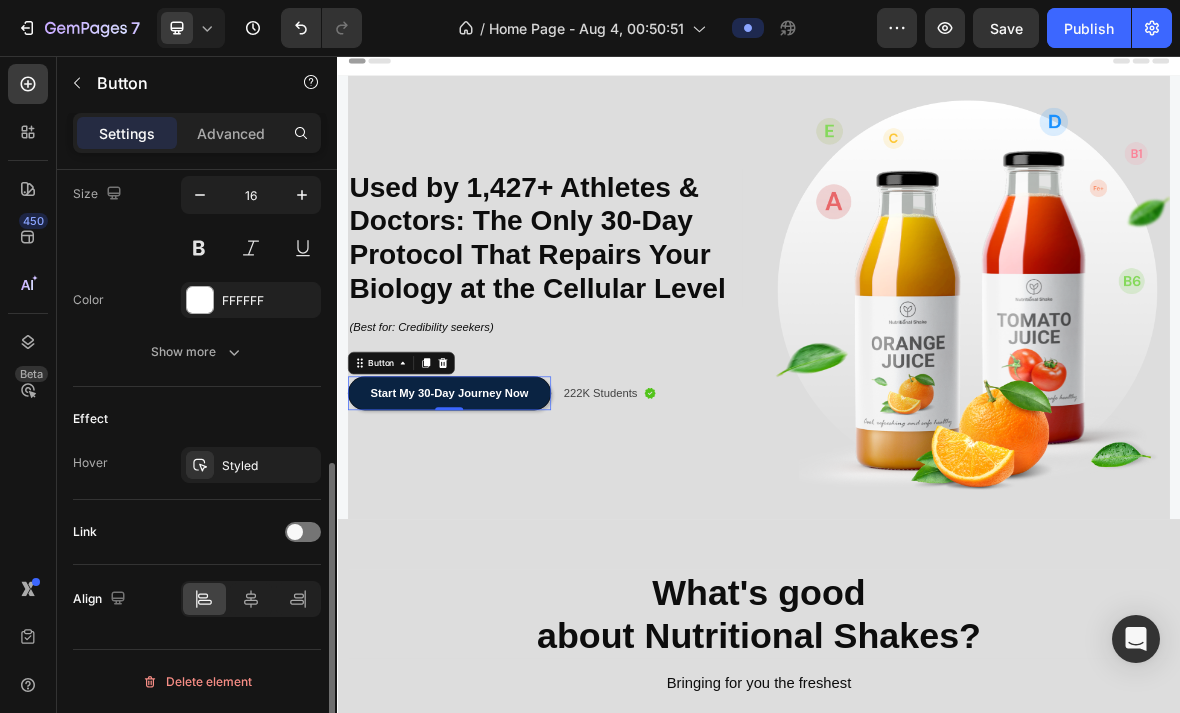 scroll, scrollTop: 770, scrollLeft: 0, axis: vertical 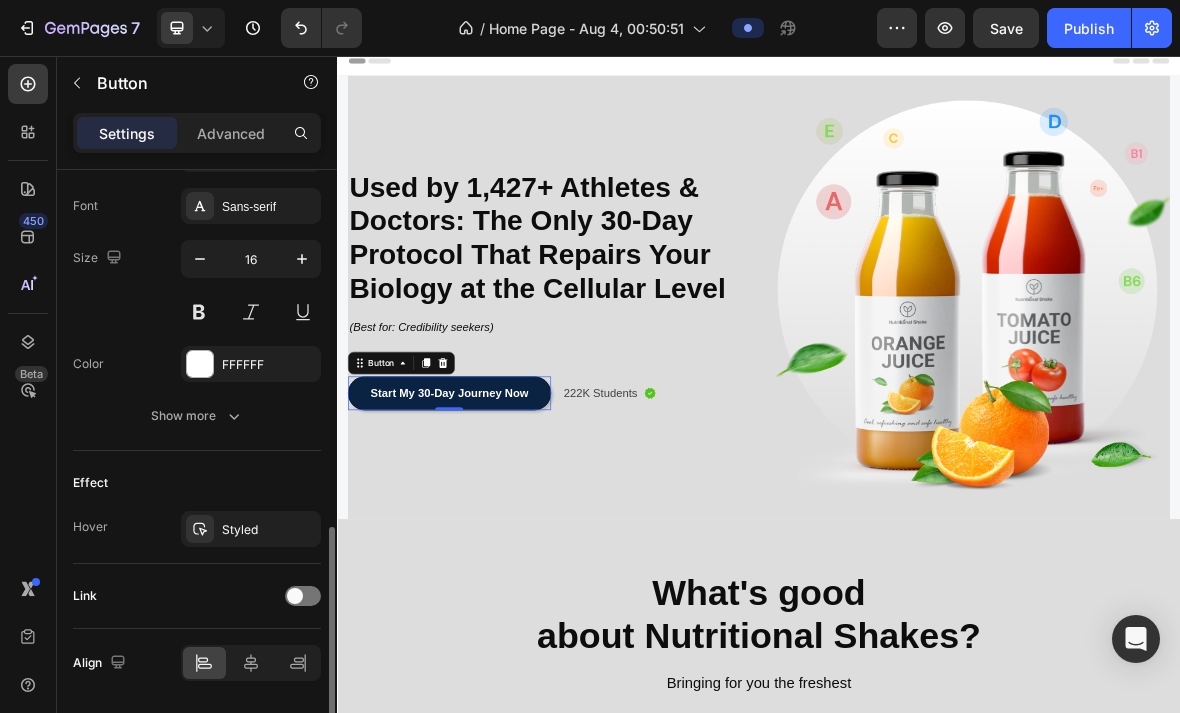 click at bounding box center (295, 596) 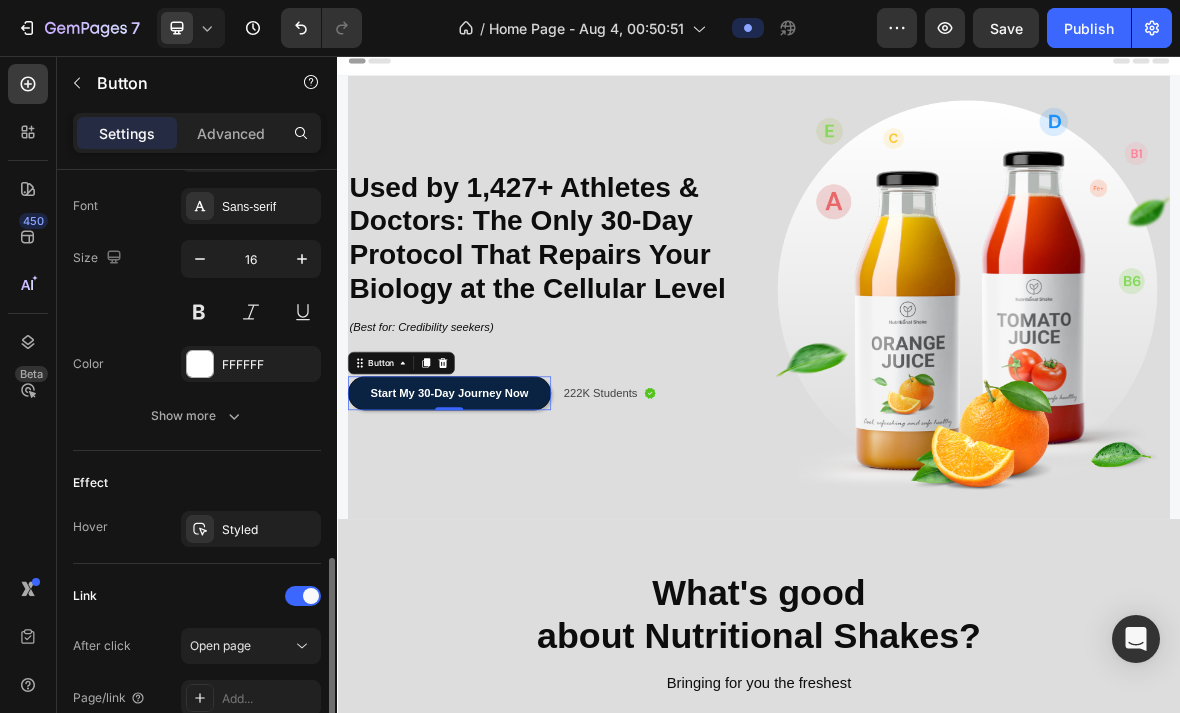 scroll, scrollTop: 874, scrollLeft: 0, axis: vertical 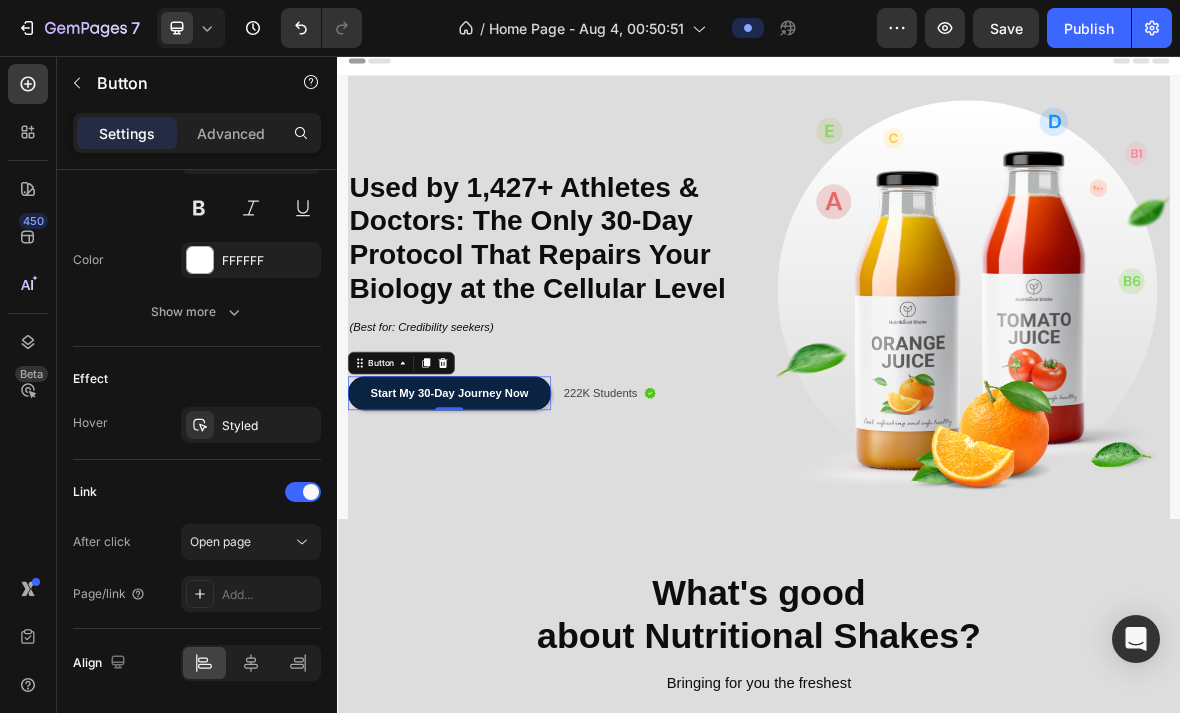 click 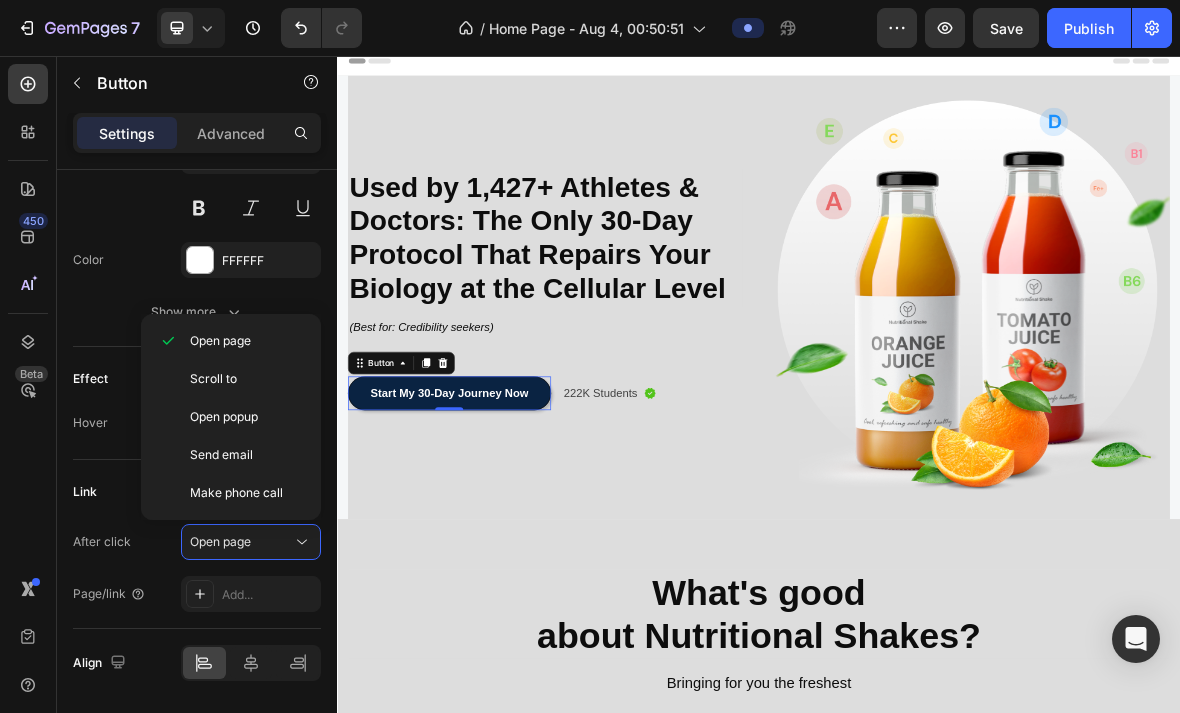click on "Add..." at bounding box center [269, 595] 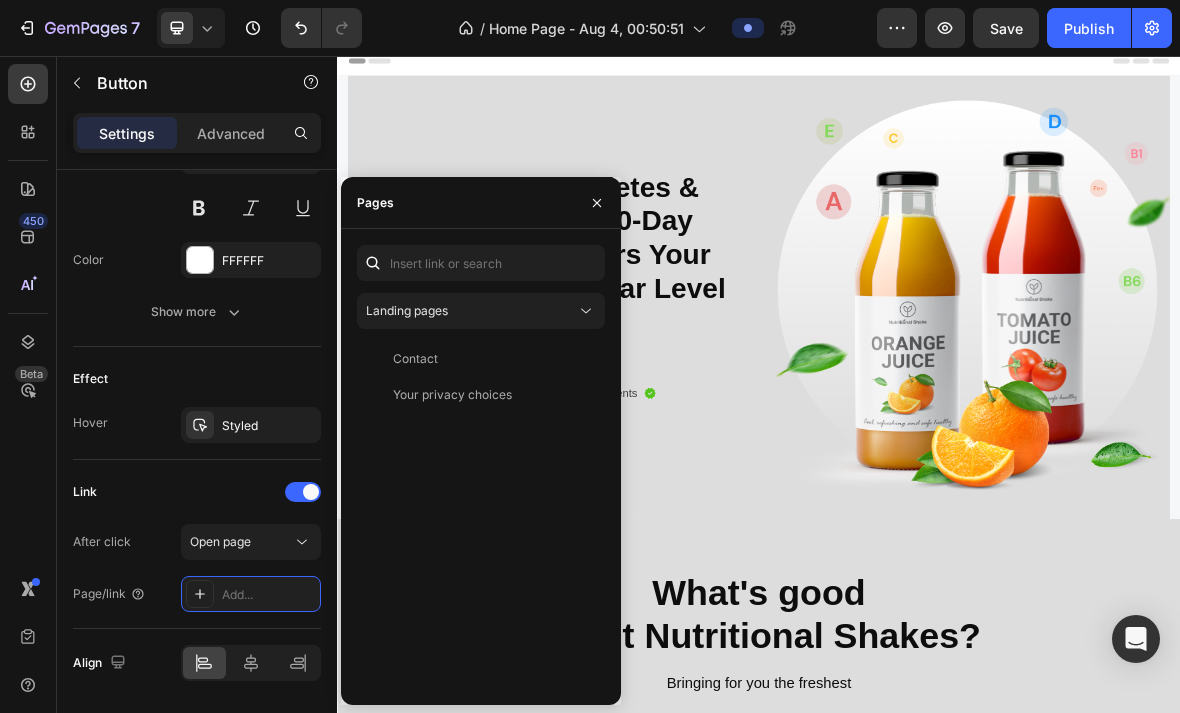 click on "Landing pages" at bounding box center [471, 311] 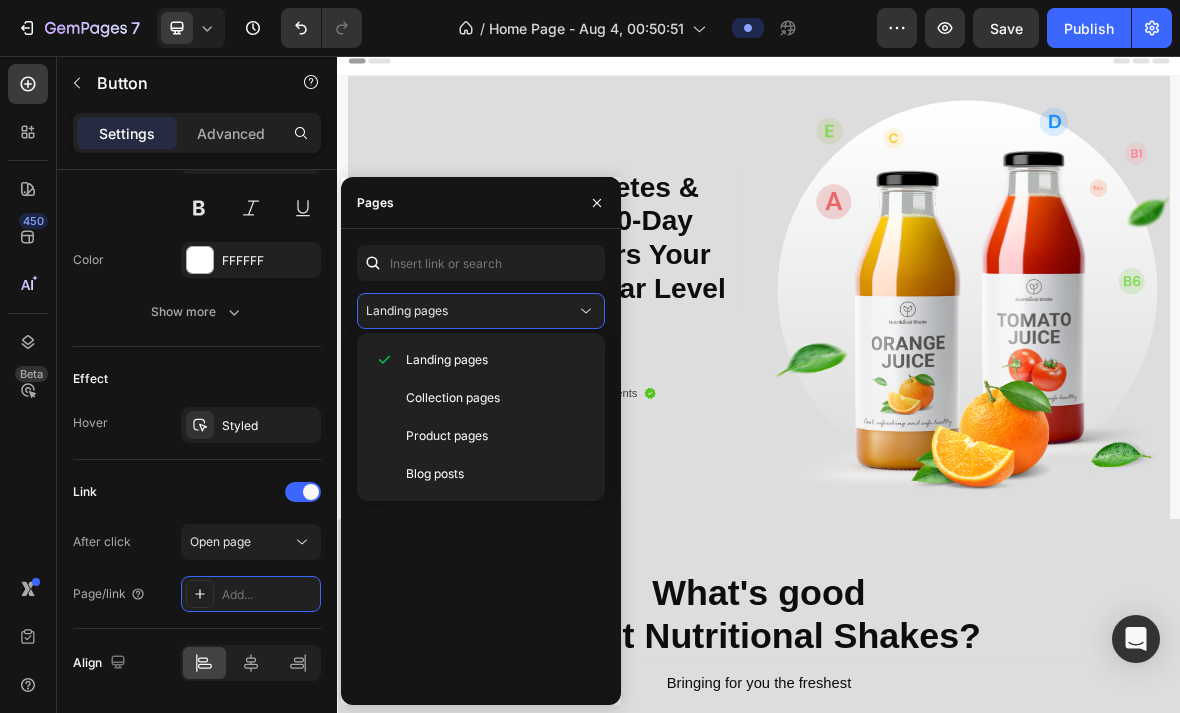 click on "Contact   View Your privacy choices   View" at bounding box center (481, 515) 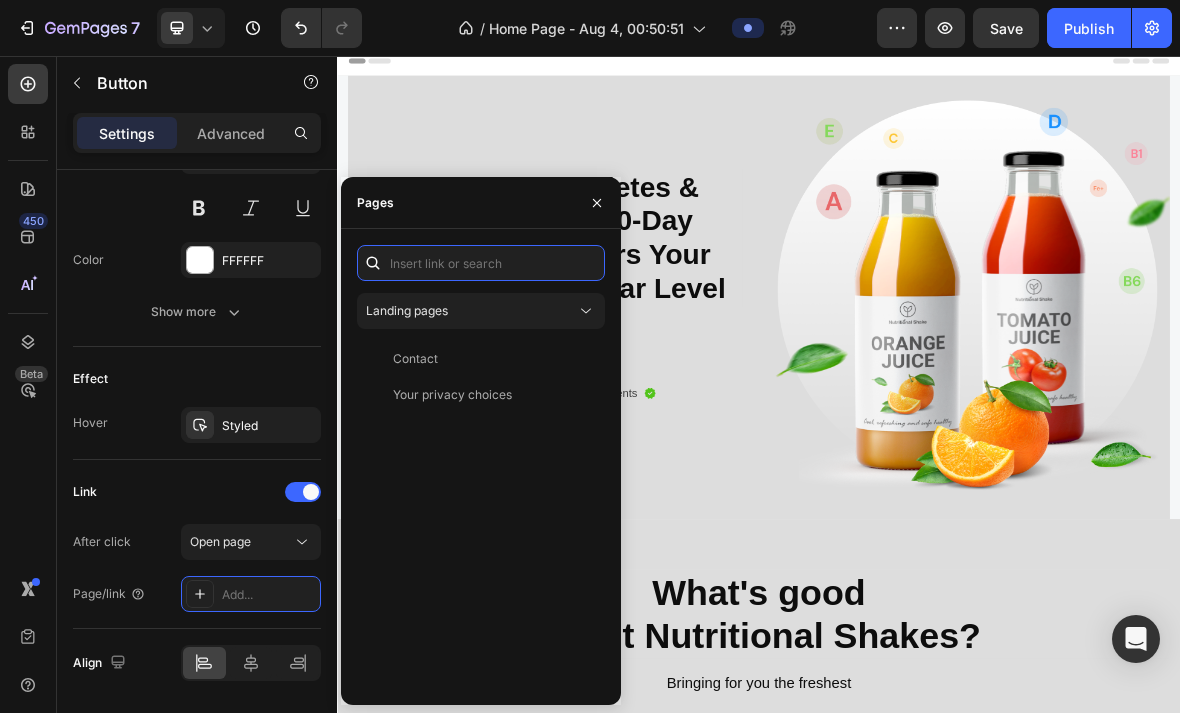 click at bounding box center [481, 263] 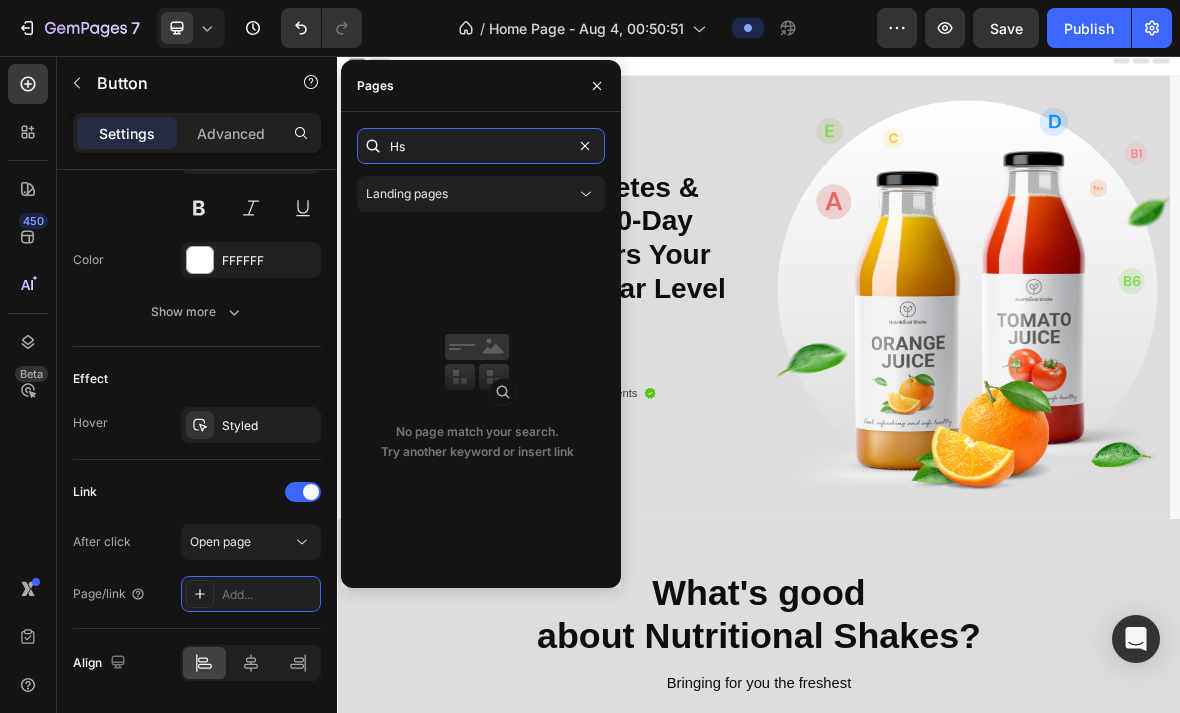 type on "H" 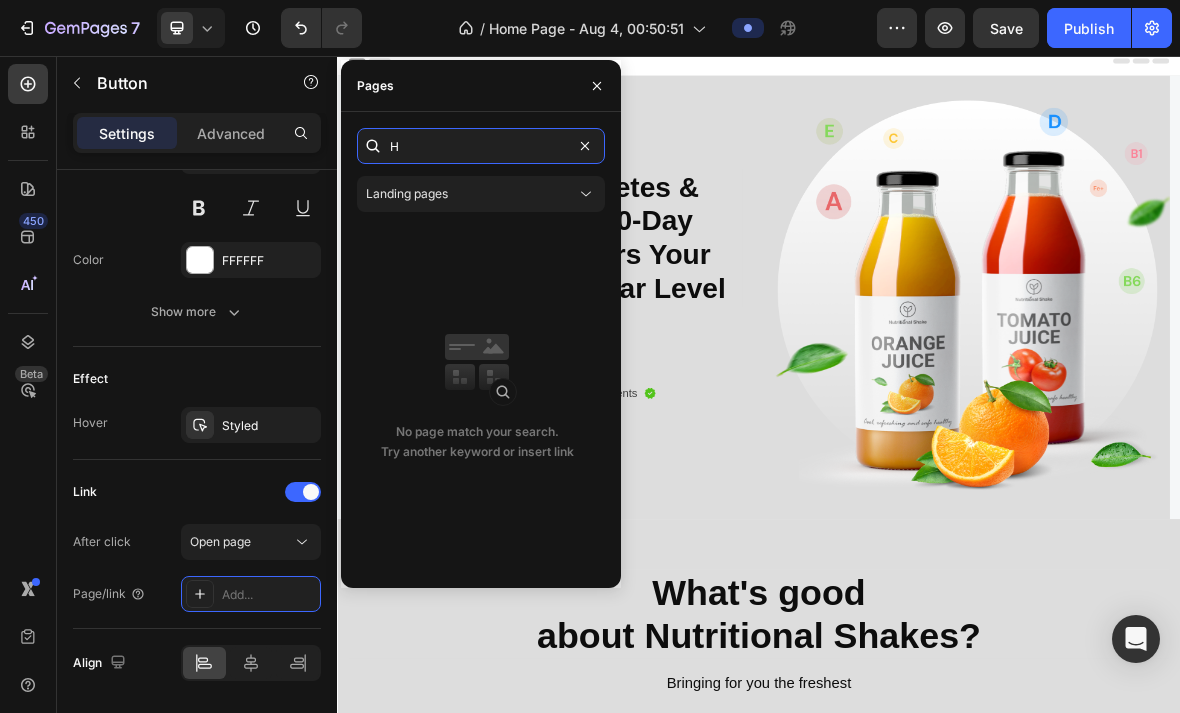 type 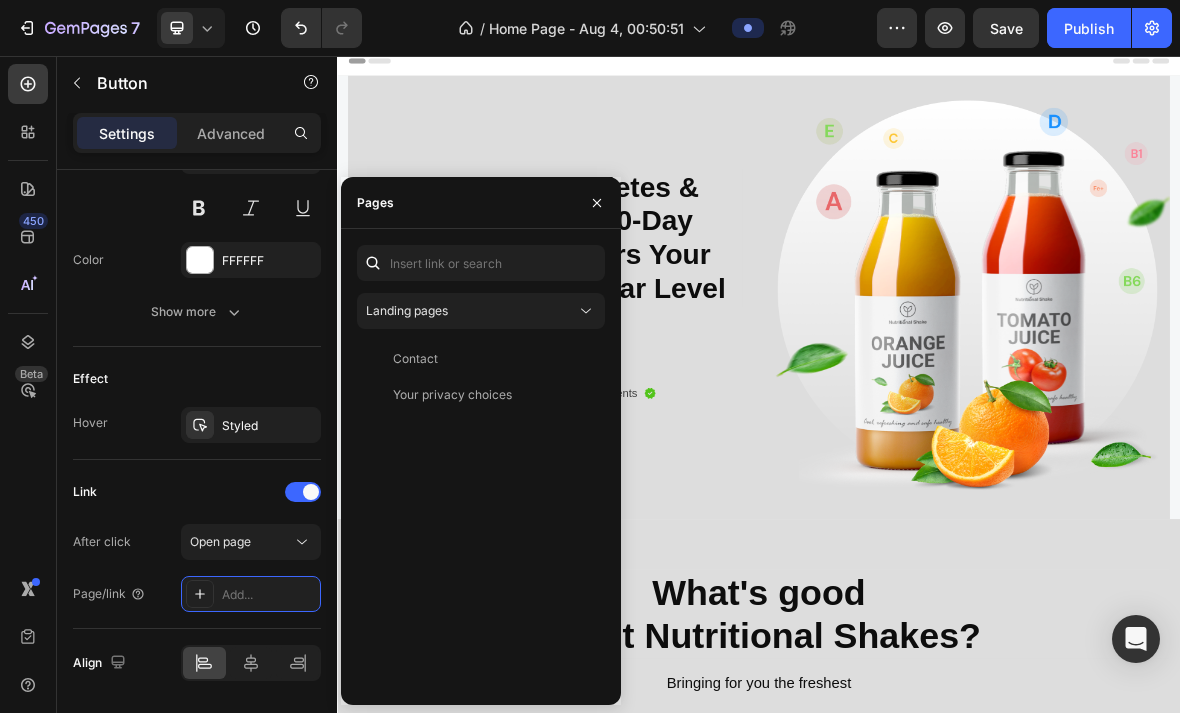 click on "View" at bounding box center [573, 395] 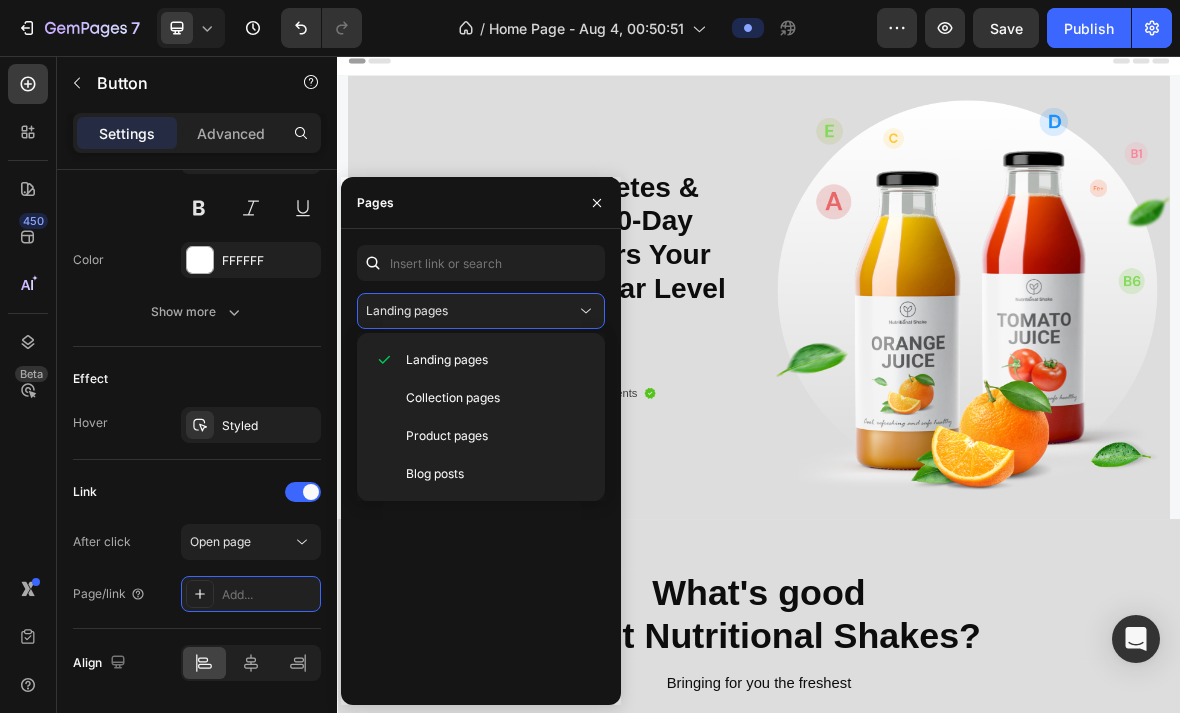 click on "Product pages" at bounding box center (497, 436) 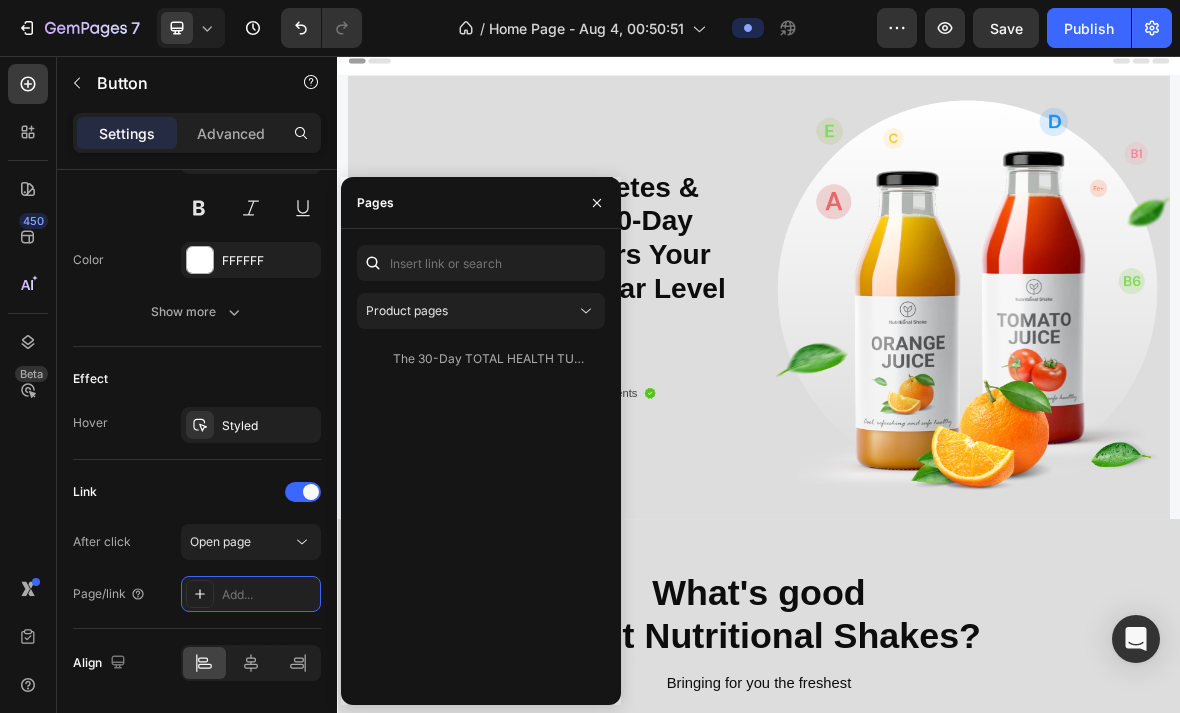 click 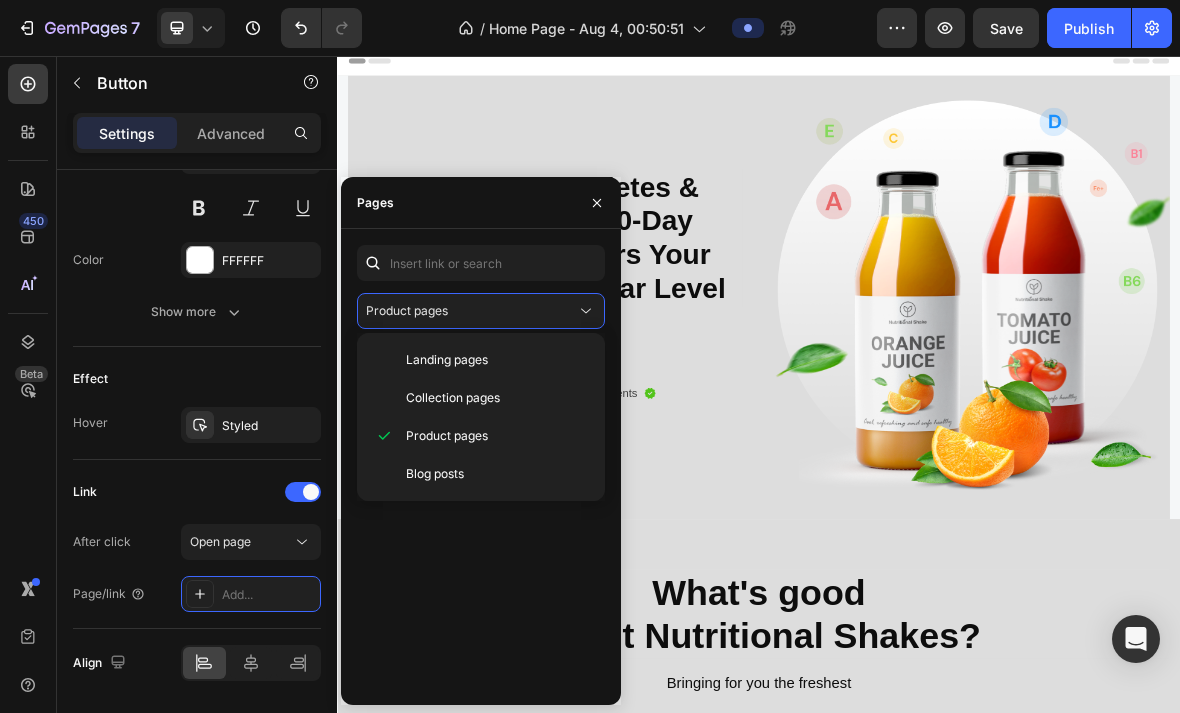 click on "Product pages" at bounding box center [471, 311] 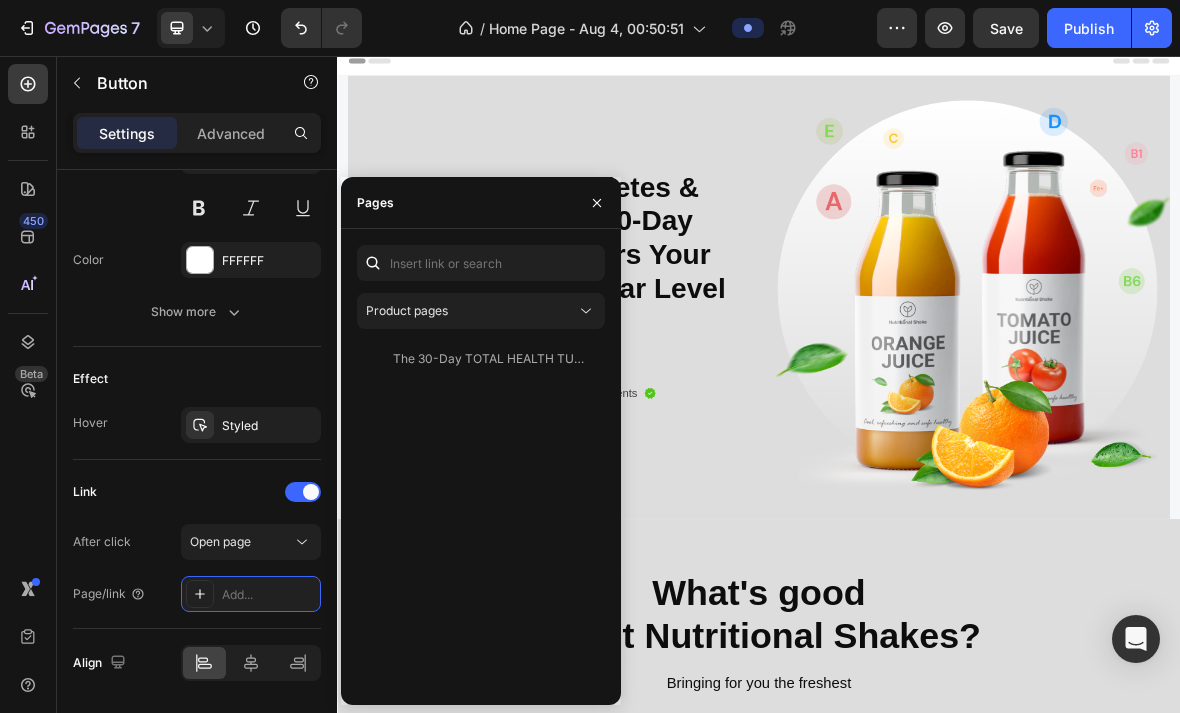 click 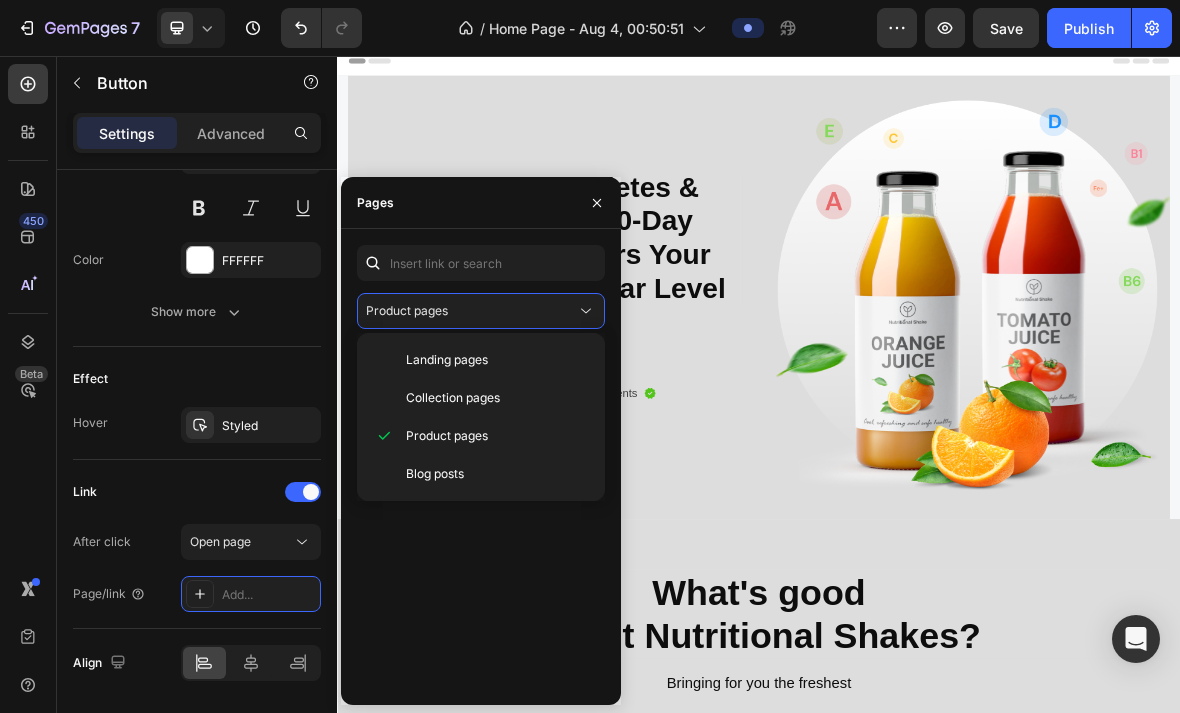 click on "Open page" 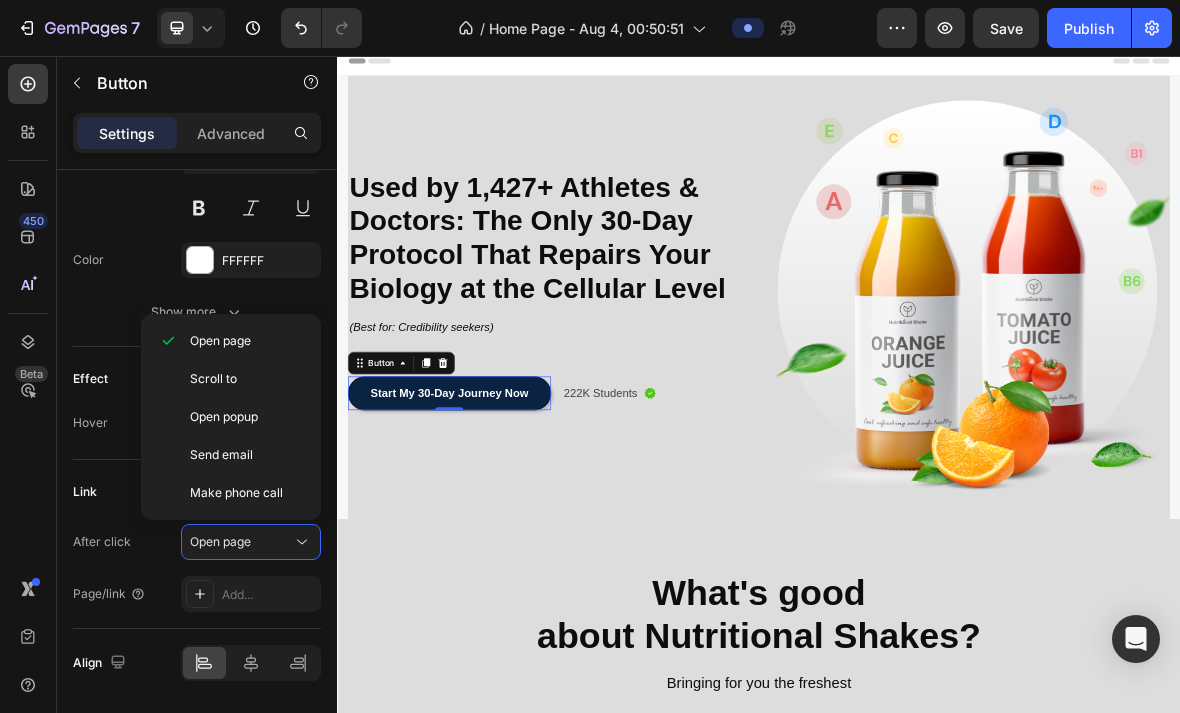 click on "Add..." at bounding box center (269, 595) 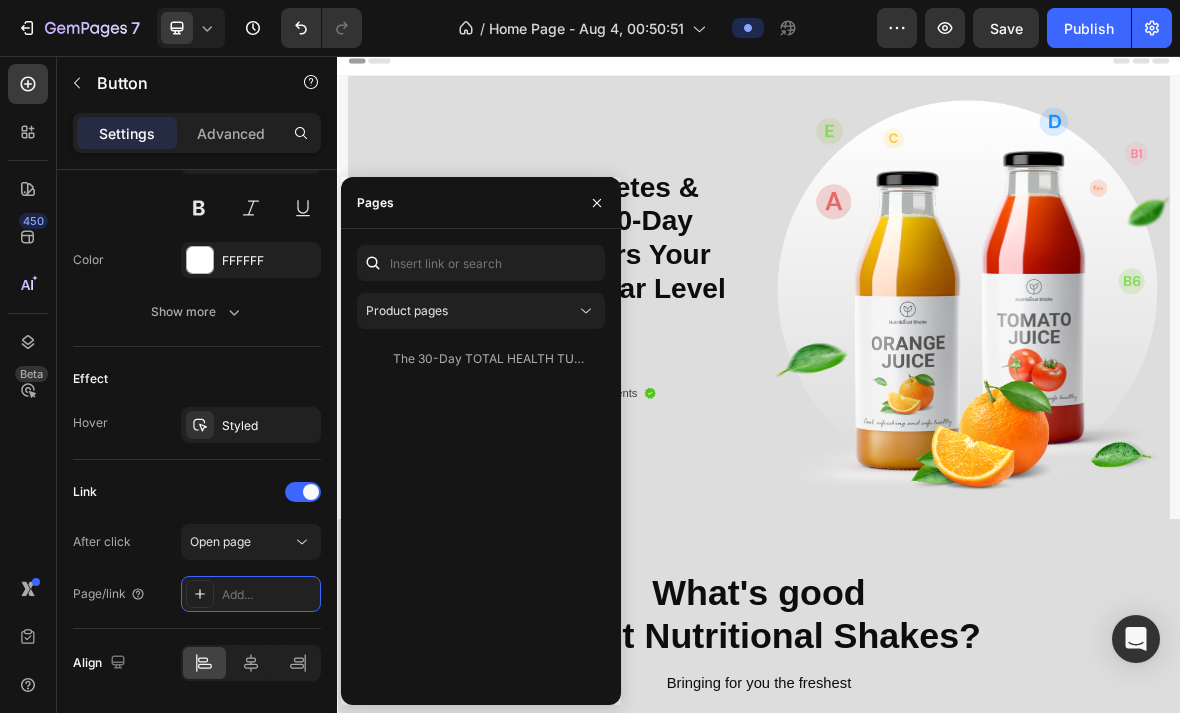 click on "Product pages" at bounding box center (471, 311) 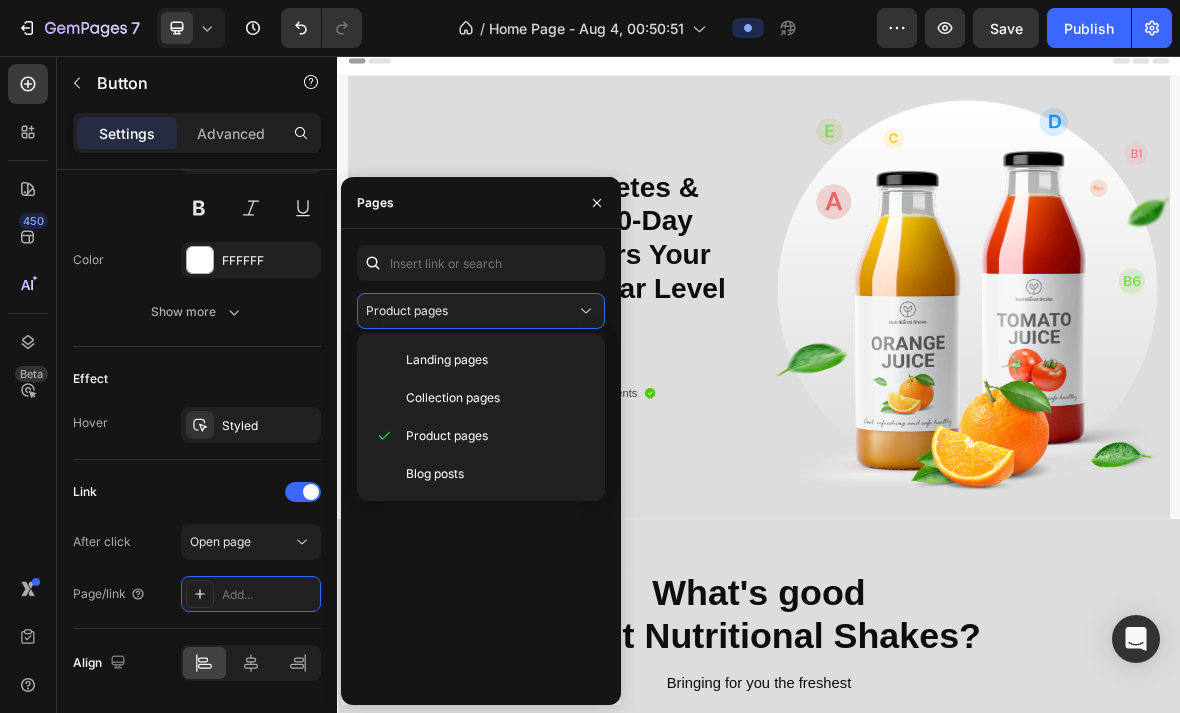 click 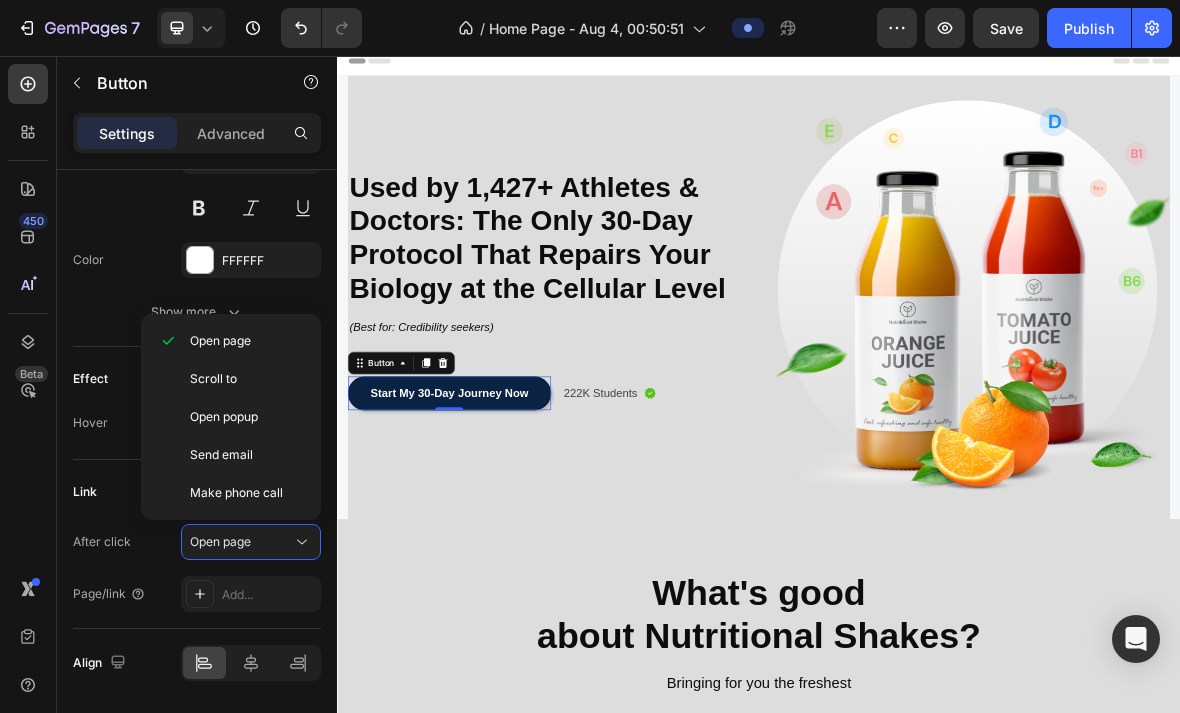 click 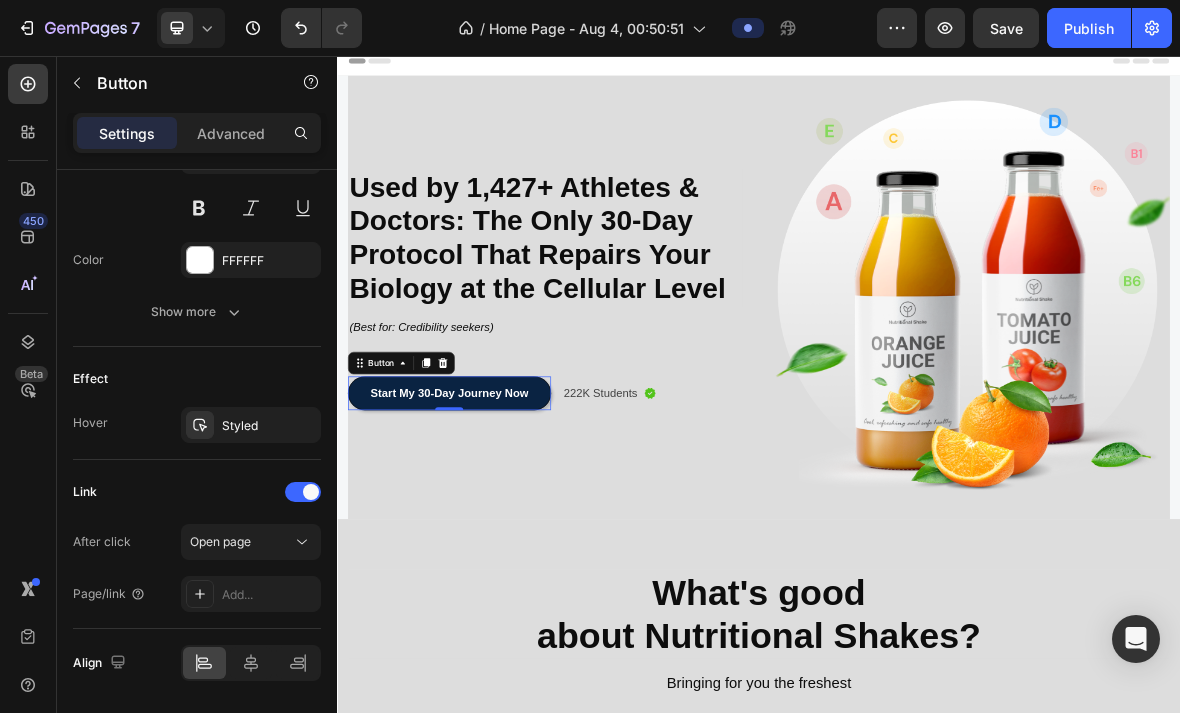 click on "Open page" 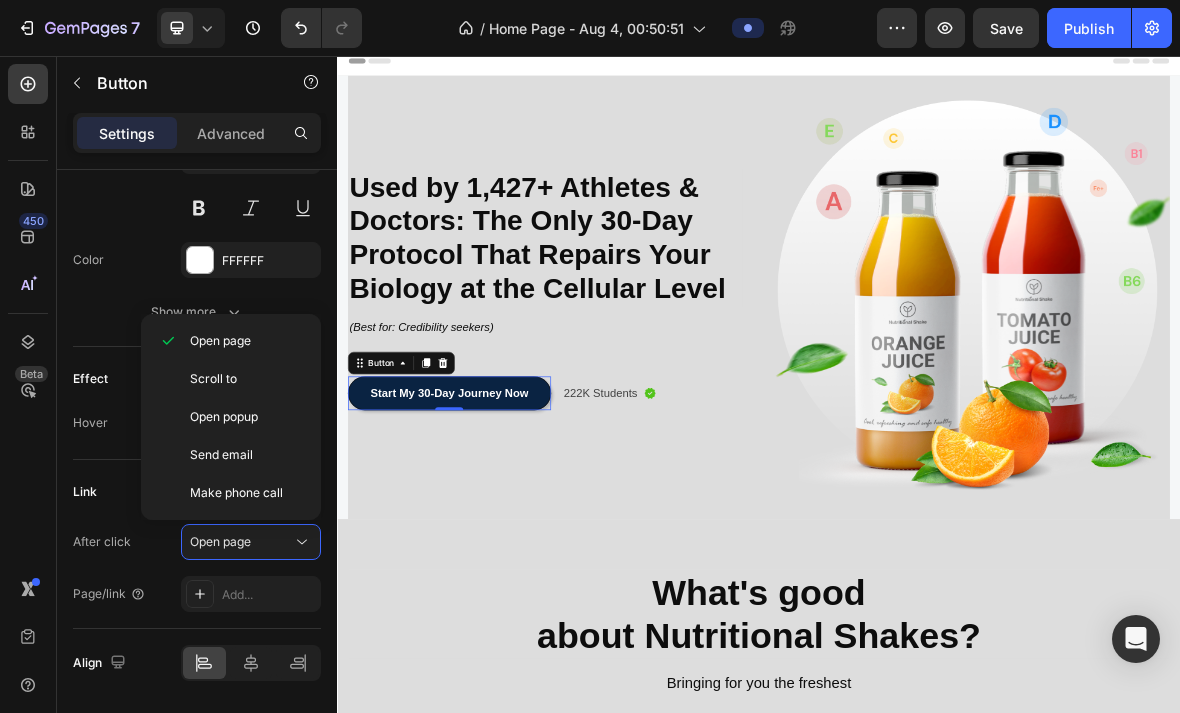 click on "After click" at bounding box center [102, 542] 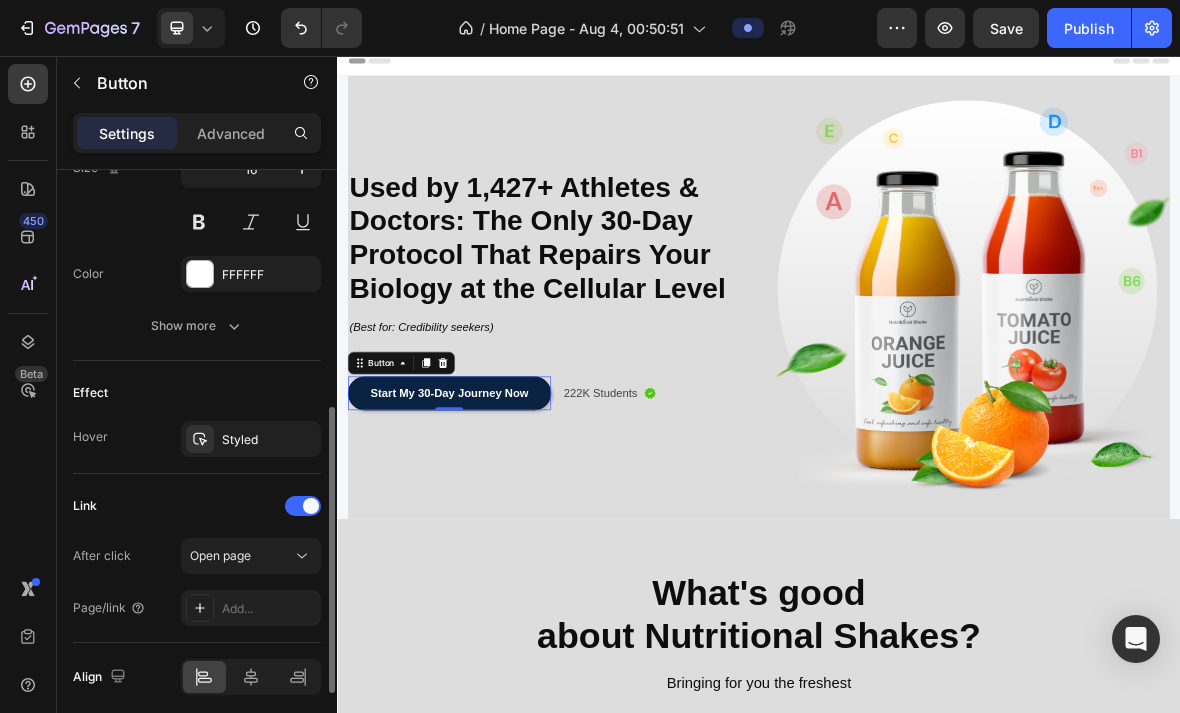 scroll, scrollTop: 874, scrollLeft: 0, axis: vertical 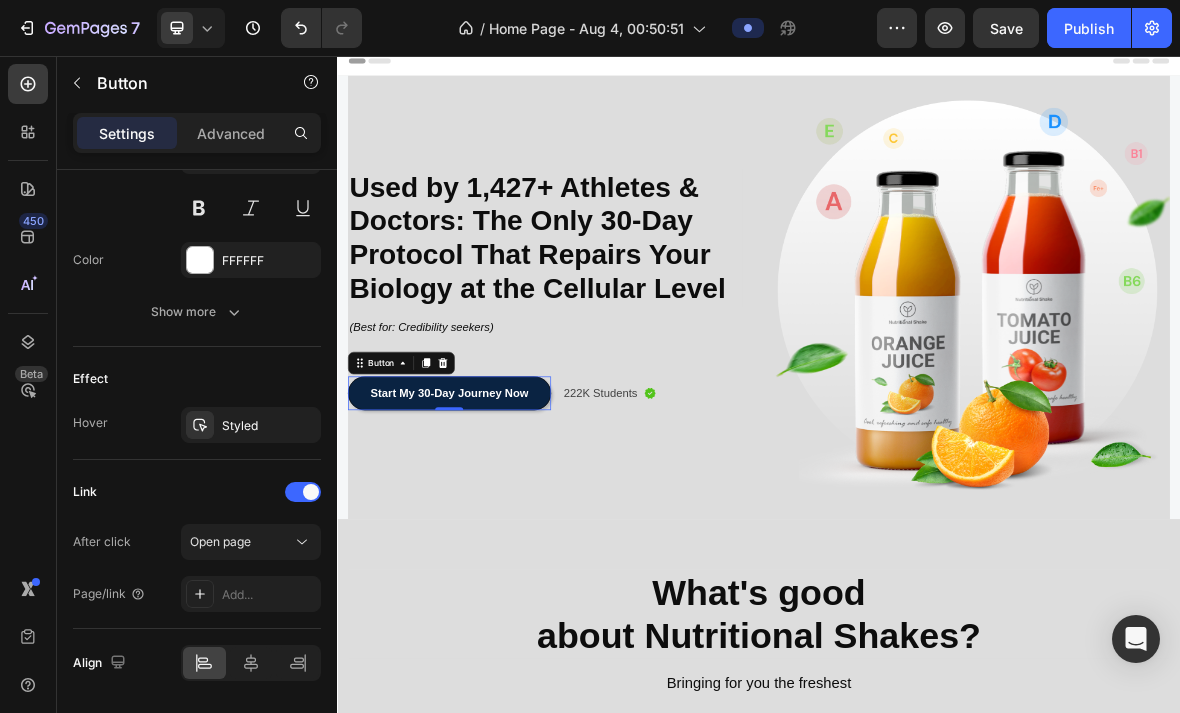 click at bounding box center [200, 594] 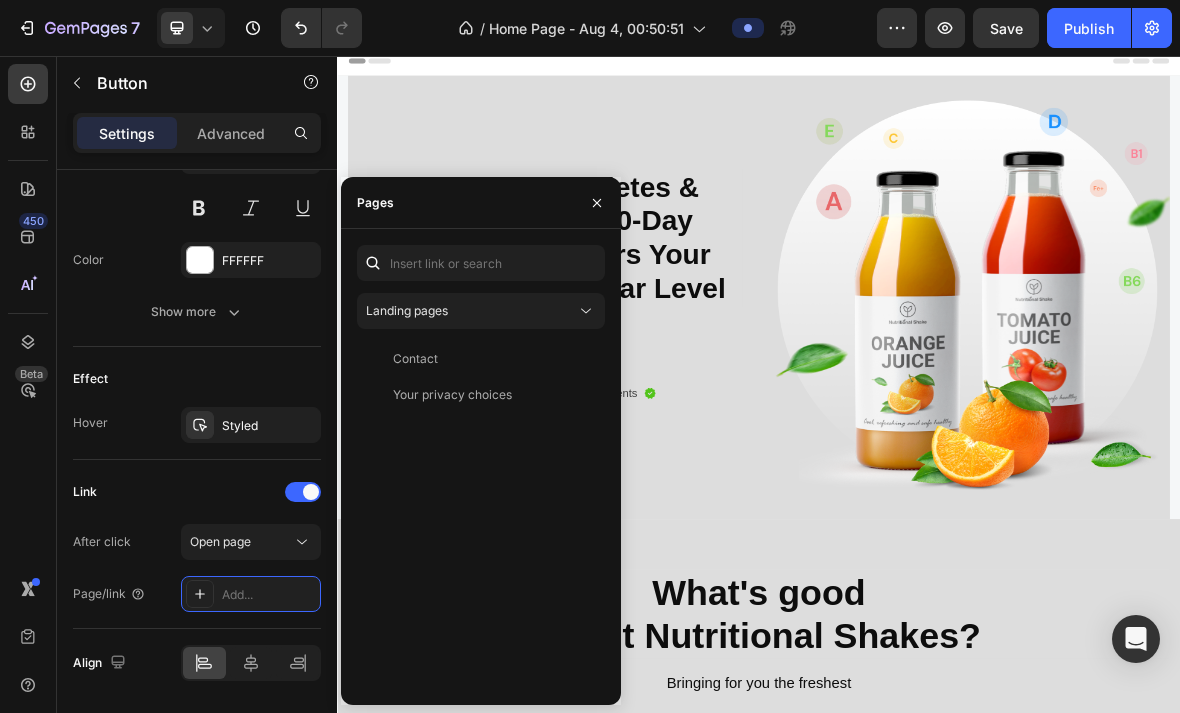 click on "Link" at bounding box center (197, 492) 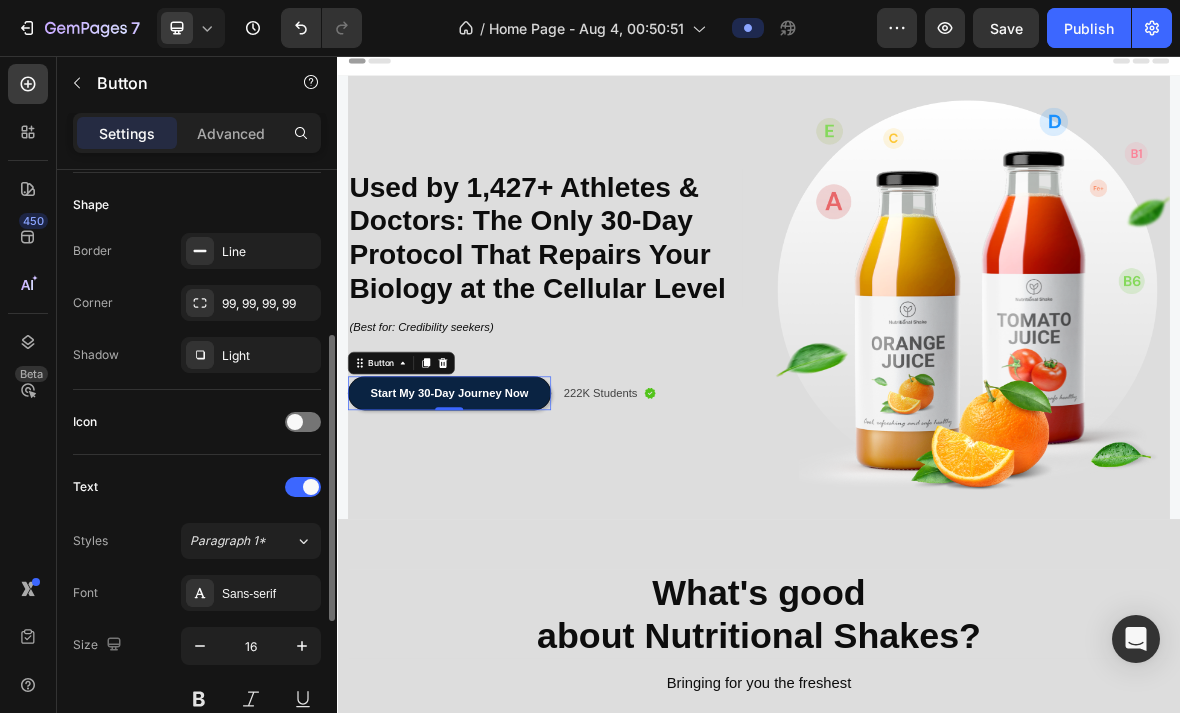 scroll, scrollTop: 0, scrollLeft: 0, axis: both 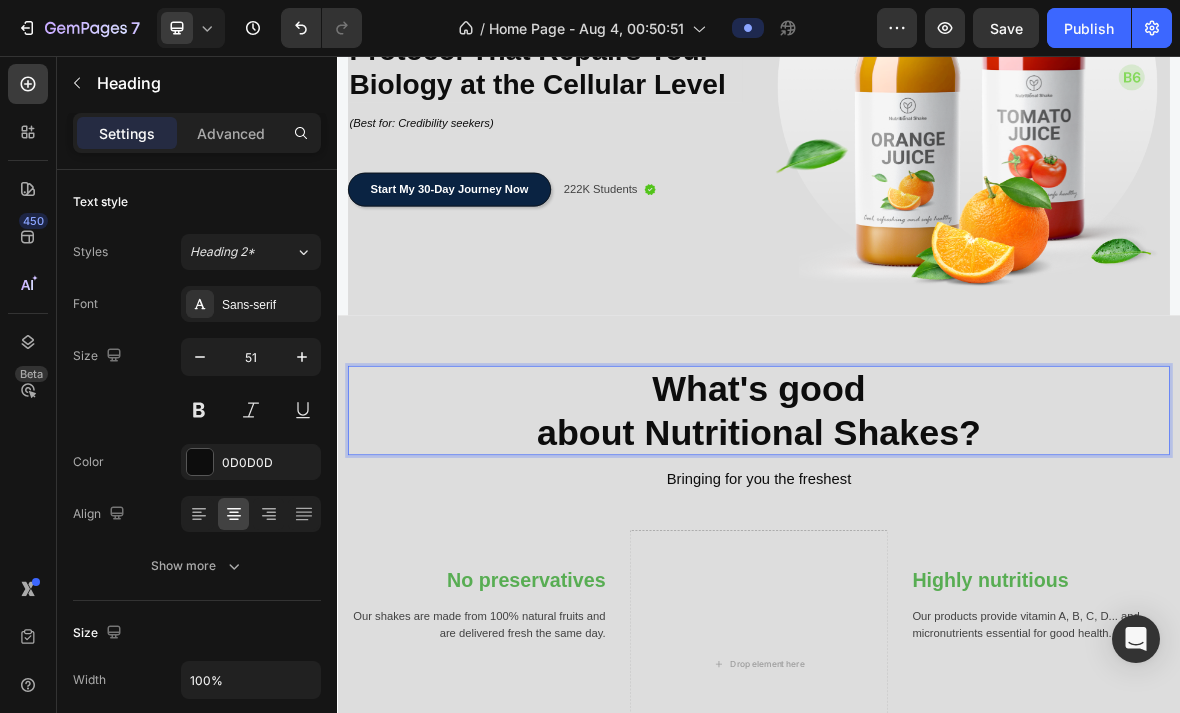 click on "What's good about Nutritional Shakes?" at bounding box center [937, 560] 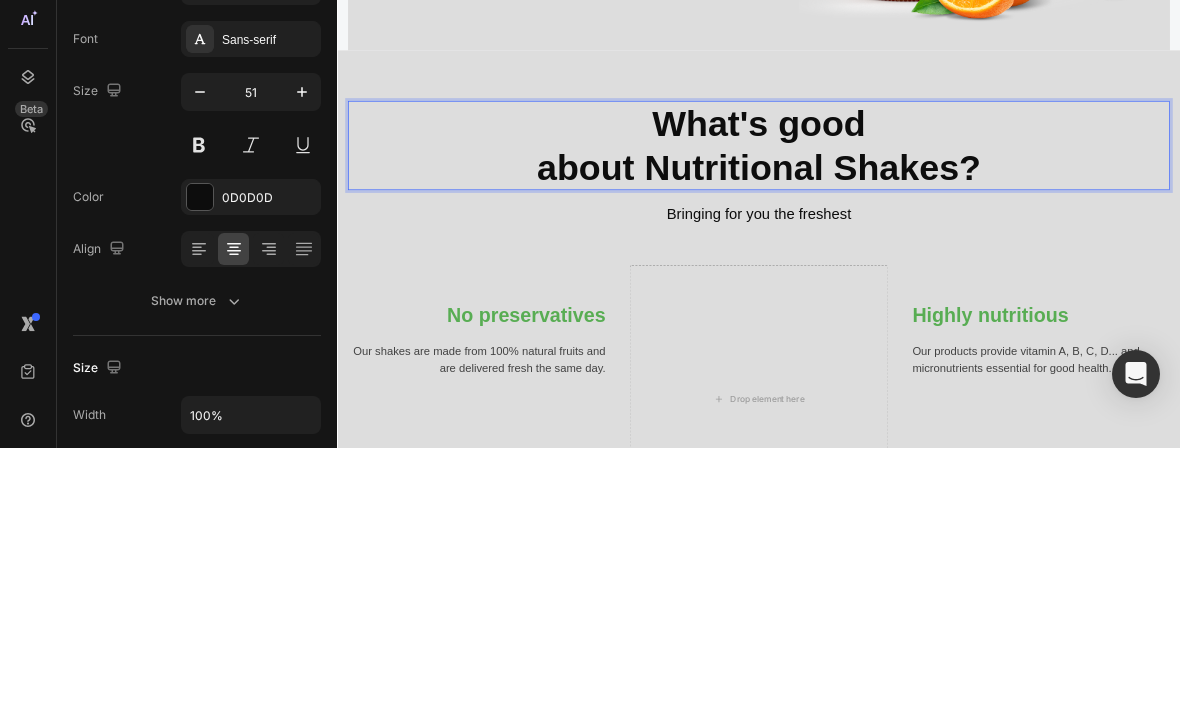 click on "What's good about Nutritional Shakes?" at bounding box center (937, 295) 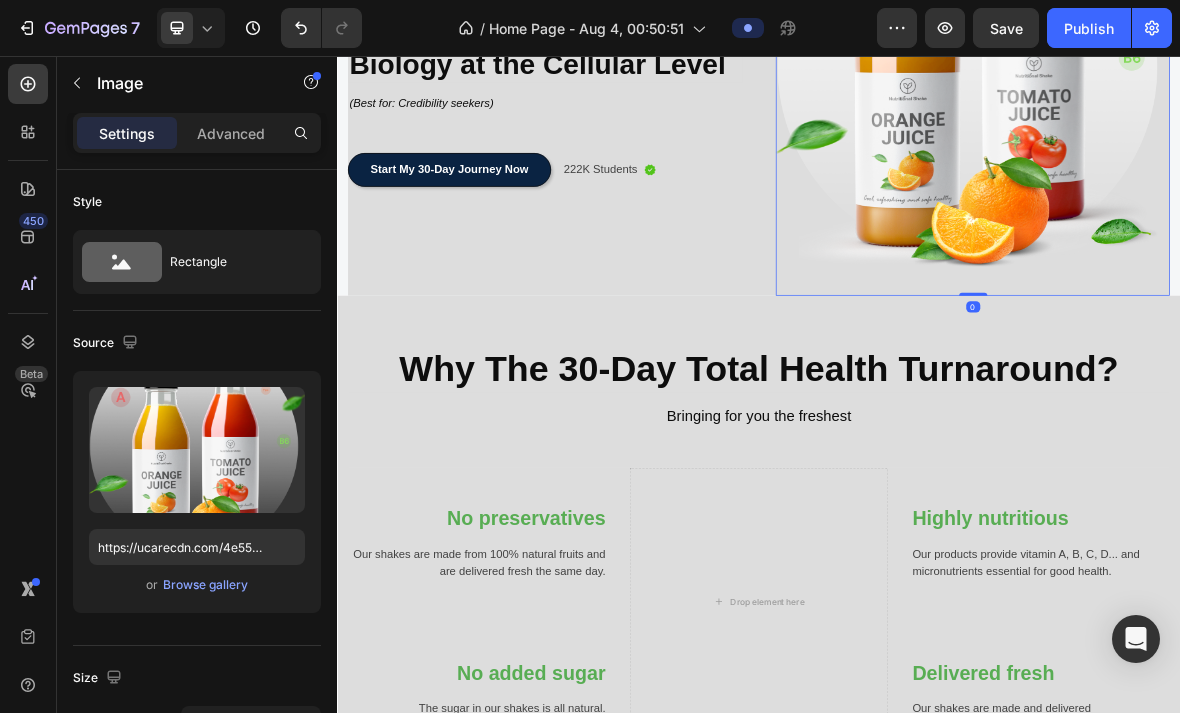 scroll, scrollTop: 334, scrollLeft: 0, axis: vertical 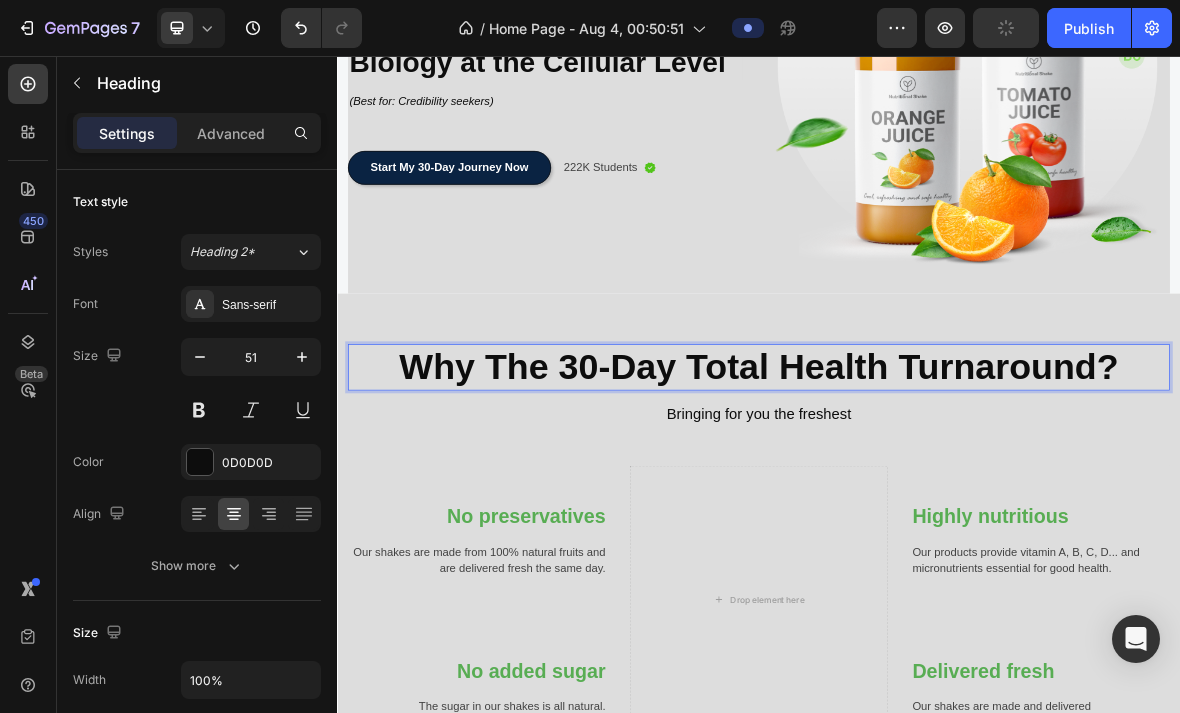 click 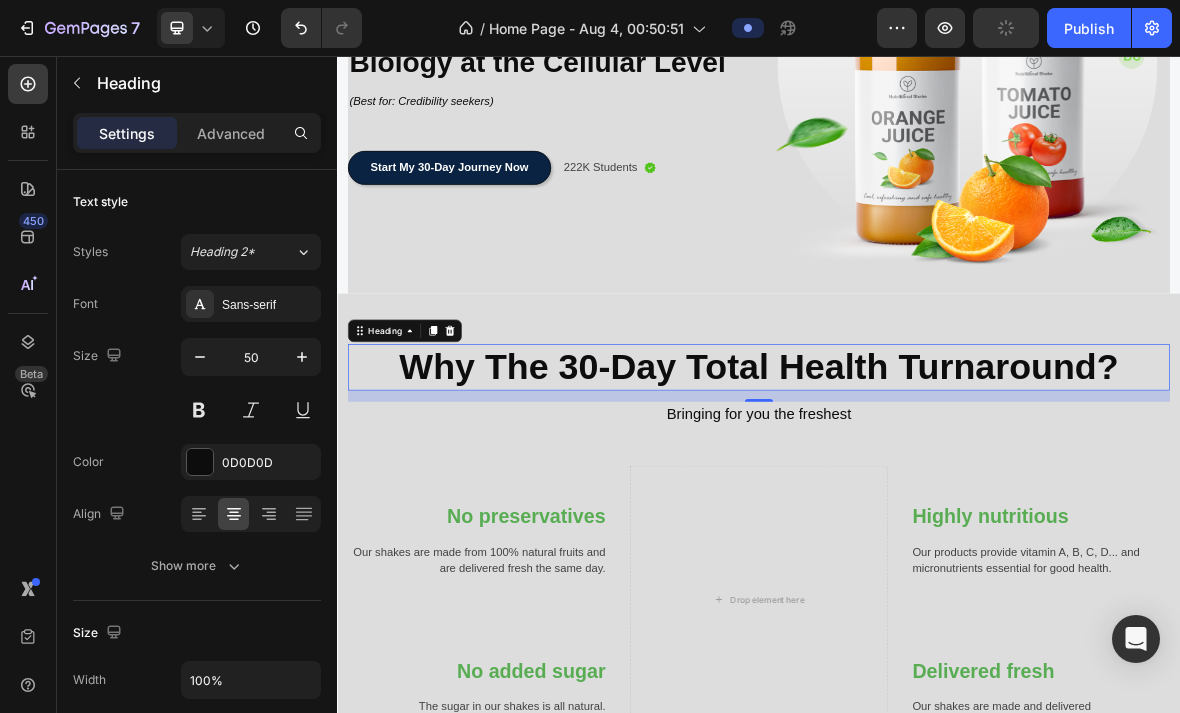 click 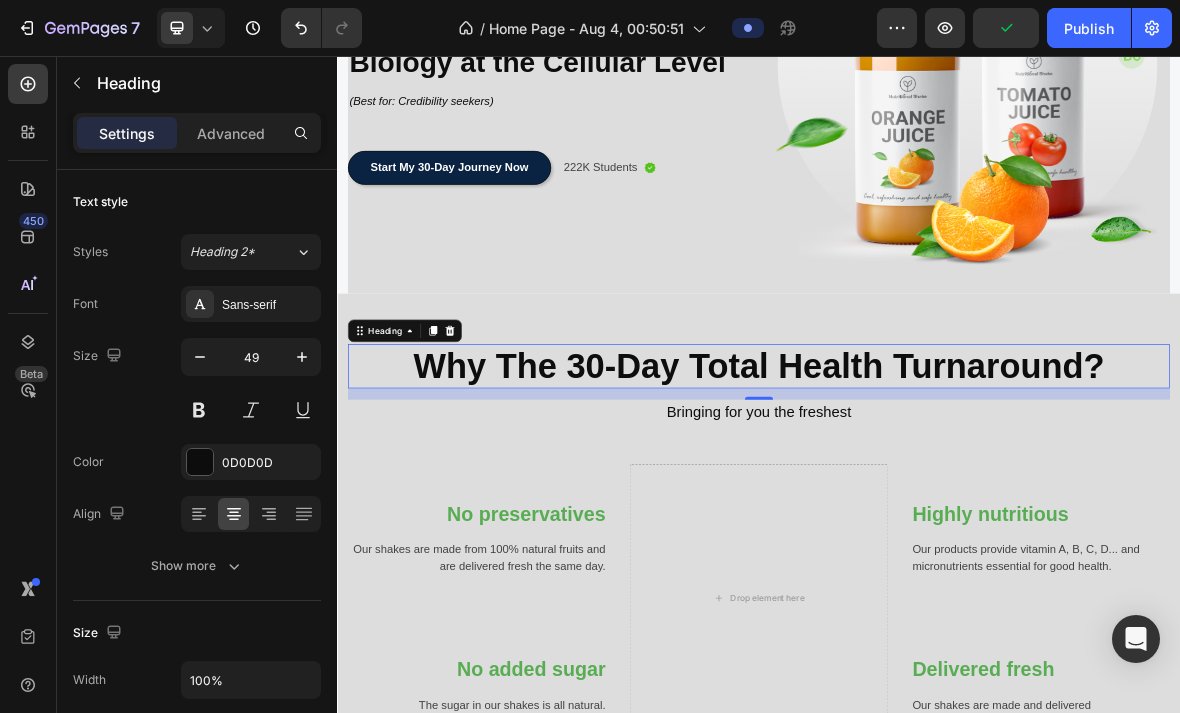 click 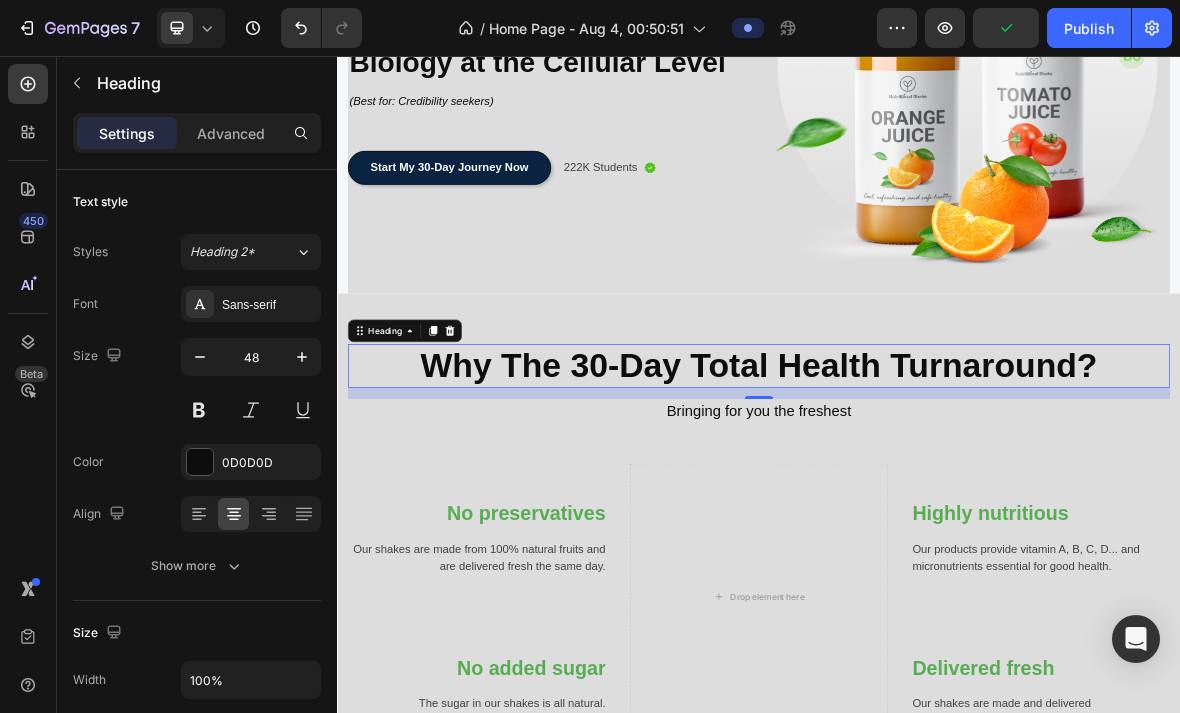 click at bounding box center (200, 357) 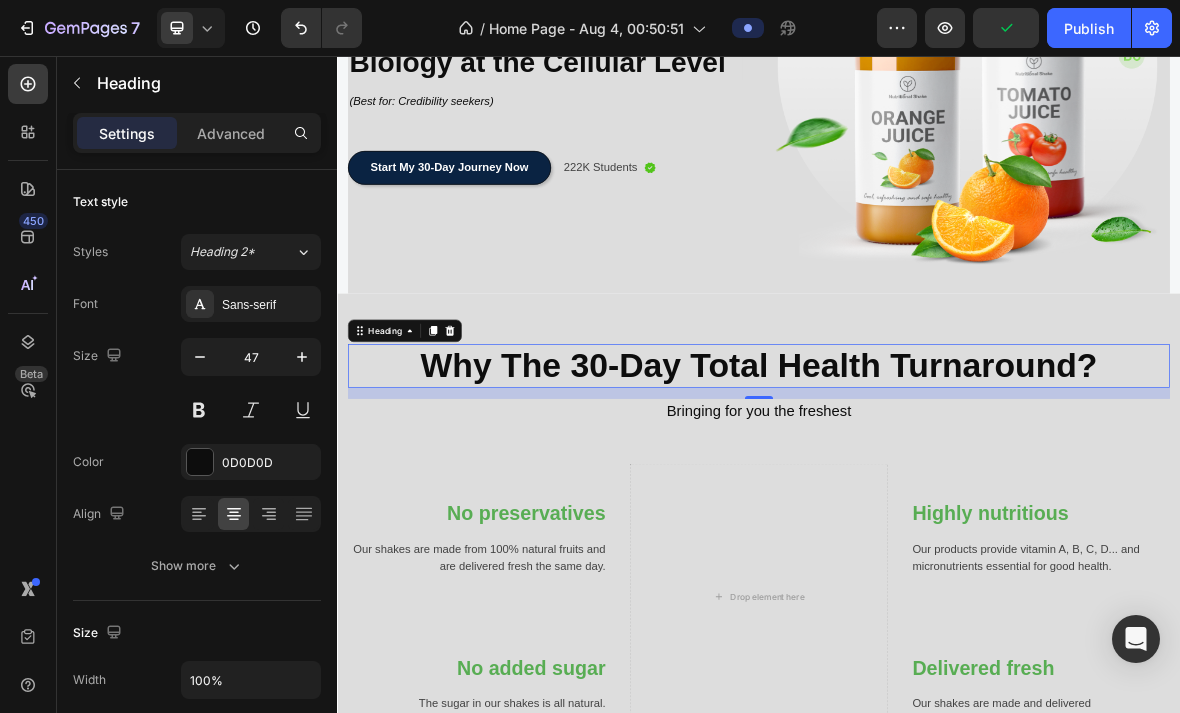 click at bounding box center (200, 357) 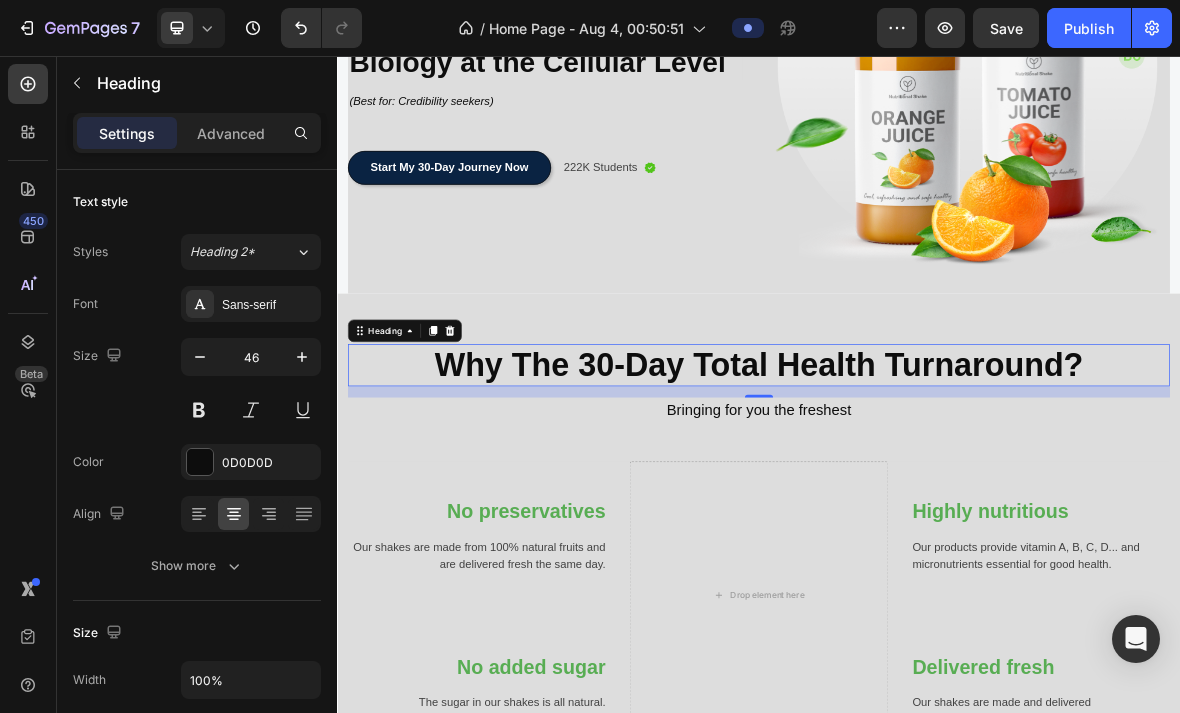click 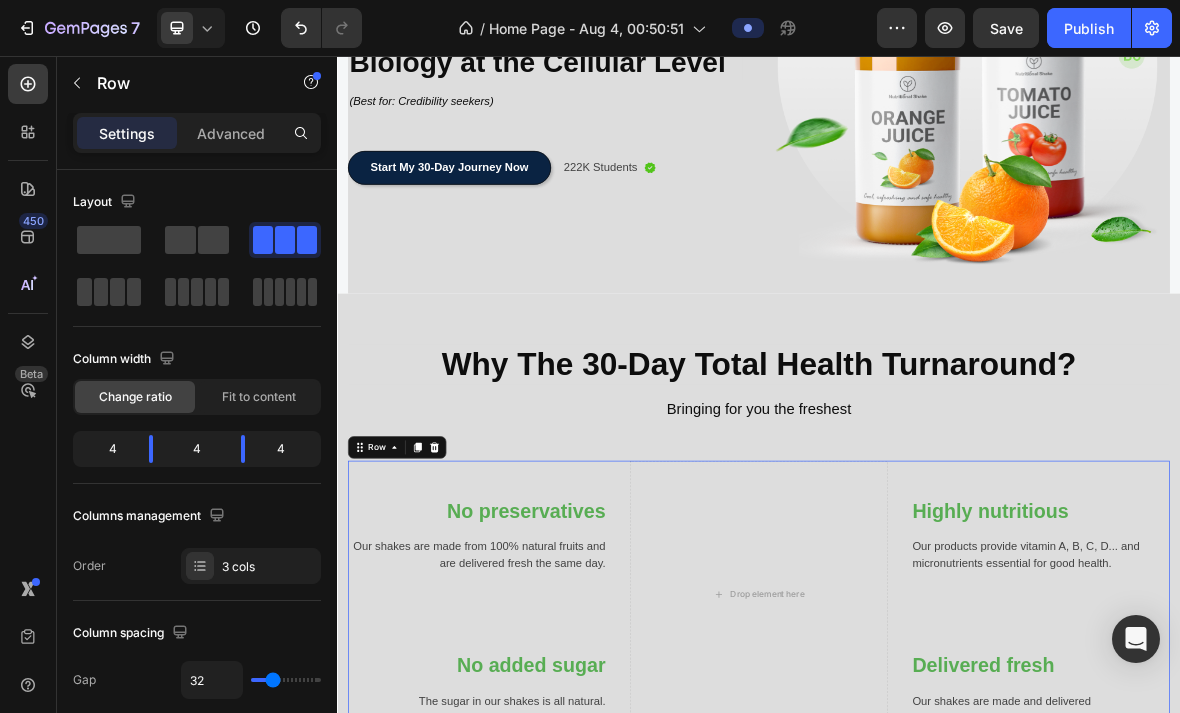 scroll, scrollTop: 531, scrollLeft: 0, axis: vertical 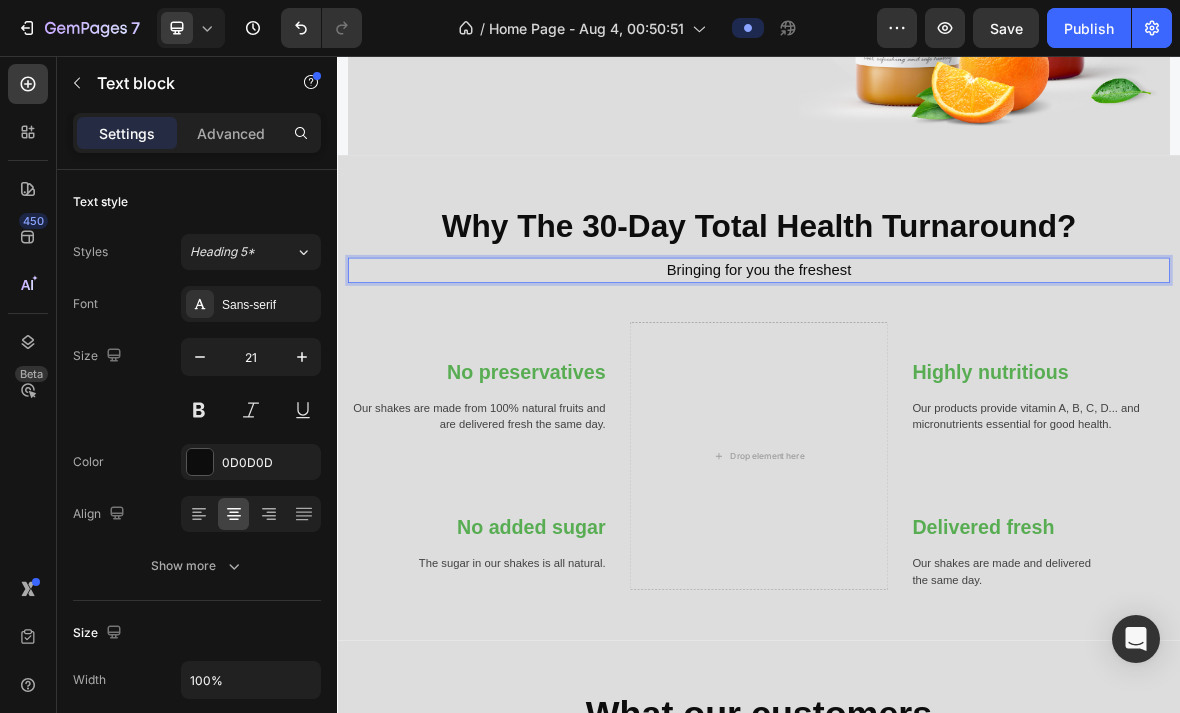 click on "Bringing for you the freshest" at bounding box center [937, 361] 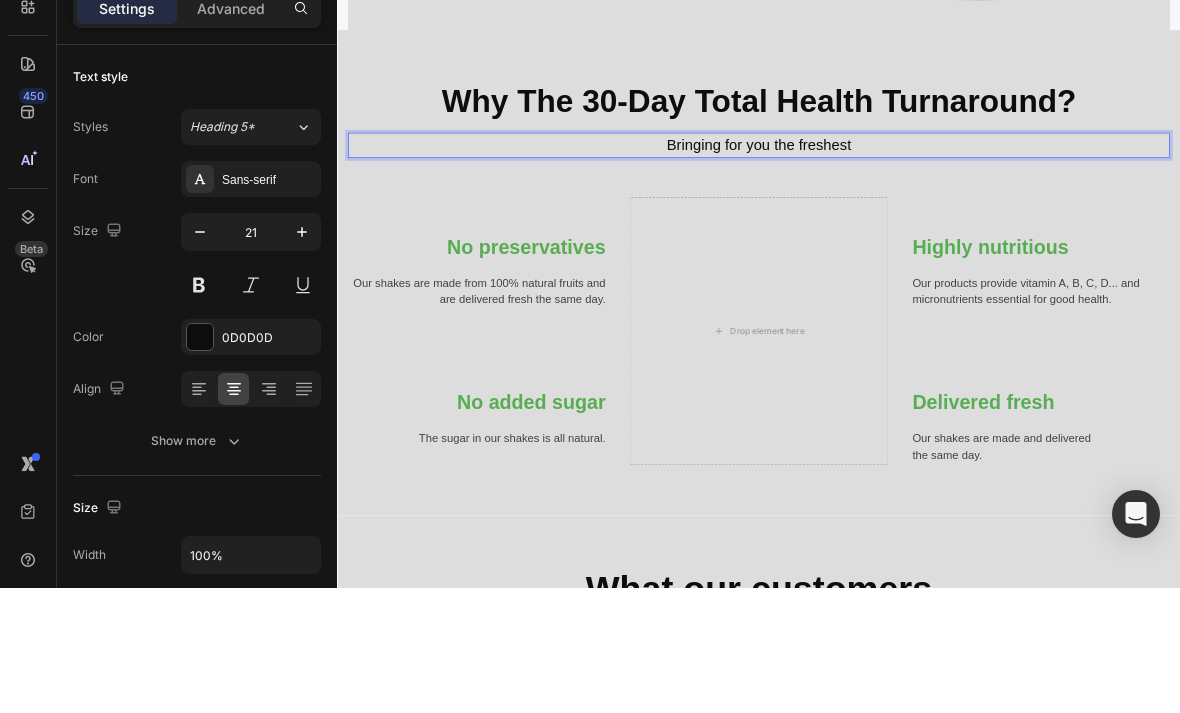 click on "Bringing for you the freshest" at bounding box center (937, 236) 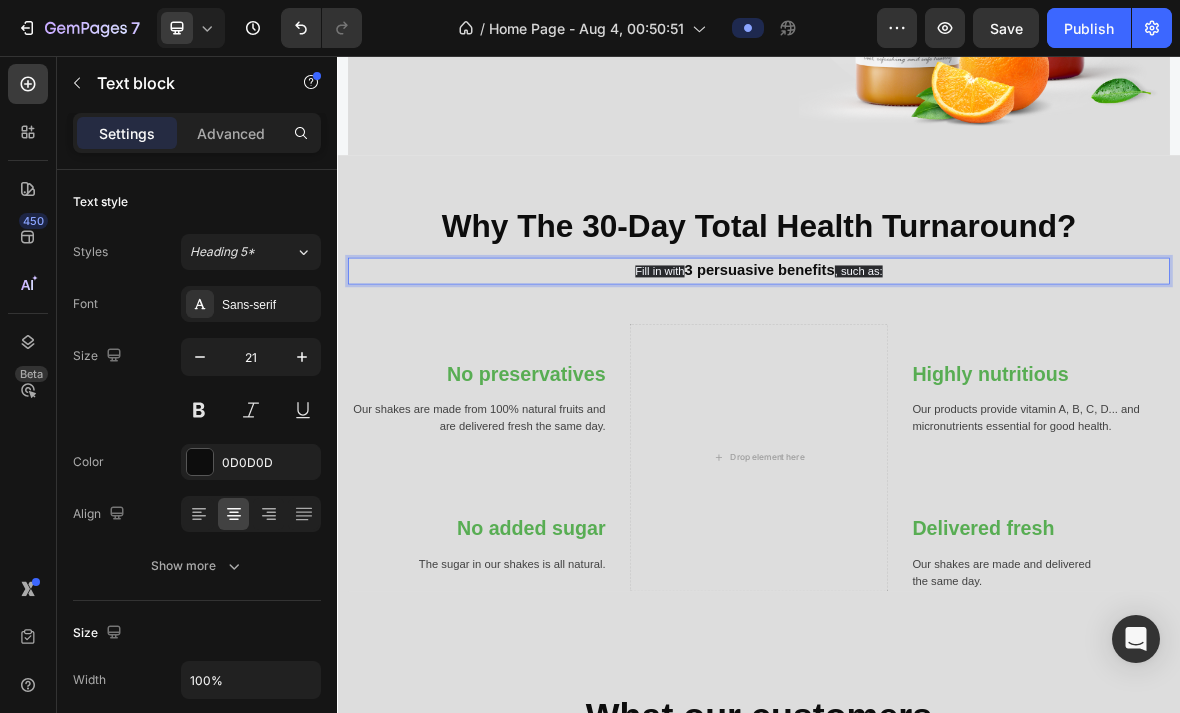 click on ", such as:" at bounding box center [1079, 362] 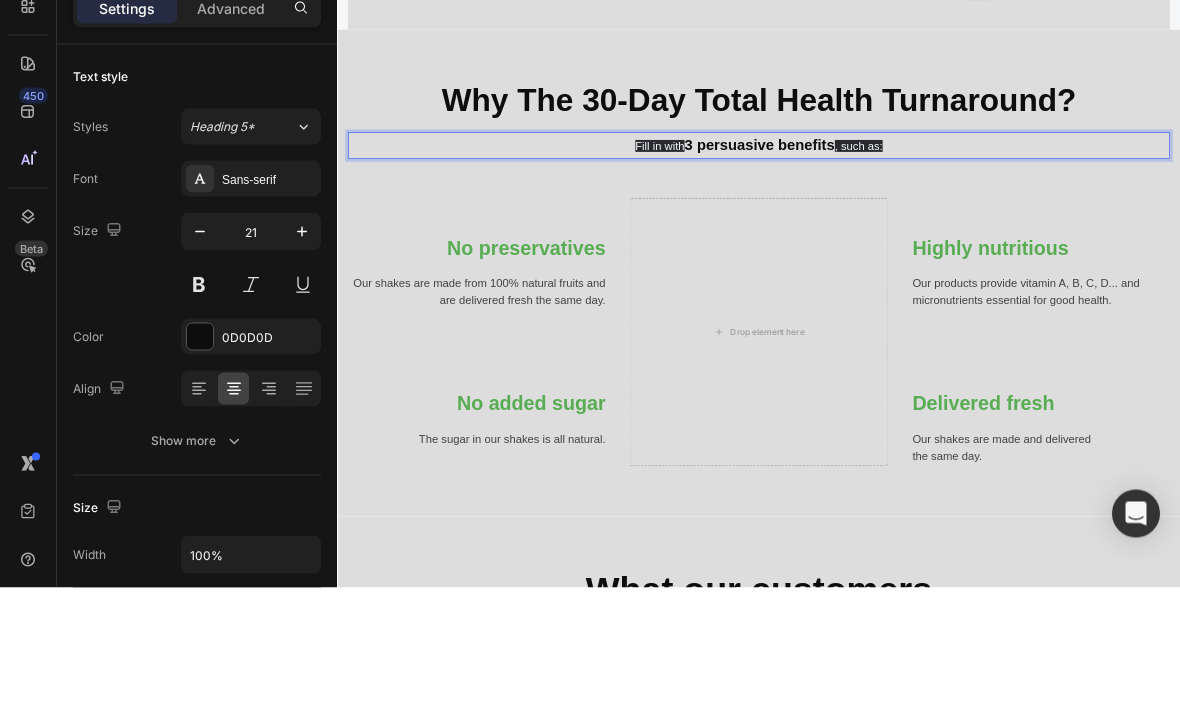 click on "Fill in with 3 persuasive benefits , such as:" at bounding box center (937, 237) 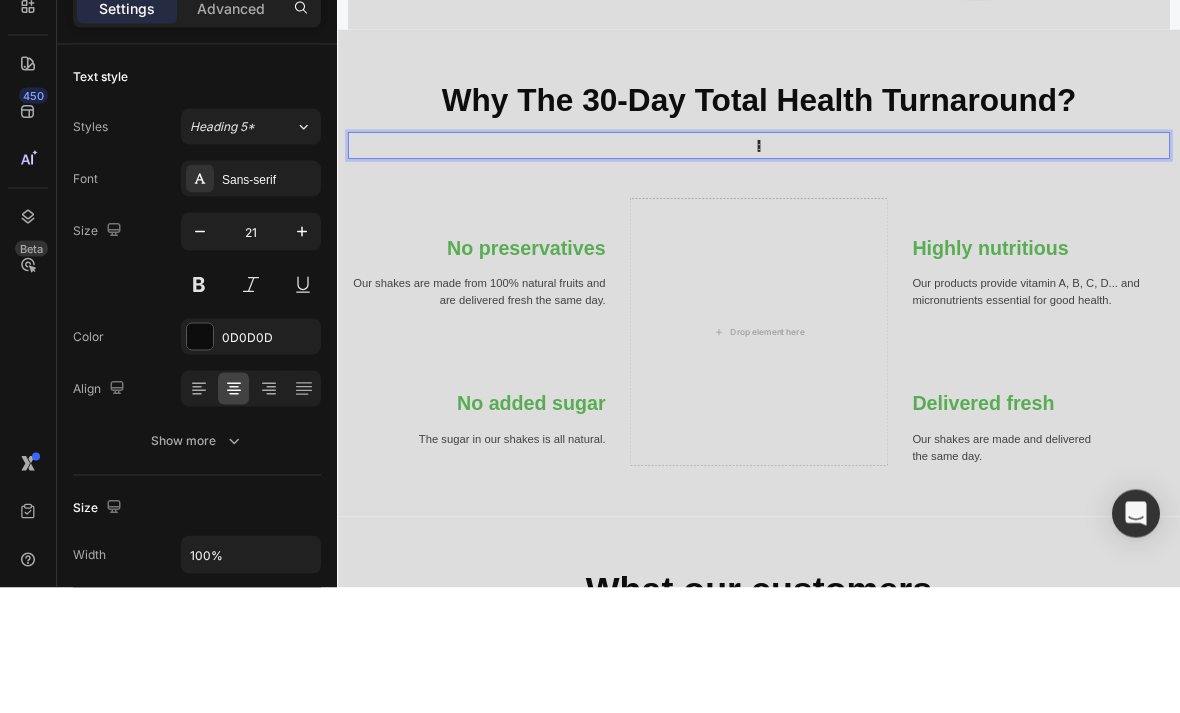 click on ":" at bounding box center [937, 237] 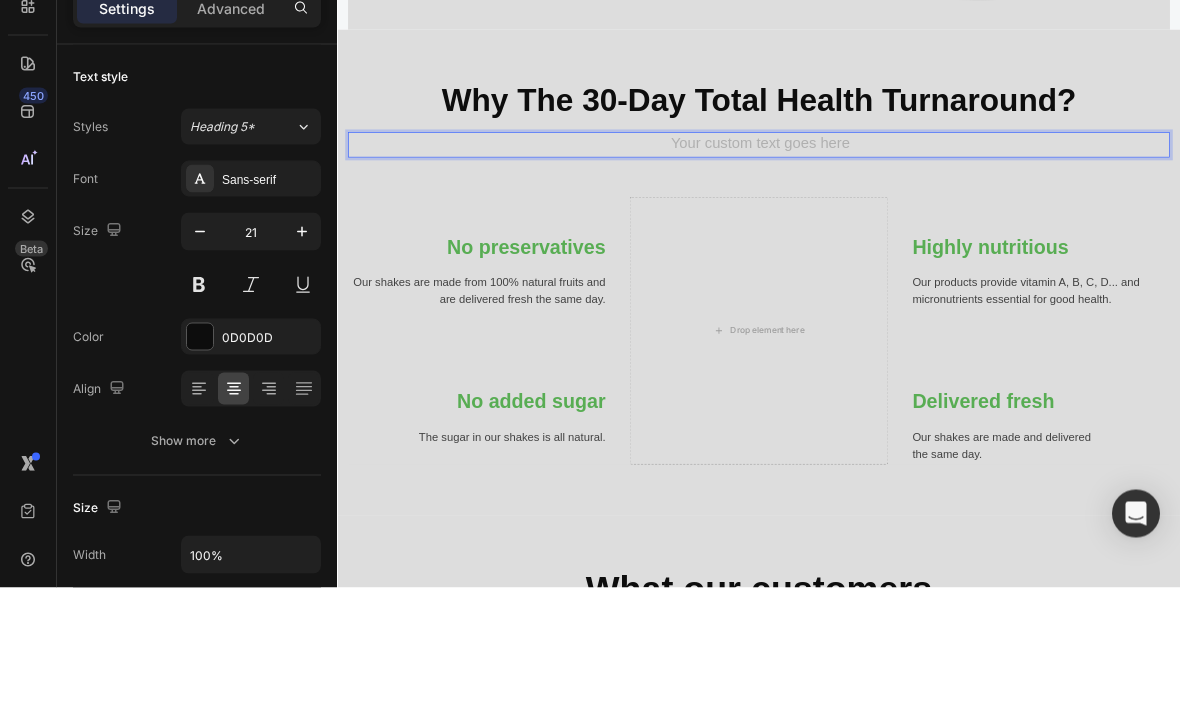 type 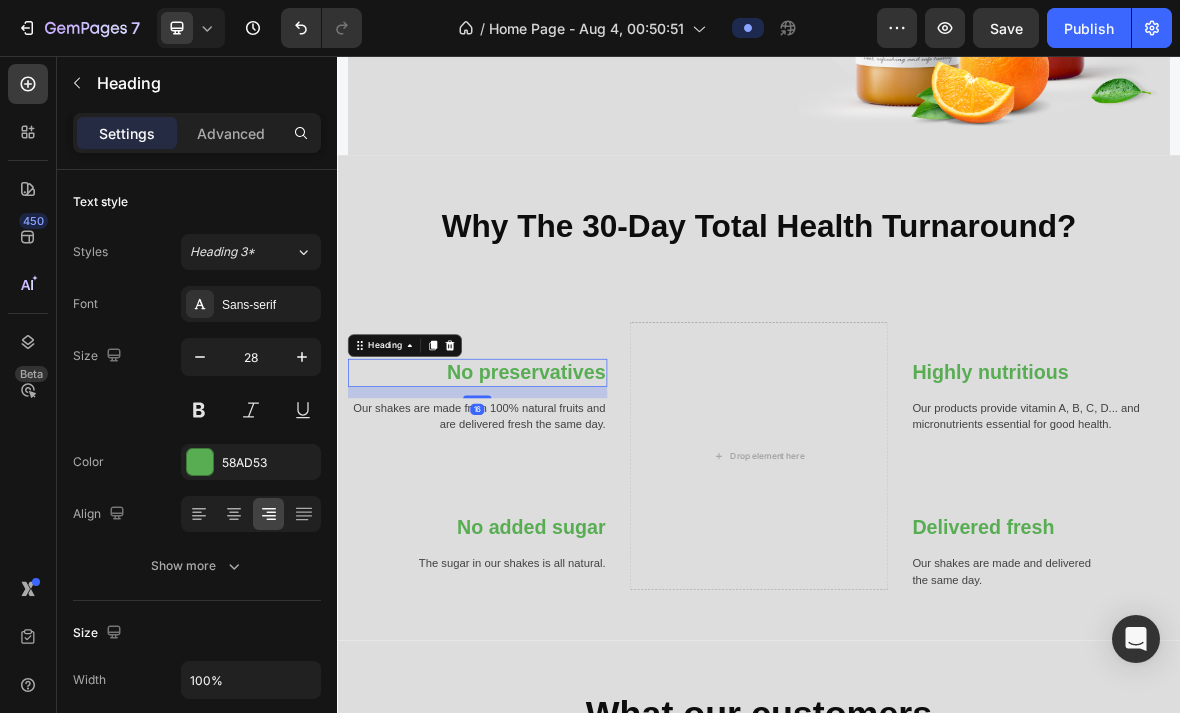 click on "No preservatives" at bounding box center (536, 507) 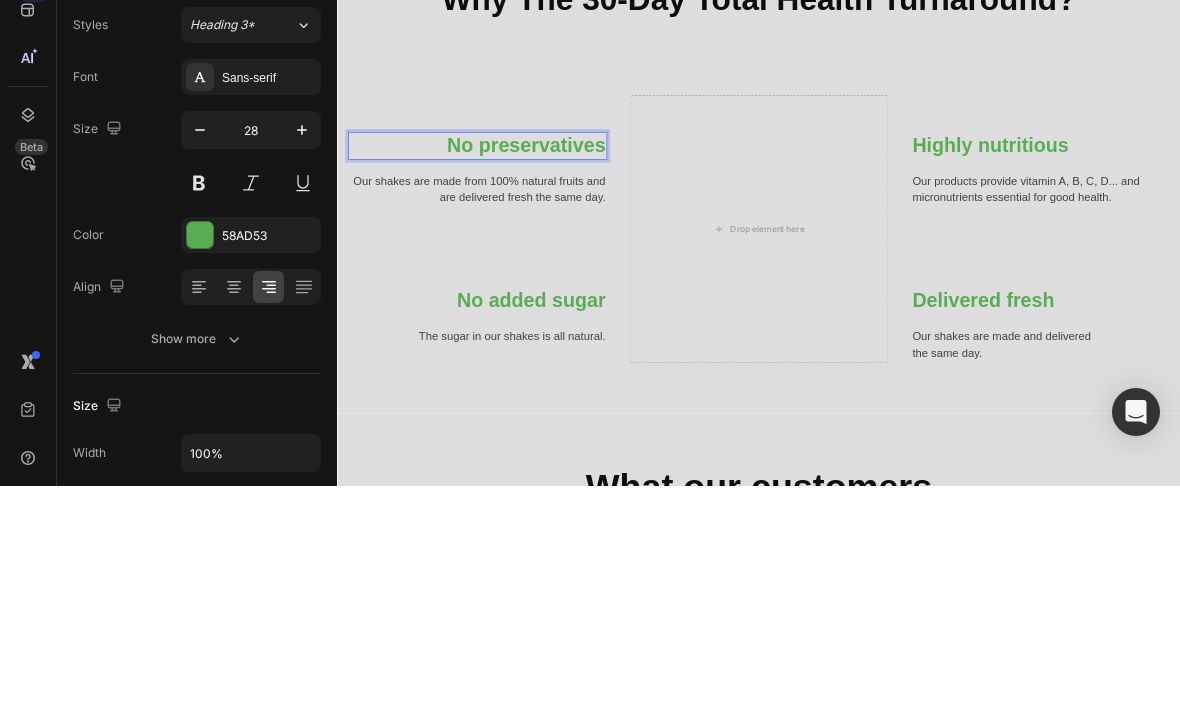 click on "No preservatives" at bounding box center [536, 280] 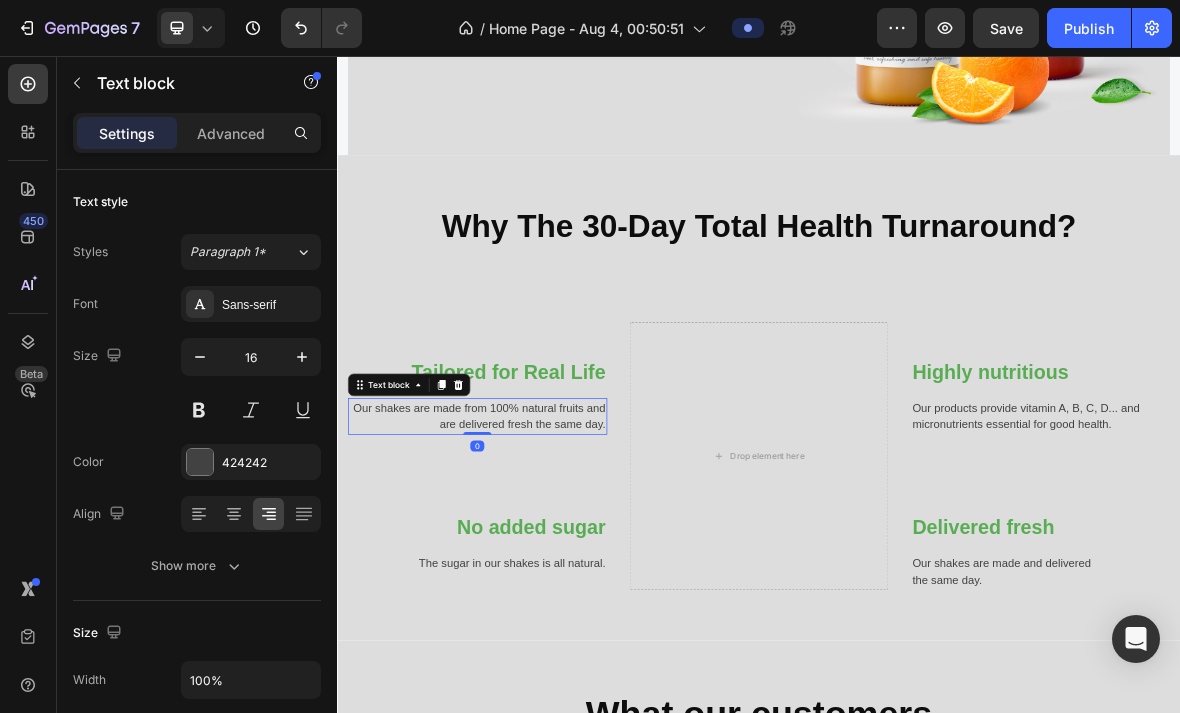 click on "Our shakes are made from 100% natural fruits and are delivered fresh the same day." at bounding box center (536, 569) 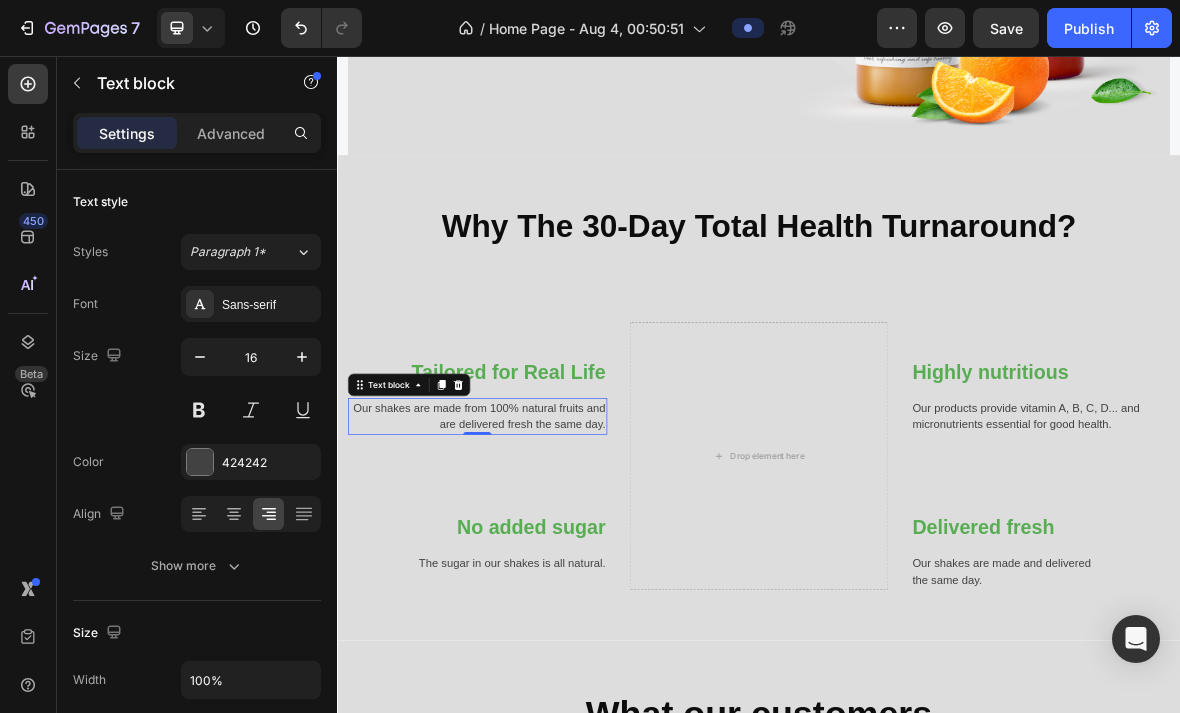 click on "Our shakes are made from 100% natural fruits and are delivered fresh the same day." at bounding box center [536, 569] 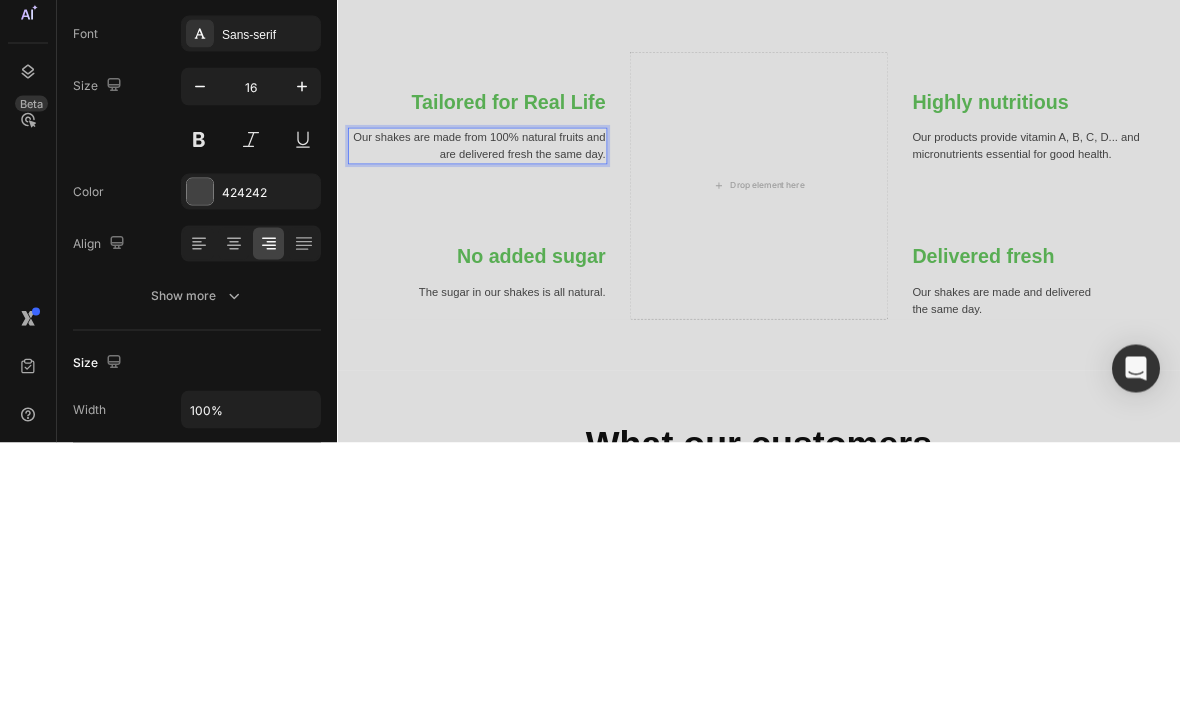 click on "Our shakes are made from 100% natural fruits and are delivered fresh the same day." at bounding box center [536, 299] 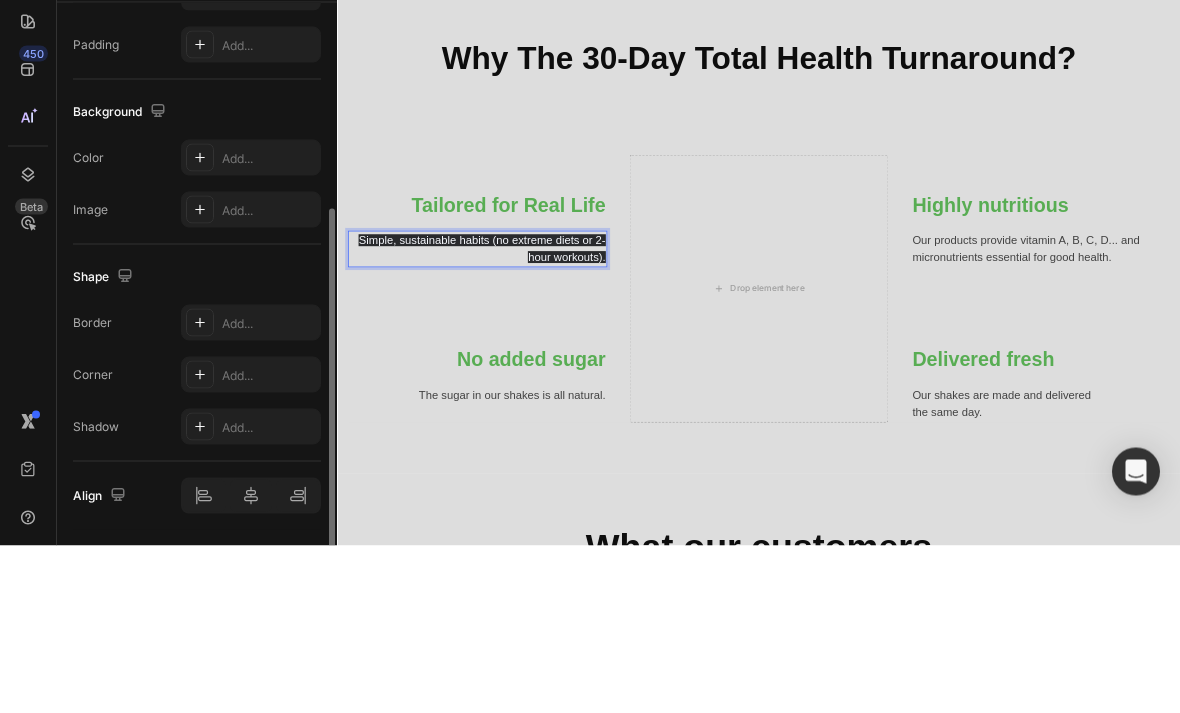 scroll, scrollTop: 521, scrollLeft: 0, axis: vertical 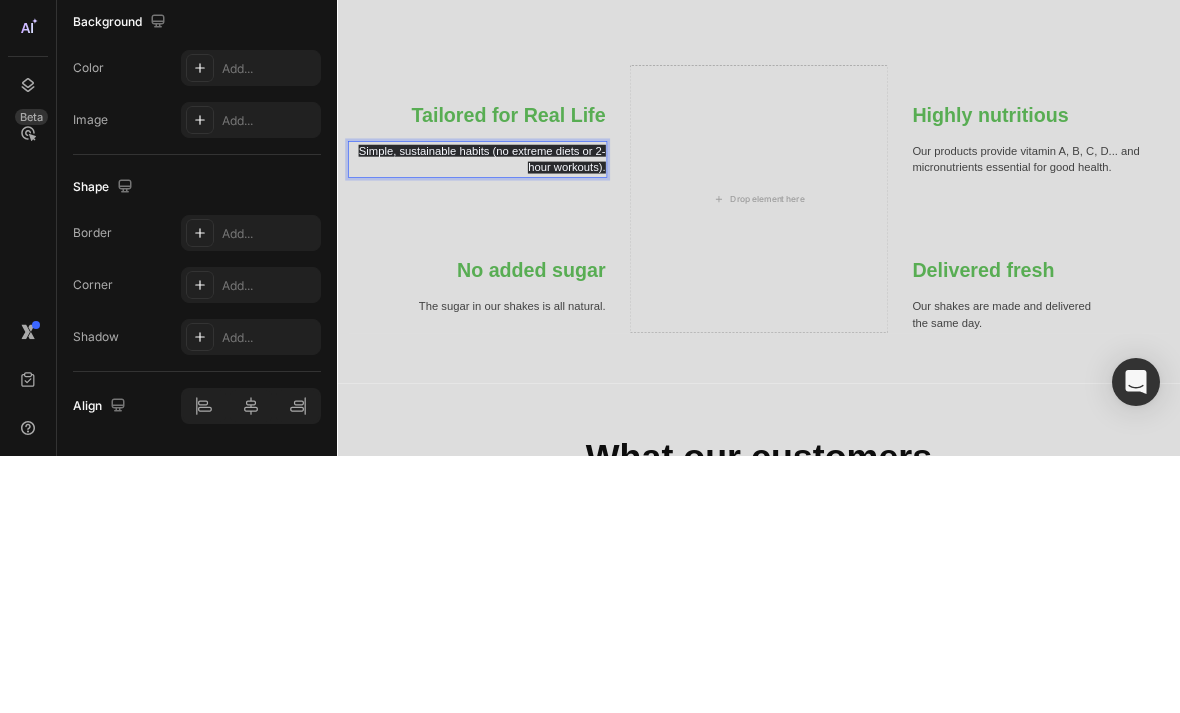 click on "Simple, sustainable habits (no extreme diets or 2-hour workouts)." at bounding box center [542, 311] 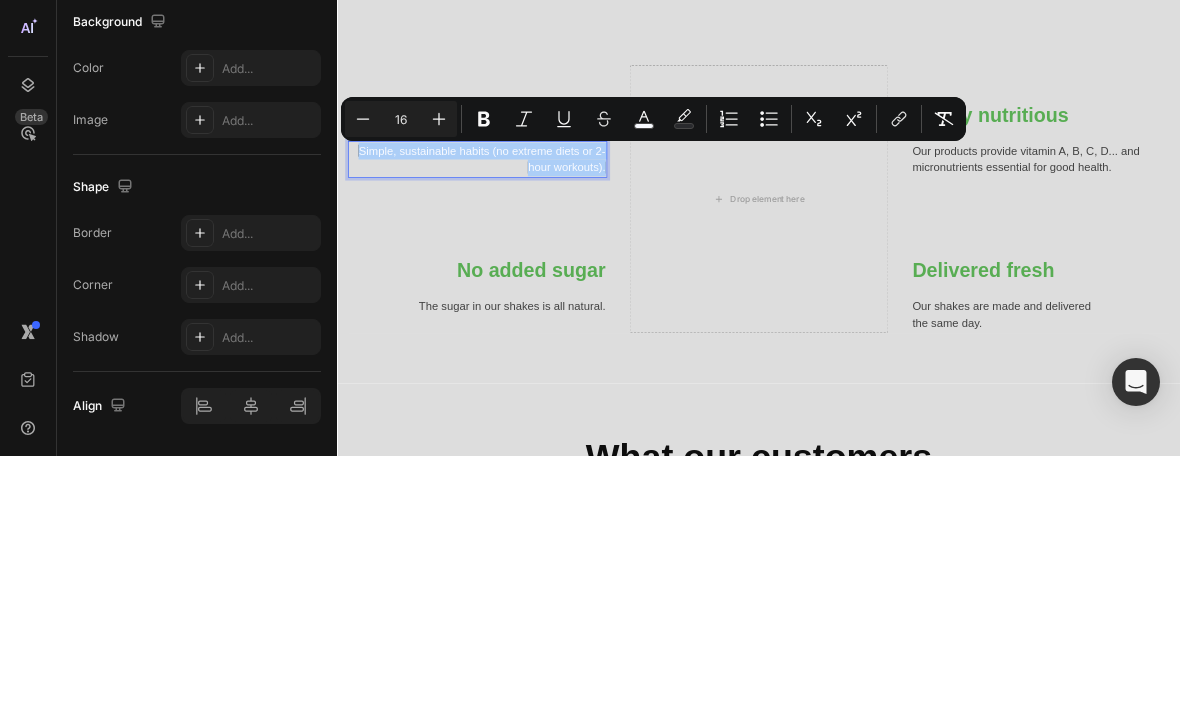 click 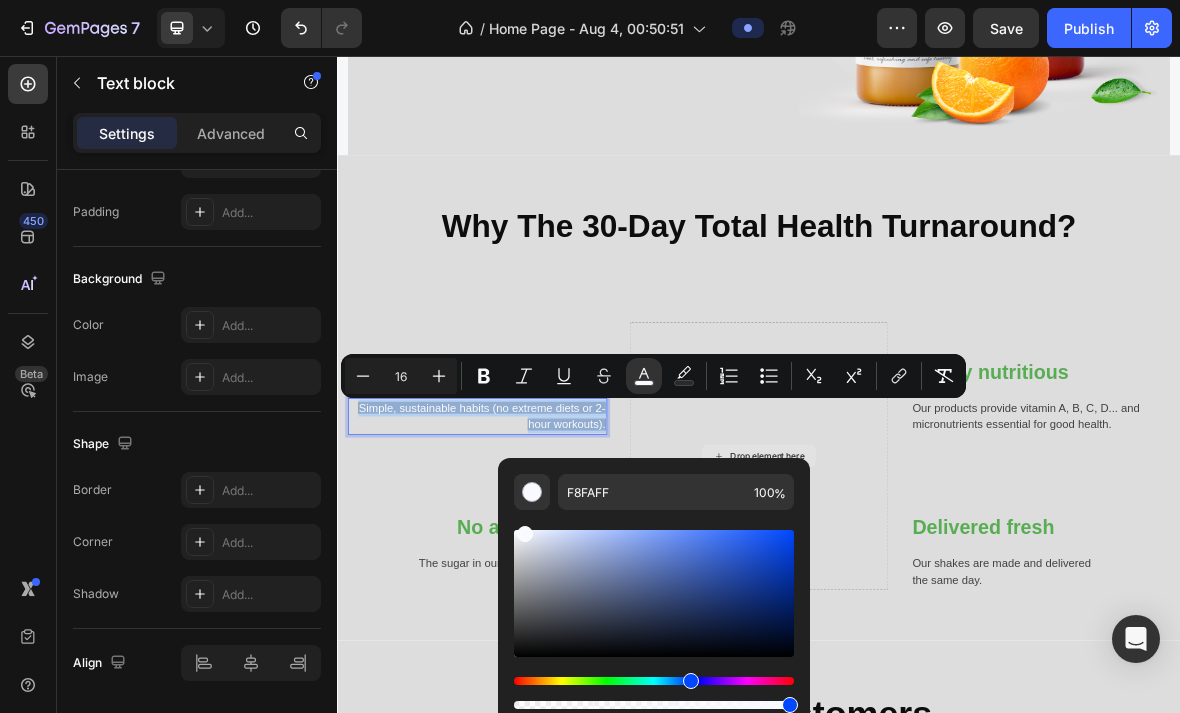 click on "Simple, sustainable habits (no extreme diets or 2-hour workouts)." at bounding box center (542, 568) 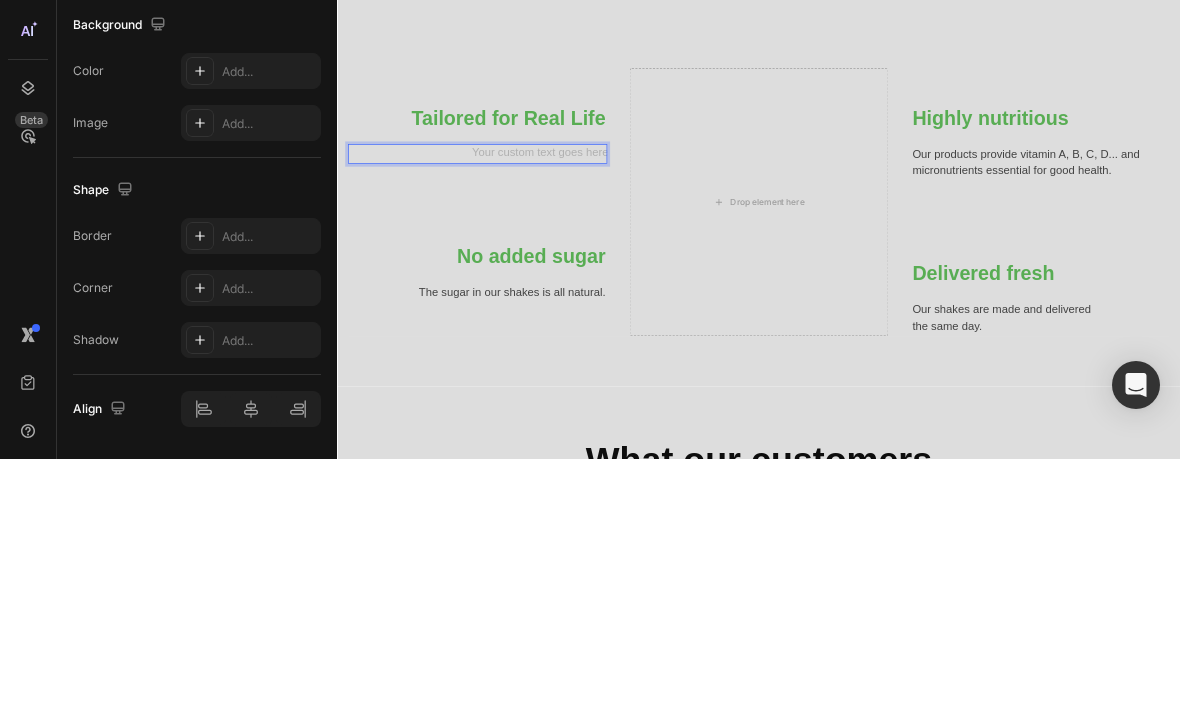 click at bounding box center [536, 303] 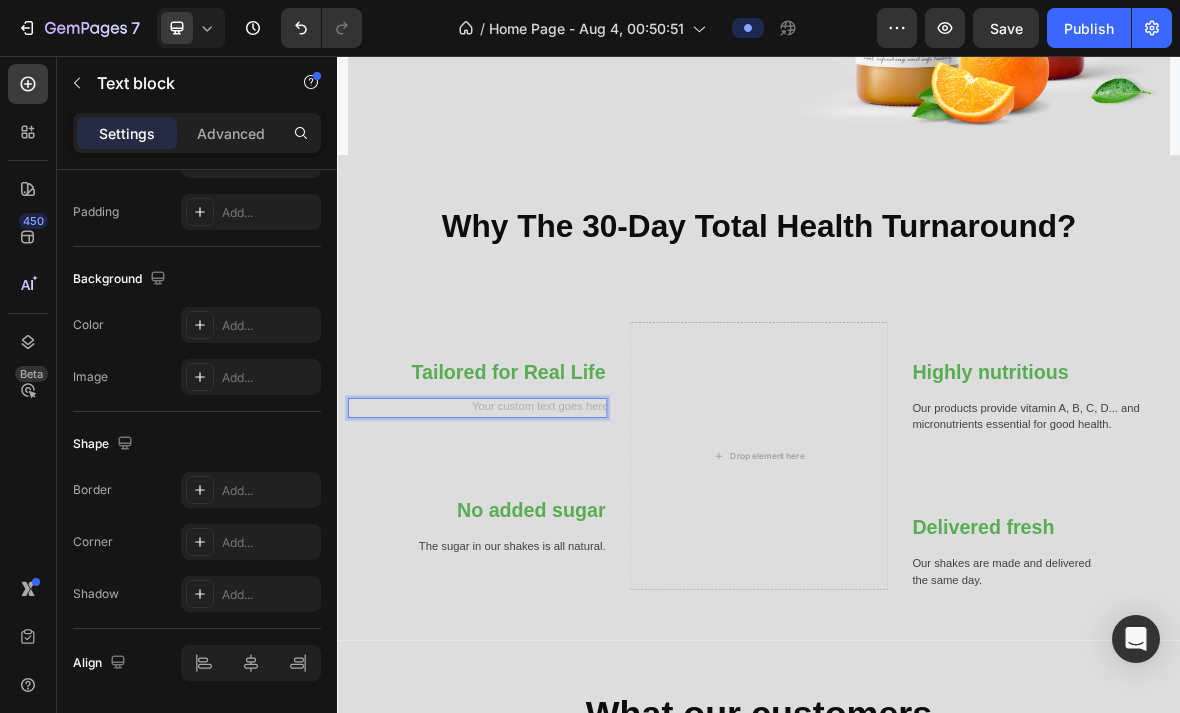 scroll, scrollTop: 0, scrollLeft: 0, axis: both 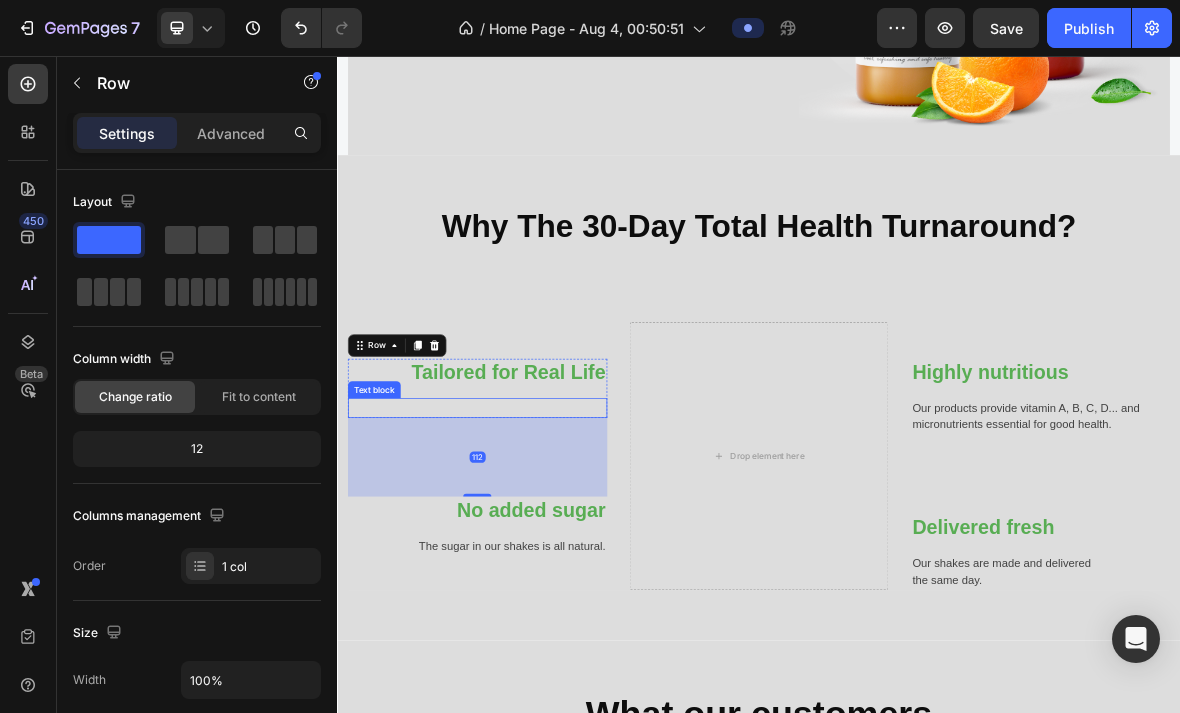 click on "112" at bounding box center (536, 627) 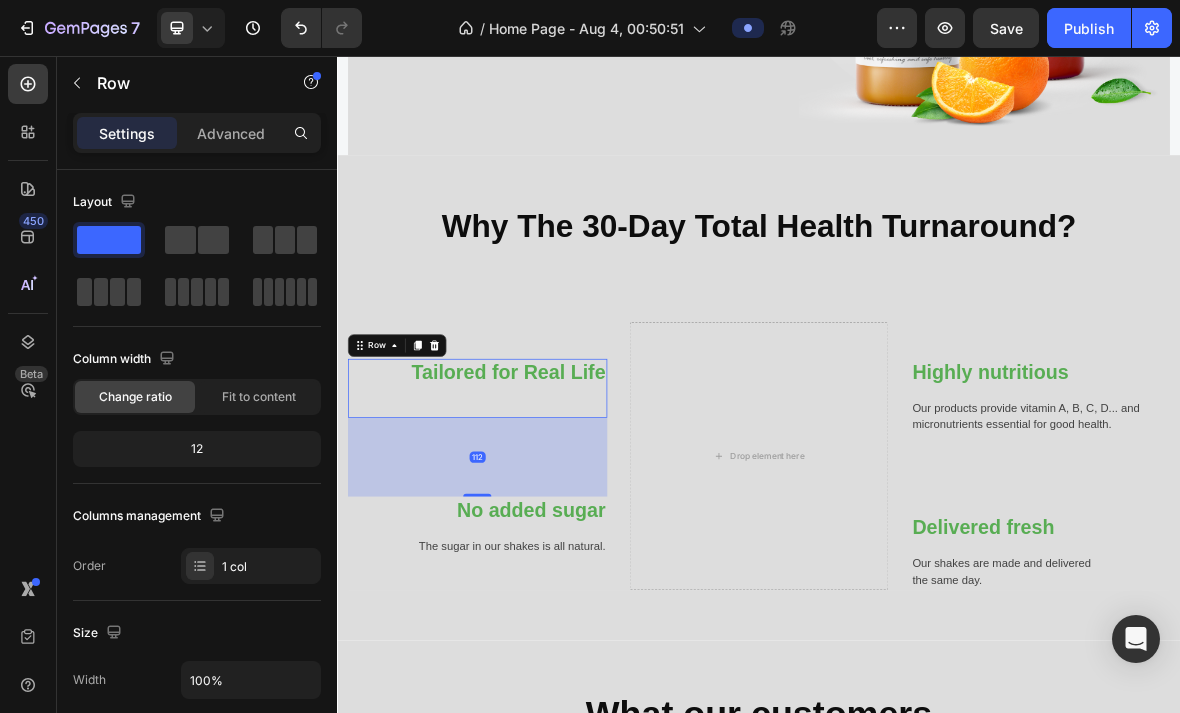 click on "112" at bounding box center (536, 627) 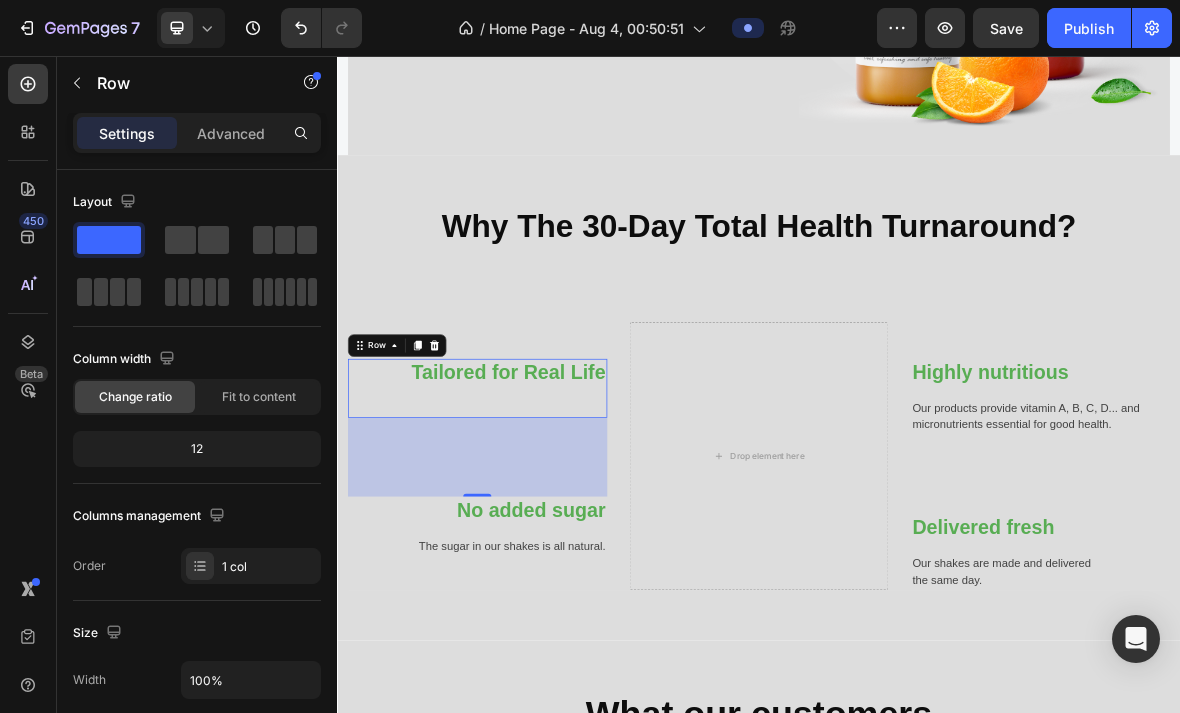 click on "112" at bounding box center (536, 627) 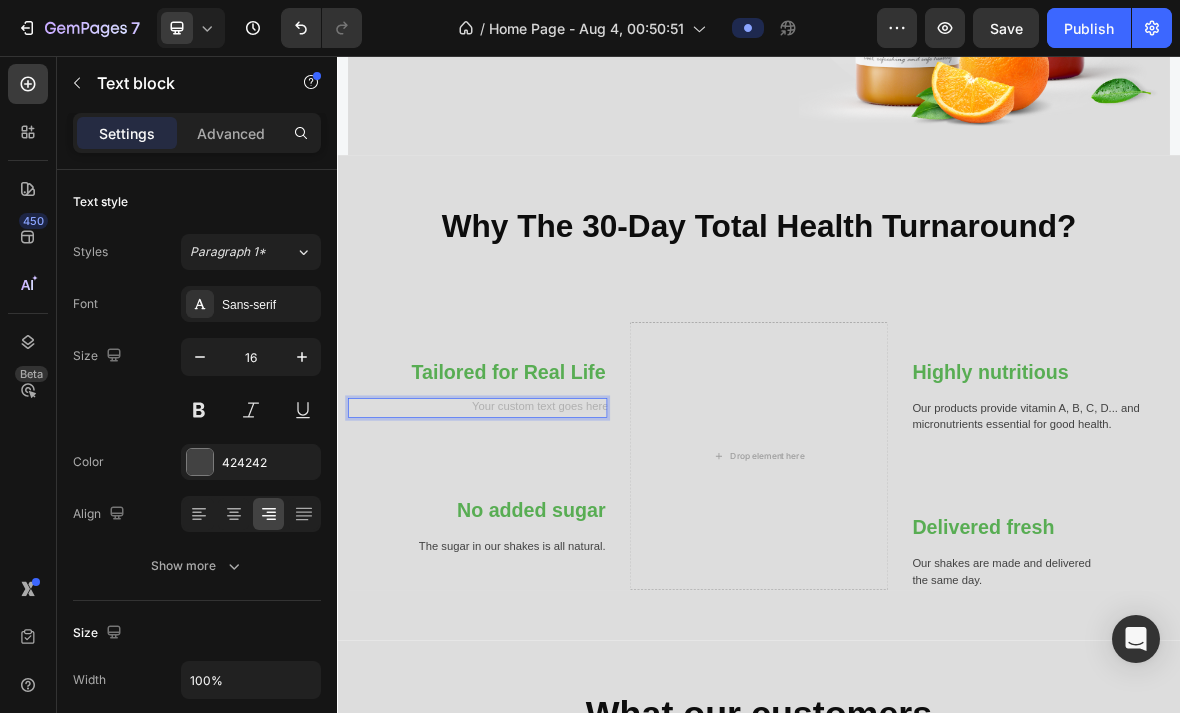 click at bounding box center (536, 557) 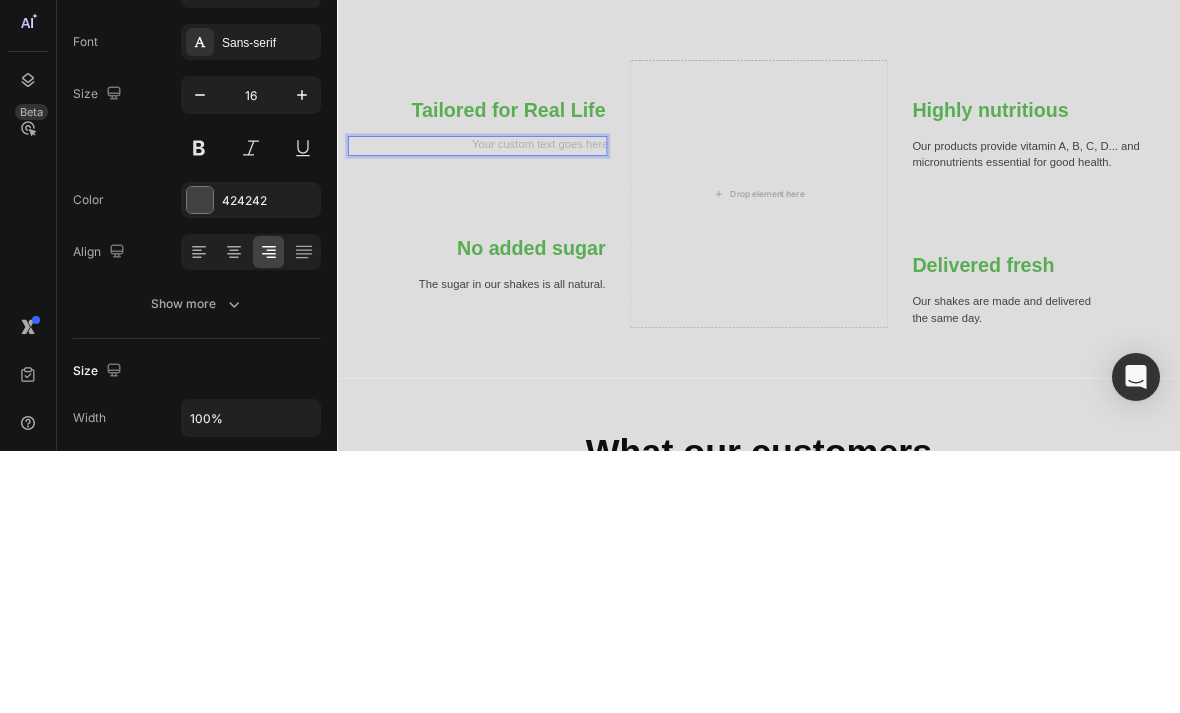 click at bounding box center (536, 295) 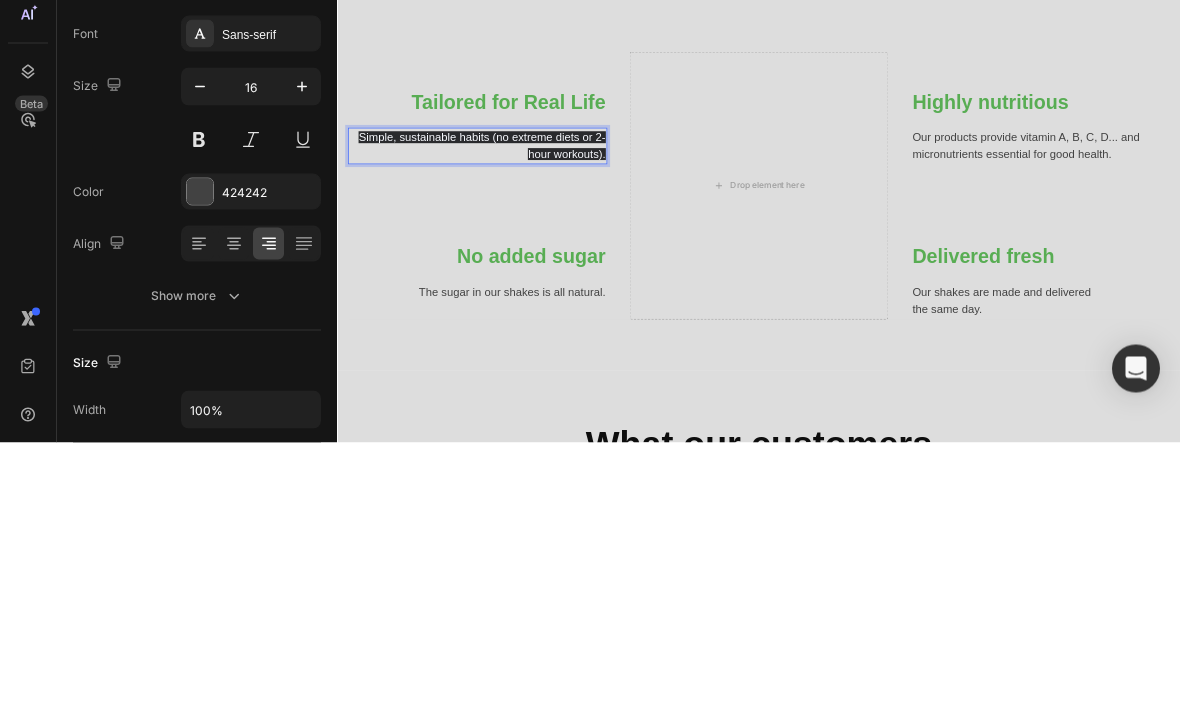 click on "Simple, sustainable habits (no extreme diets or 2-hour workouts)." at bounding box center (542, 298) 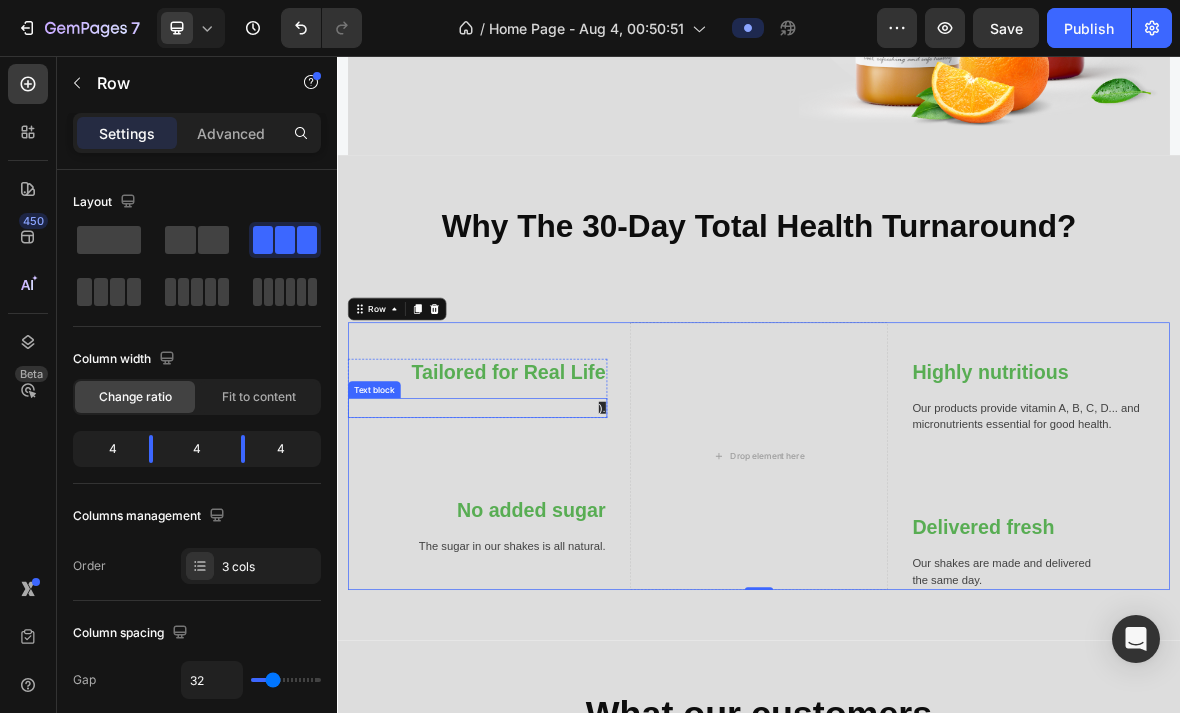 click on "⁠⁠⁠⁠⁠⁠⁠ Tailored for Real Life Heading ). Text block Row No added sugar Heading The sugar in our shakes is all natural. Text block Row
Drop element here Highly nutritious Heading Our products provide vitamin A, B, C, D... and micronutrients essential for good health. Text block Row Delivered fresh Heading Our shakes are made and delivered the same day. Text block Row Row 0" at bounding box center (937, 625) 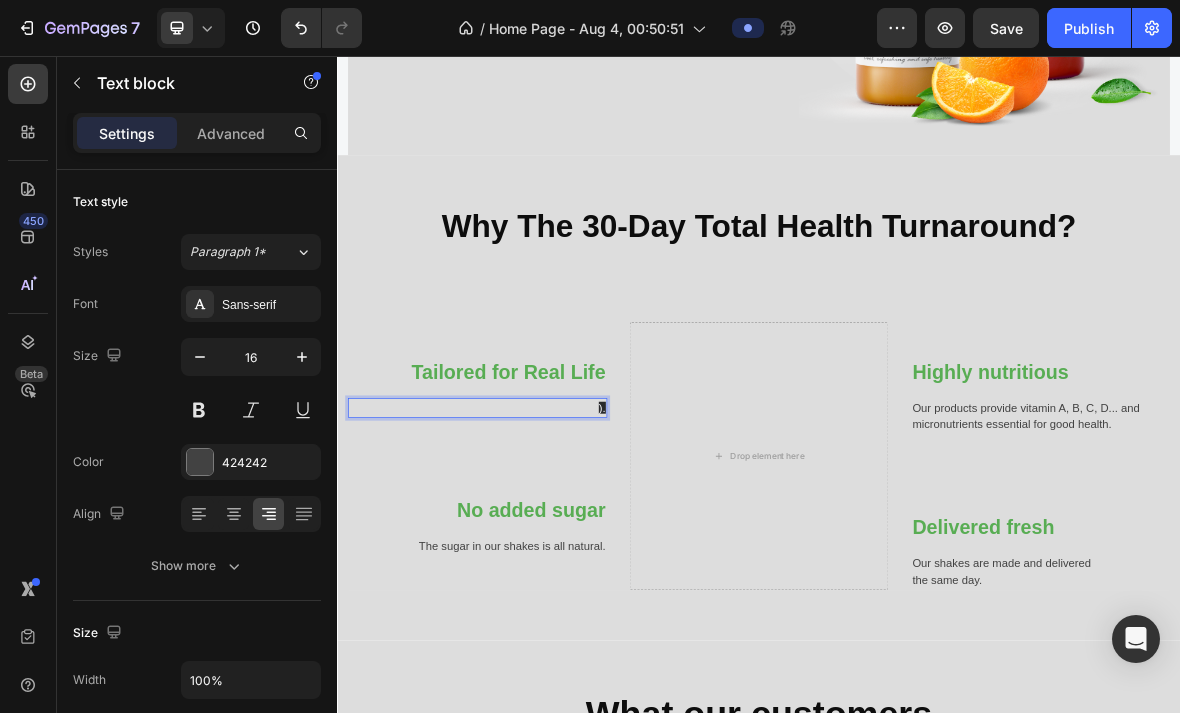 click on ")." at bounding box center (714, 556) 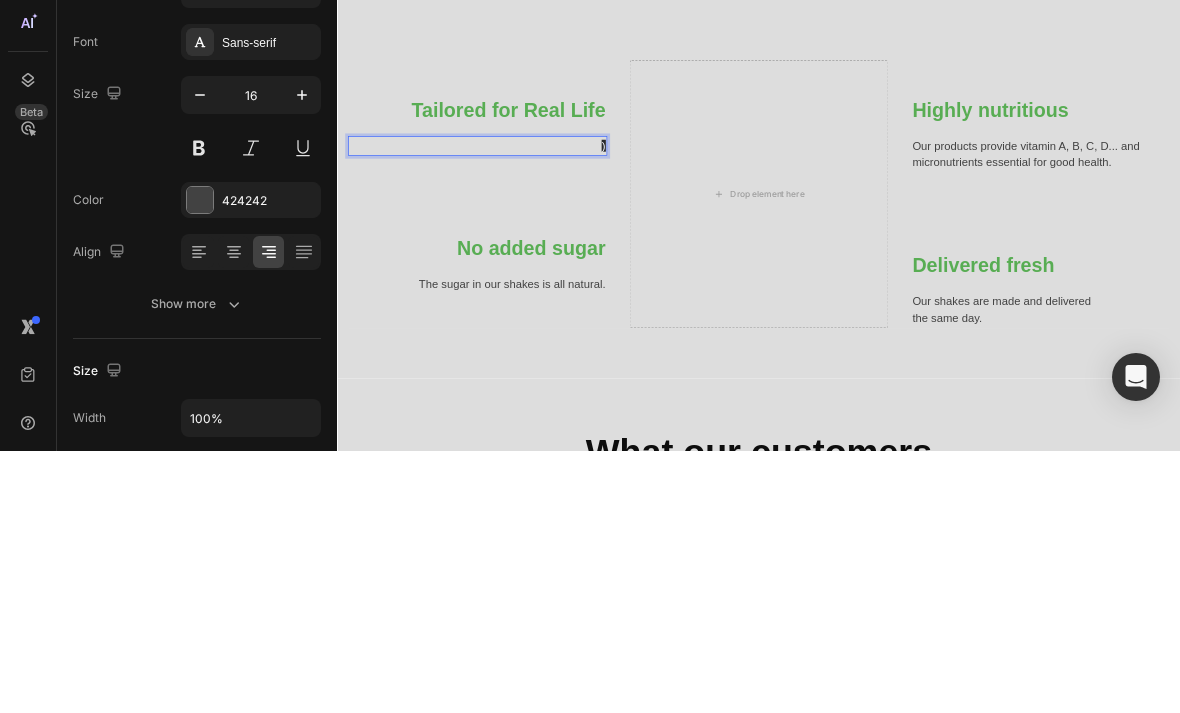 type 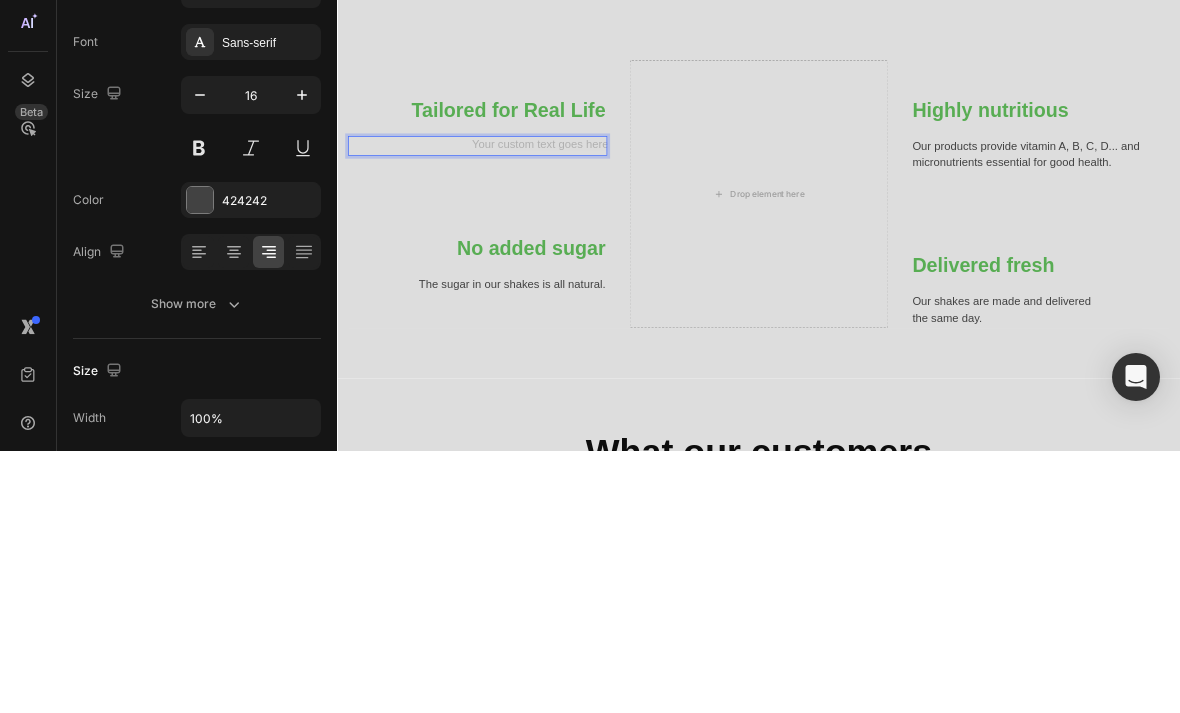 click at bounding box center (536, 295) 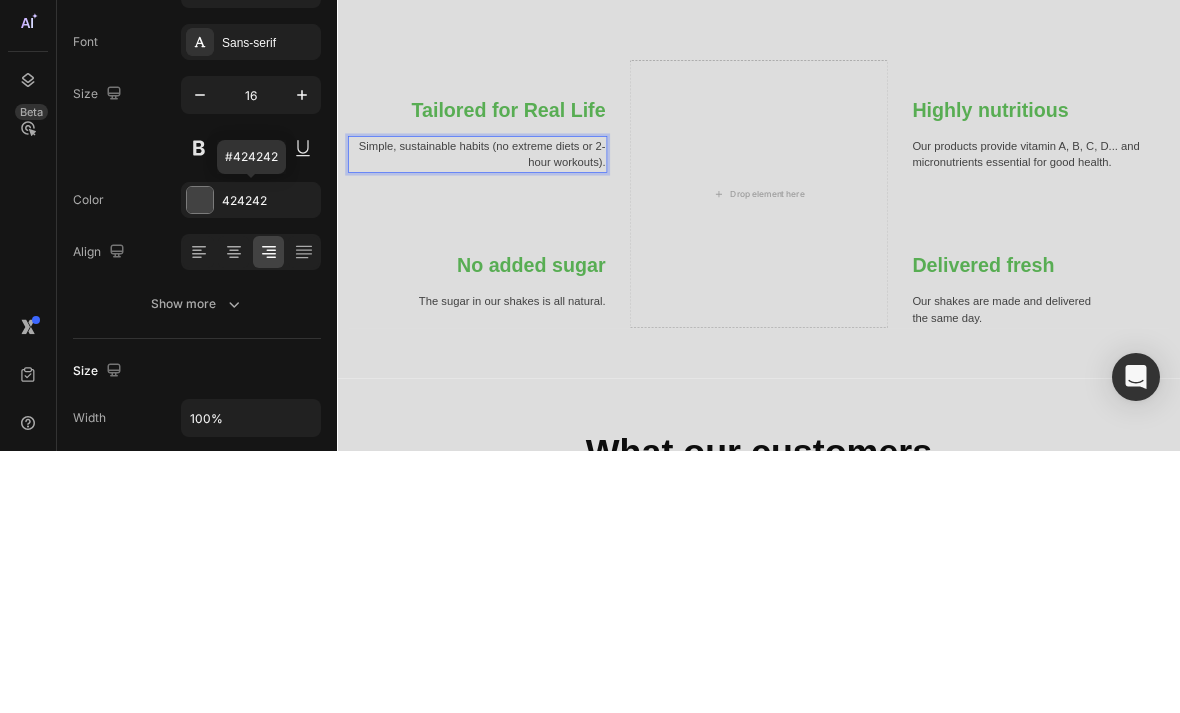 click on "424242" at bounding box center (251, 462) 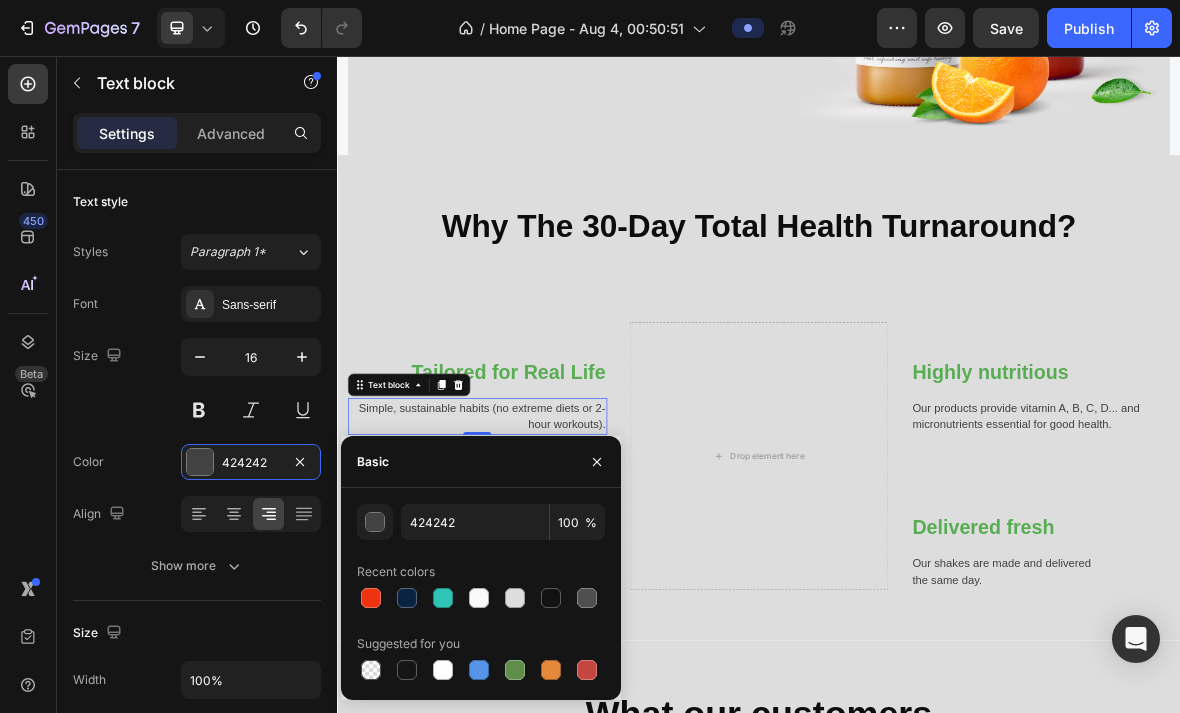 click at bounding box center [551, 598] 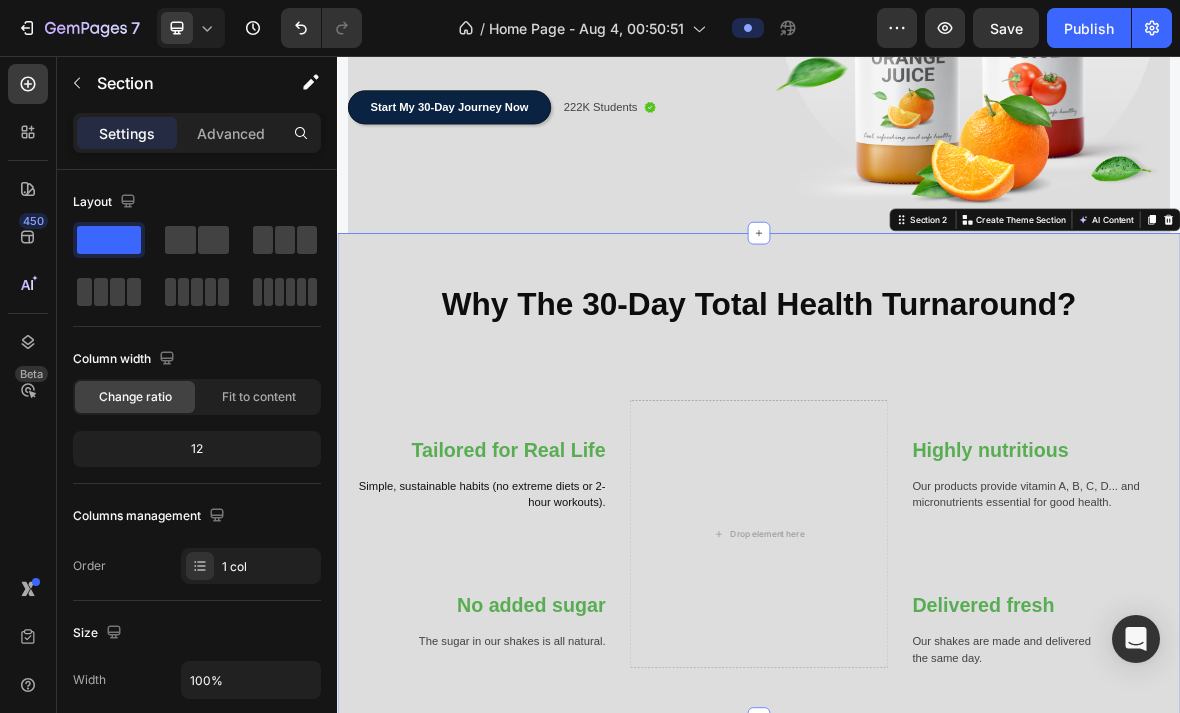 scroll, scrollTop: 437, scrollLeft: 0, axis: vertical 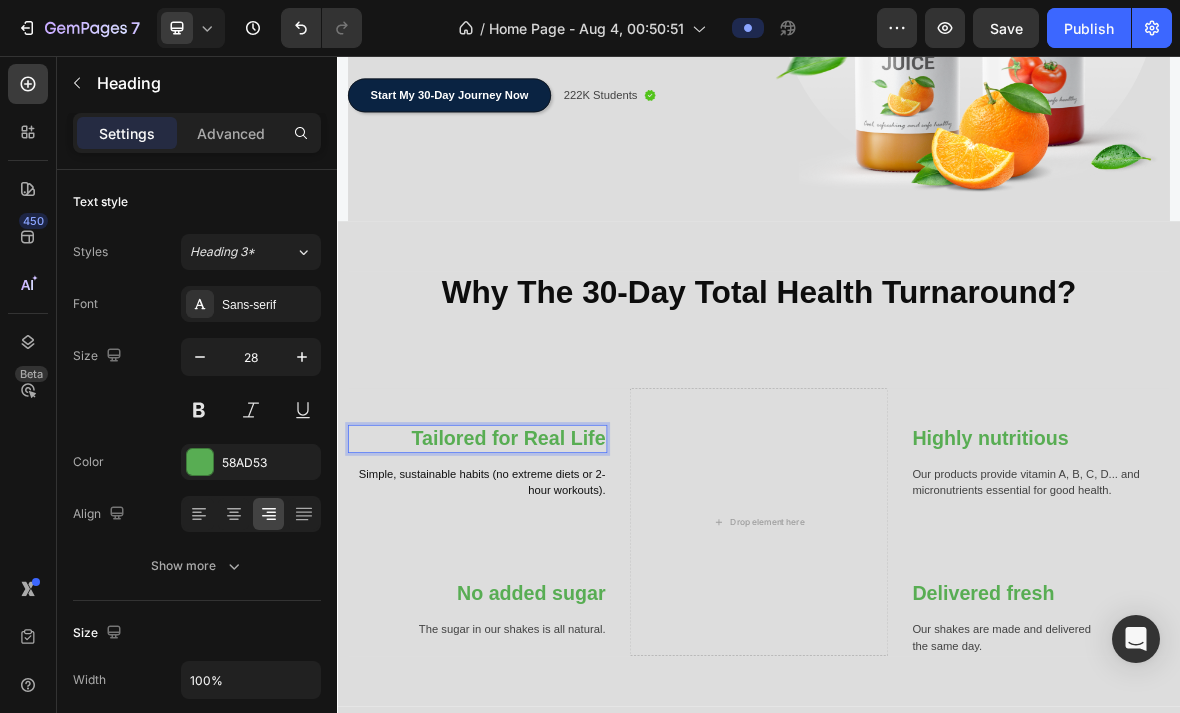 click on "Tailored for Real Life" at bounding box center [580, 600] 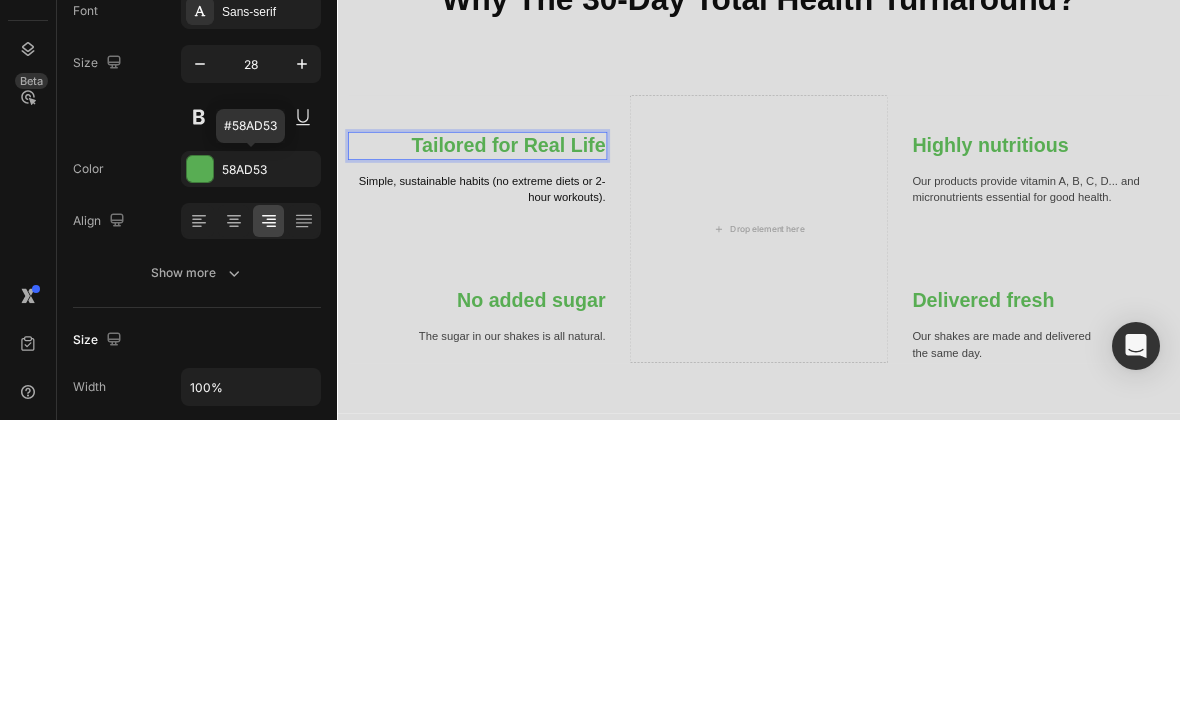 click on "58AD53" at bounding box center (269, 463) 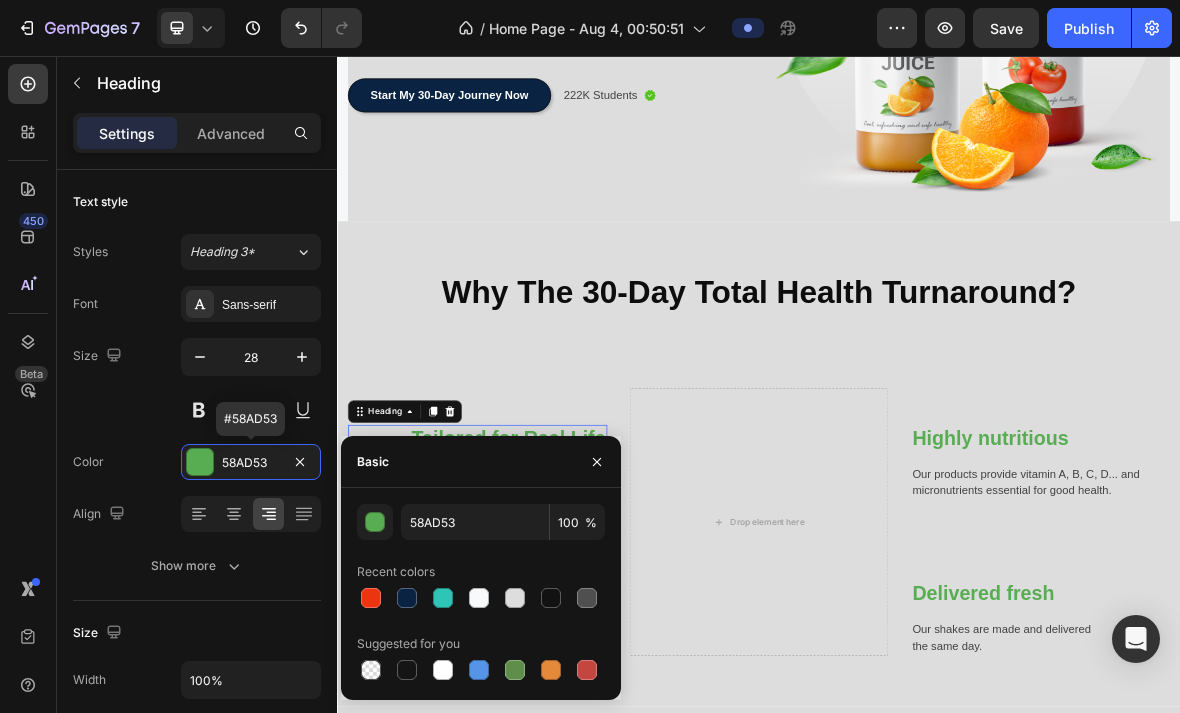 click at bounding box center (551, 598) 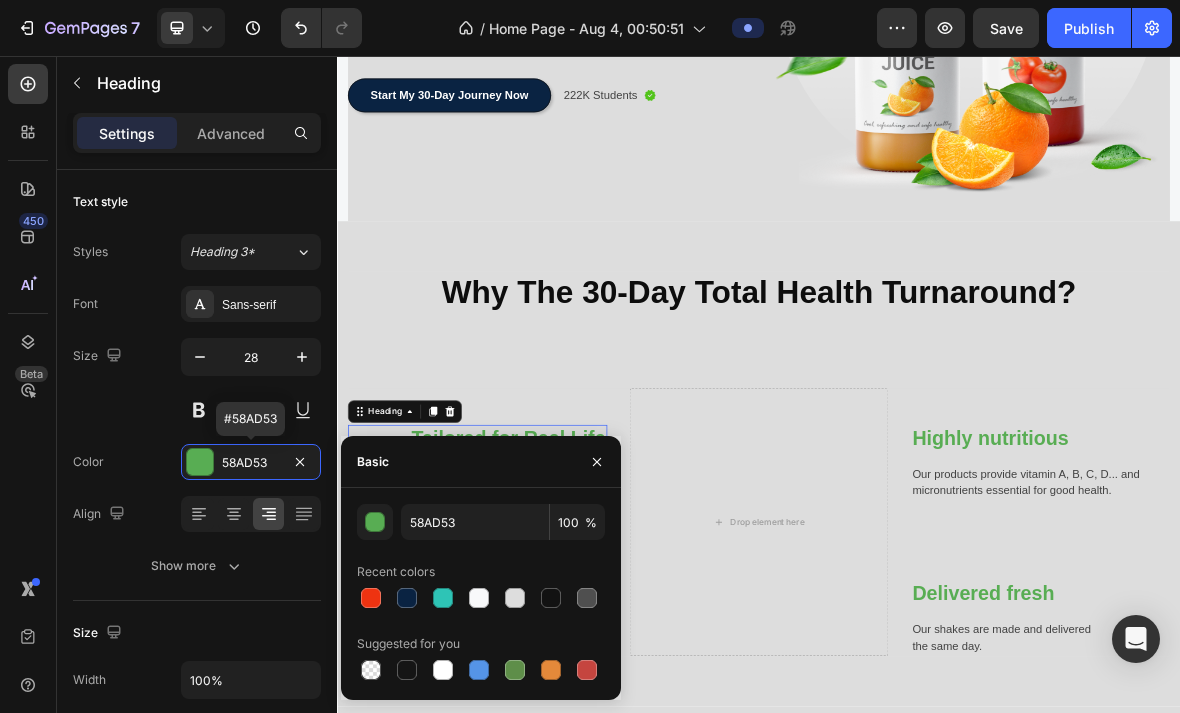 type on "121212" 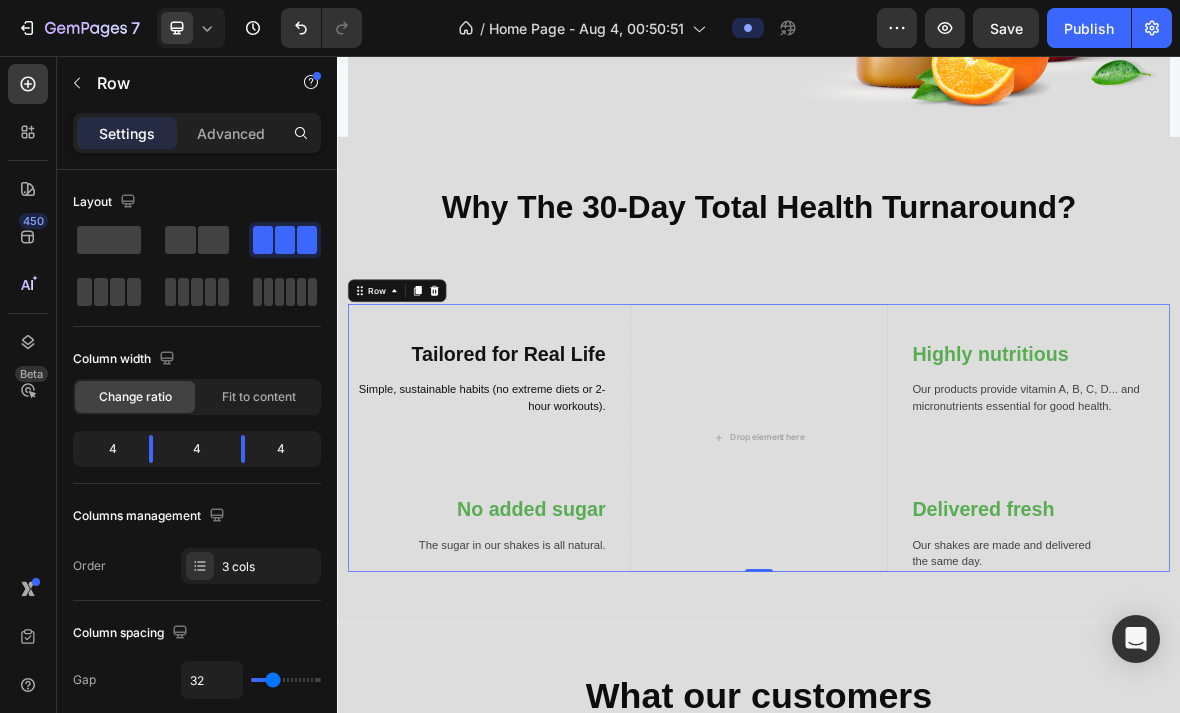 scroll, scrollTop: 561, scrollLeft: 0, axis: vertical 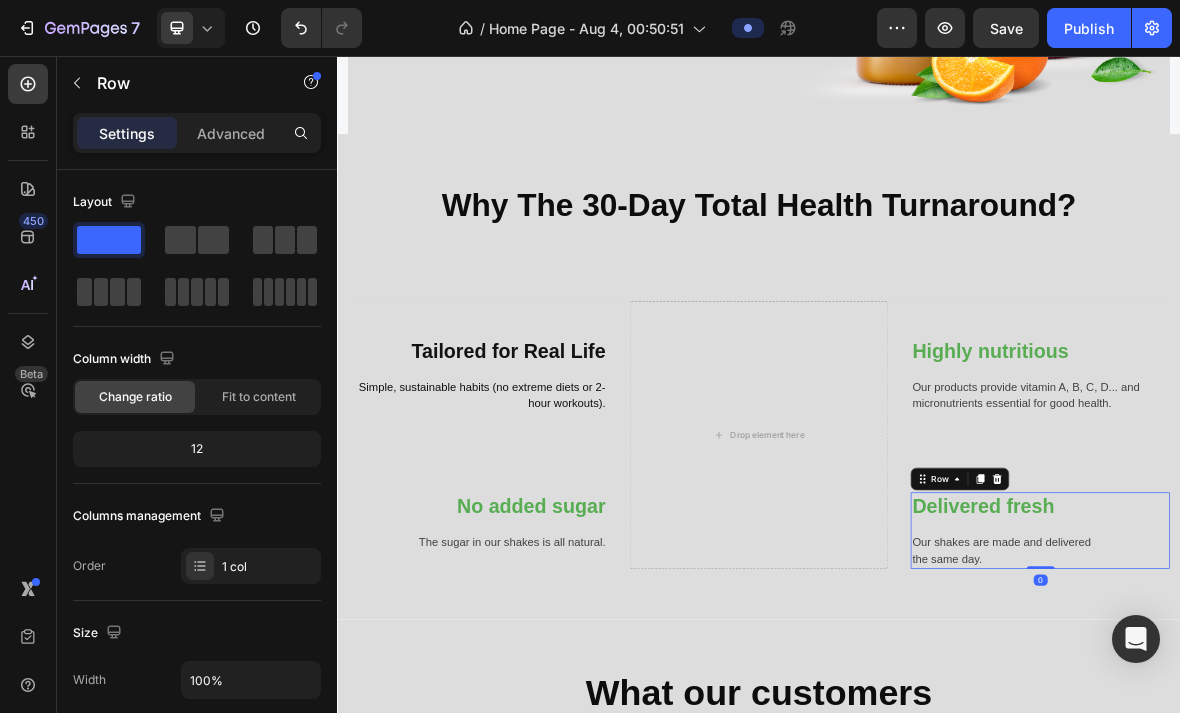 click on "Our shakes are made and delivered the same day." at bounding box center [1337, 760] 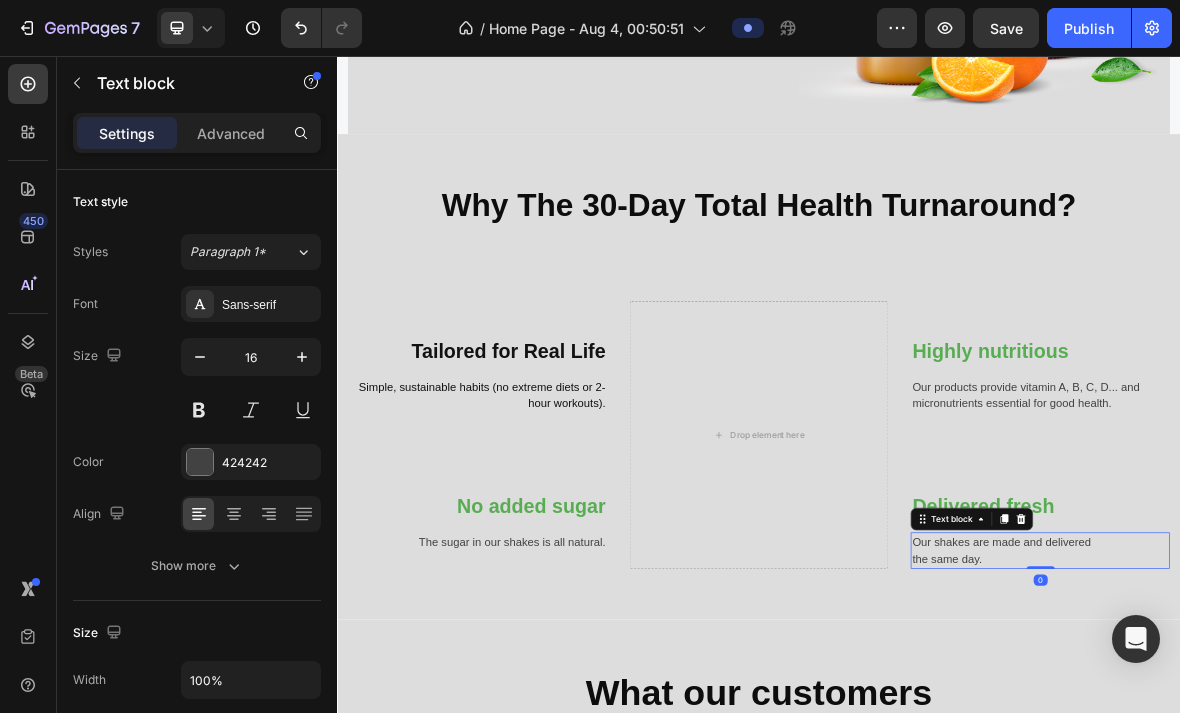 click at bounding box center [1310, 715] 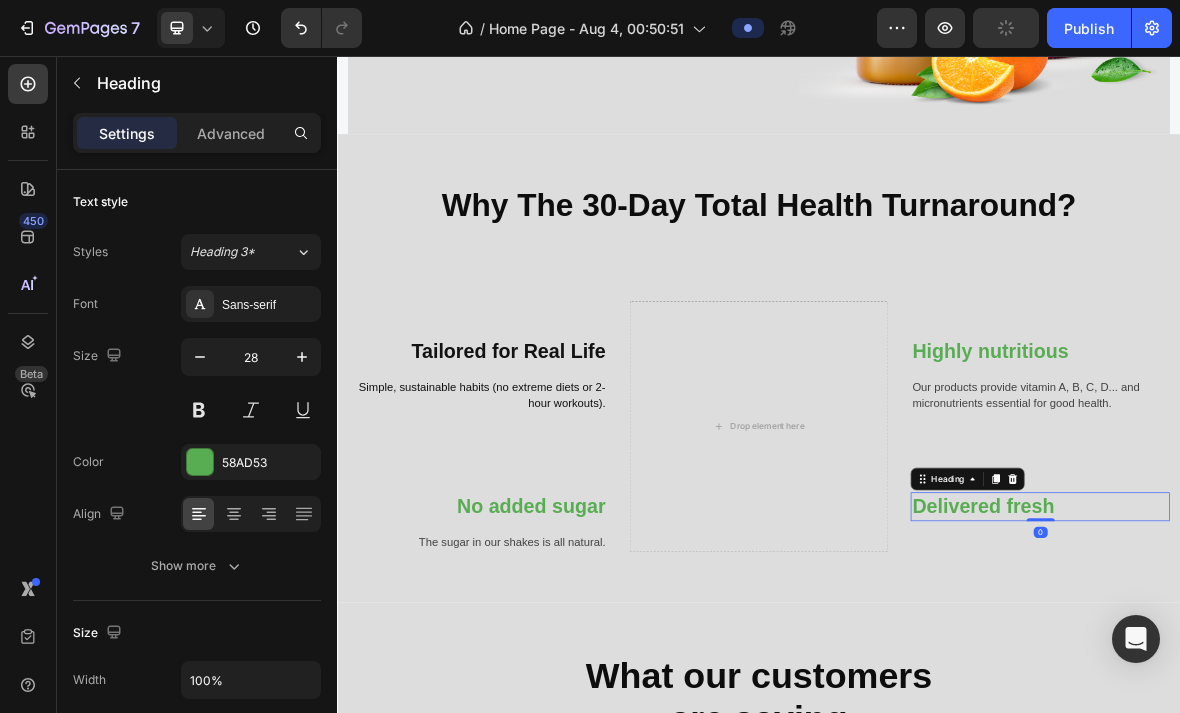 click 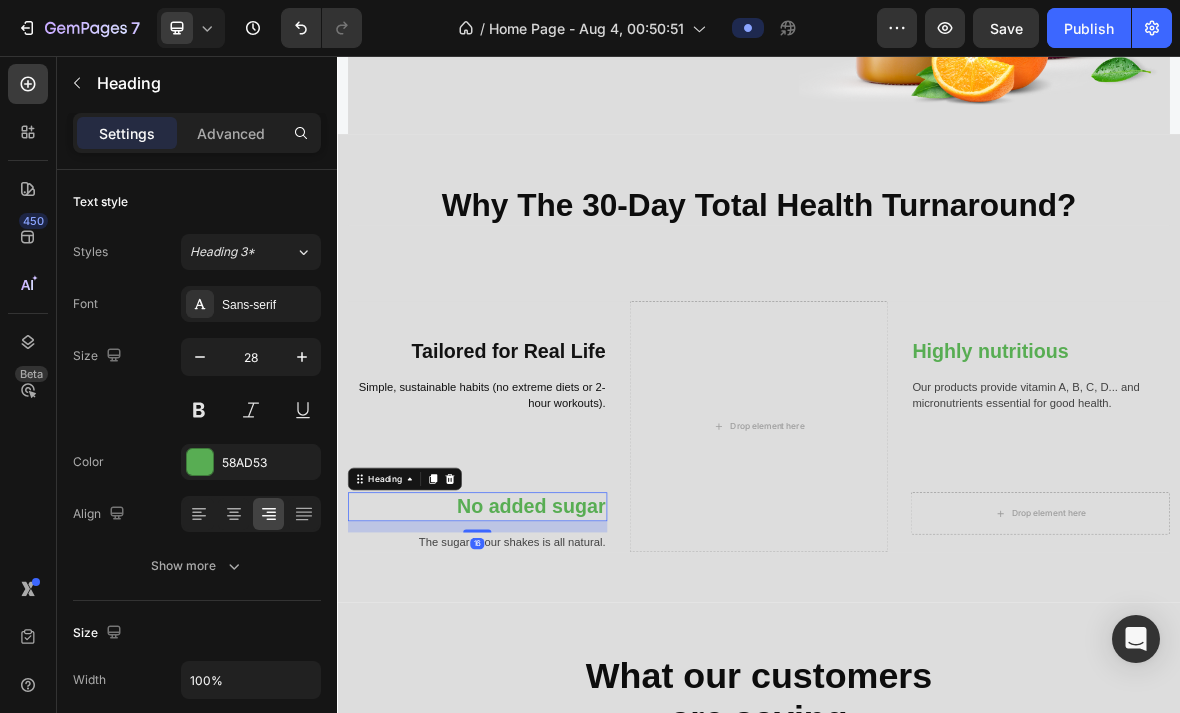 click on "No added sugar" at bounding box center [536, 697] 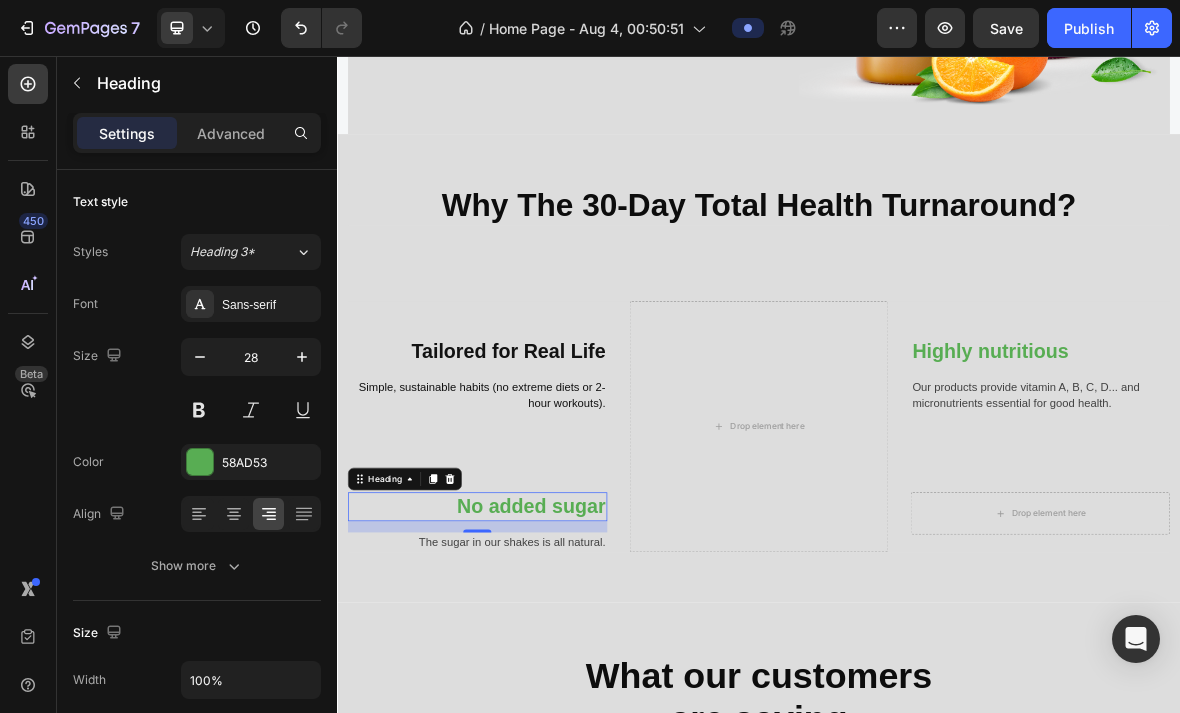 click on "No added sugar" at bounding box center [536, 697] 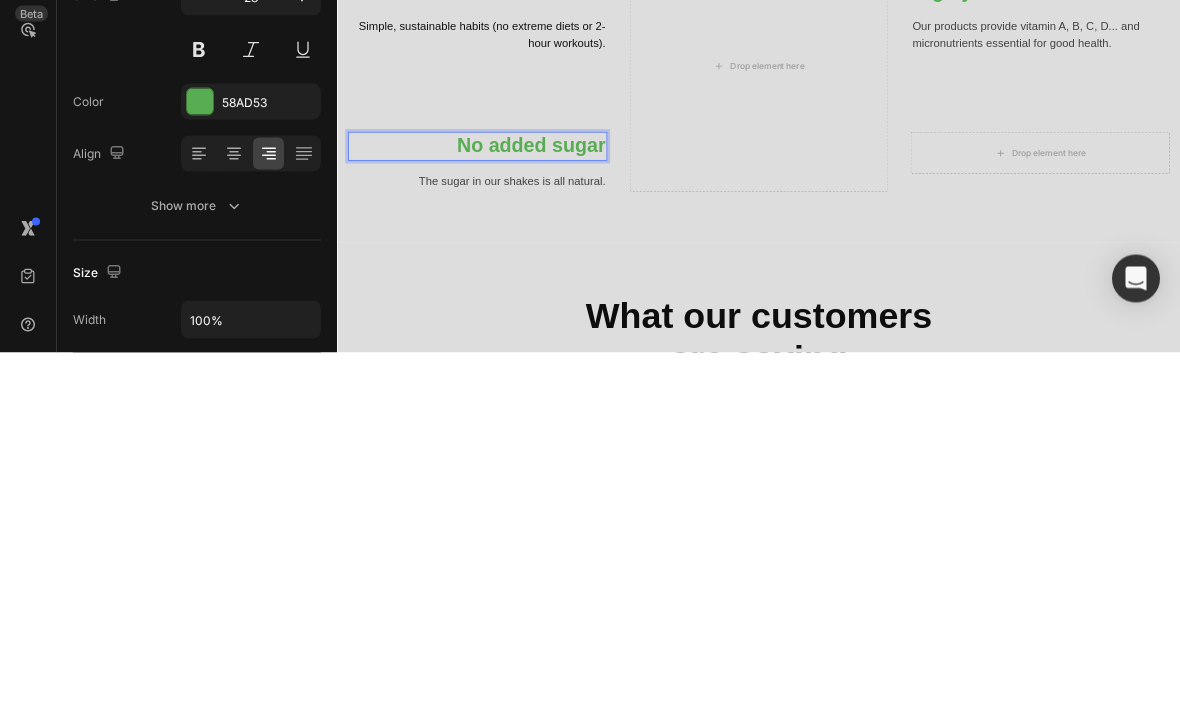 click on "No added sugar" at bounding box center (536, 337) 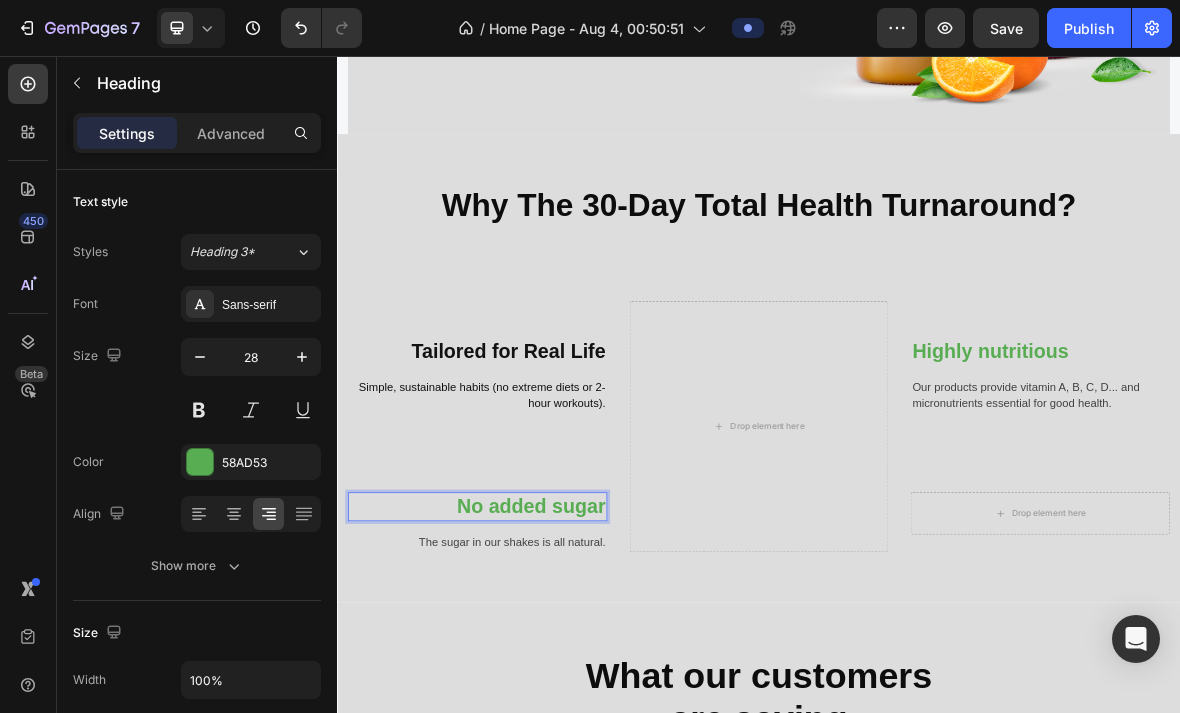 click on "No added sugar" at bounding box center (536, 697) 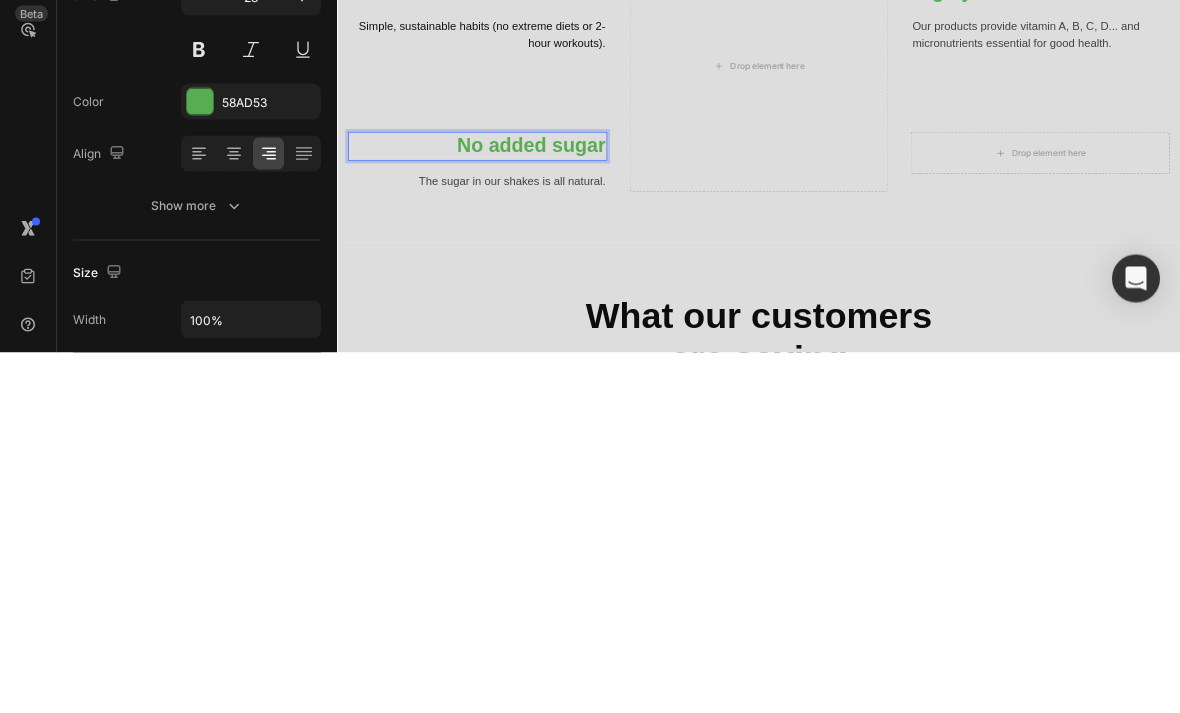 click on "No added sugar" at bounding box center [536, 337] 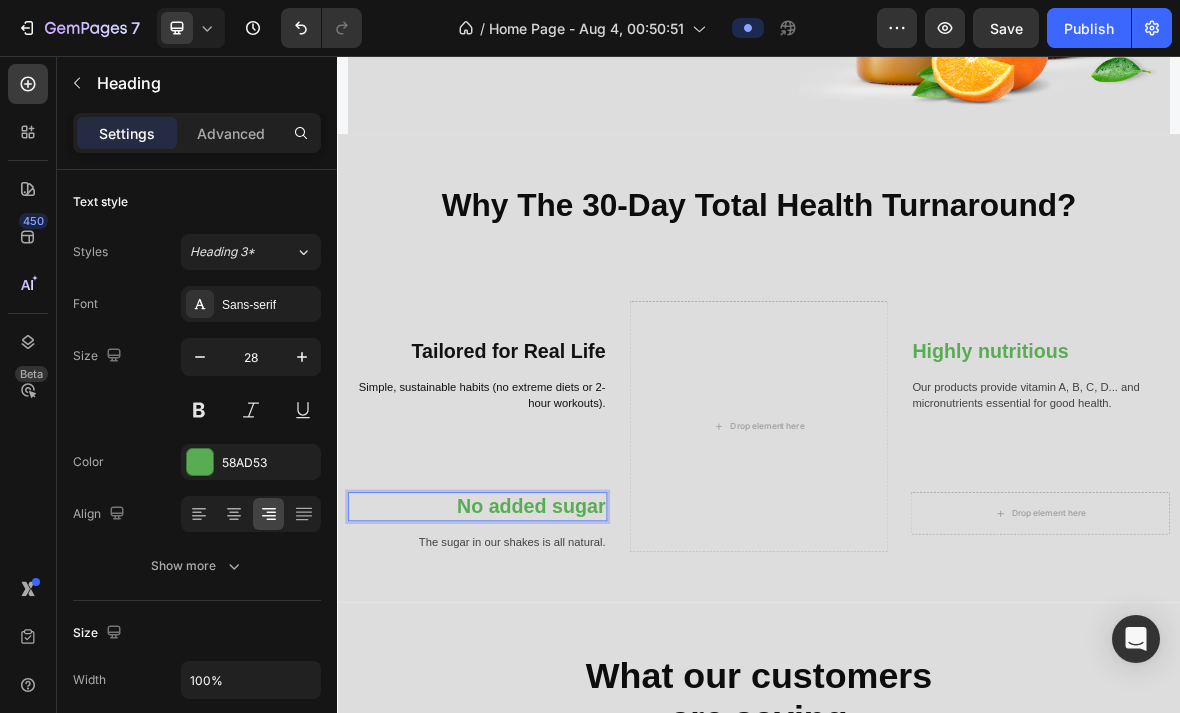 click on "No added sugar" at bounding box center [536, 697] 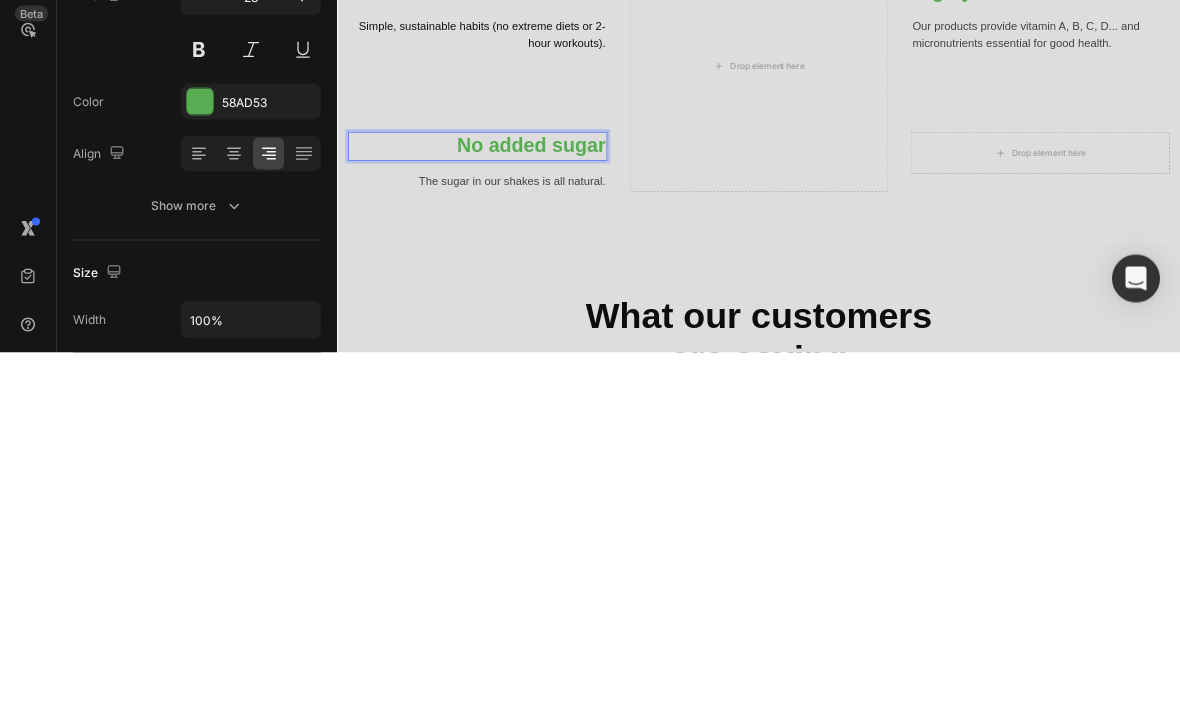 click on "No added sugar" at bounding box center (536, 337) 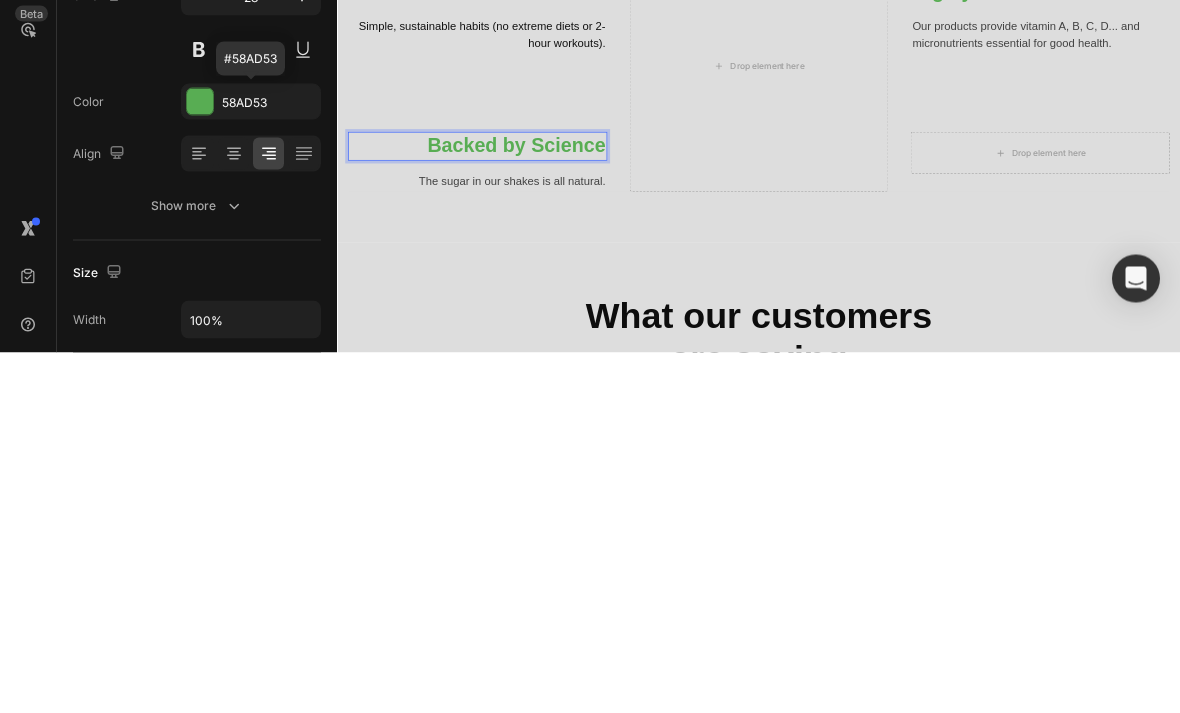 click on "58AD53" at bounding box center (269, 463) 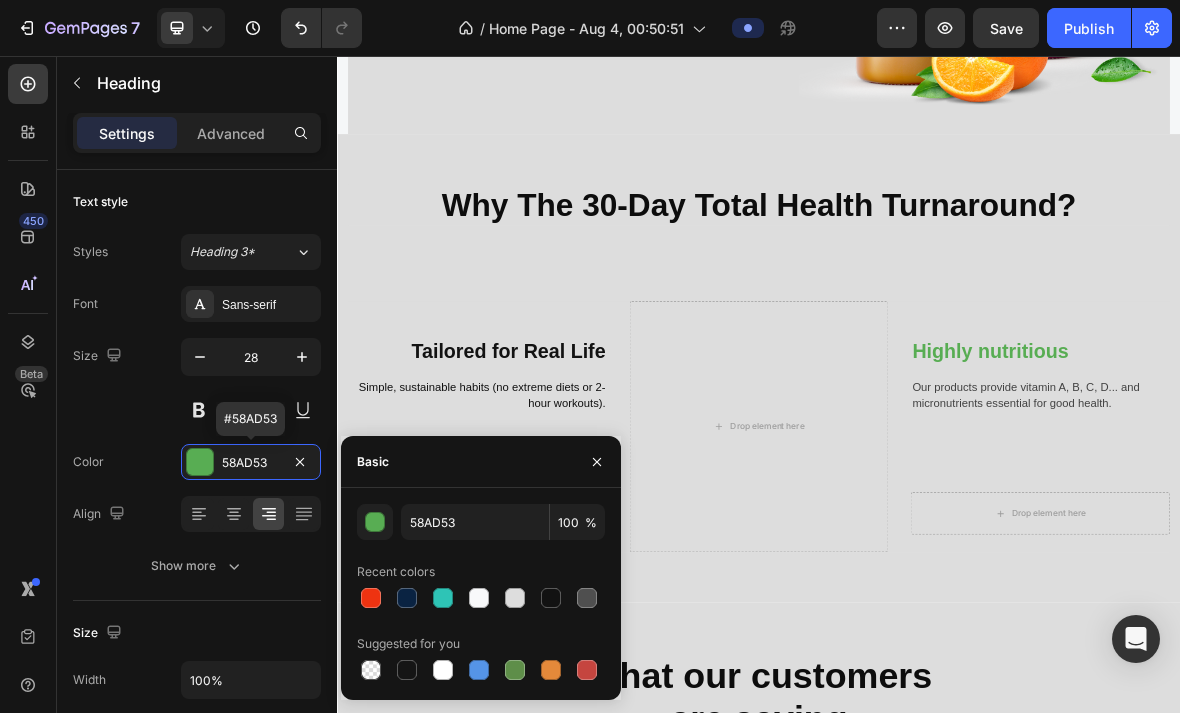 click at bounding box center (551, 598) 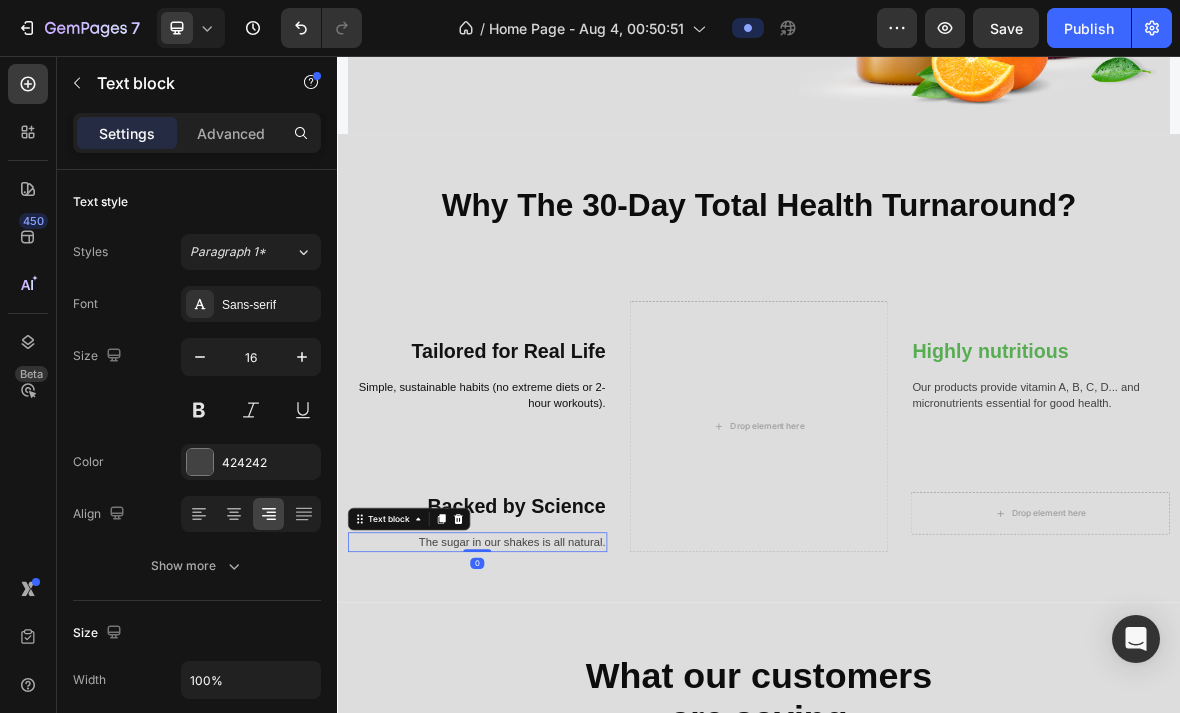 click on "The sugar in our shakes is all natural." at bounding box center [536, 748] 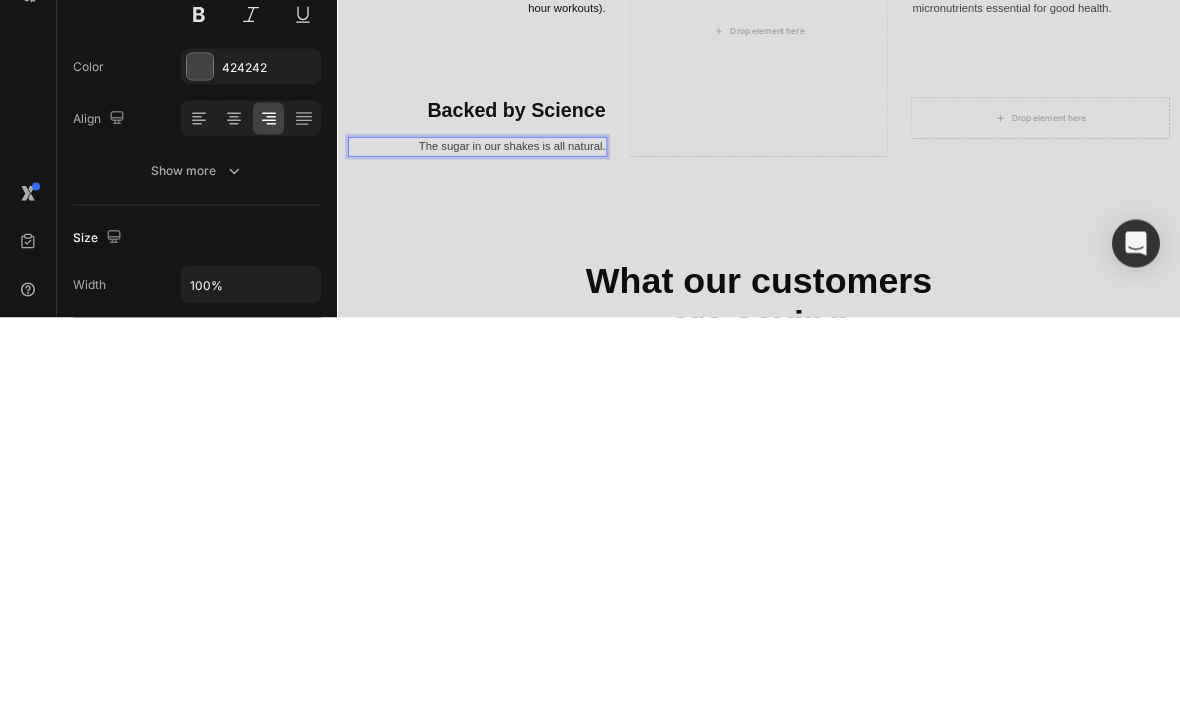 click on "The sugar in our shakes is all natural." at bounding box center (536, 353) 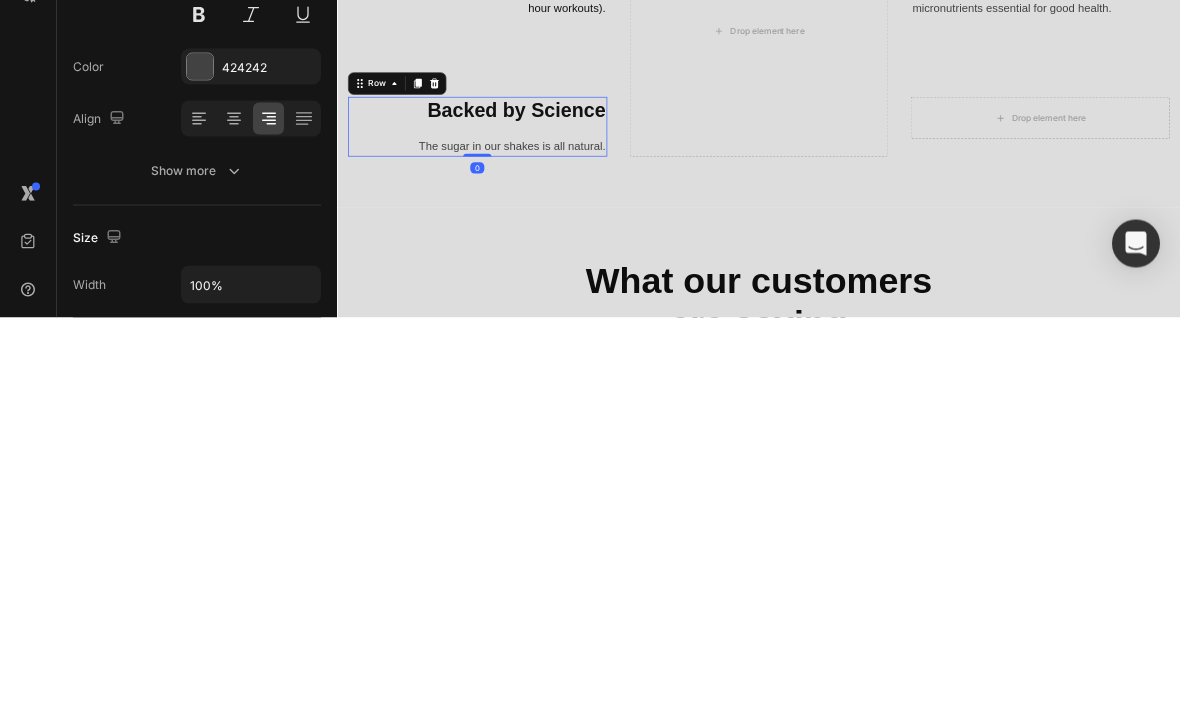 click on "⁠⁠⁠⁠⁠⁠⁠ Why The 30-Day Total Health Turnaround? Heading Text block Row ⁠⁠⁠⁠⁠⁠⁠ Tailored for Real Life Heading Simple, sustainable habits (no extreme diets or 2-hour workouts). Text block Row ⁠⁠⁠⁠⁠⁠⁠ Backed by Science Heading The sugar in our shakes is all natural. Text block Row 0
Drop element here Highly nutritious Heading Our products provide vitamin A, B, C, D... and micronutrients essential for good health. Text block Row
Drop element here Row Row Section 2" at bounding box center [937, 105] 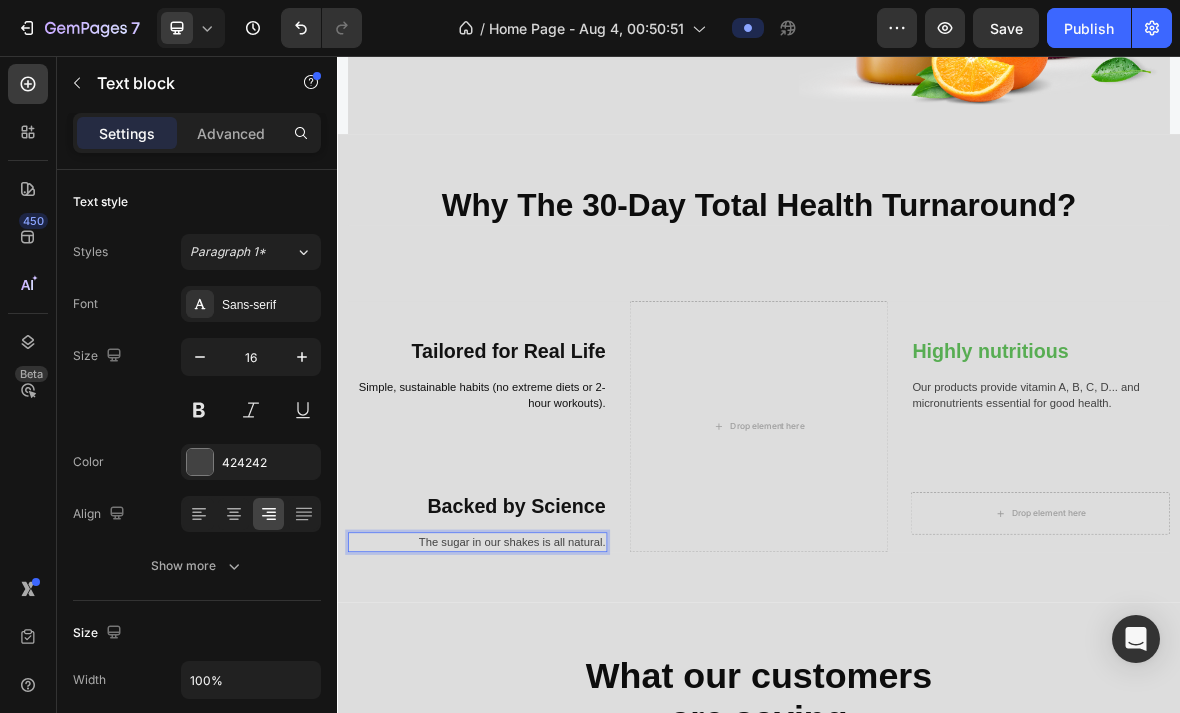 click on "The sugar in our shakes is all natural." at bounding box center (536, 748) 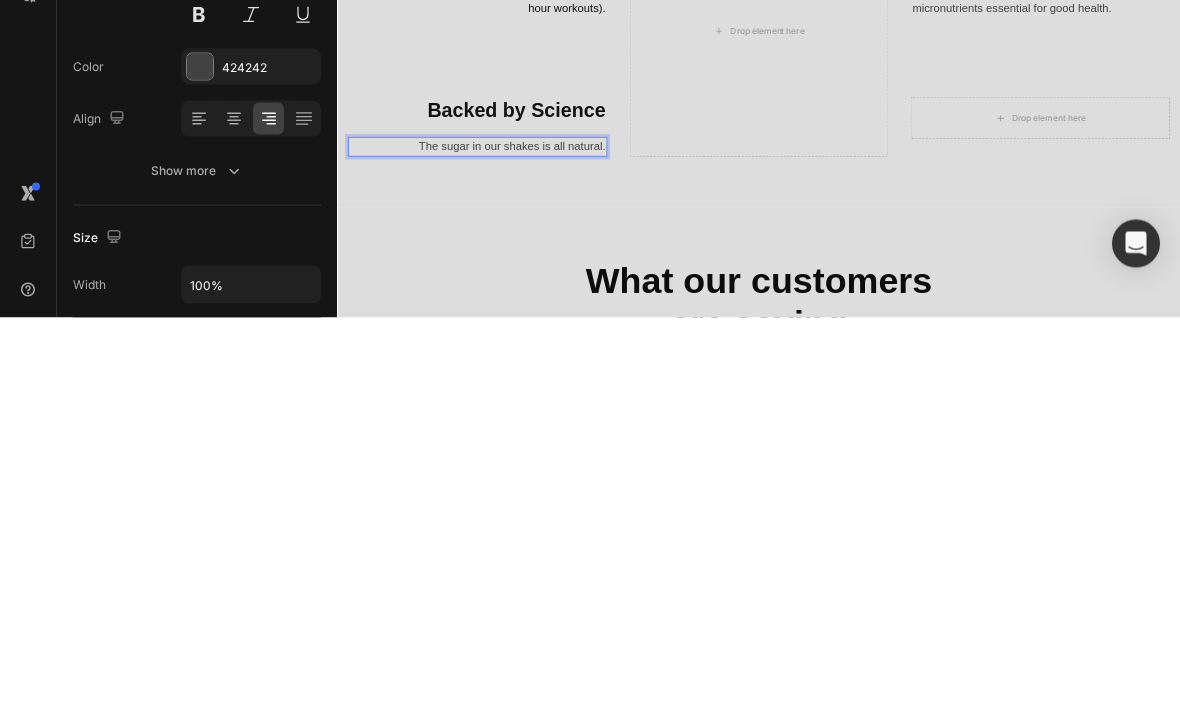click on "The sugar in our shakes is all natural." at bounding box center (536, 353) 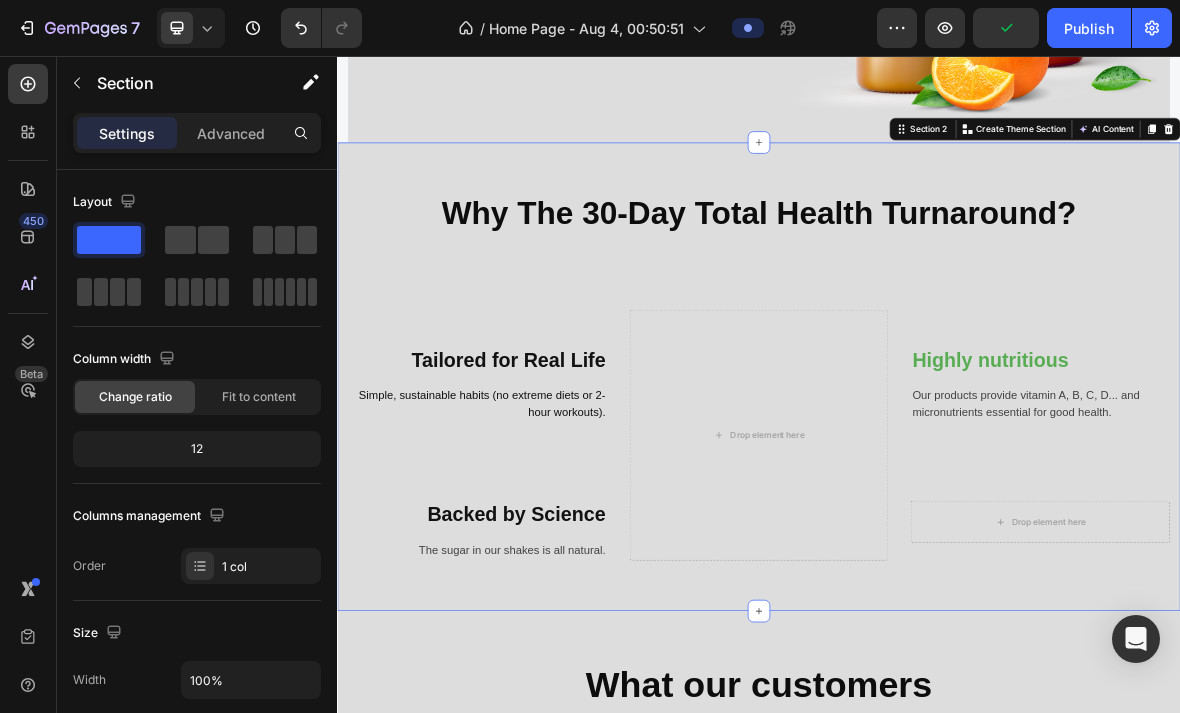 scroll, scrollTop: 546, scrollLeft: 0, axis: vertical 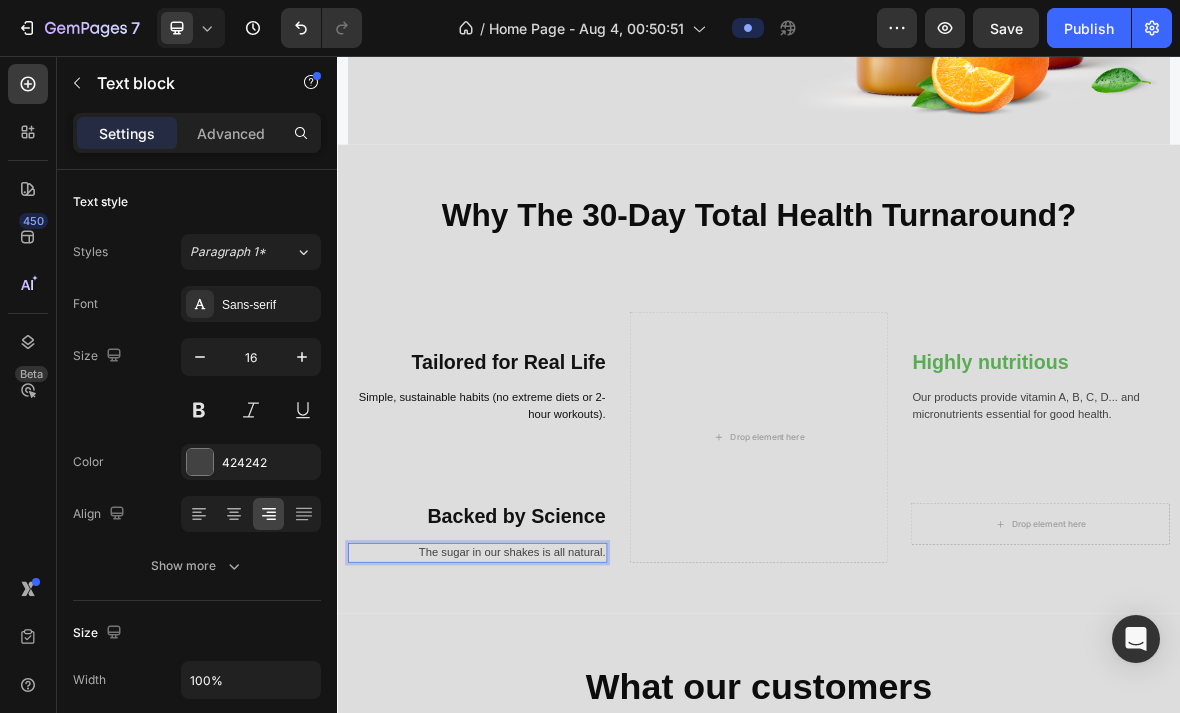 click on "The sugar in our shakes is all natural." at bounding box center (536, 763) 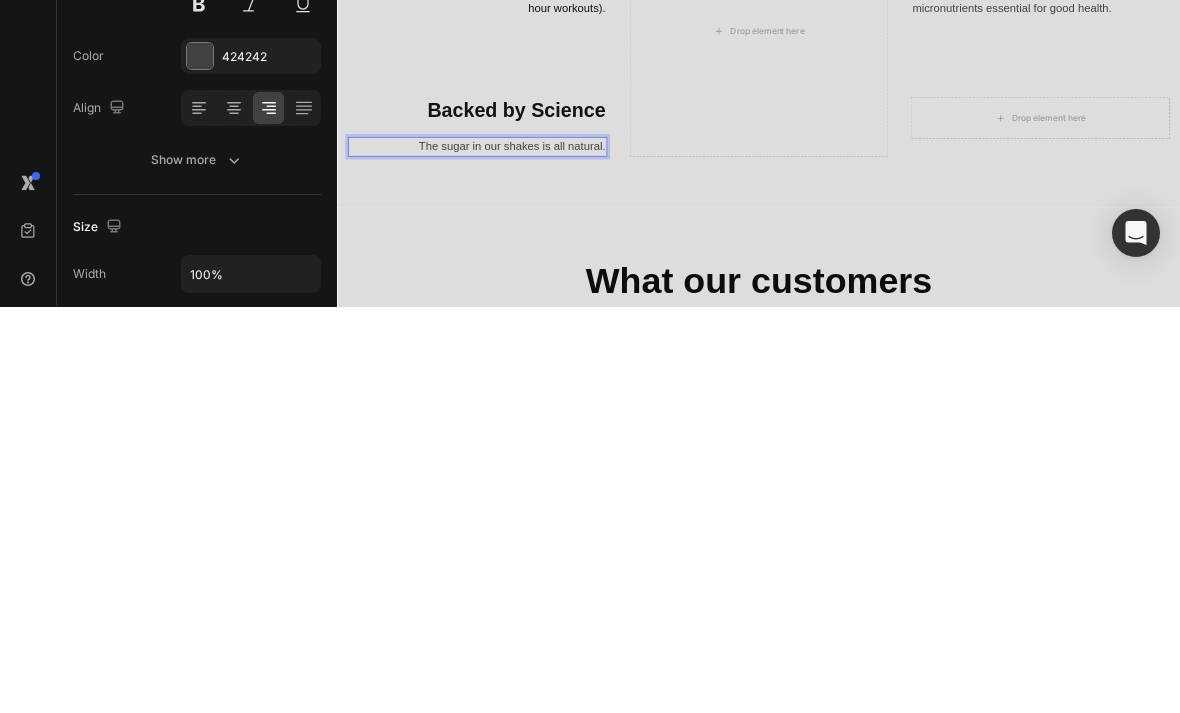 click on "The sugar in our shakes is all natural." at bounding box center (536, 357) 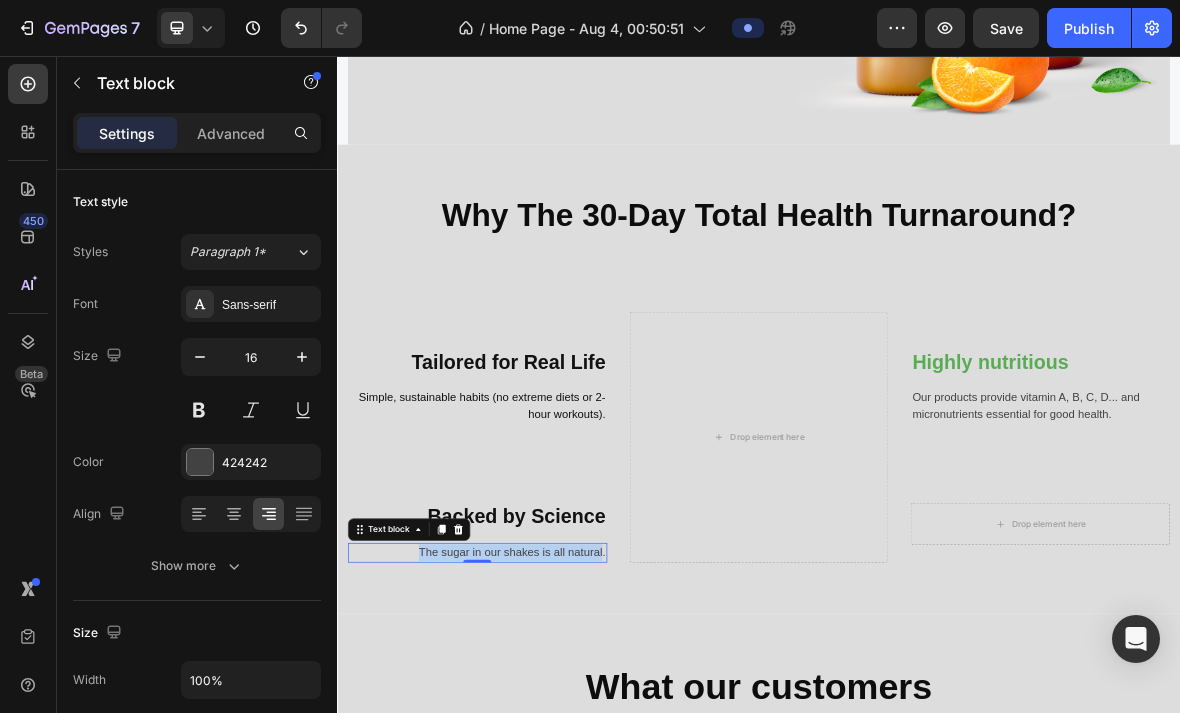 click on "The sugar in our shakes is all natural." at bounding box center (536, 763) 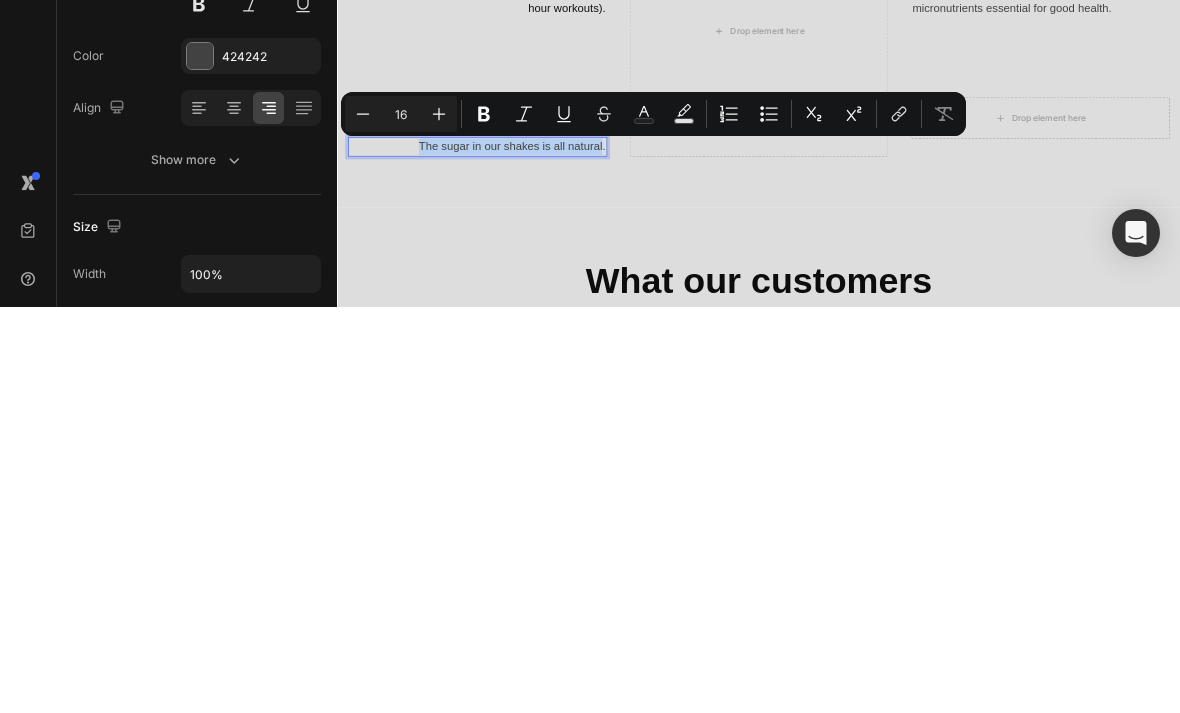 click on "The sugar in our shakes is all natural." at bounding box center (536, 357) 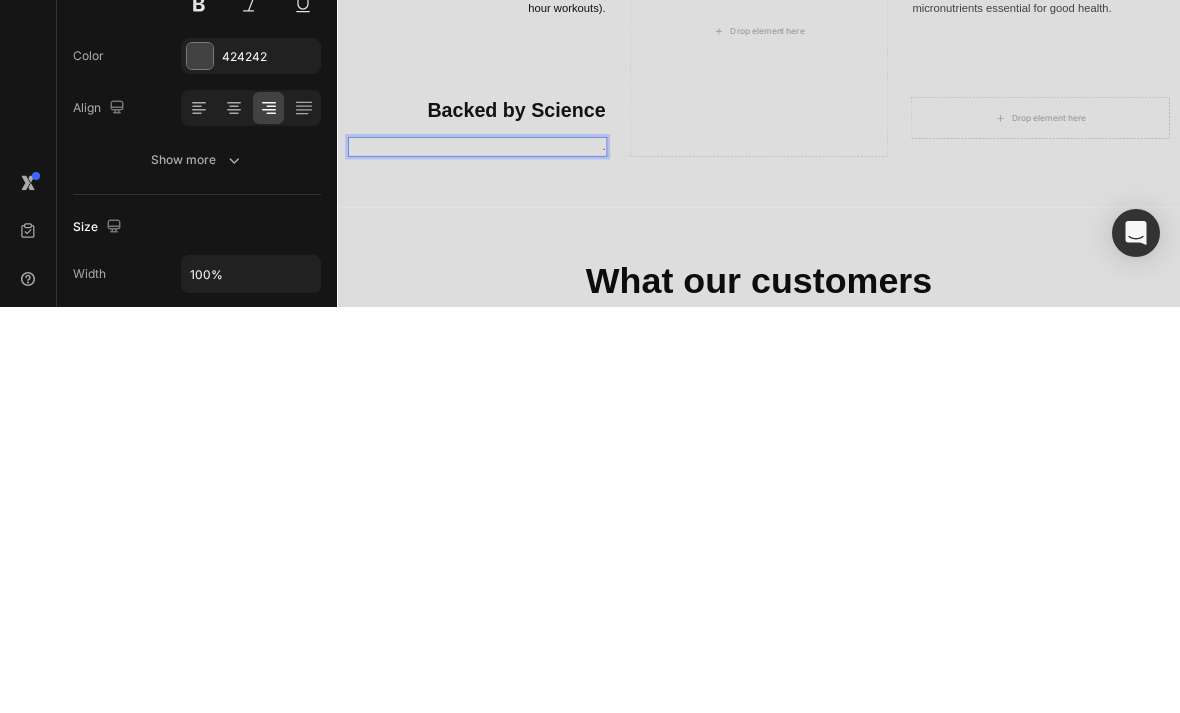 click on "." at bounding box center (536, 357) 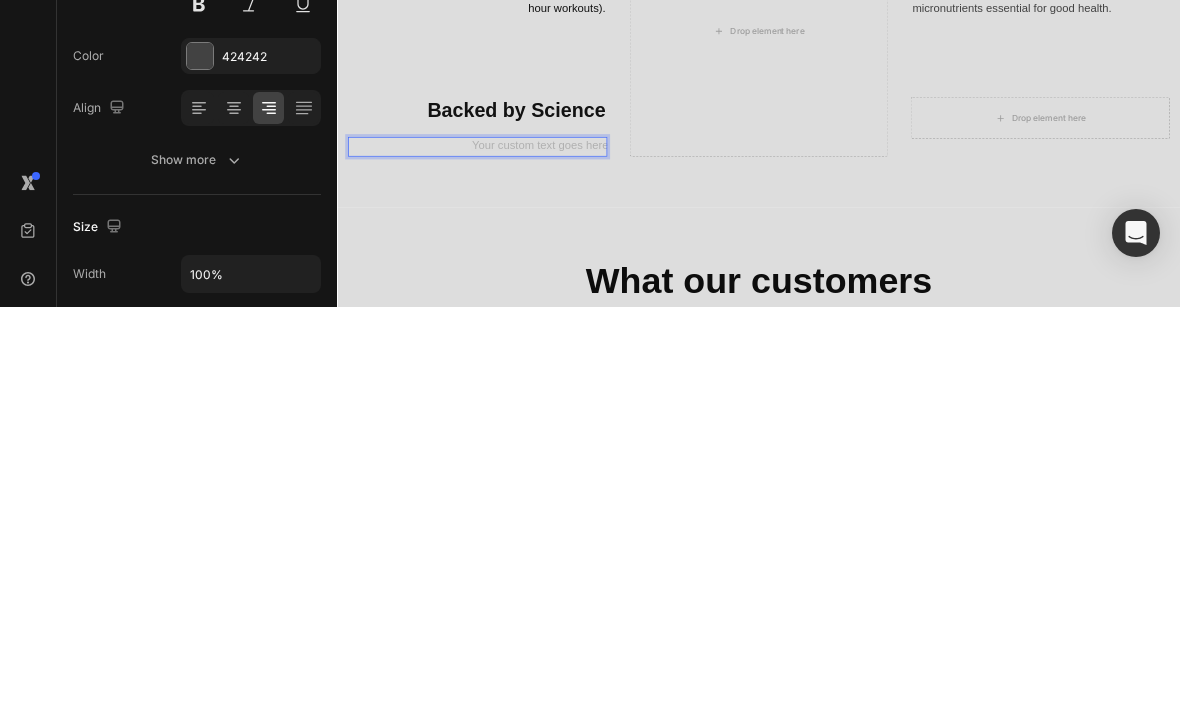 click at bounding box center (536, 357) 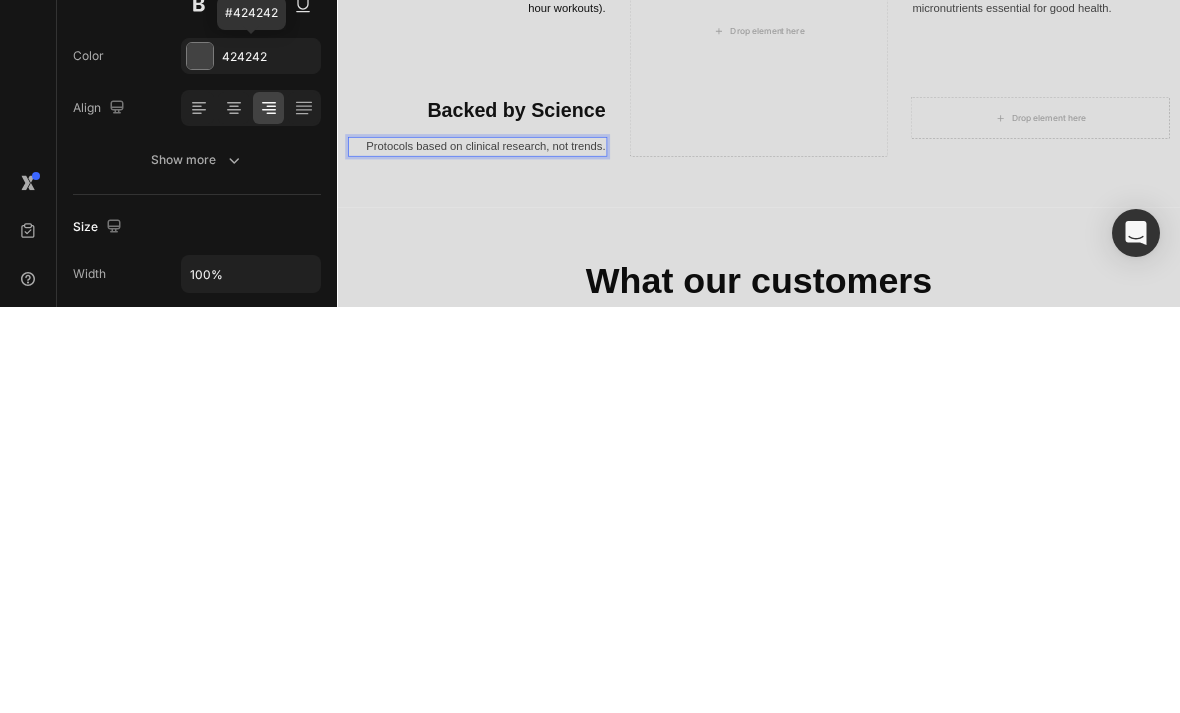 click on "424242" at bounding box center [251, 462] 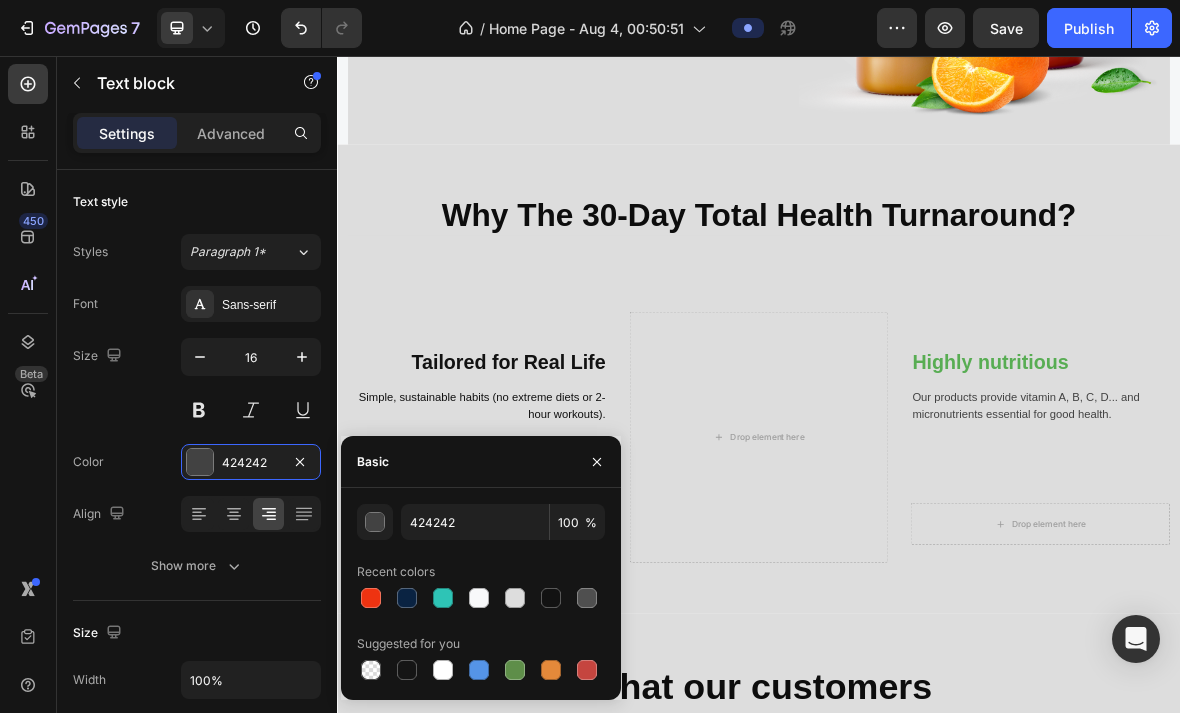click at bounding box center (551, 598) 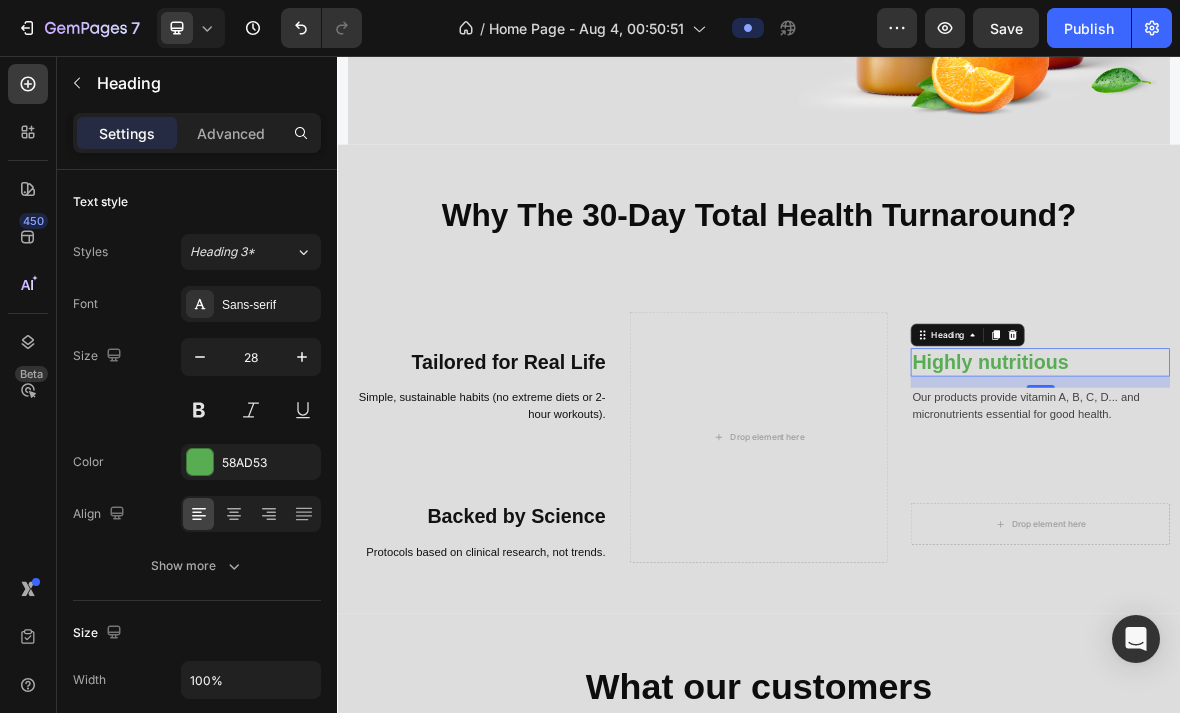 click on "Highly nutritious" at bounding box center [1337, 492] 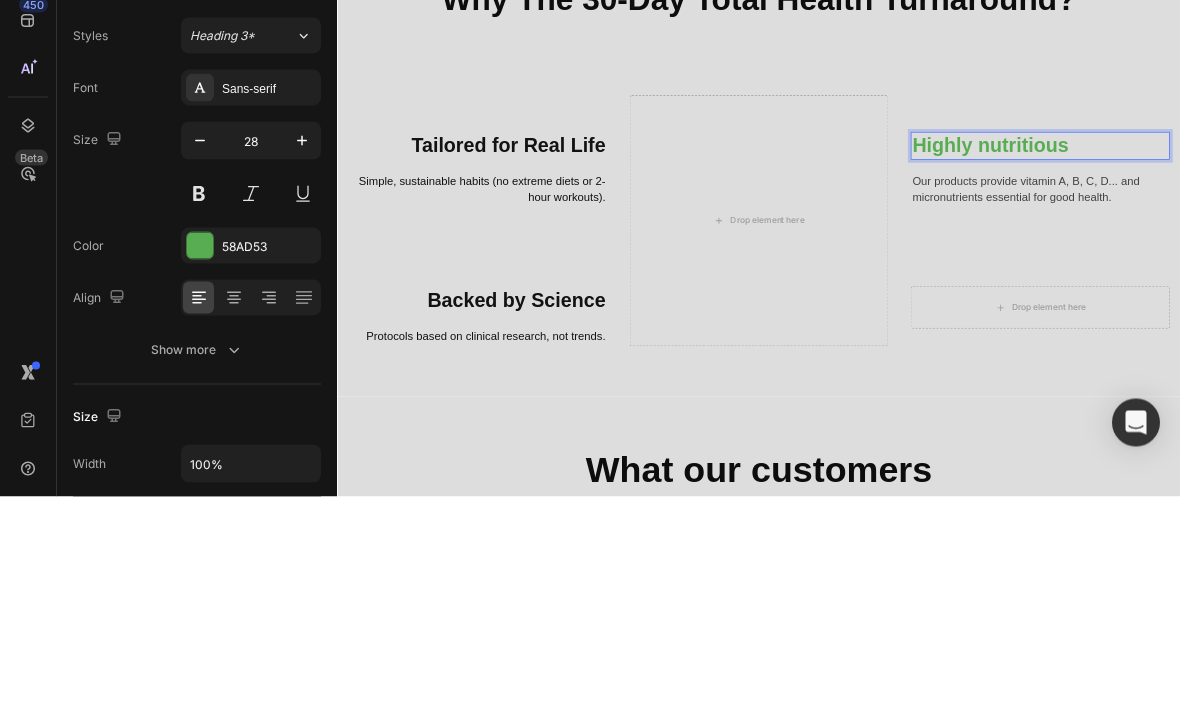 click on "Highly nutritious" at bounding box center [1337, 276] 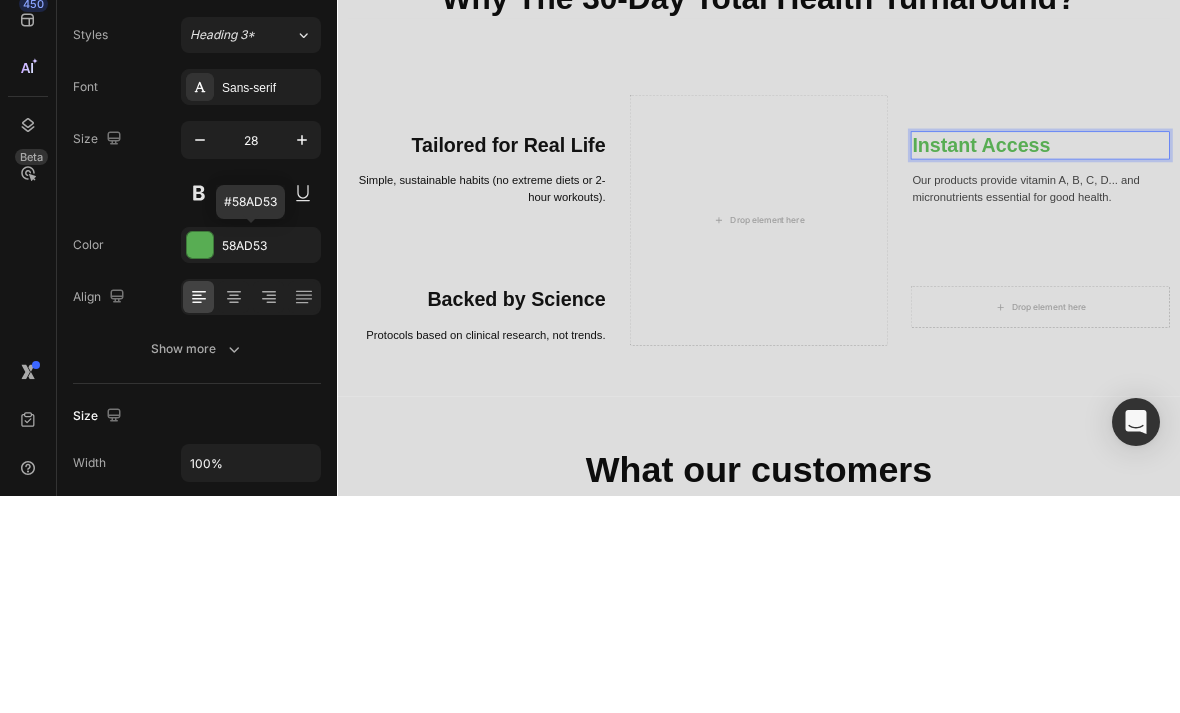 click on "58AD53" at bounding box center (269, 463) 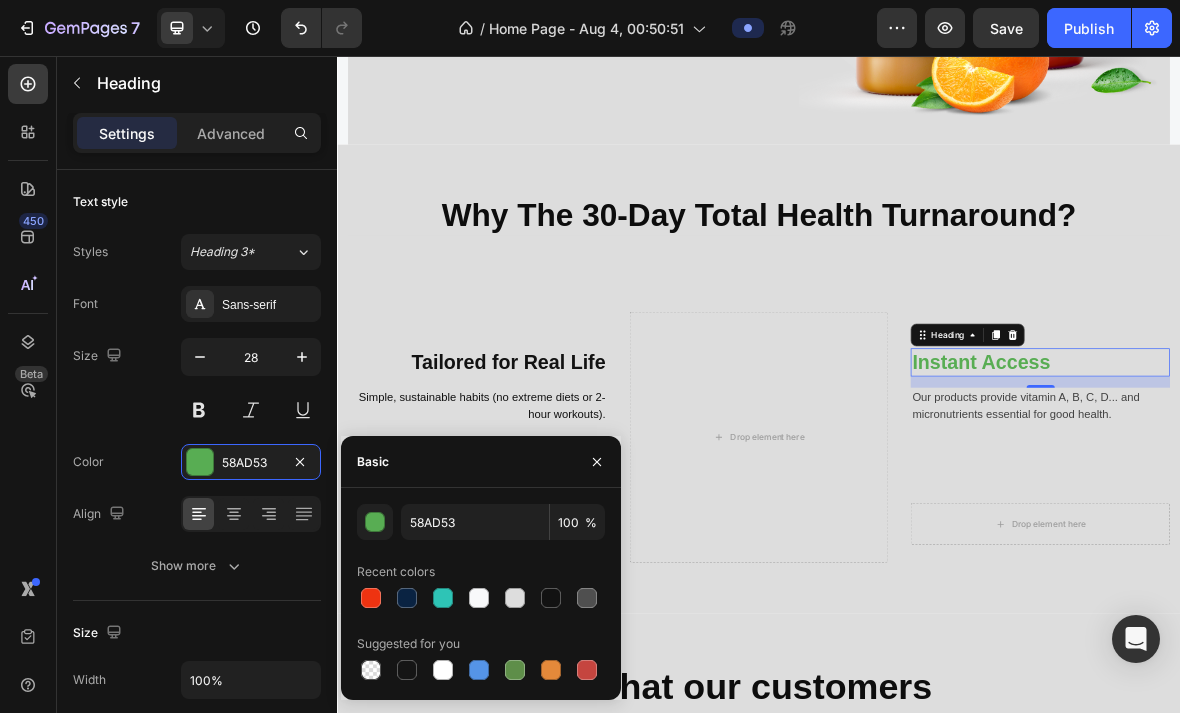 click at bounding box center [551, 598] 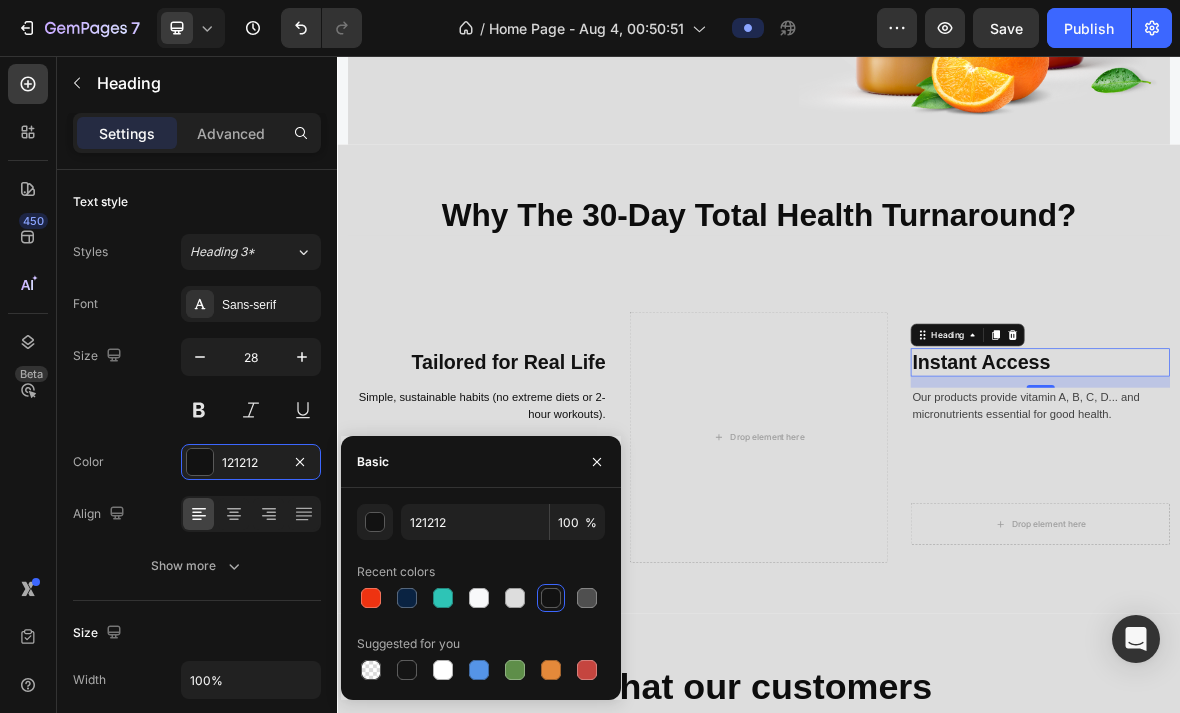 click on "16" at bounding box center [1338, 544] 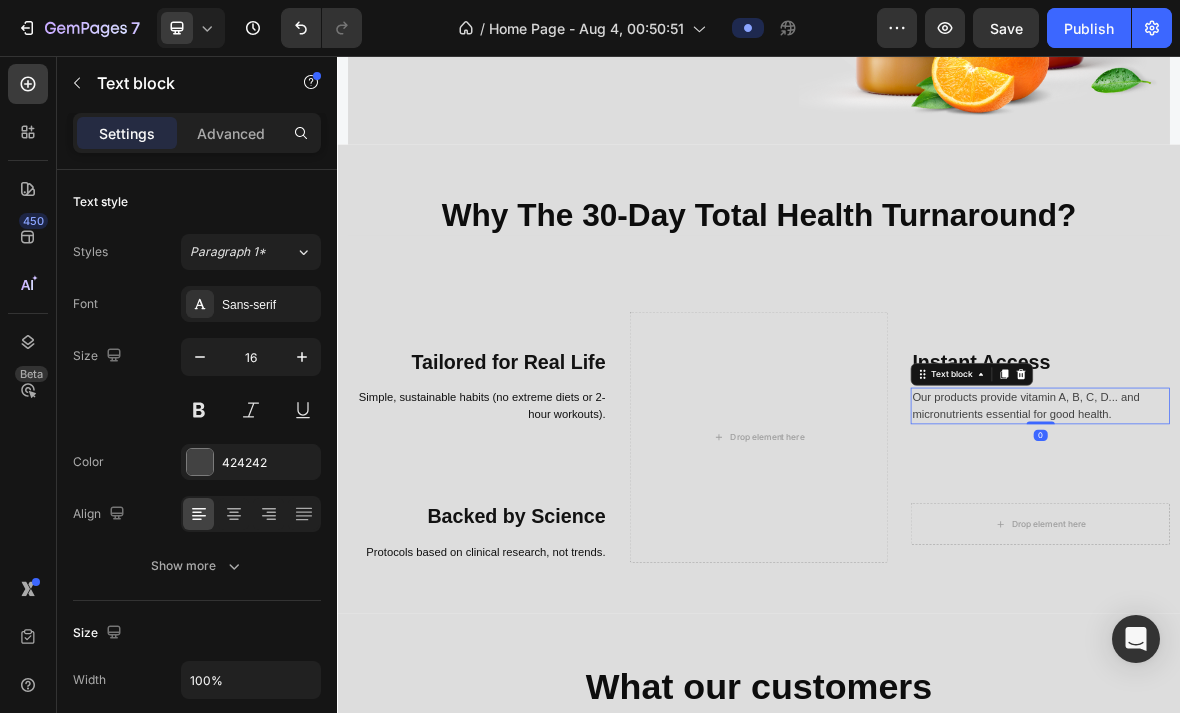 click on "Our products provide vitamin A, B, C, D... and micronutrients essential for good health." at bounding box center [1337, 554] 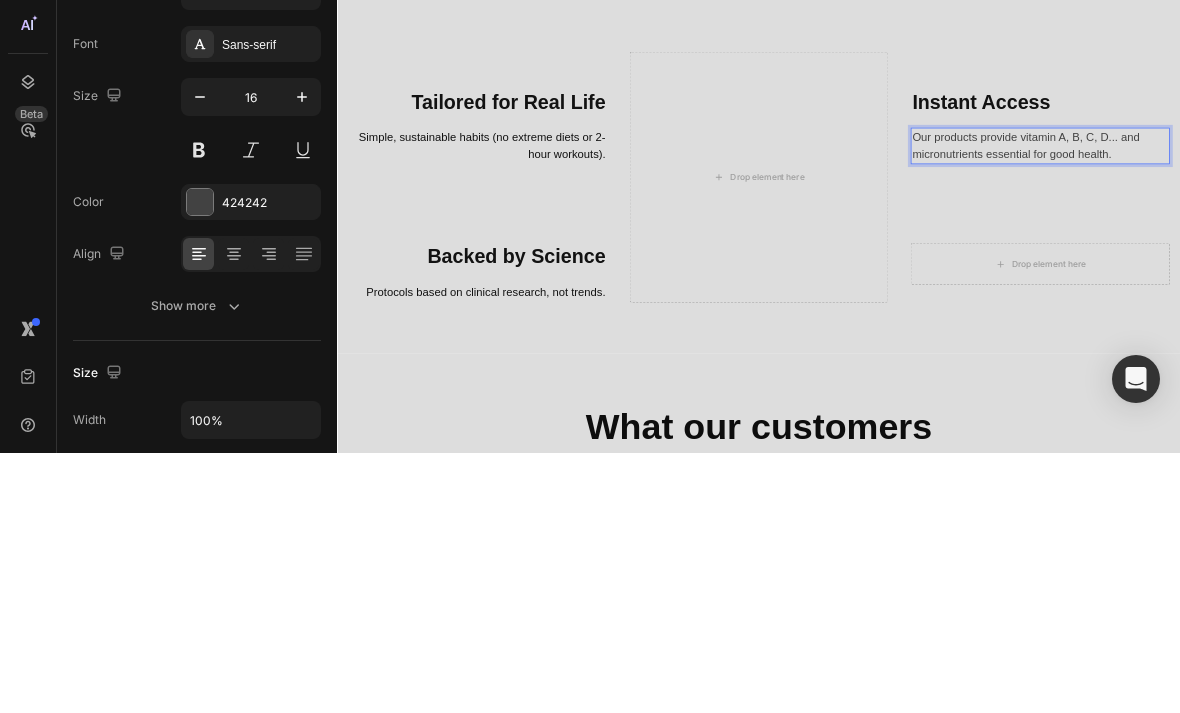 click on "Our products provide vitamin A, B, C, D... and micronutrients essential for good health." at bounding box center [1337, 294] 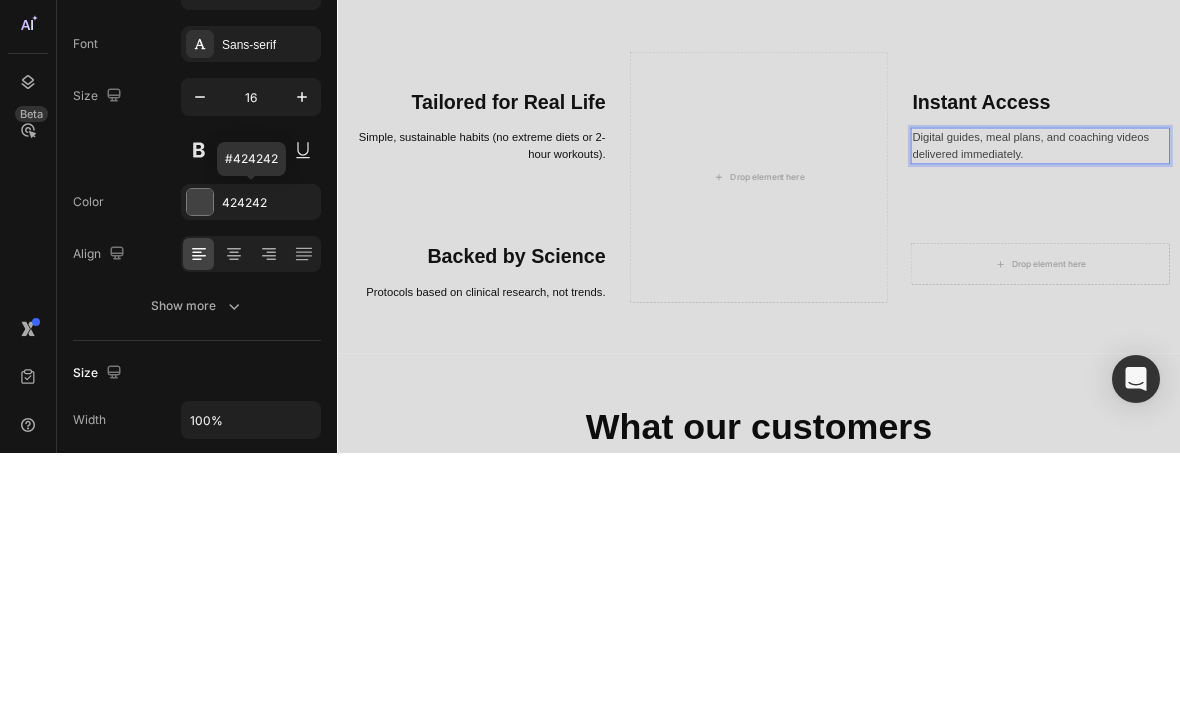 click on "424242" at bounding box center [269, 463] 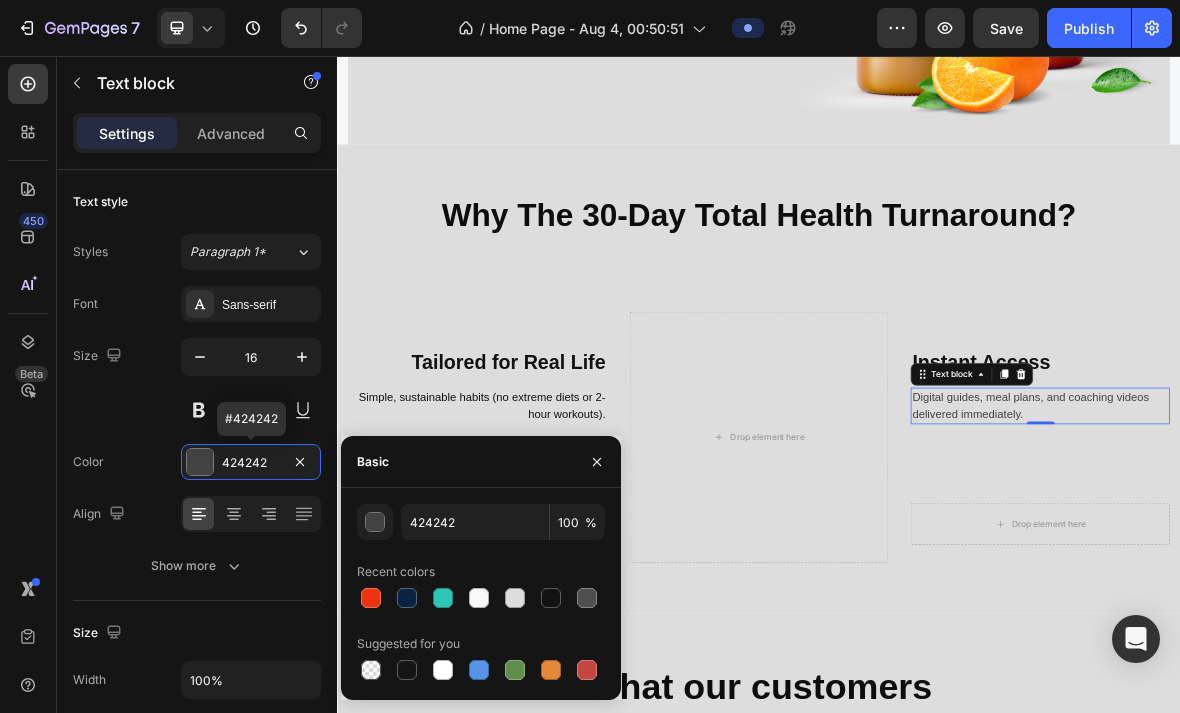 click at bounding box center [551, 598] 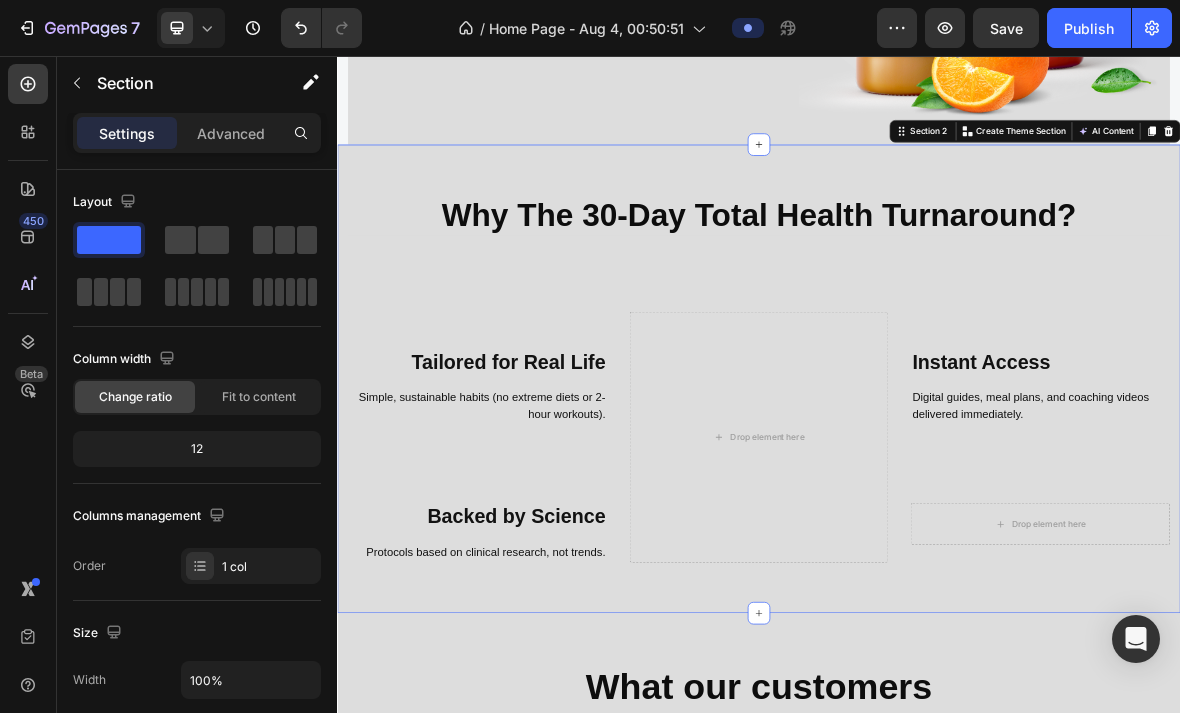 click 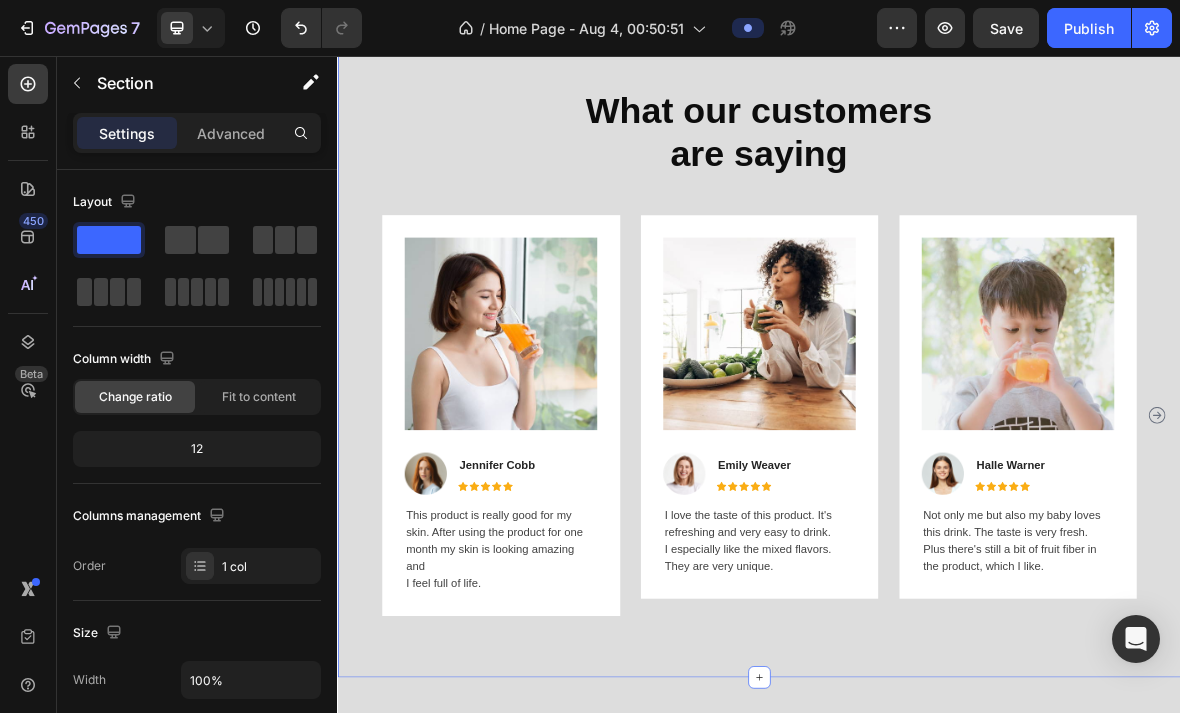 scroll, scrollTop: 1089, scrollLeft: 0, axis: vertical 